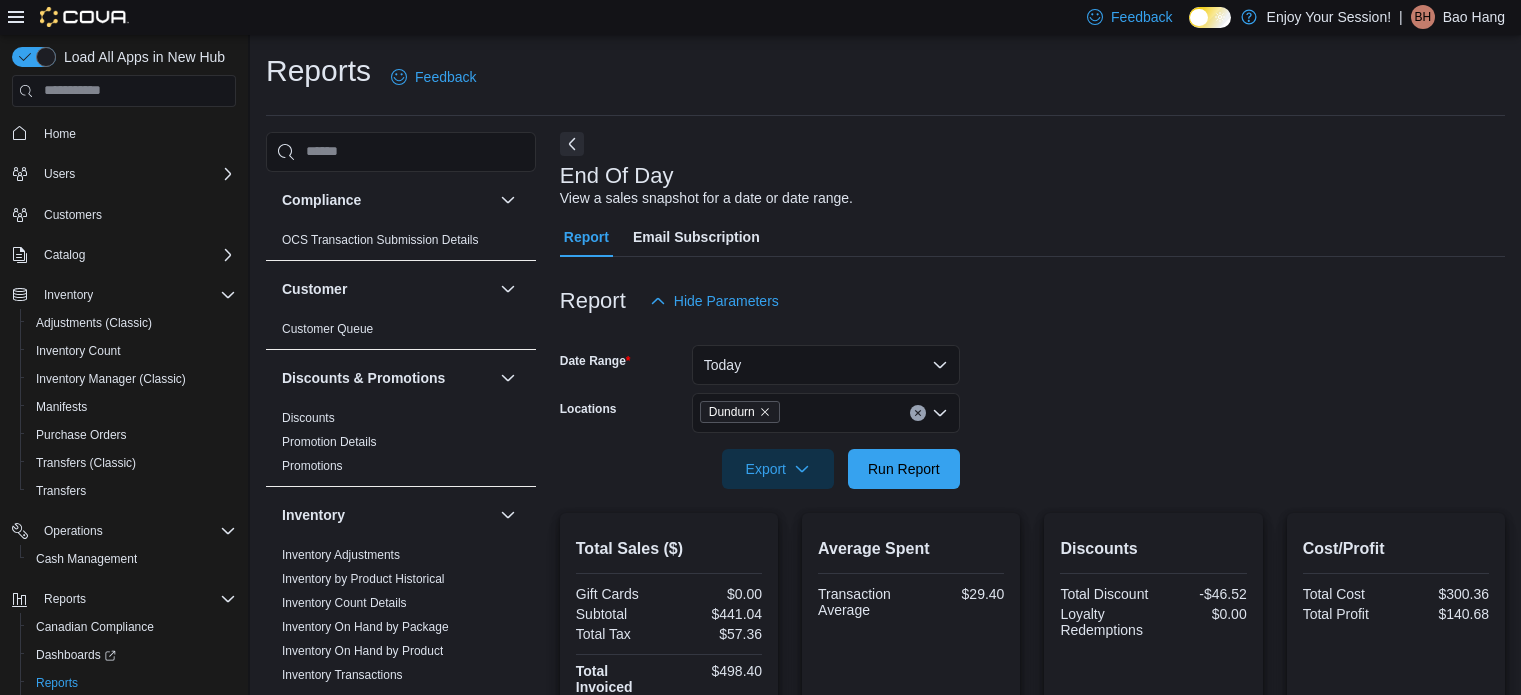 scroll, scrollTop: 384, scrollLeft: 0, axis: vertical 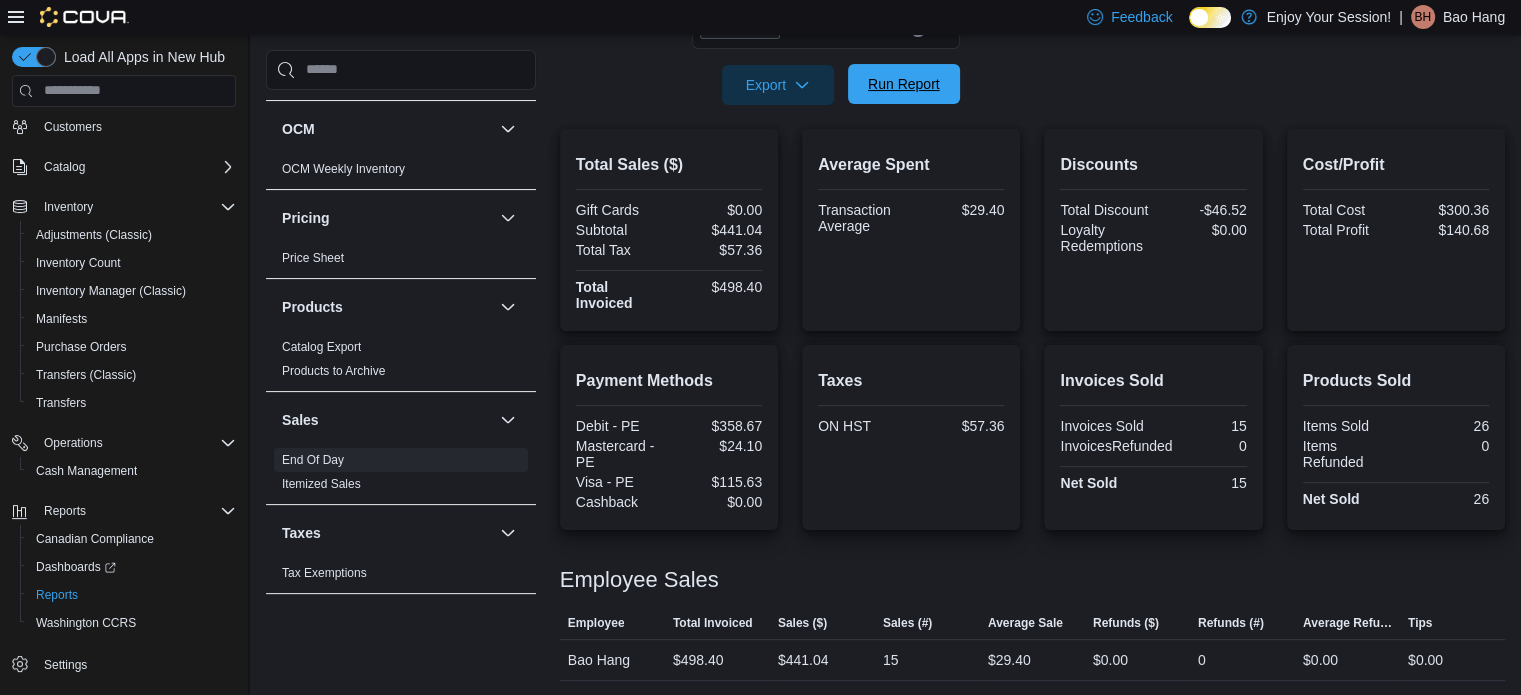 click on "Run Report" at bounding box center (904, 84) 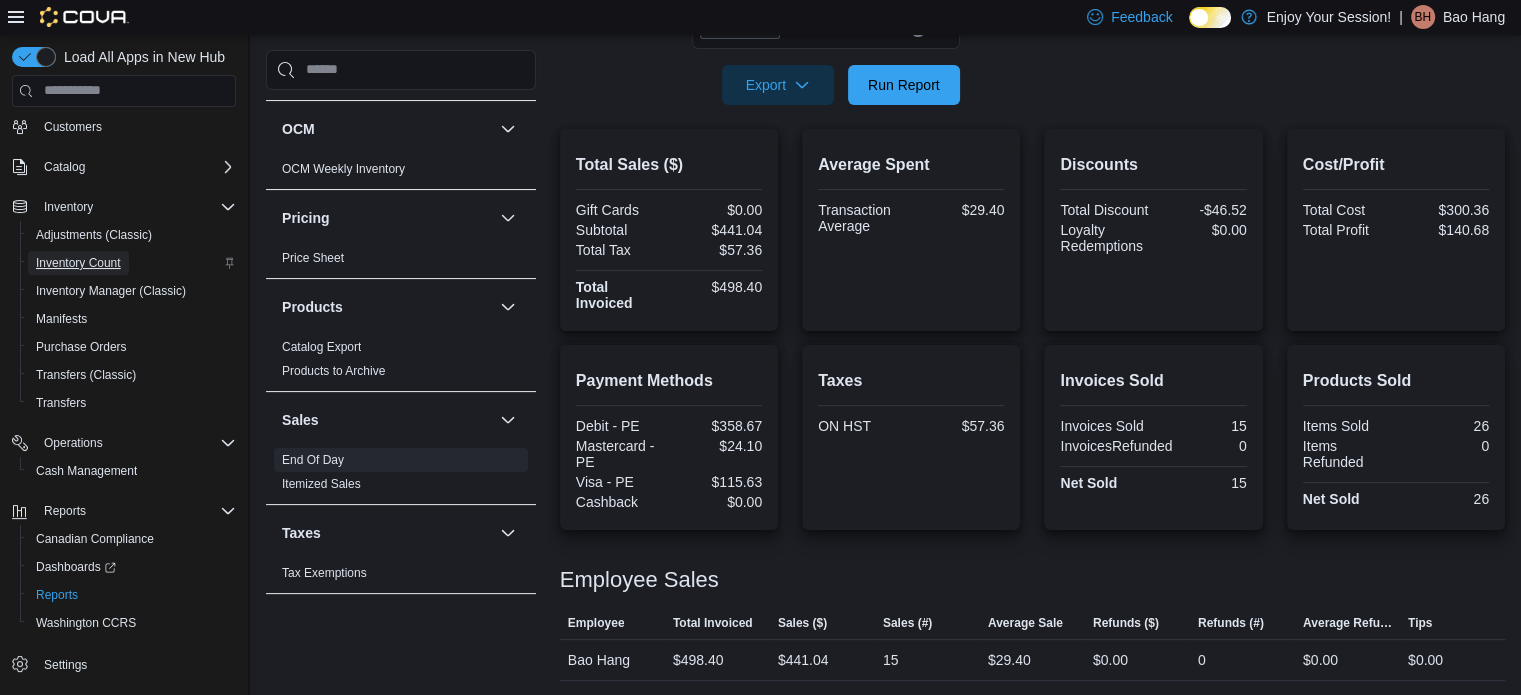 click on "Inventory Count" at bounding box center (78, 263) 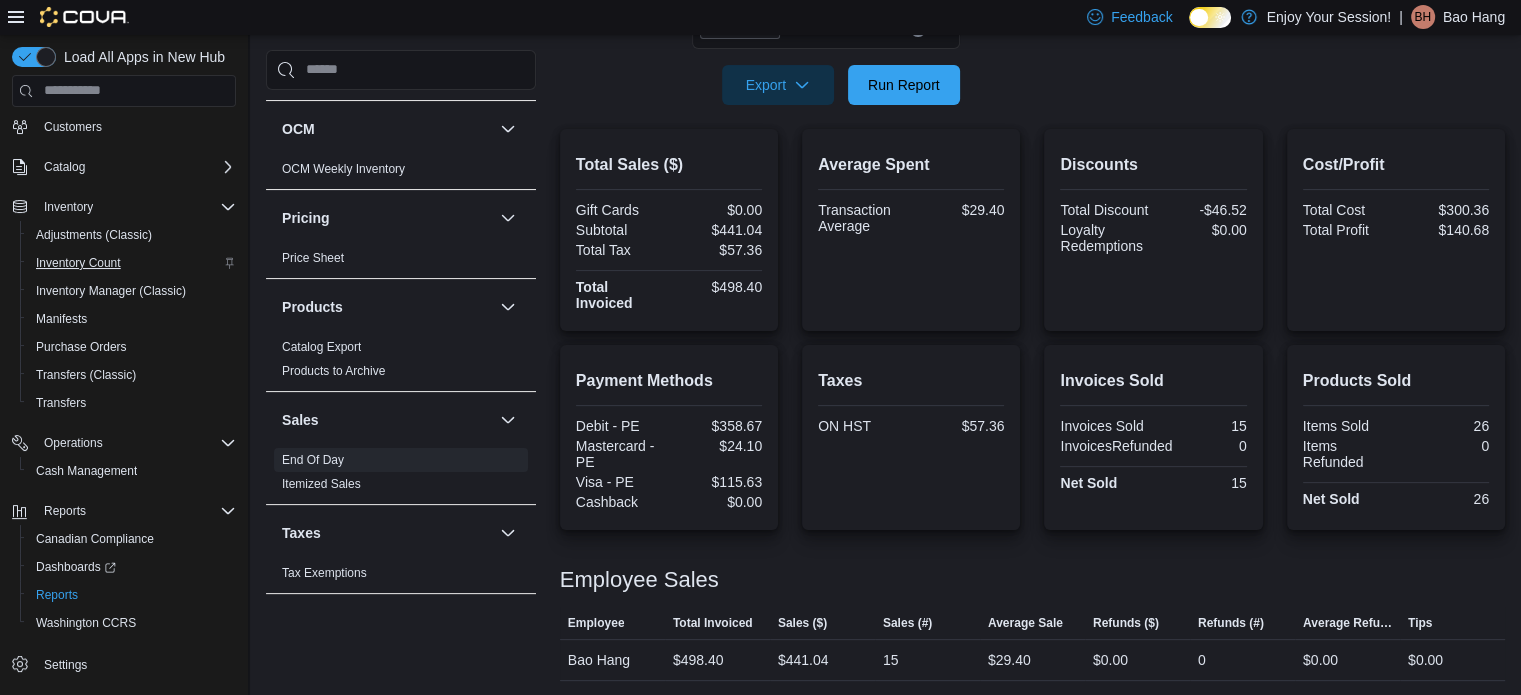 scroll, scrollTop: 0, scrollLeft: 0, axis: both 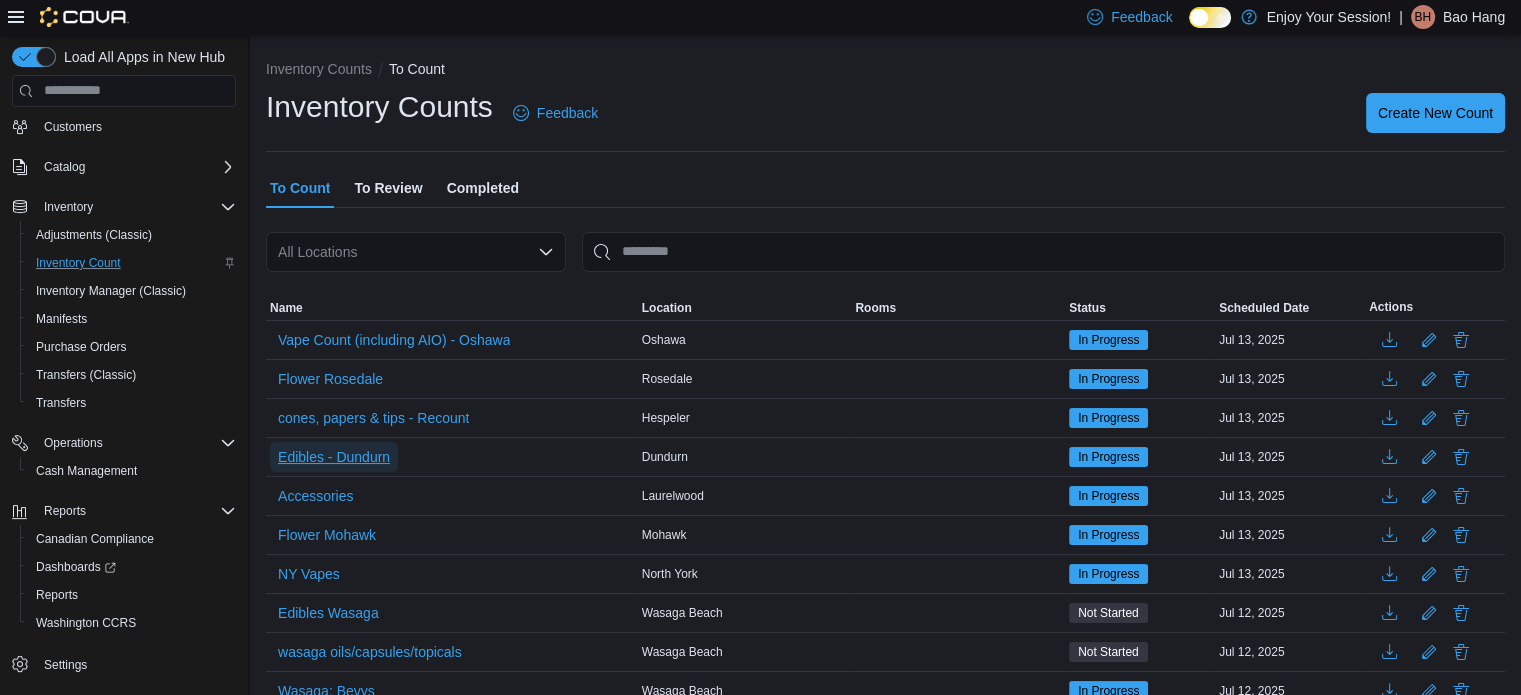 click on "Edibles - Dundurn" at bounding box center [334, 457] 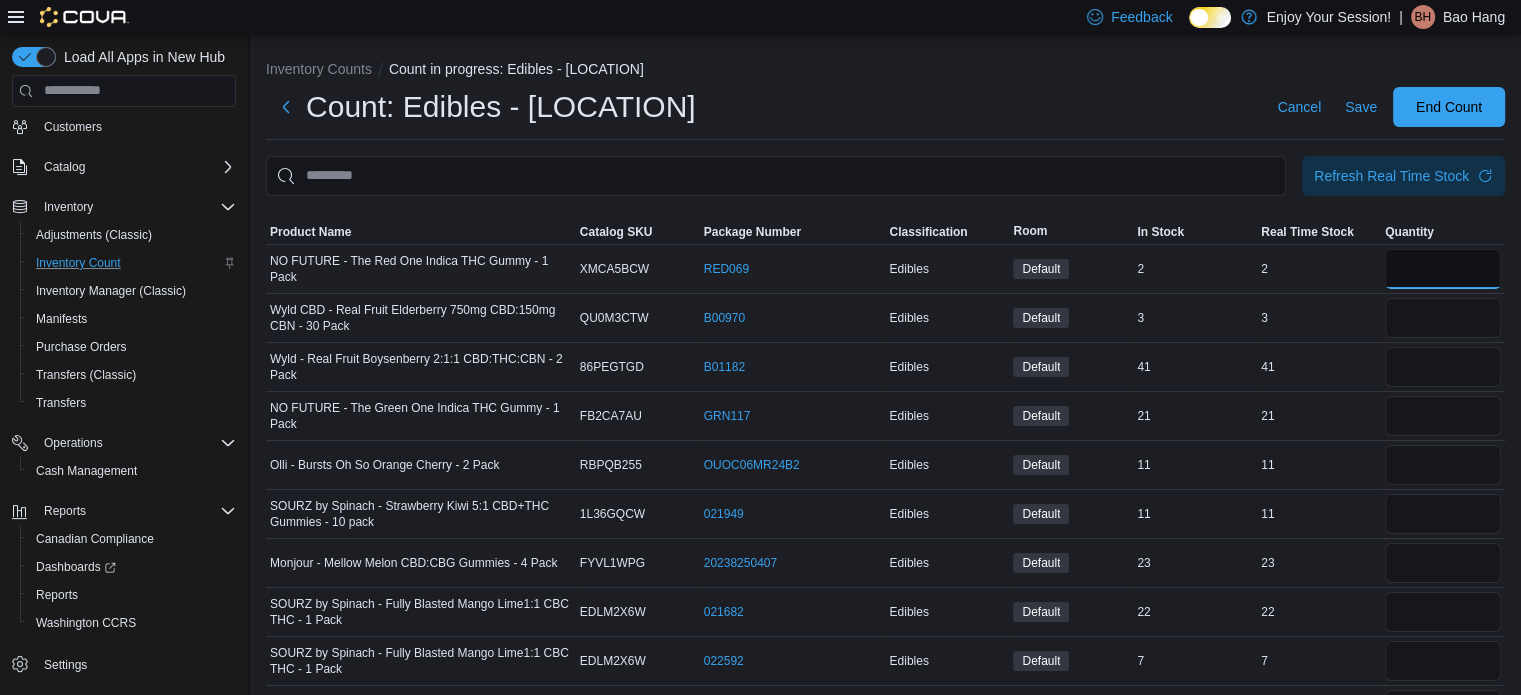 click at bounding box center [1443, 269] 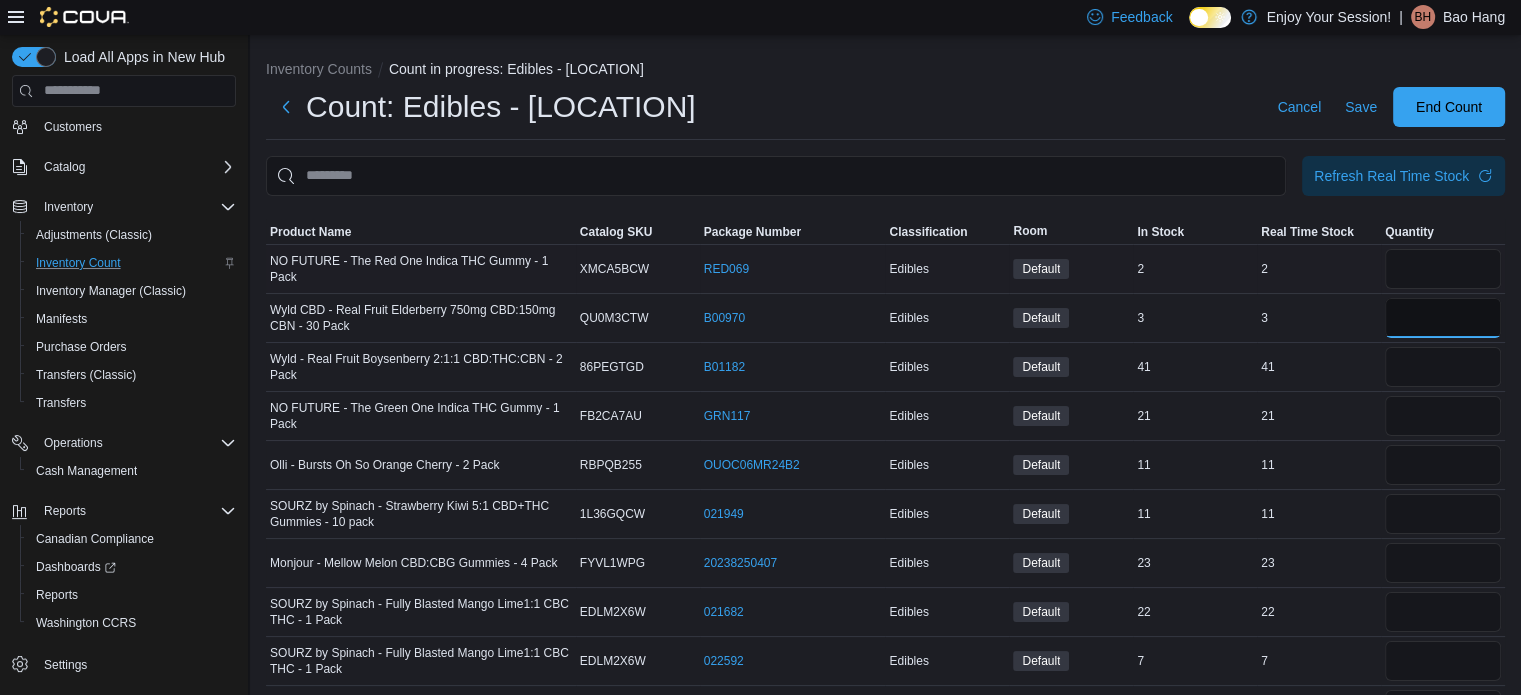 type 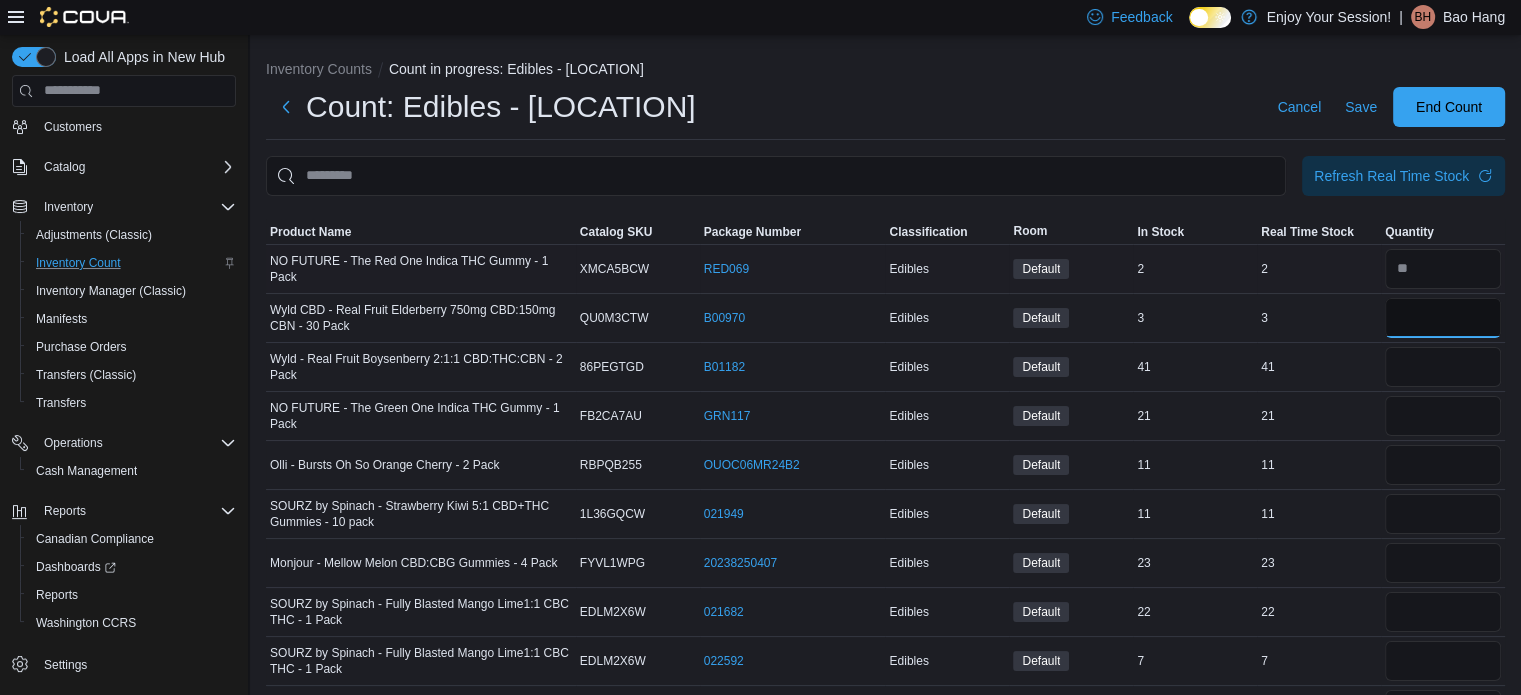 type on "*" 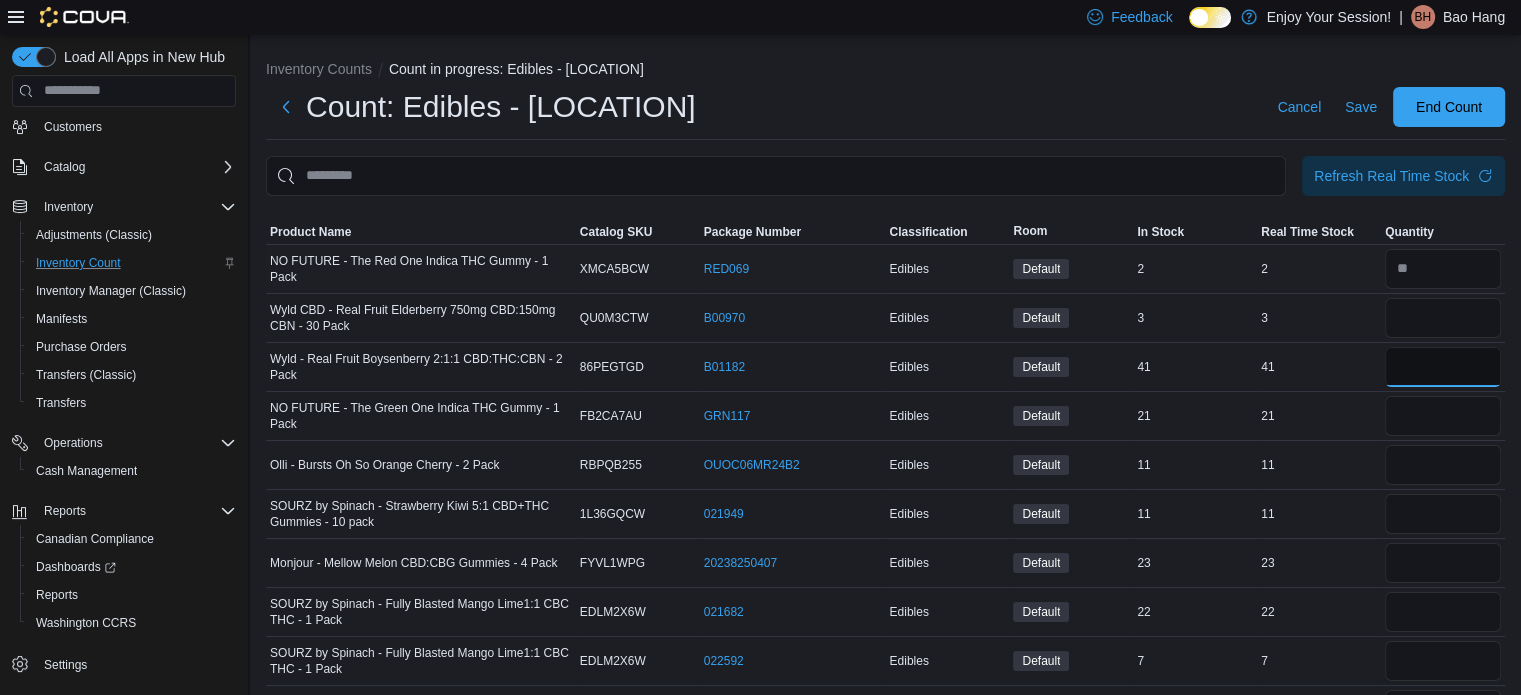 type 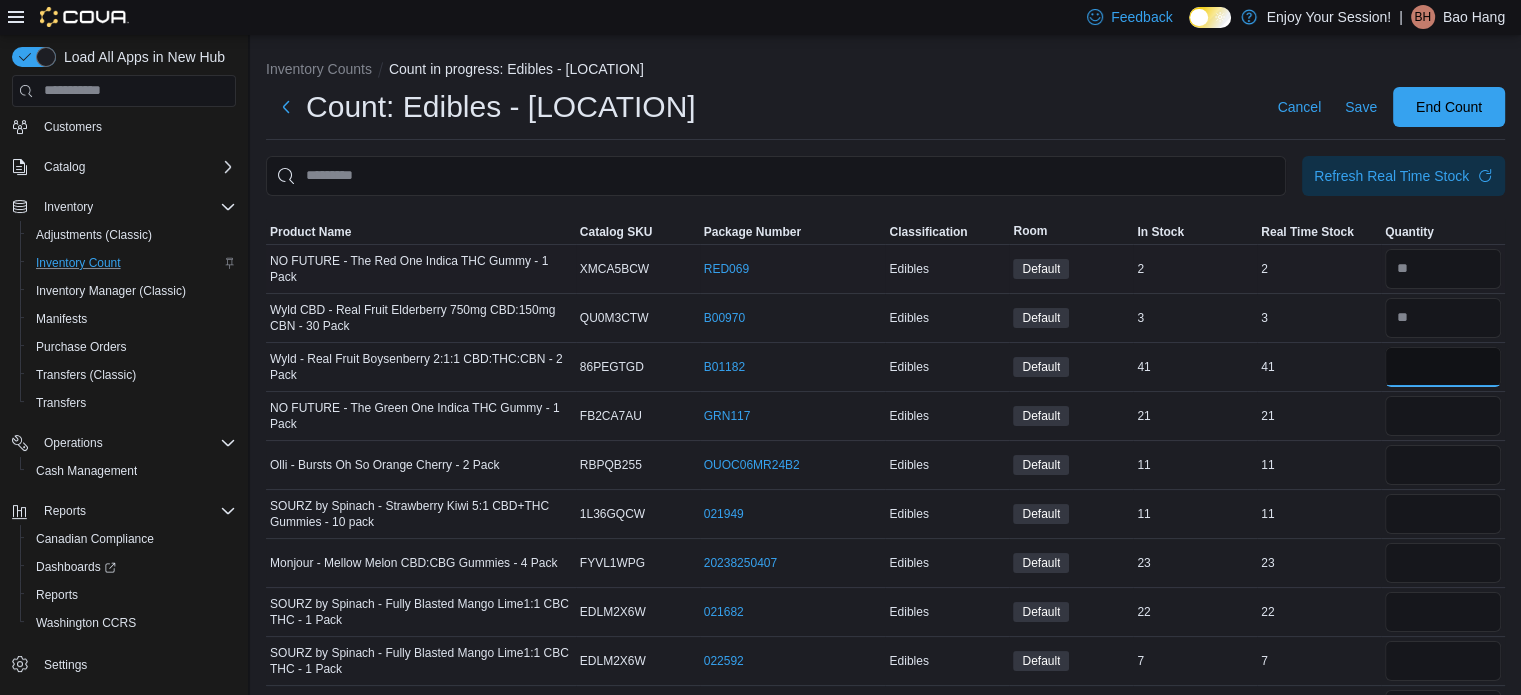 type on "**" 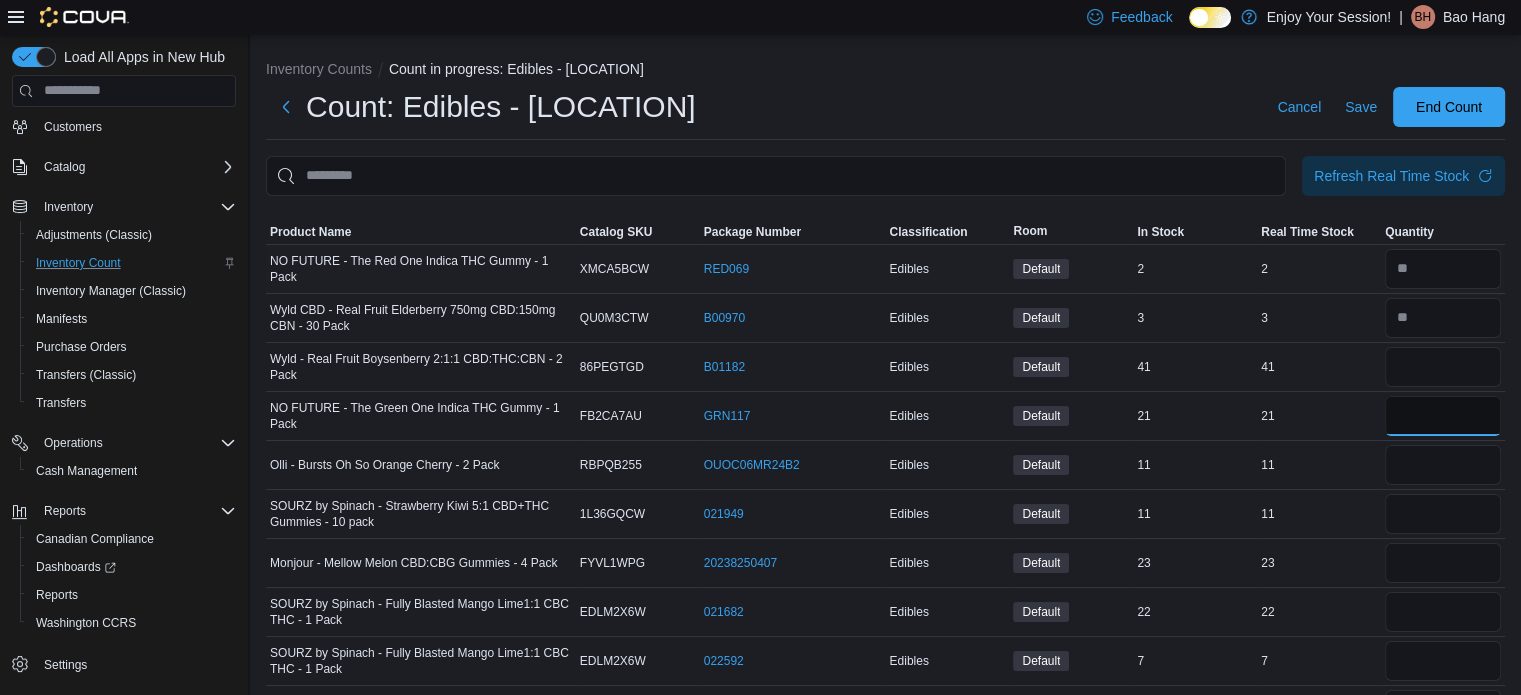 type 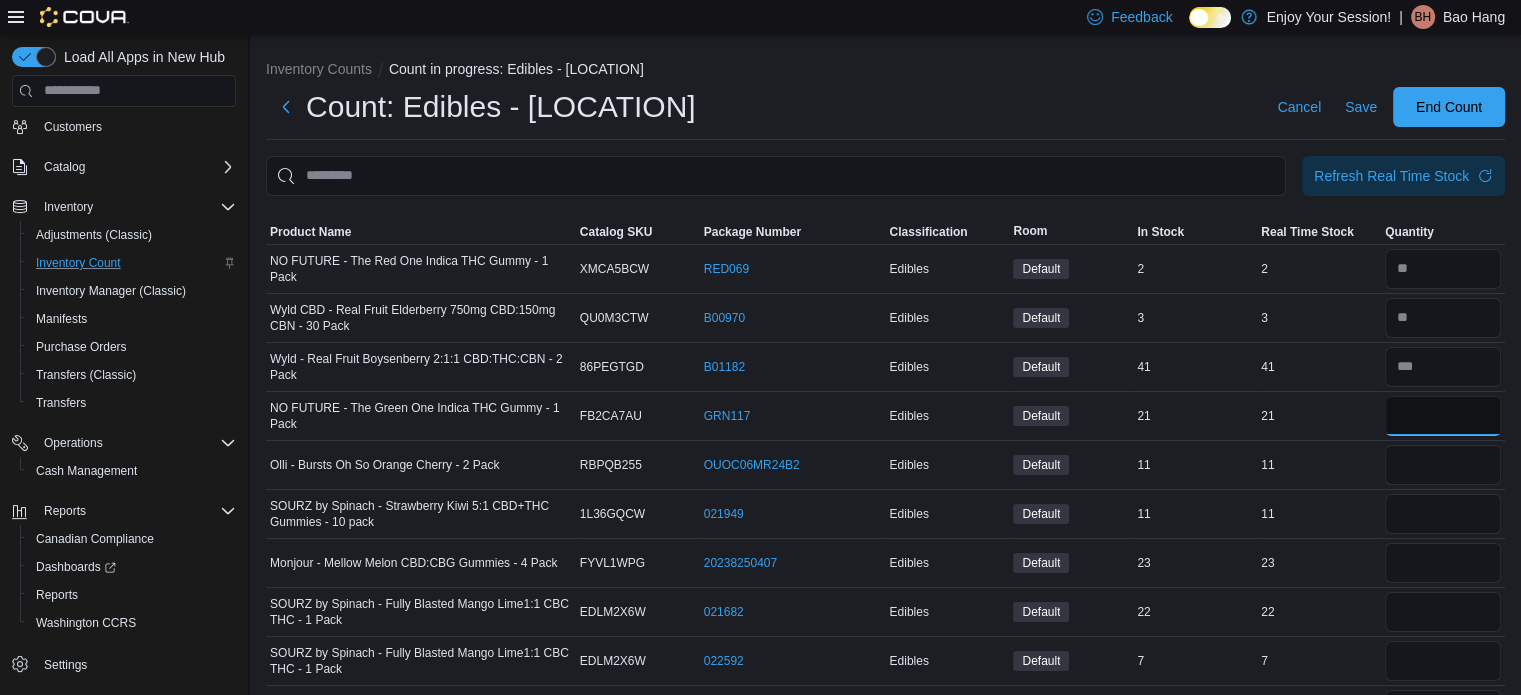 type on "**" 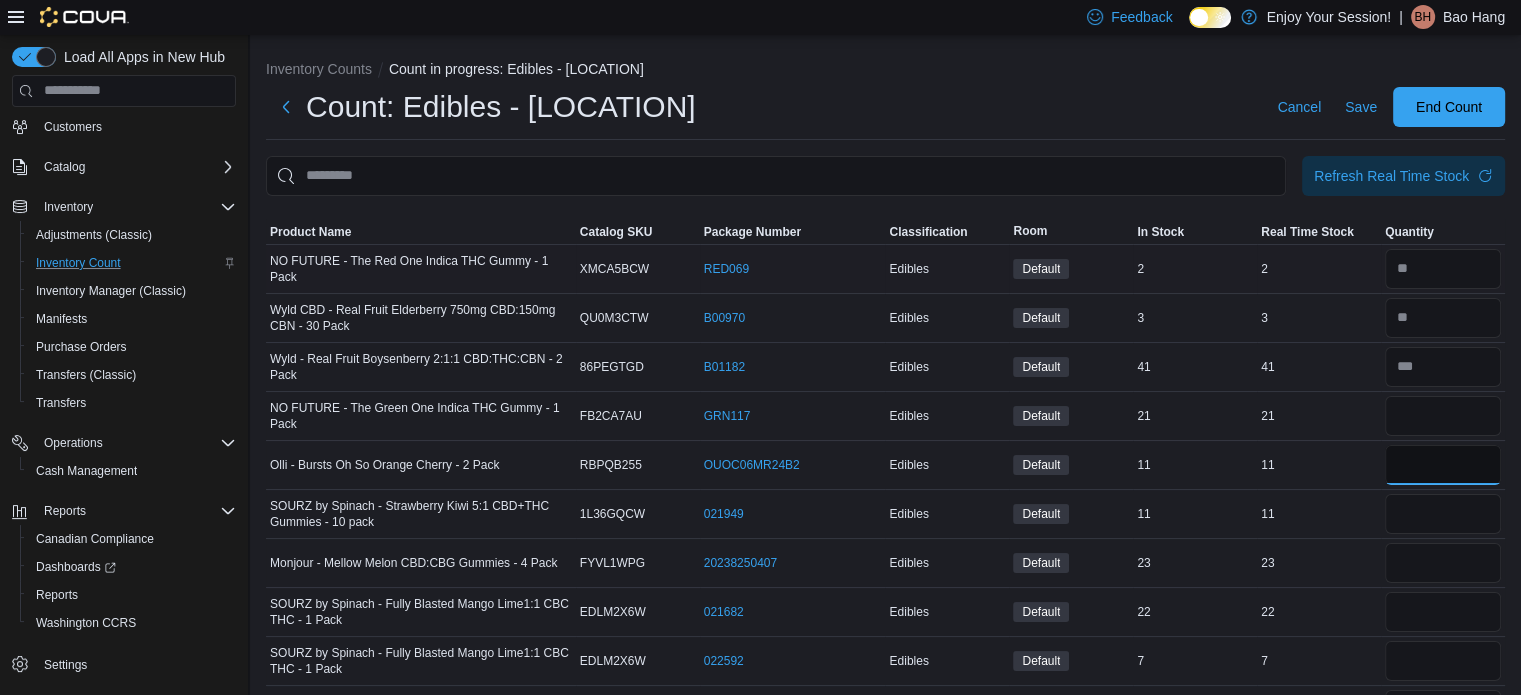 type 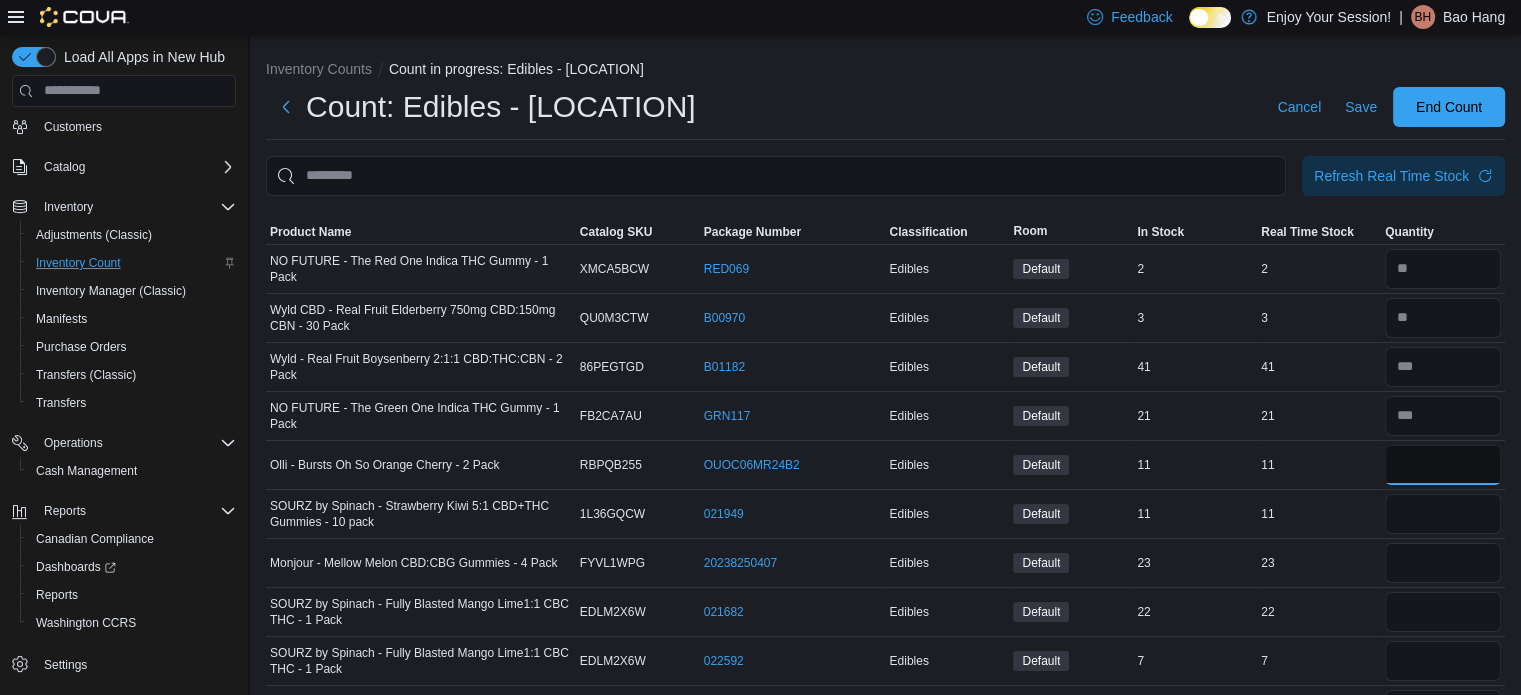 type on "**" 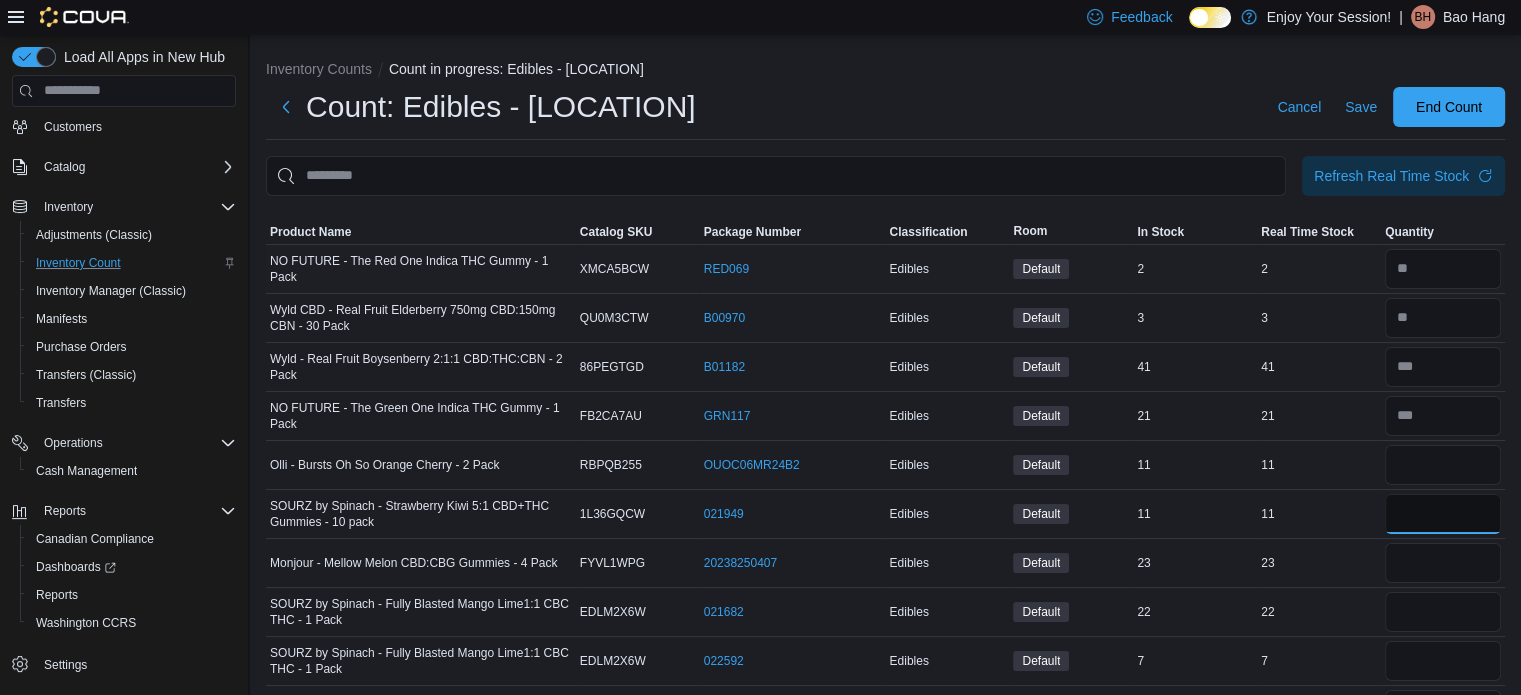 type 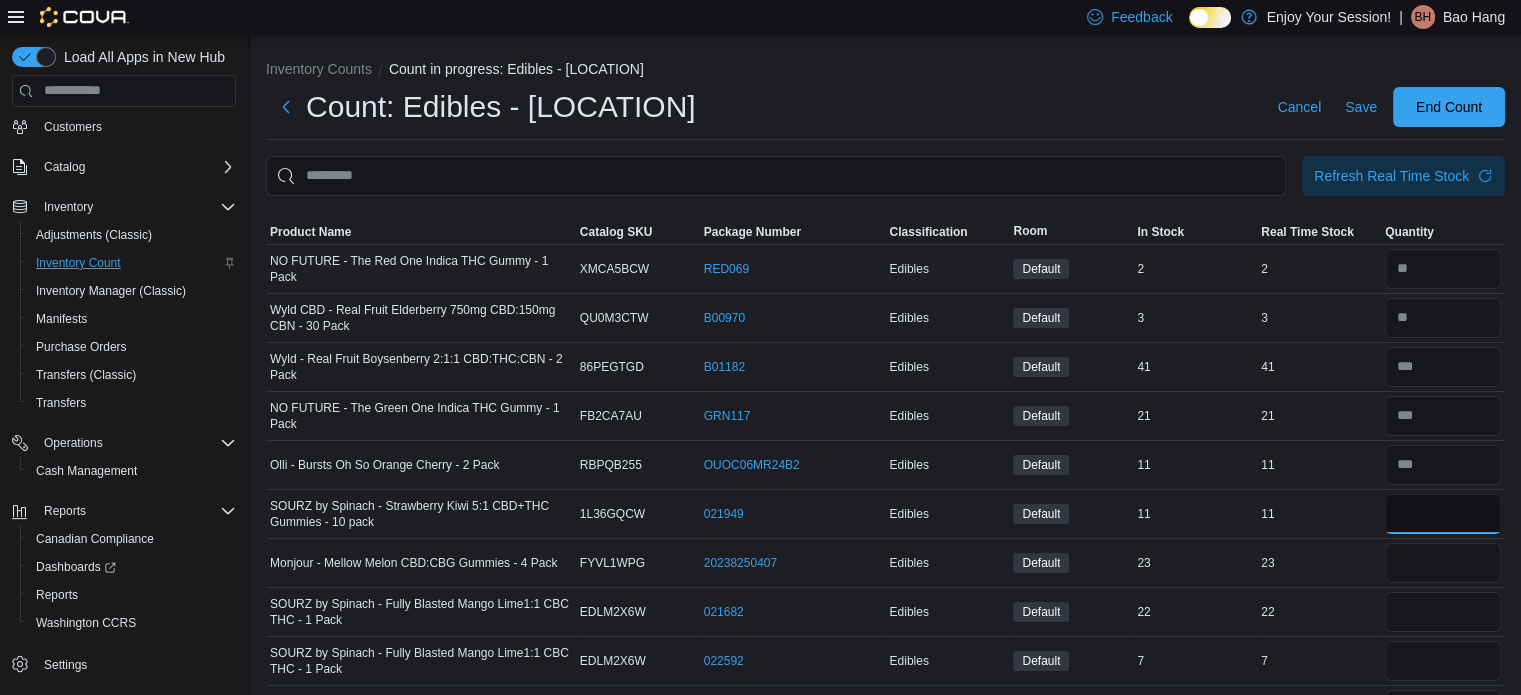type on "**" 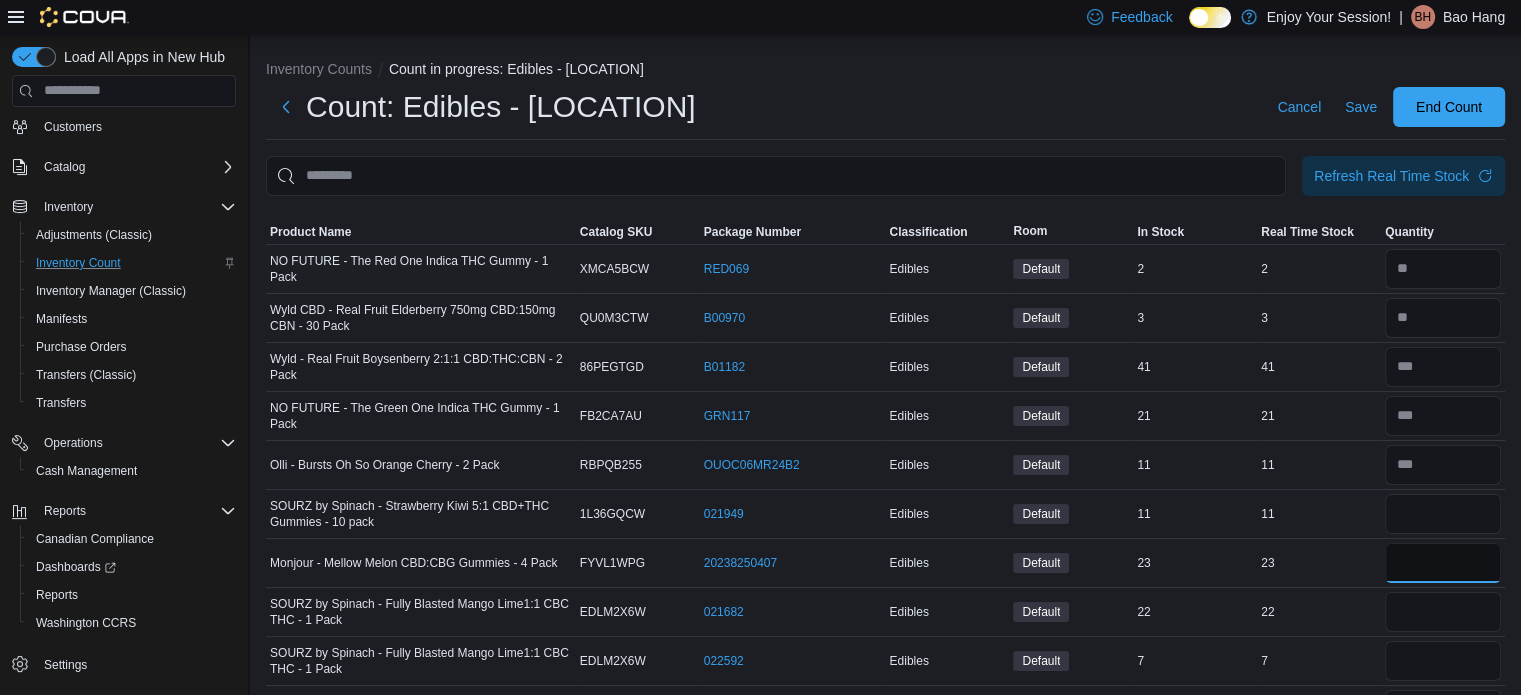 type 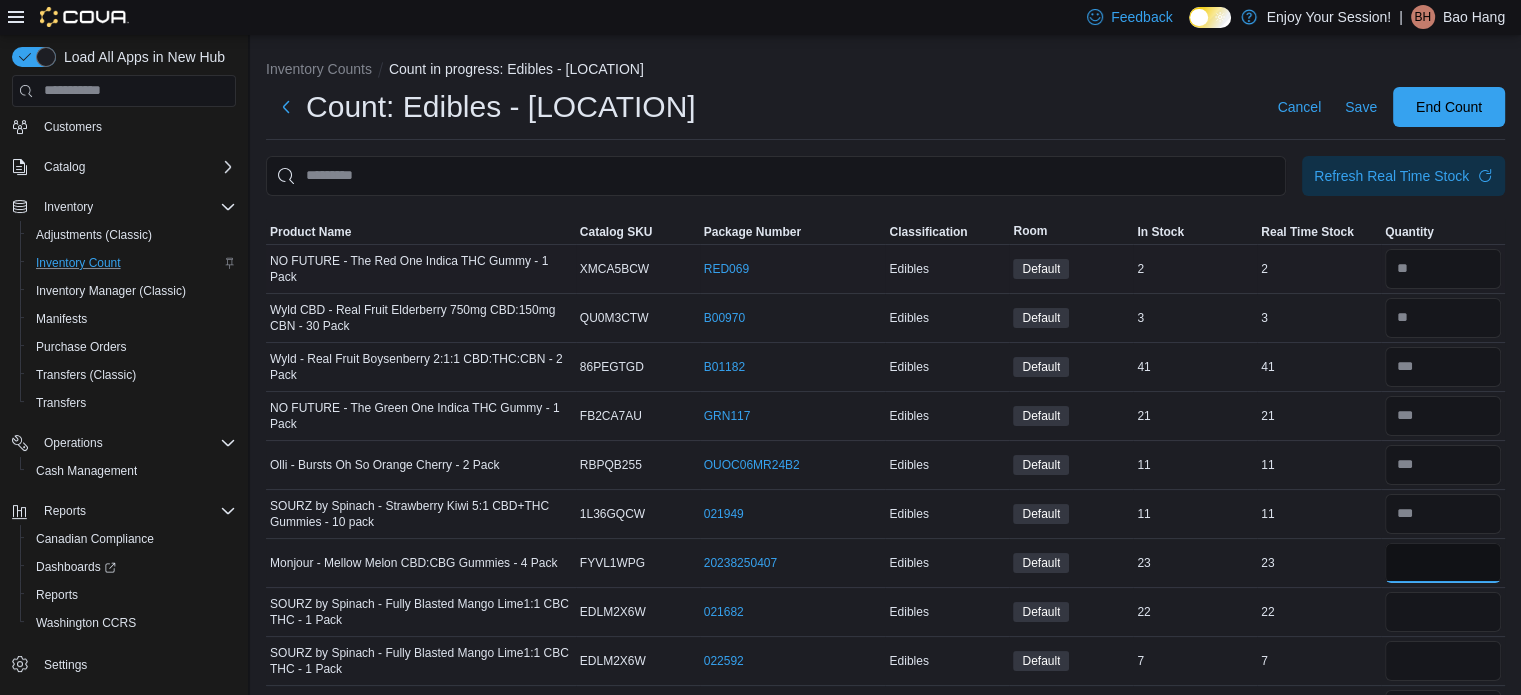 type on "**" 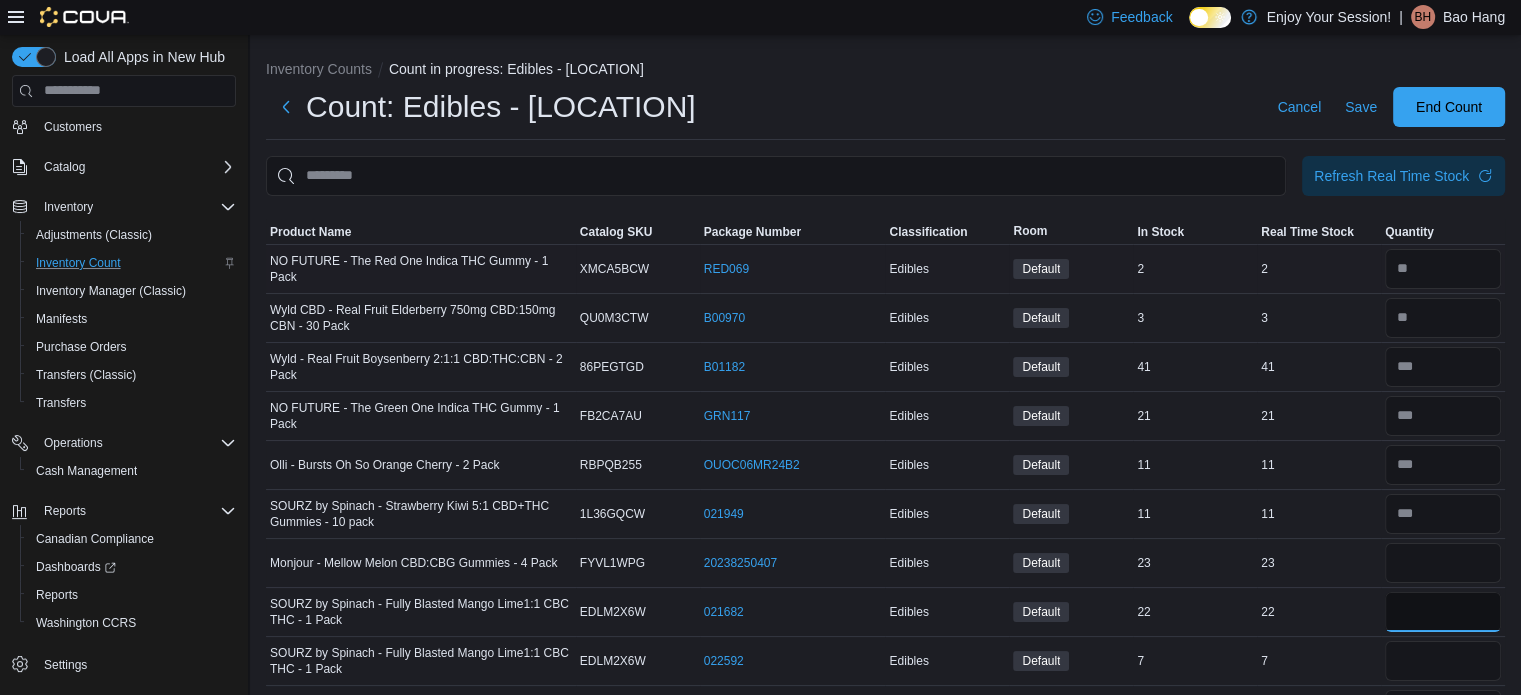 type 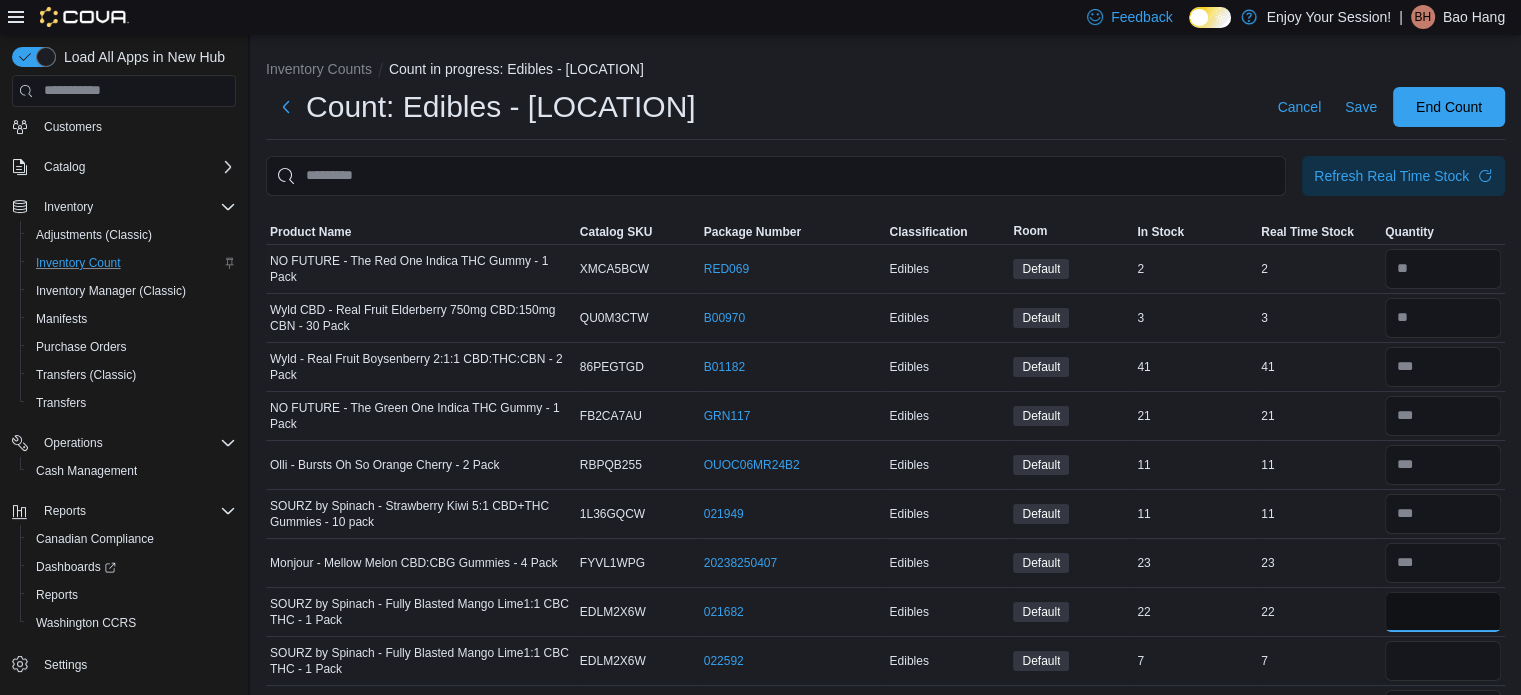 type on "**" 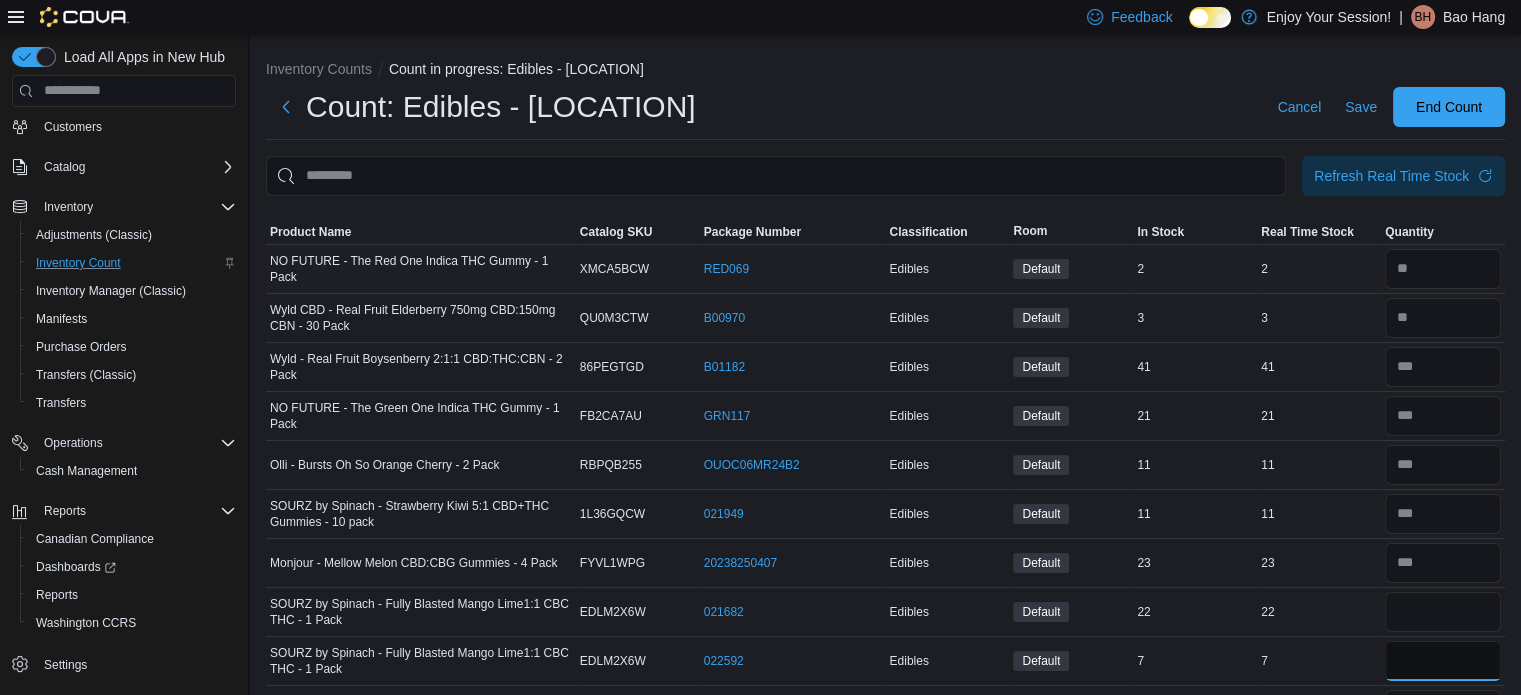 type 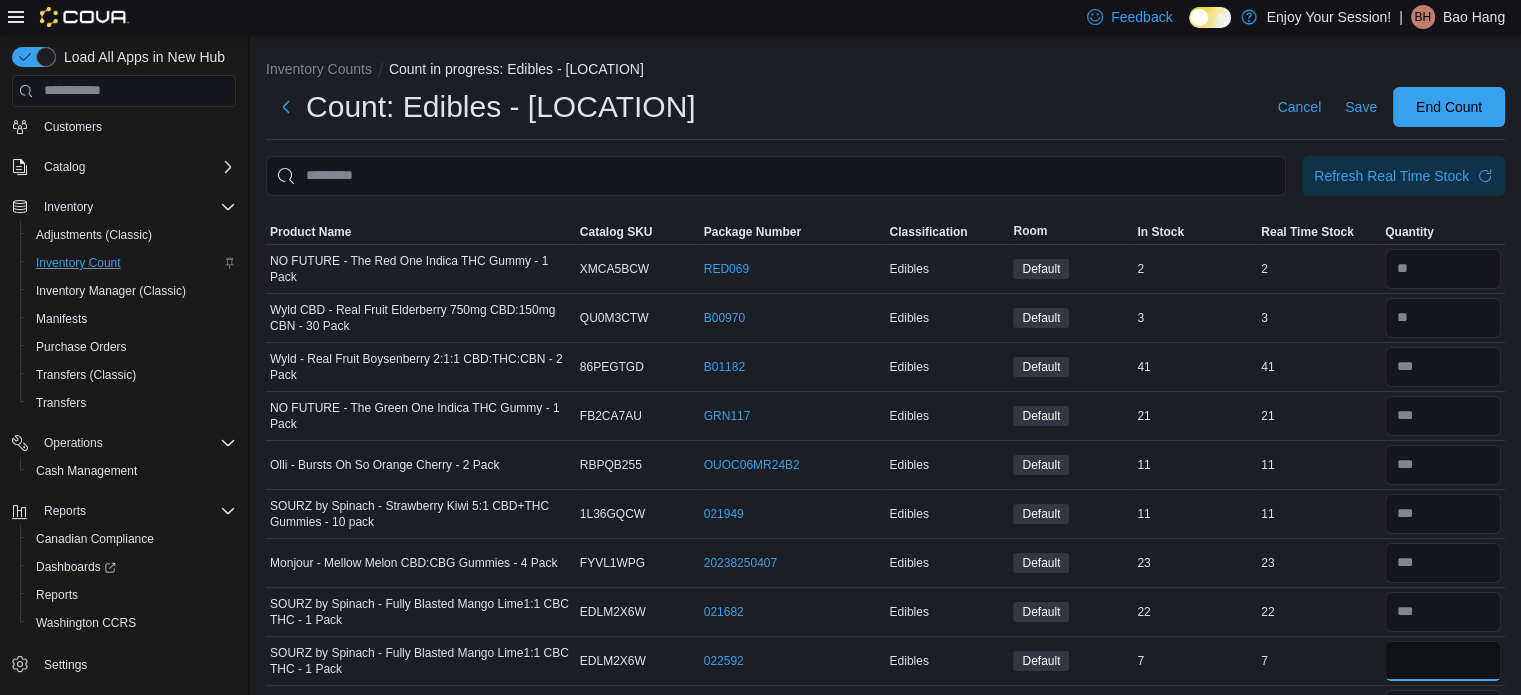 type on "*" 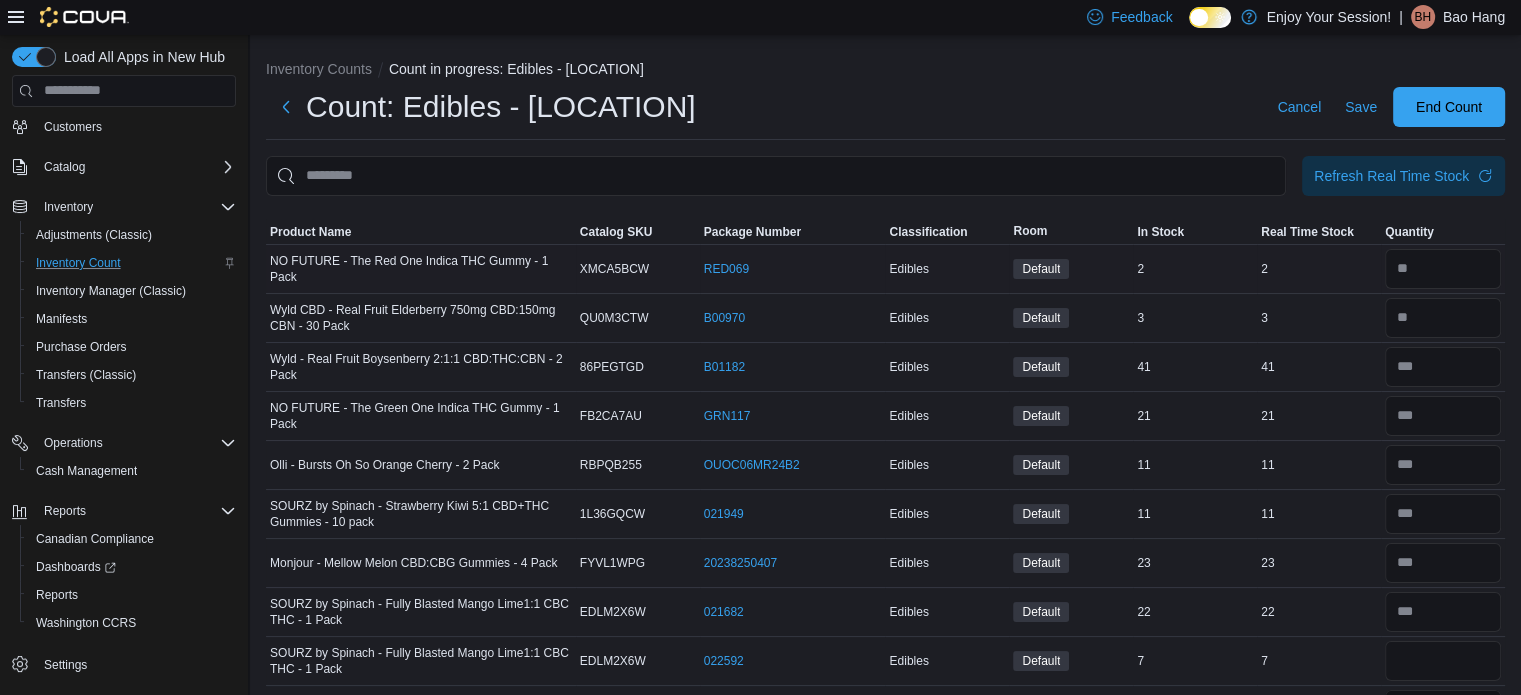 type 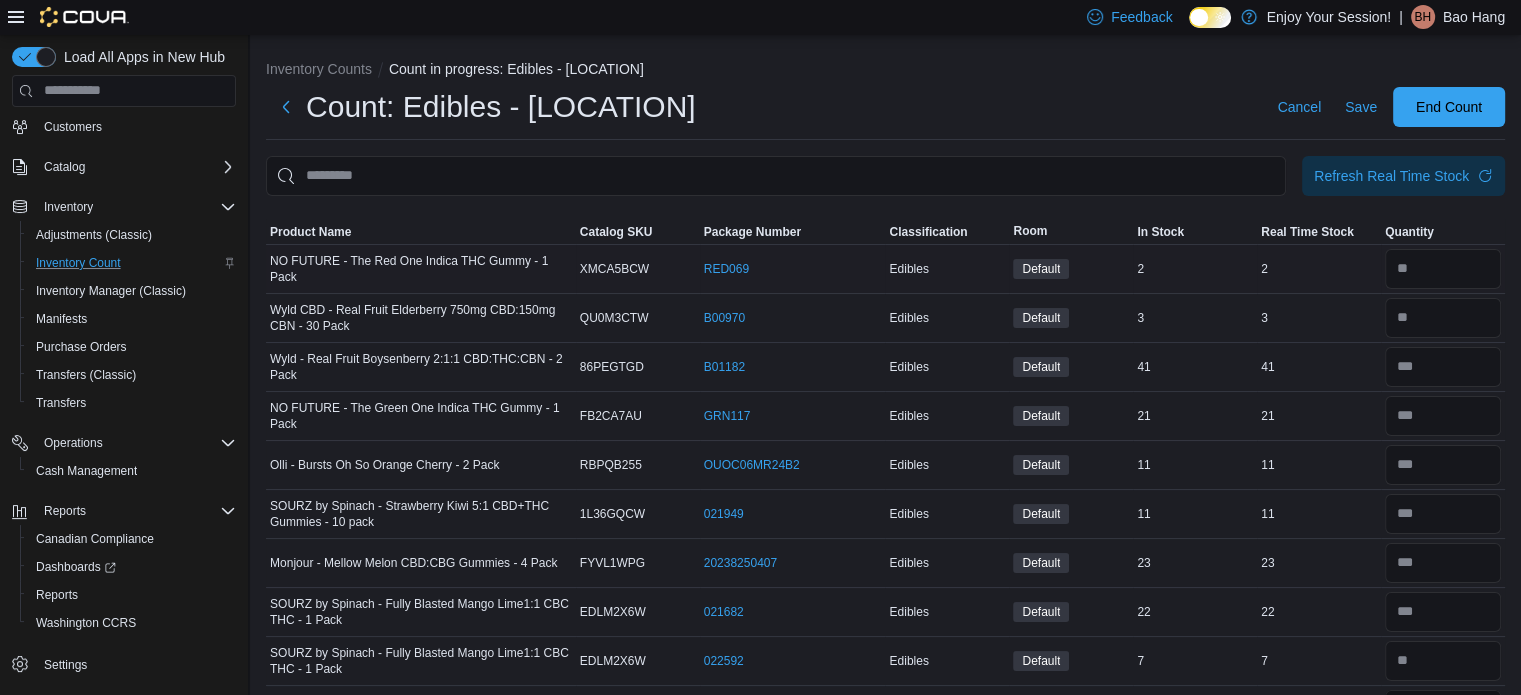 scroll, scrollTop: 32, scrollLeft: 0, axis: vertical 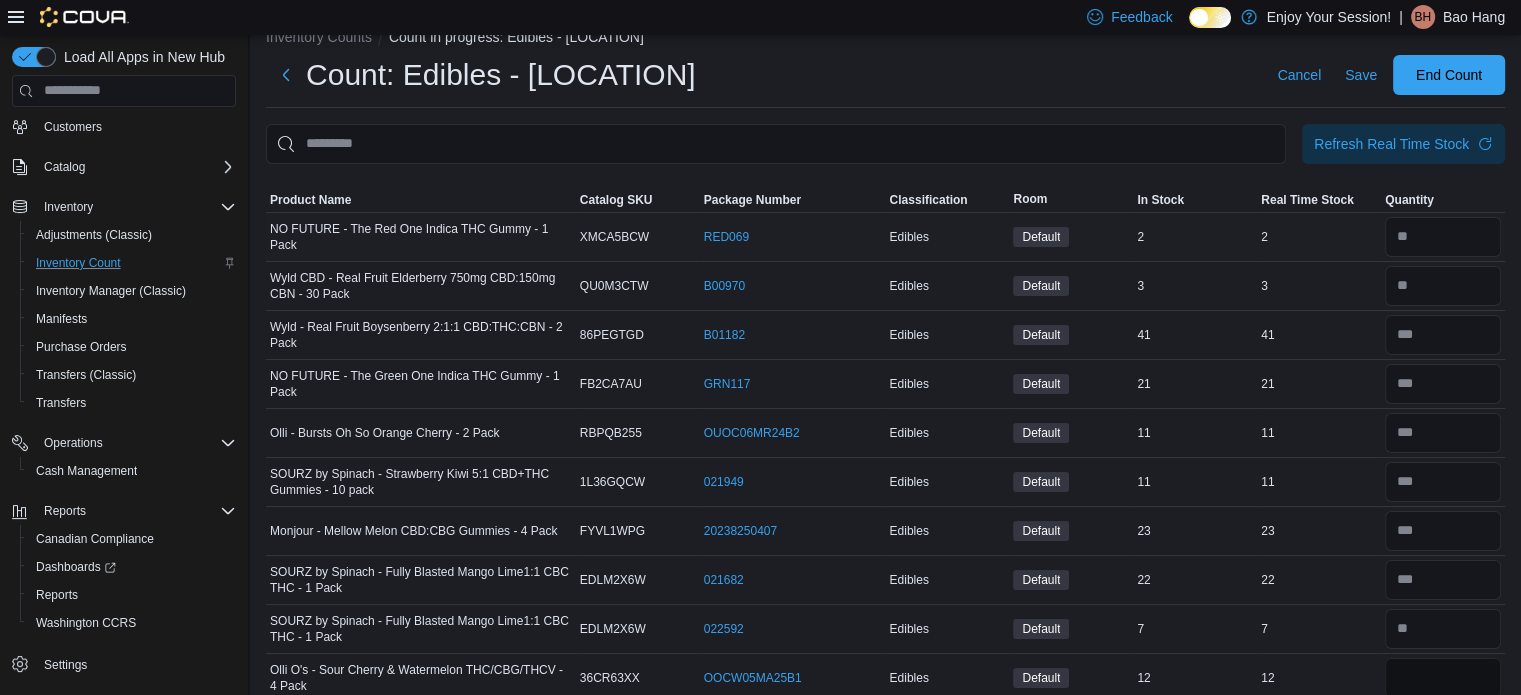 type on "**" 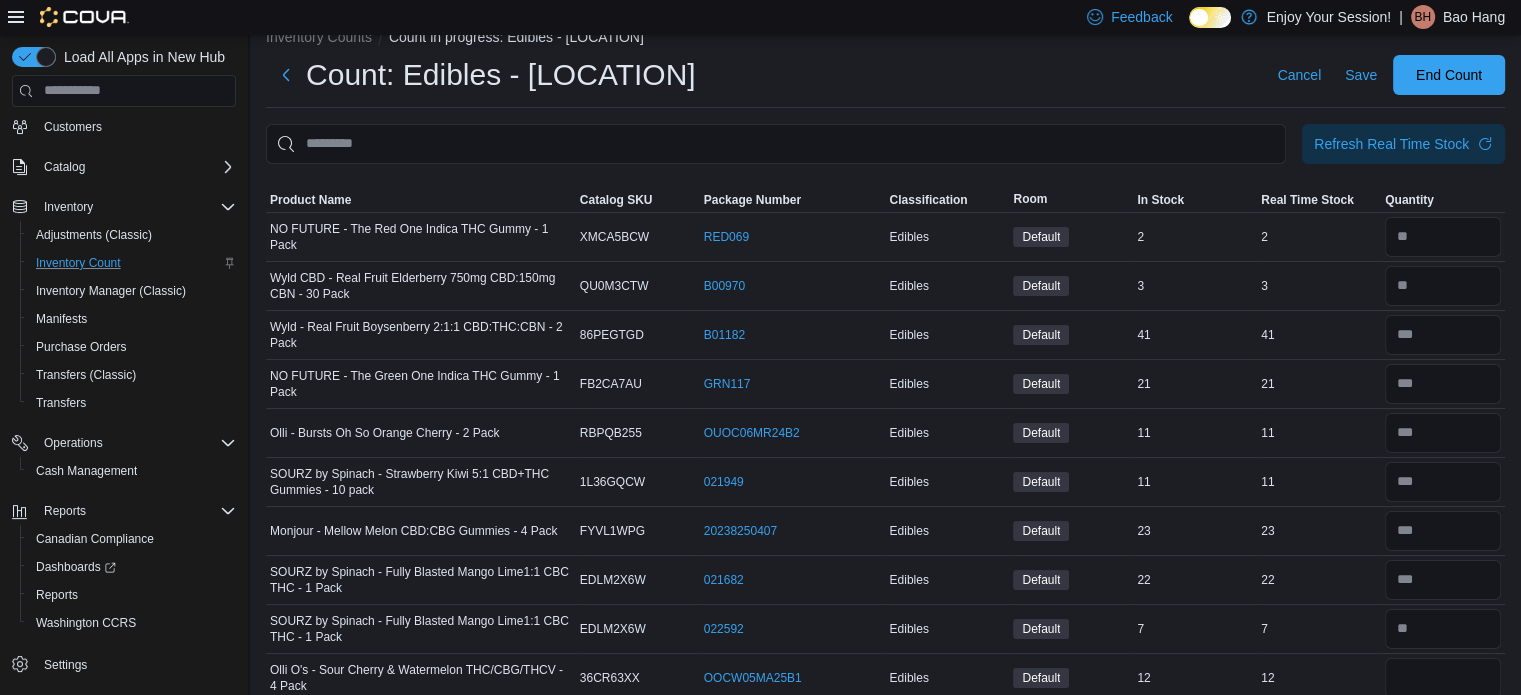 type 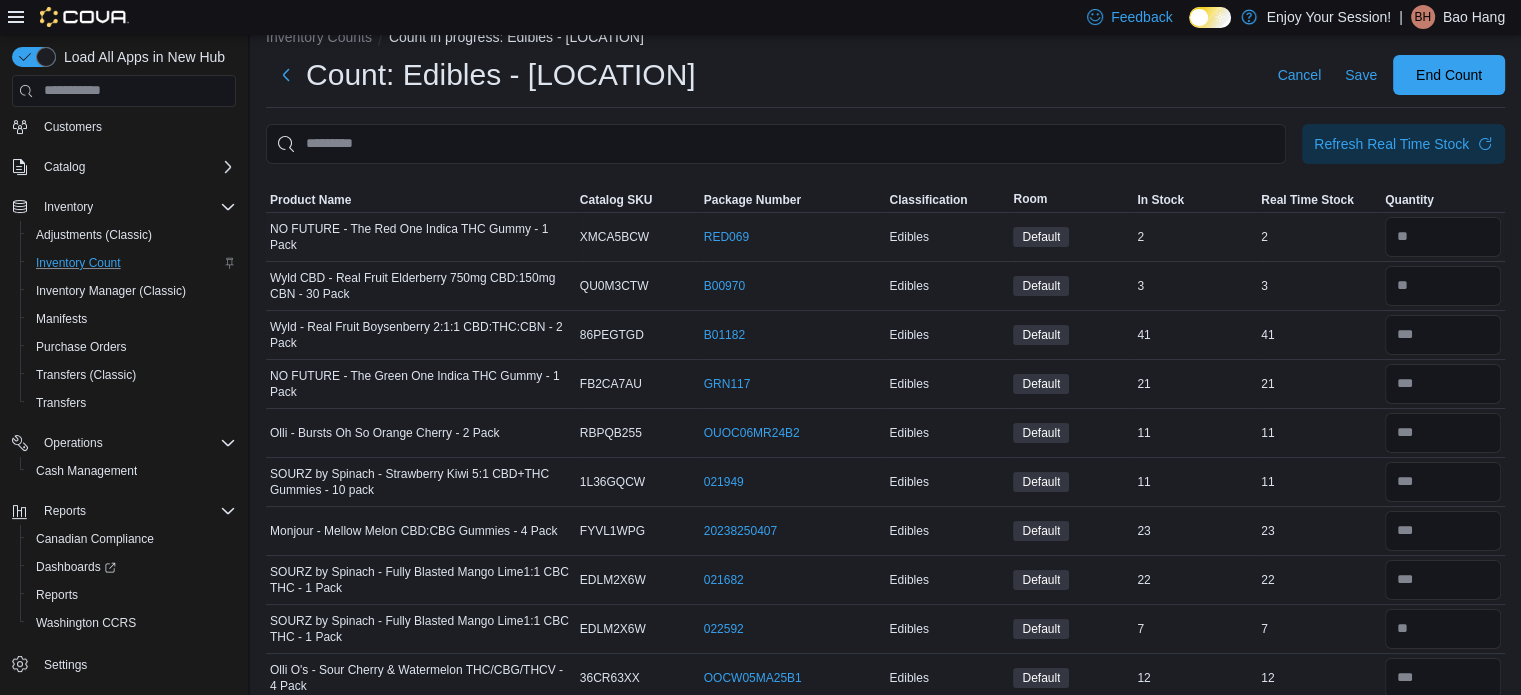 scroll, scrollTop: 408, scrollLeft: 0, axis: vertical 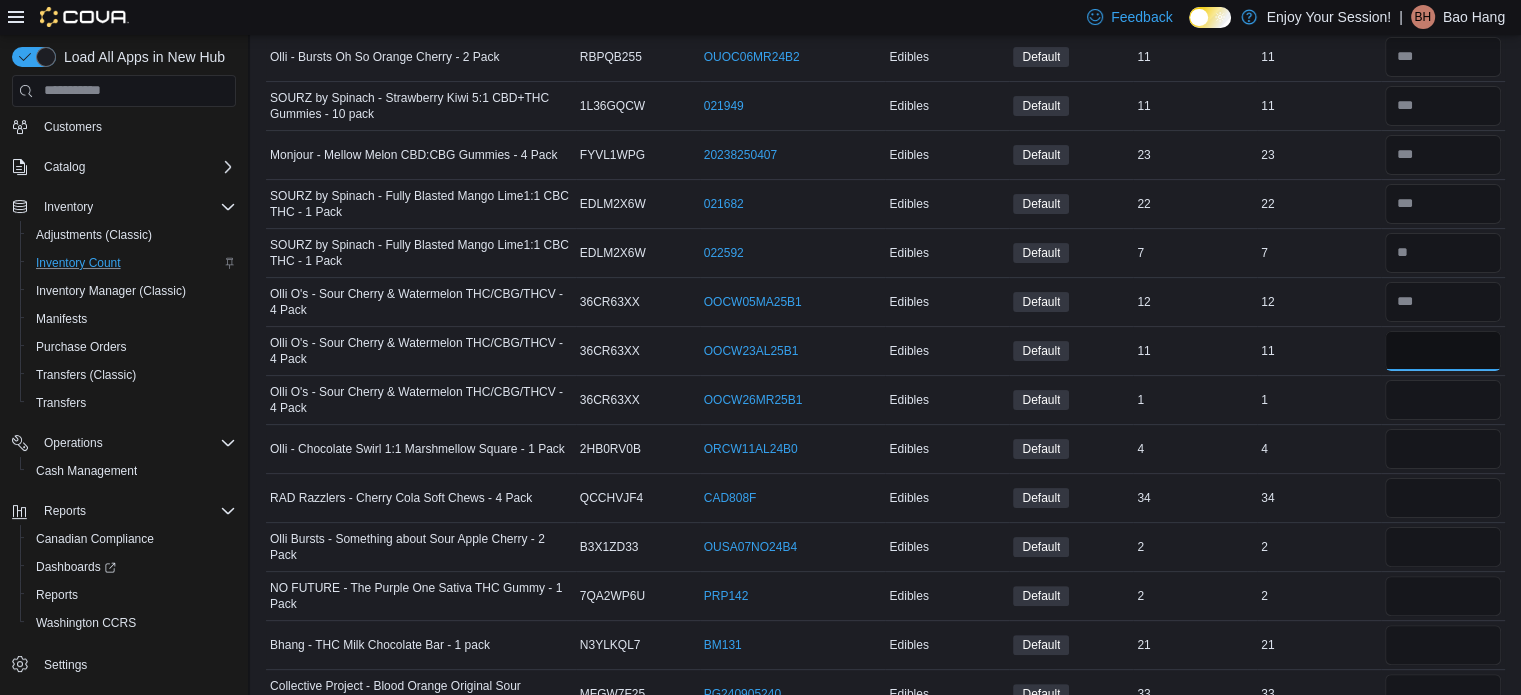 type on "**" 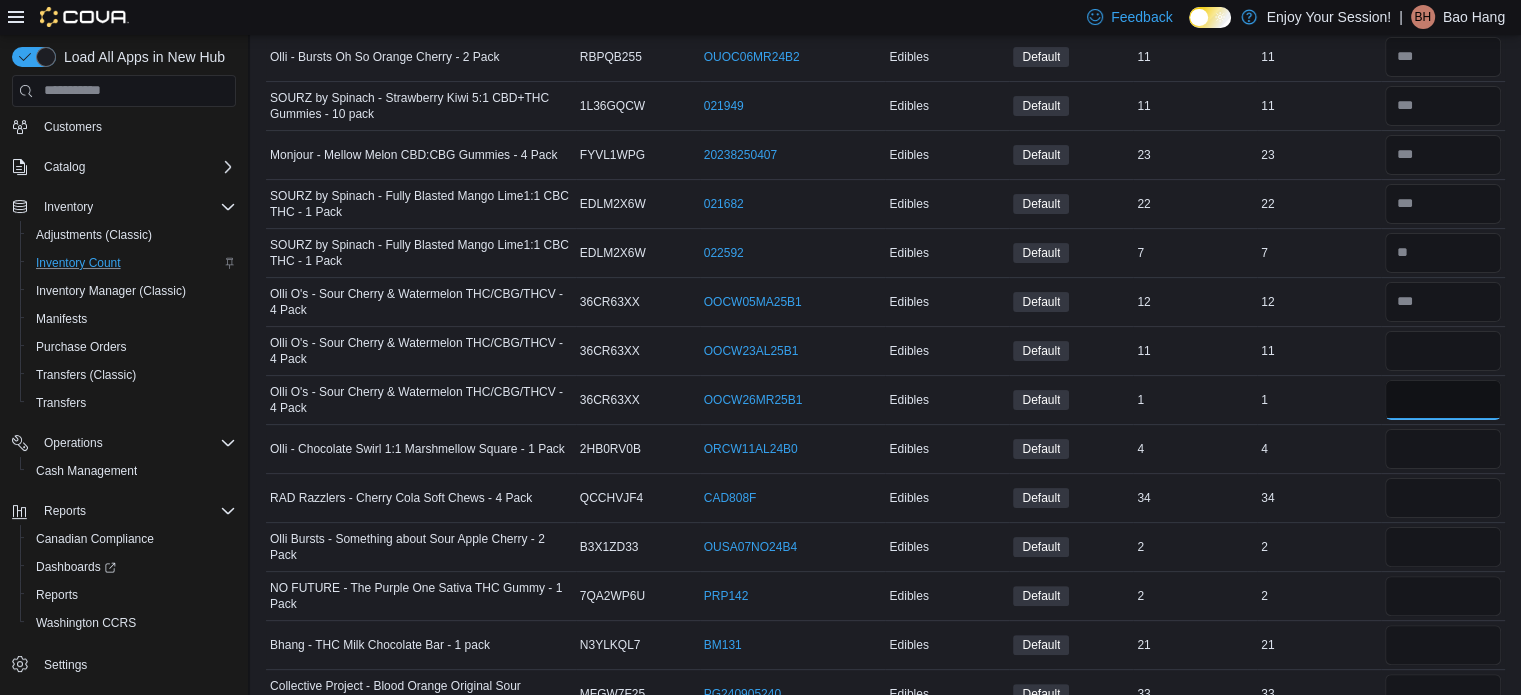 type 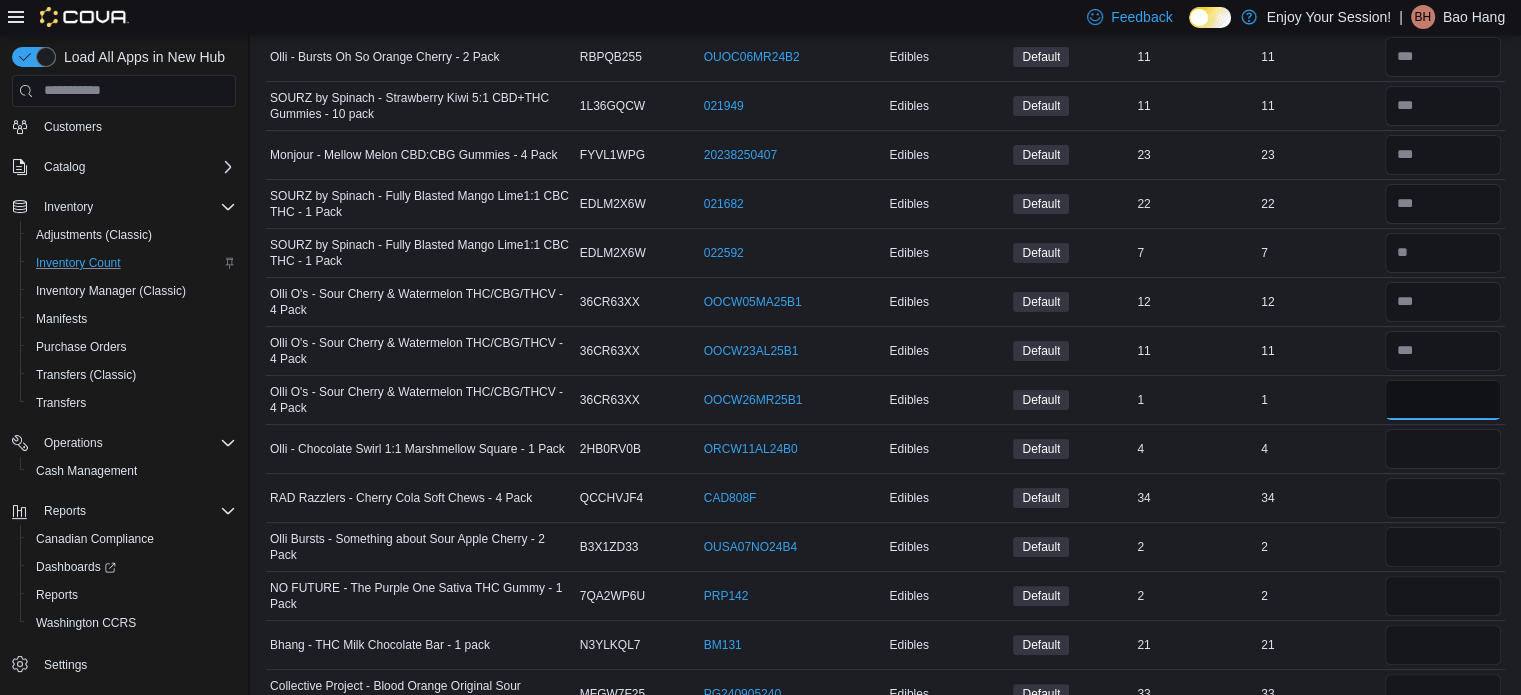 type on "*" 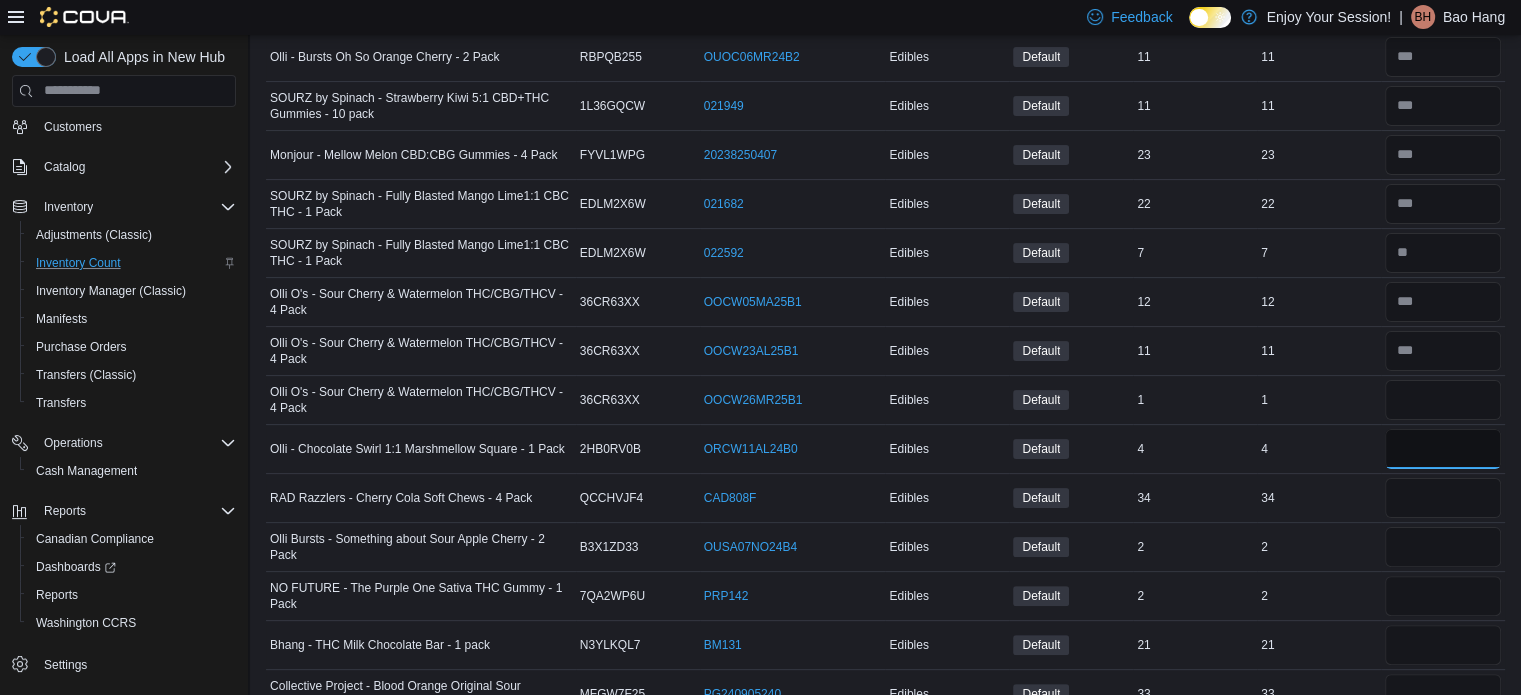type 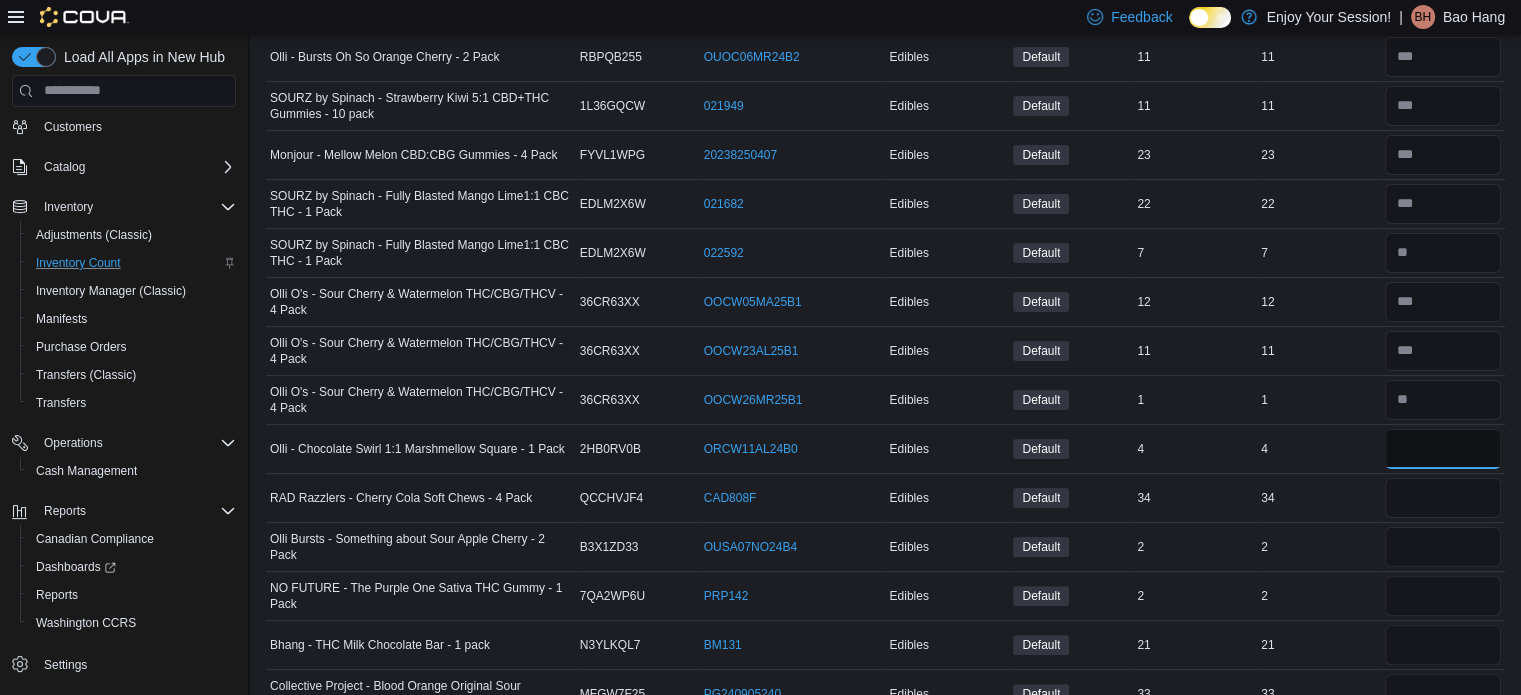 type on "*" 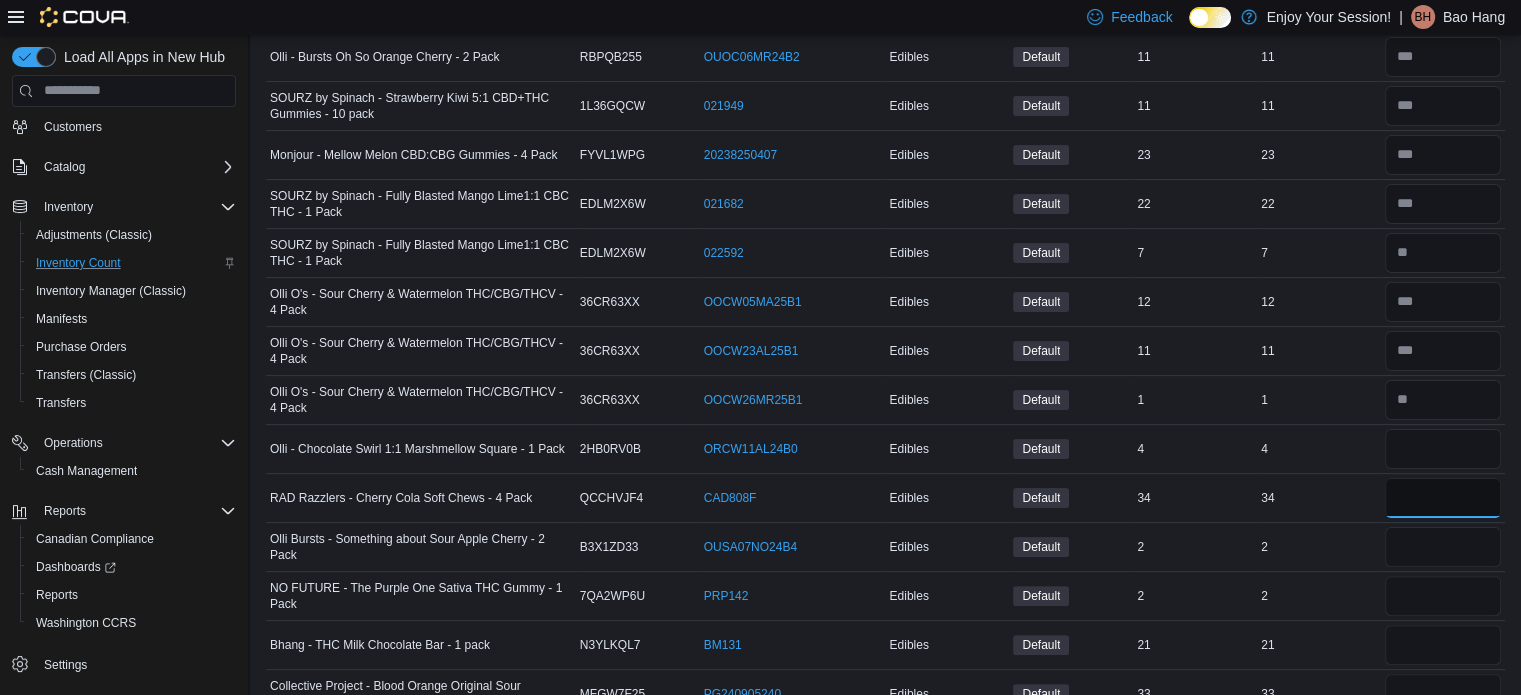 type 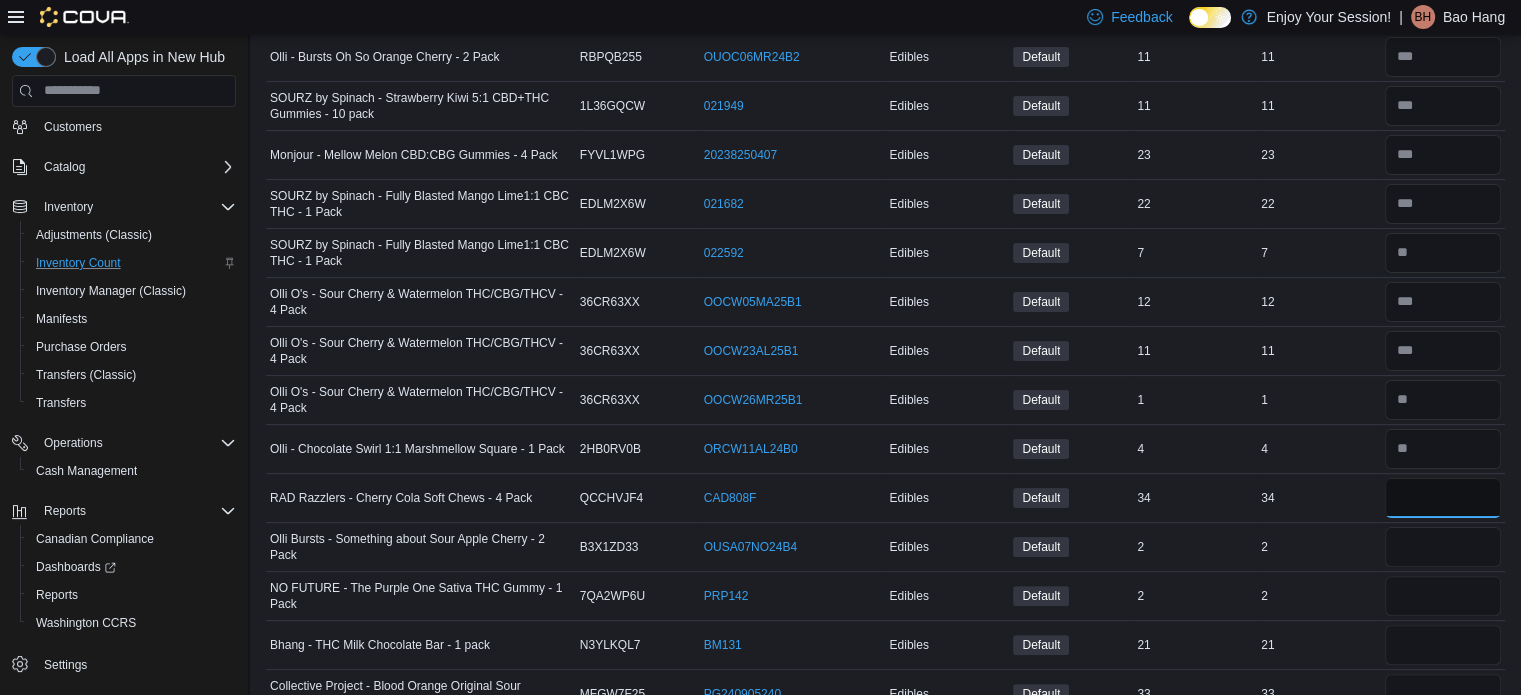 type on "**" 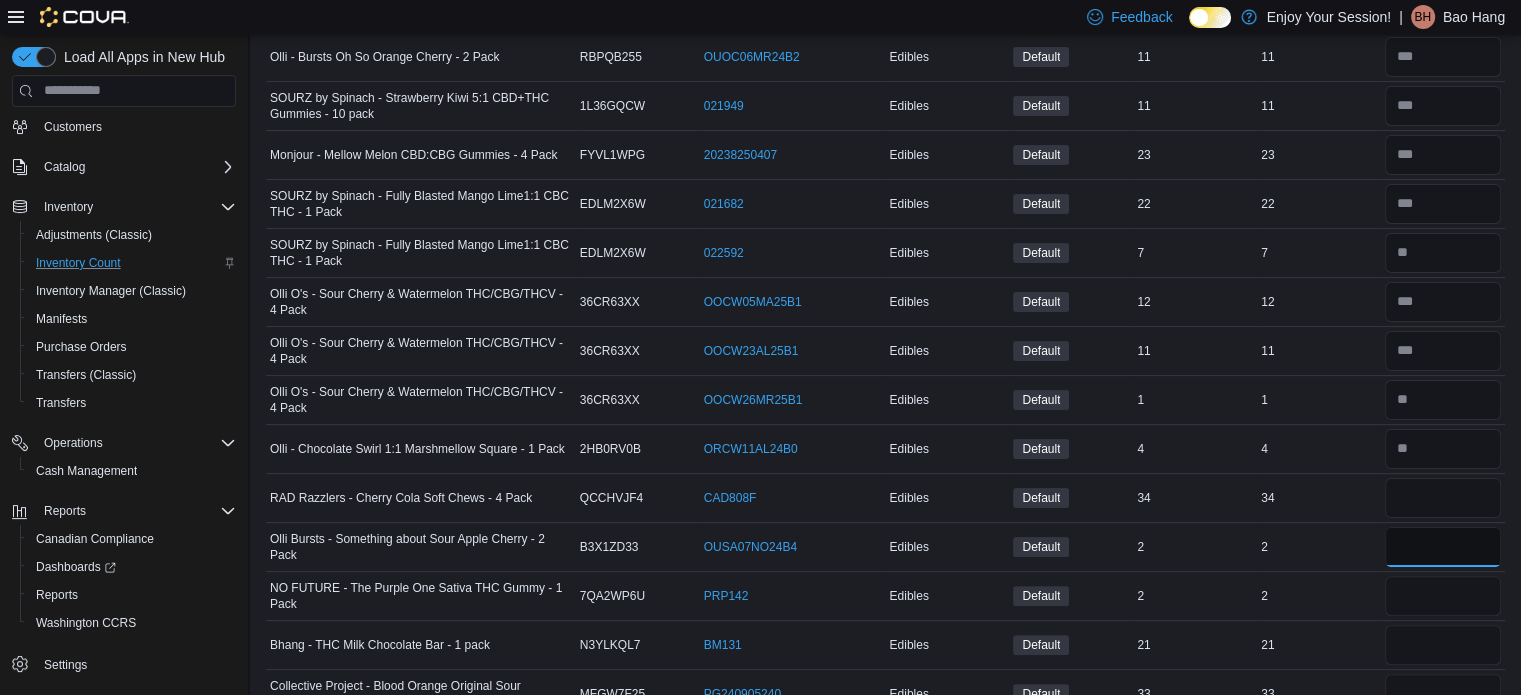 type 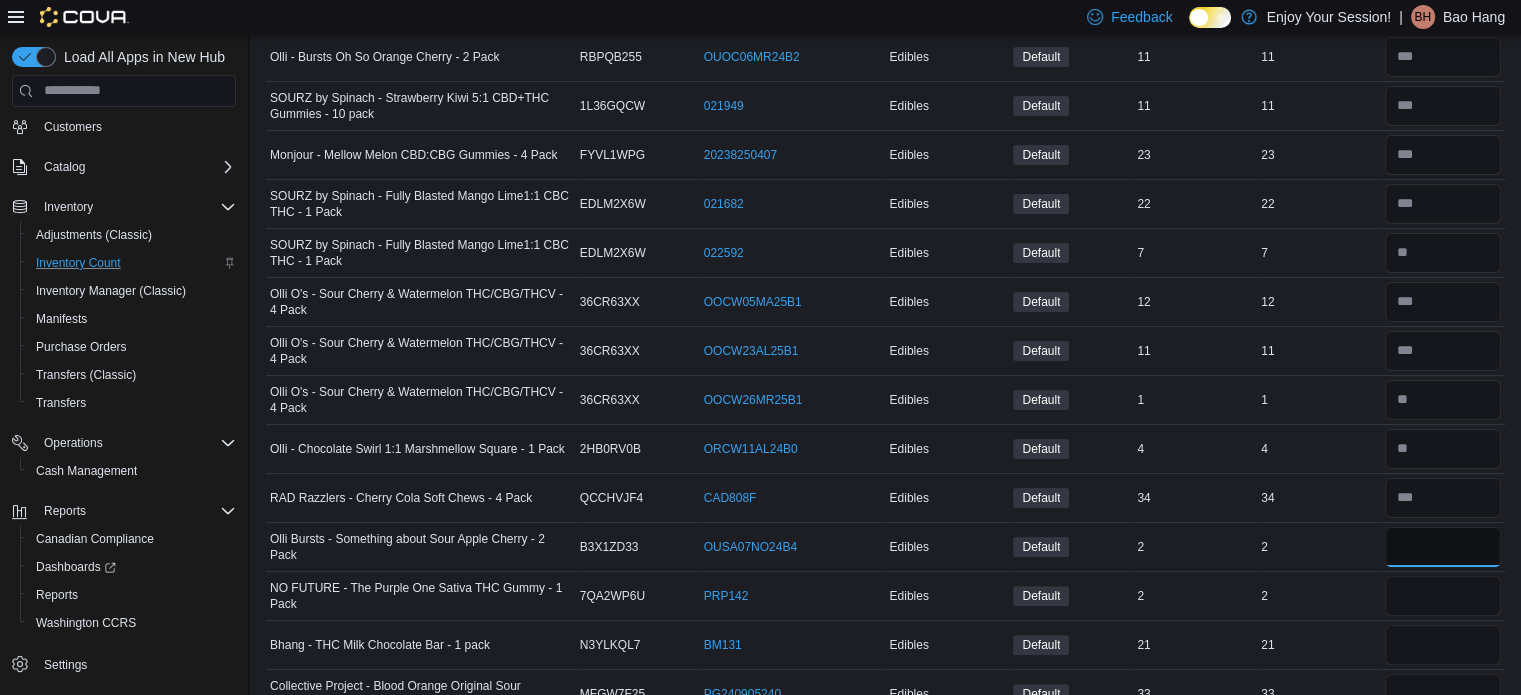 type on "*" 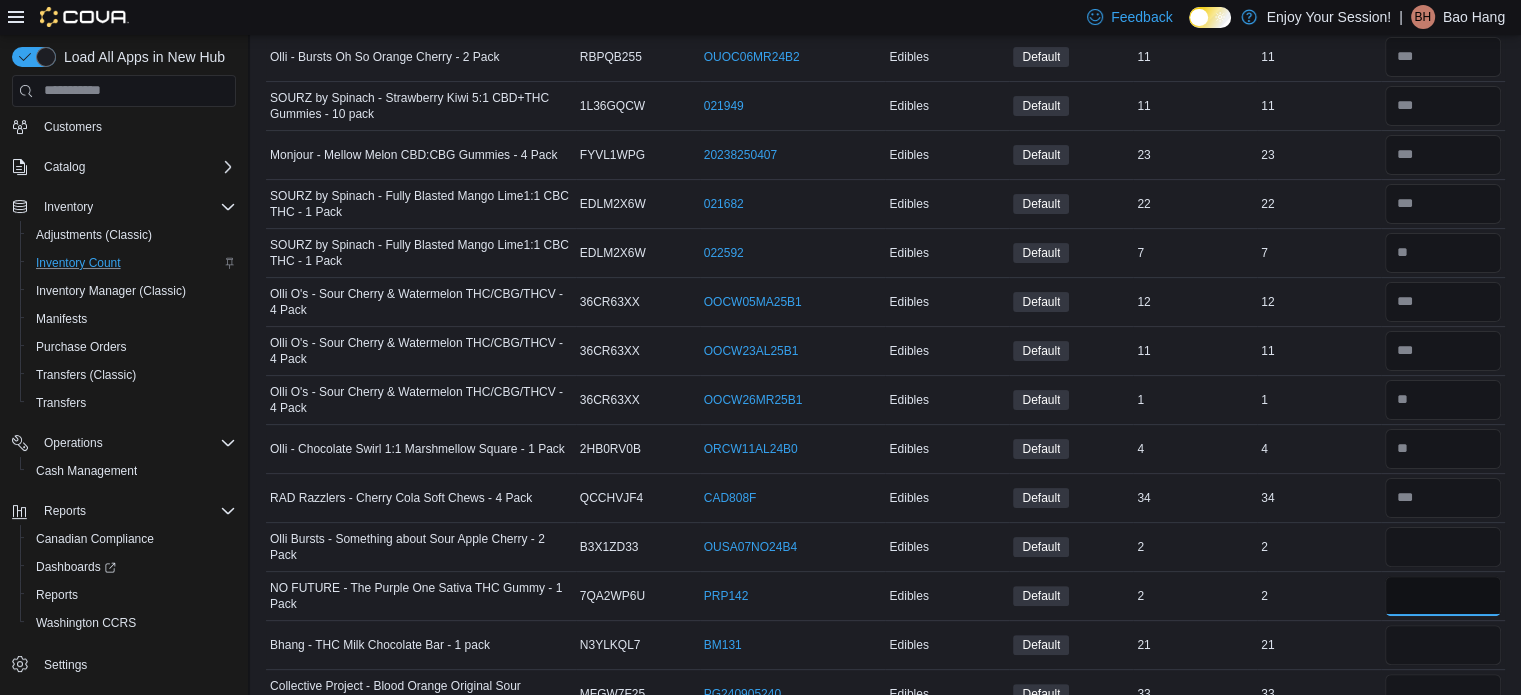 type 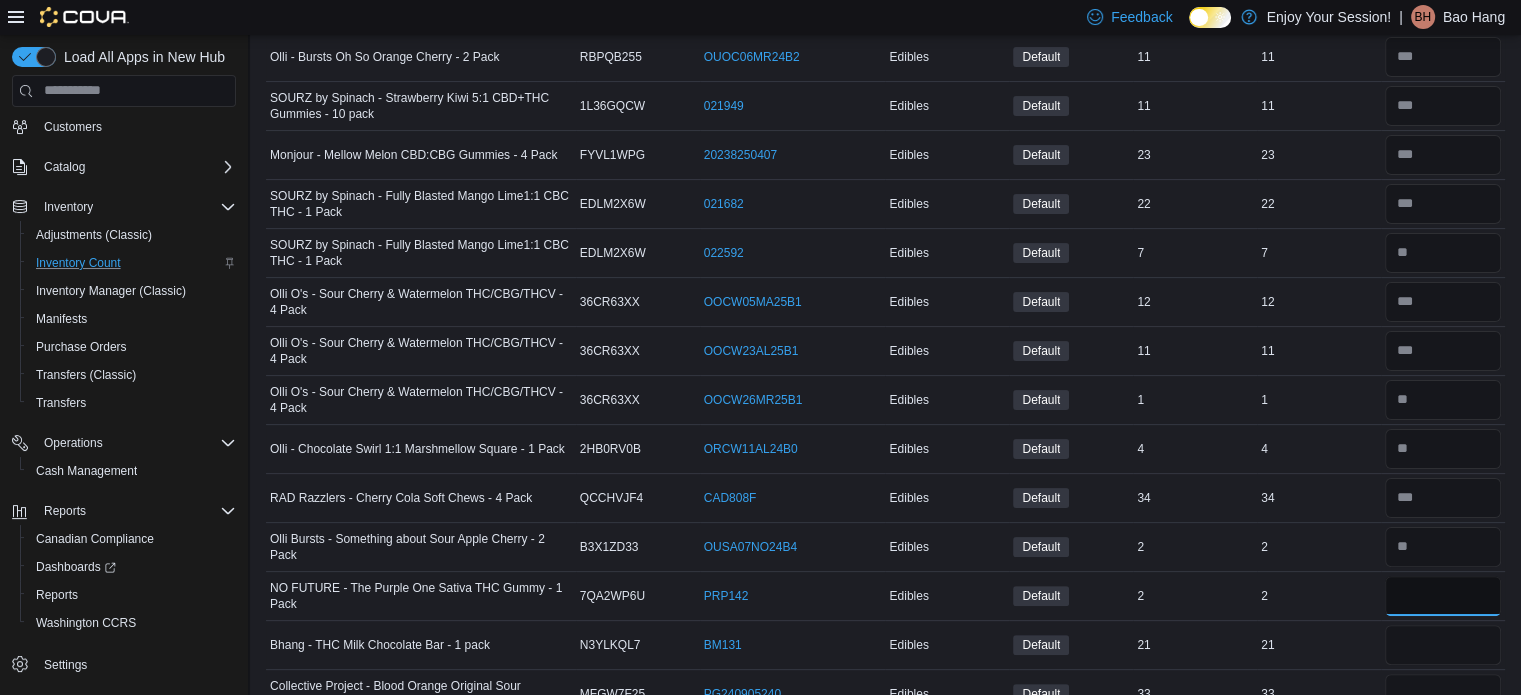 type on "*" 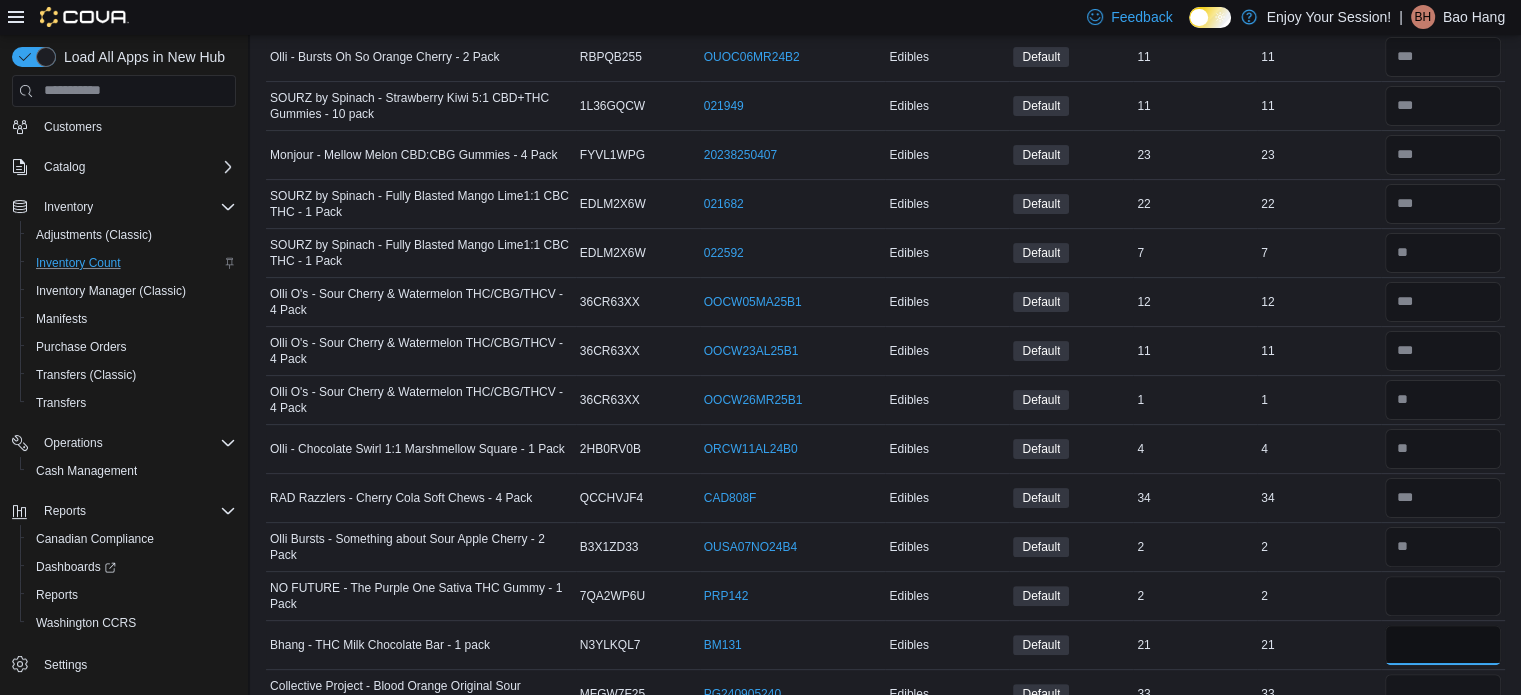 type 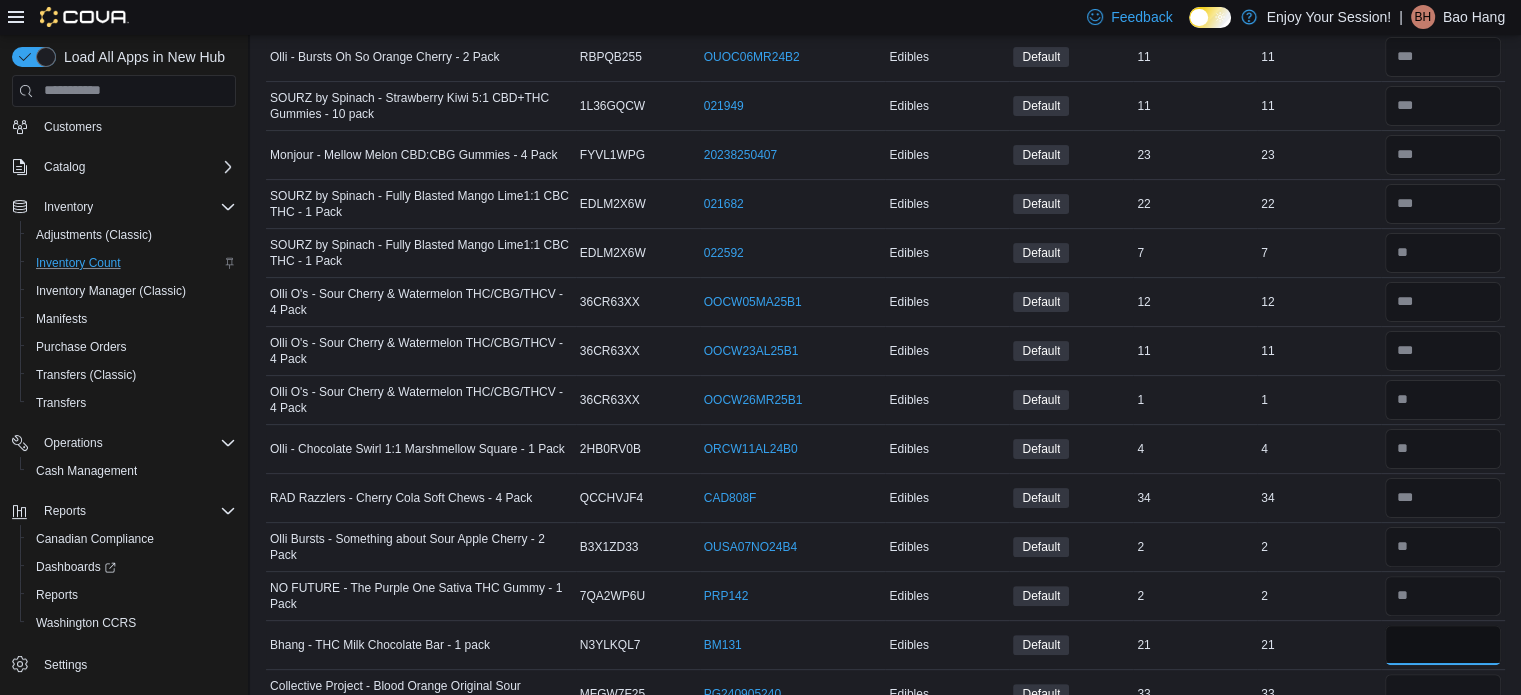 type on "**" 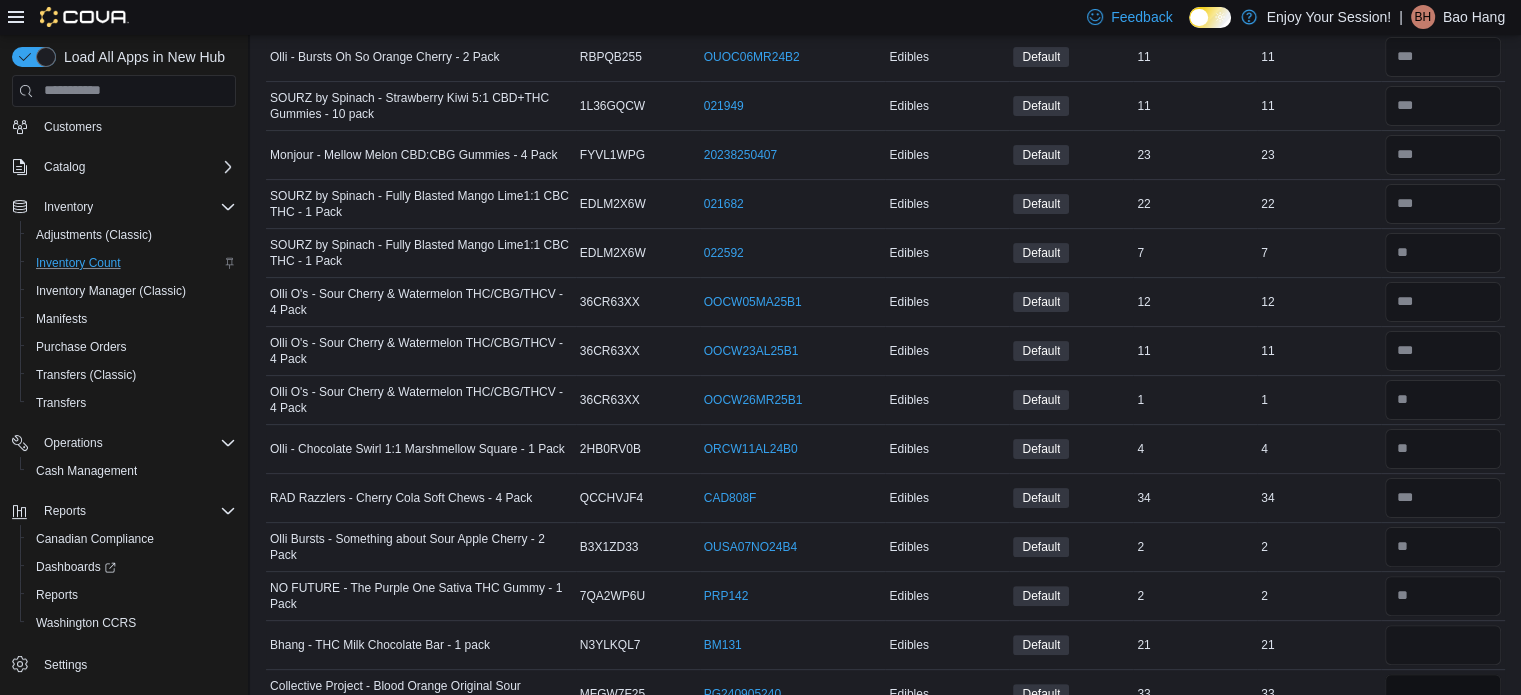 type 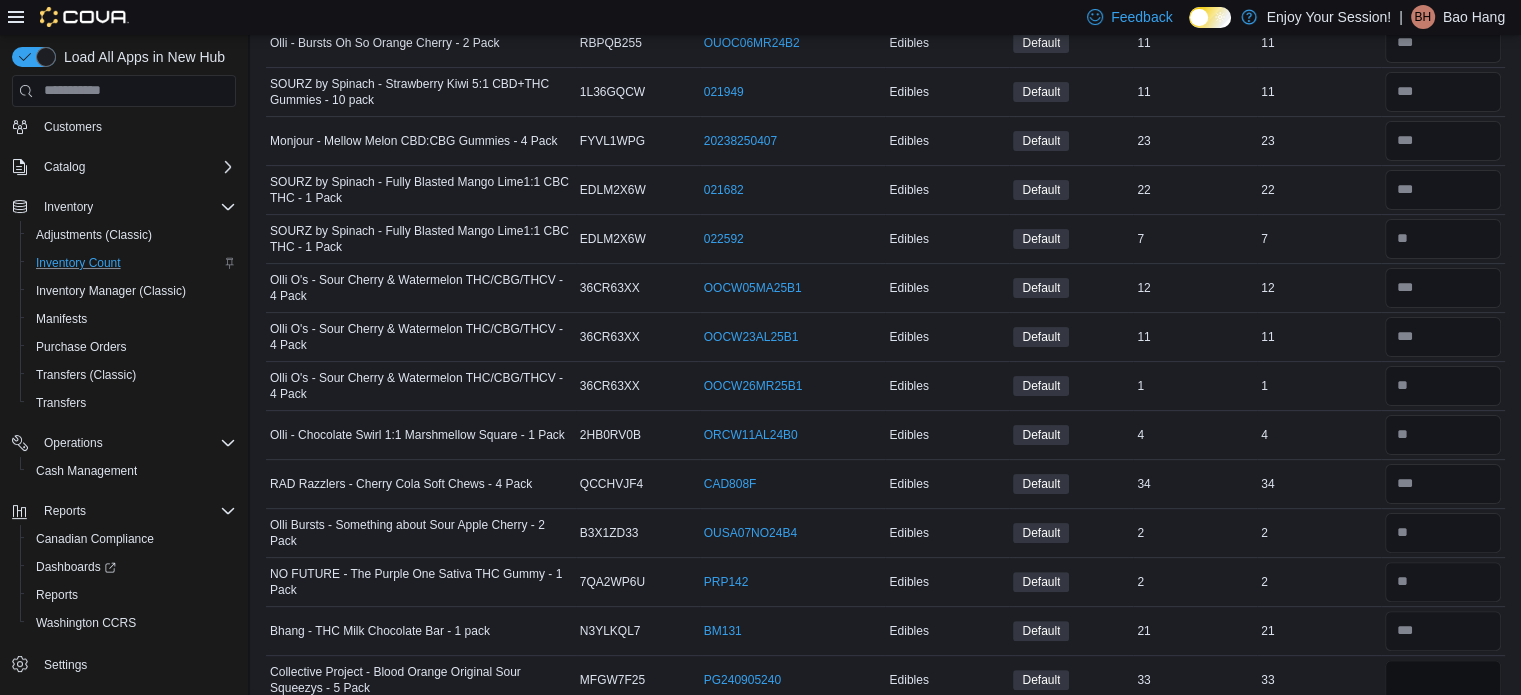 type on "**" 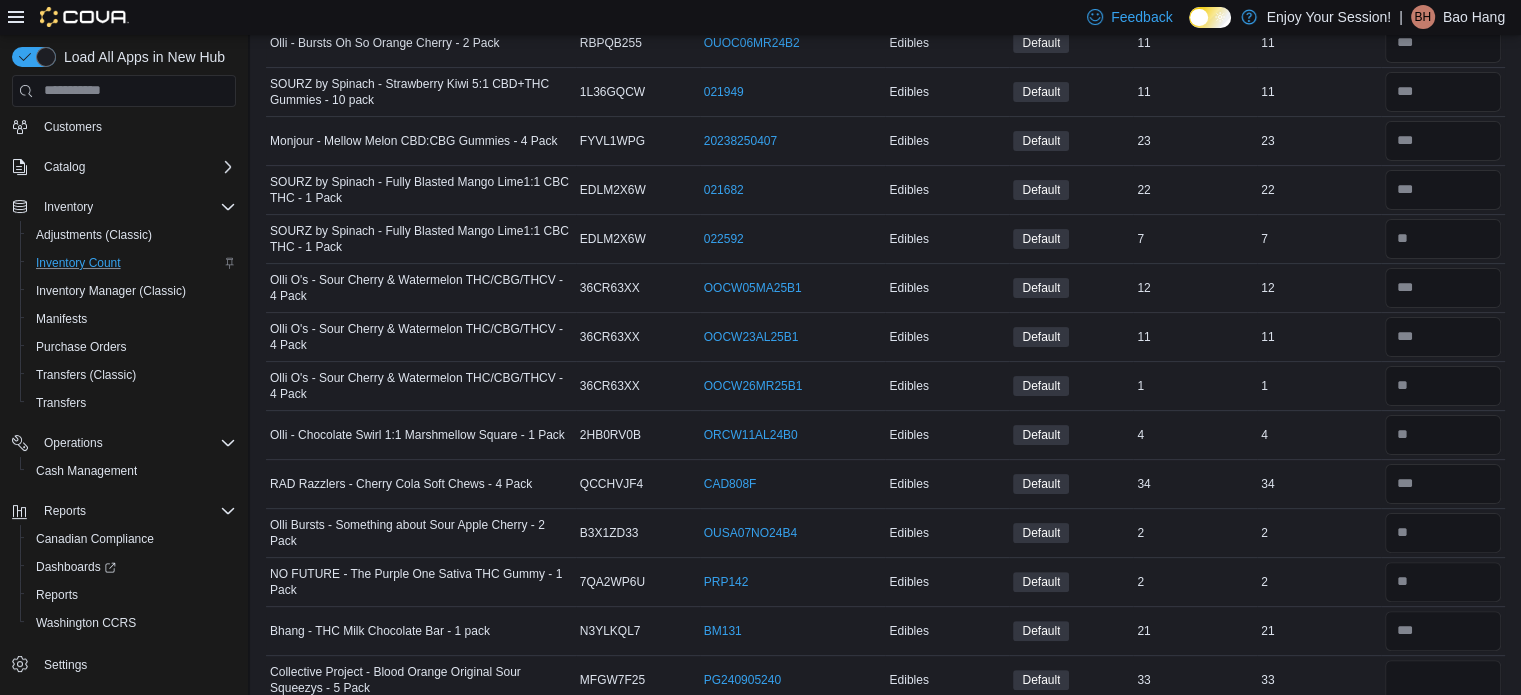 type 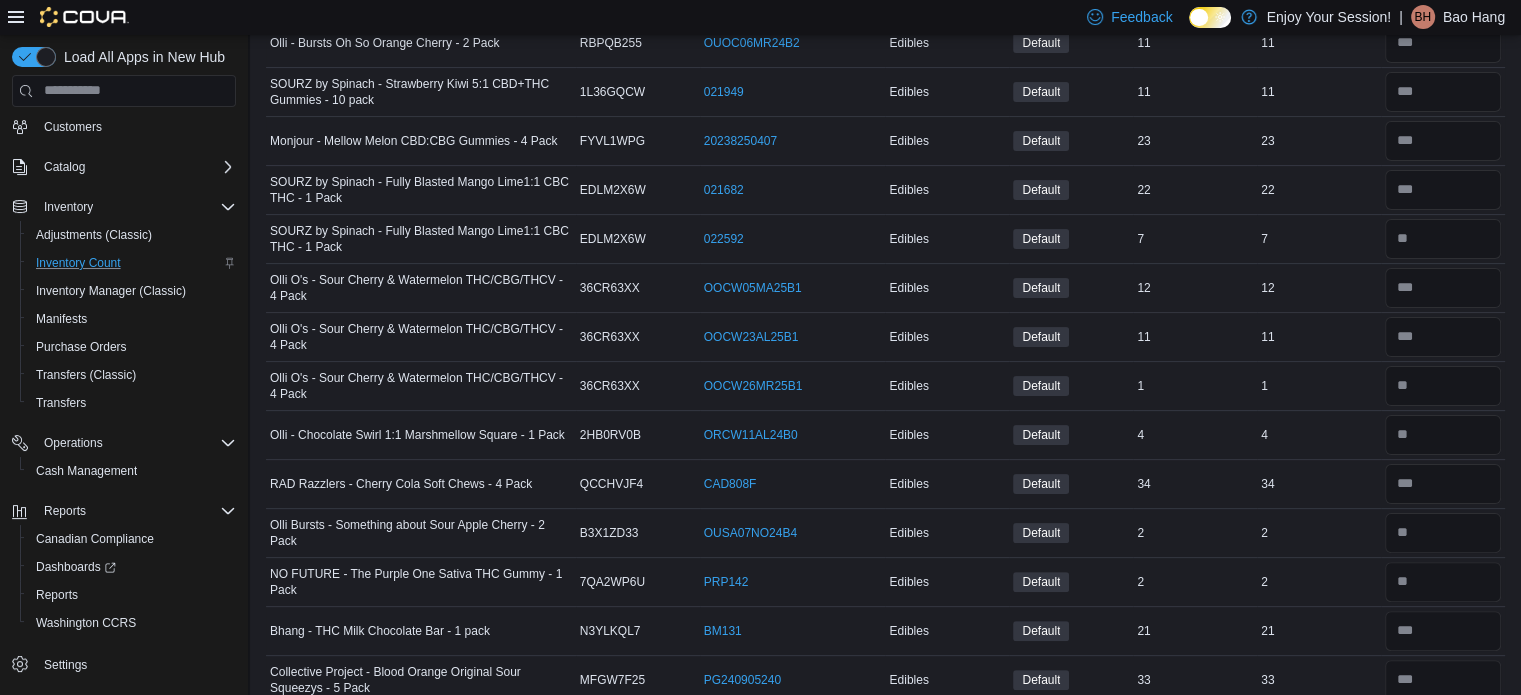 scroll, scrollTop: 799, scrollLeft: 0, axis: vertical 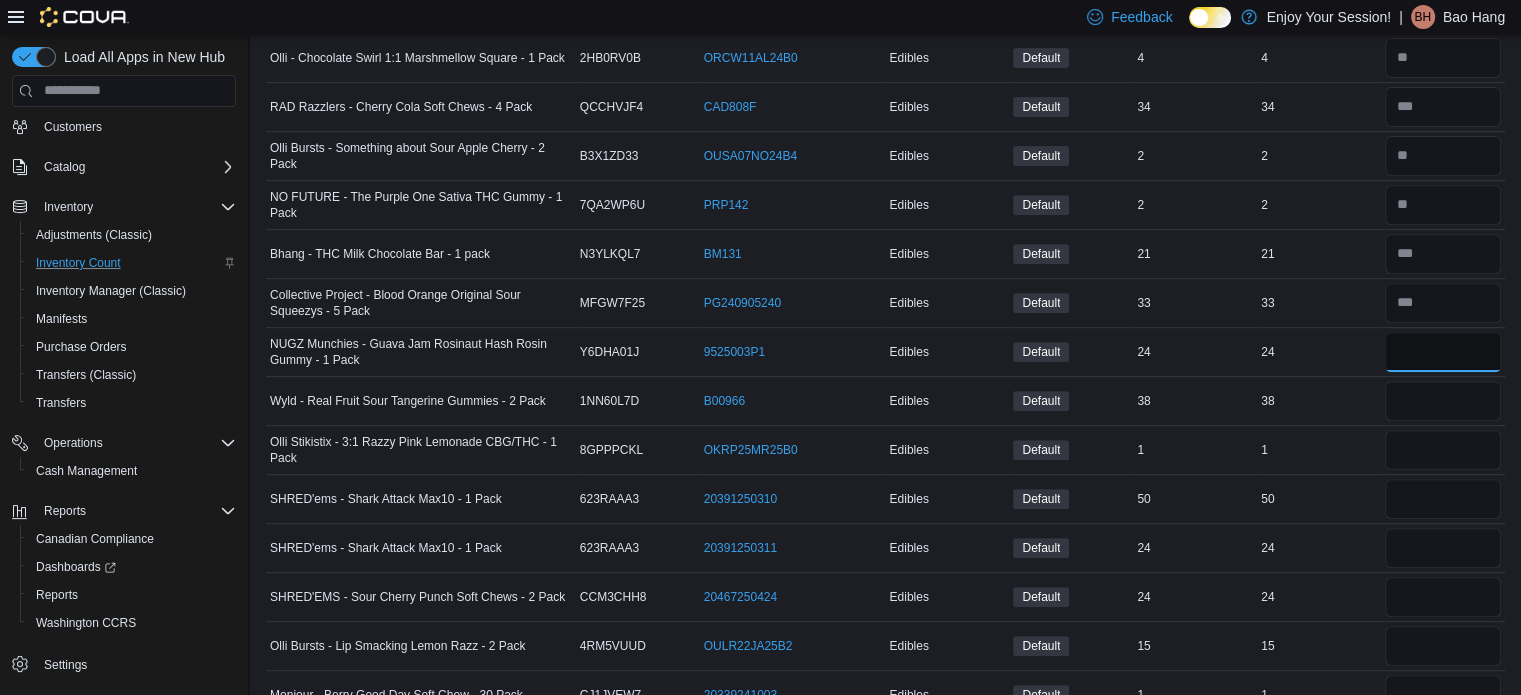 type on "**" 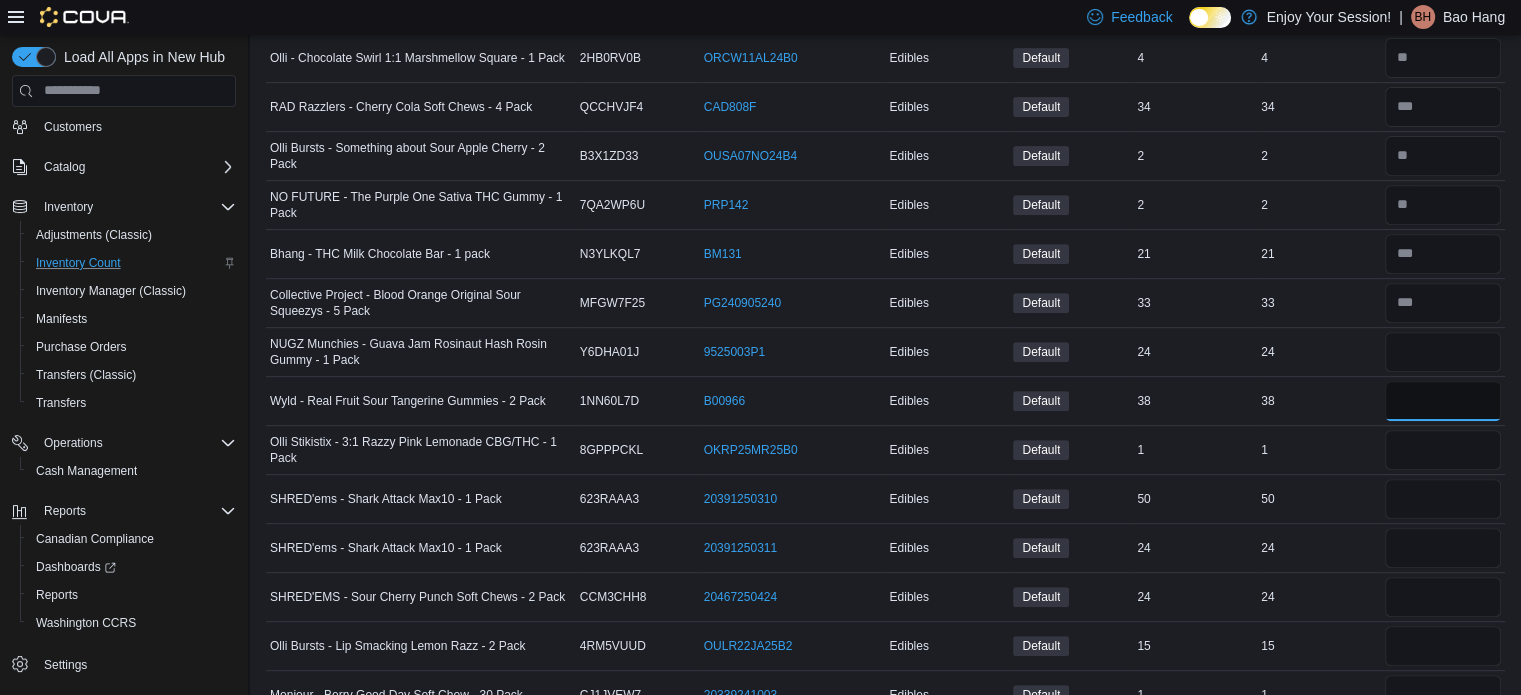 type 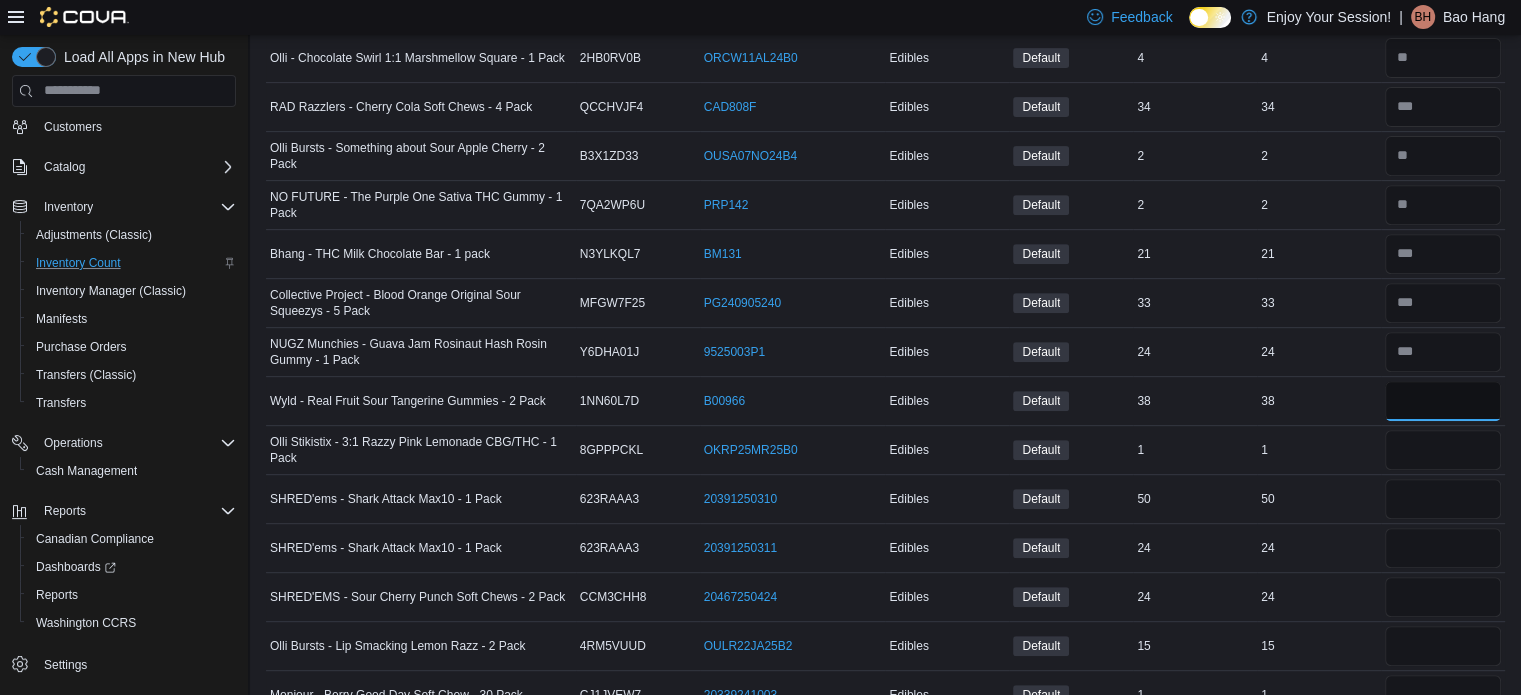 type on "*" 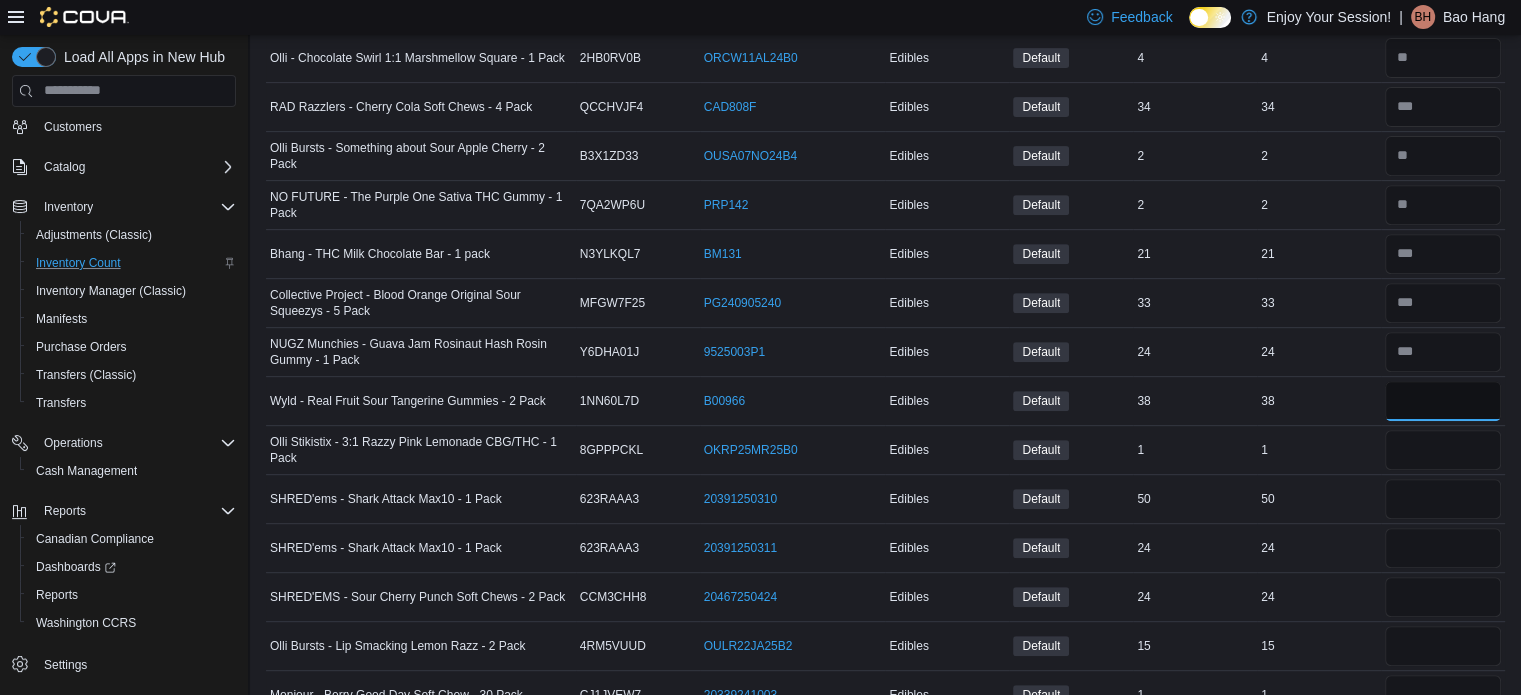 type on "**" 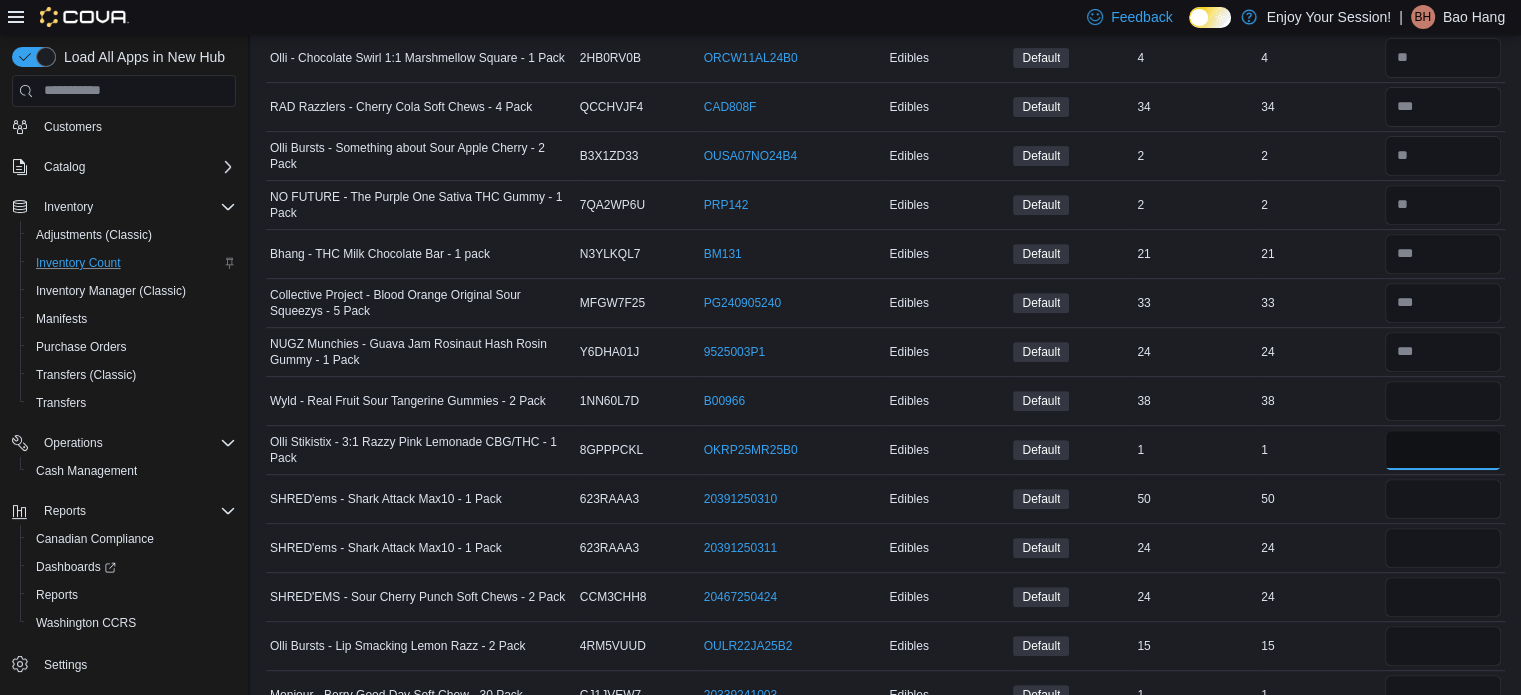 type 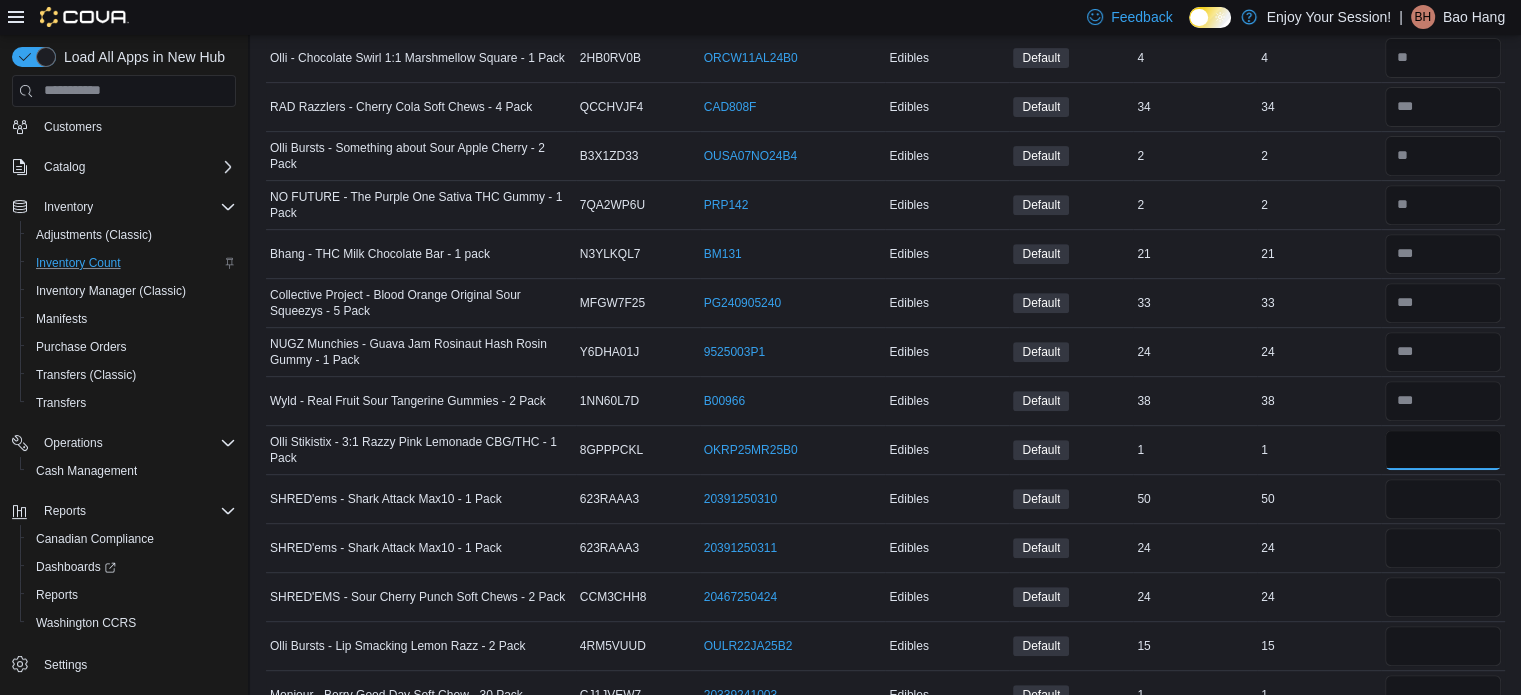 type on "*" 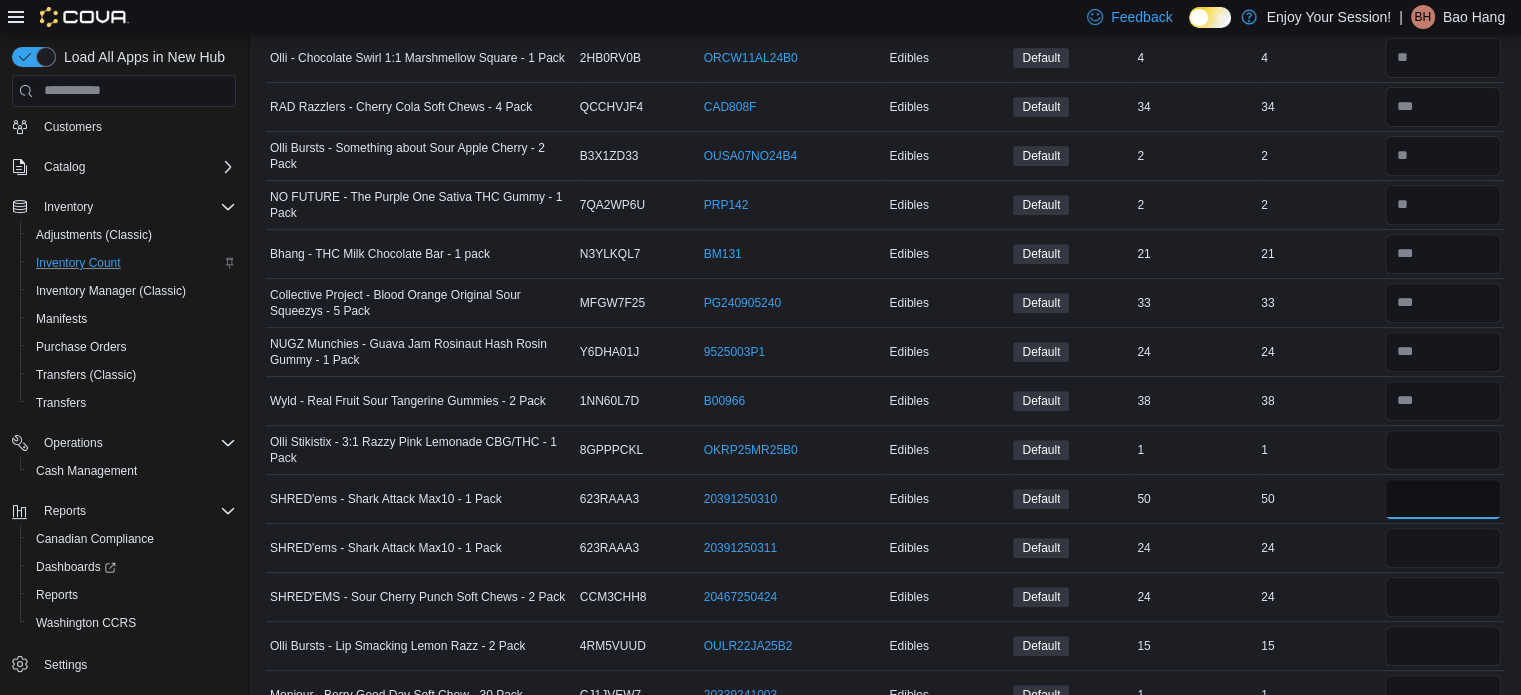 type 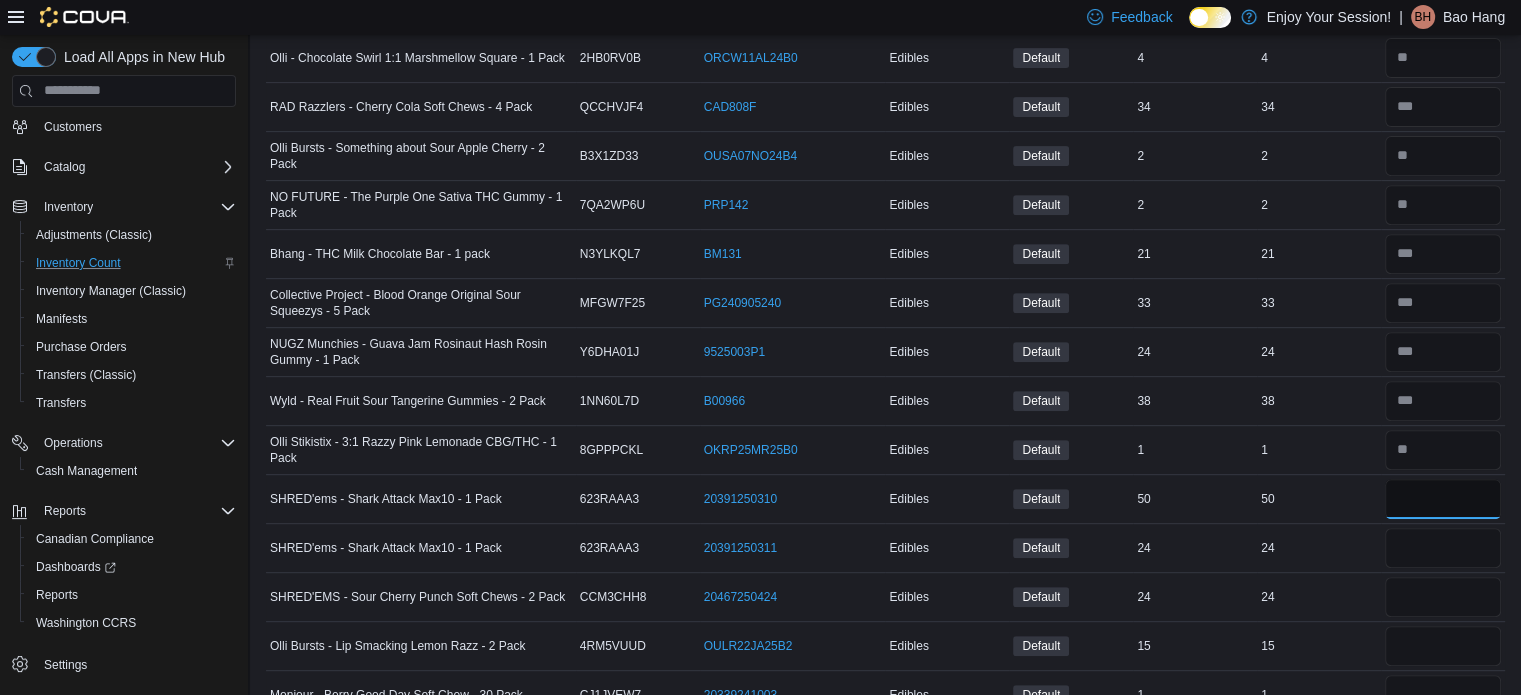 type on "**" 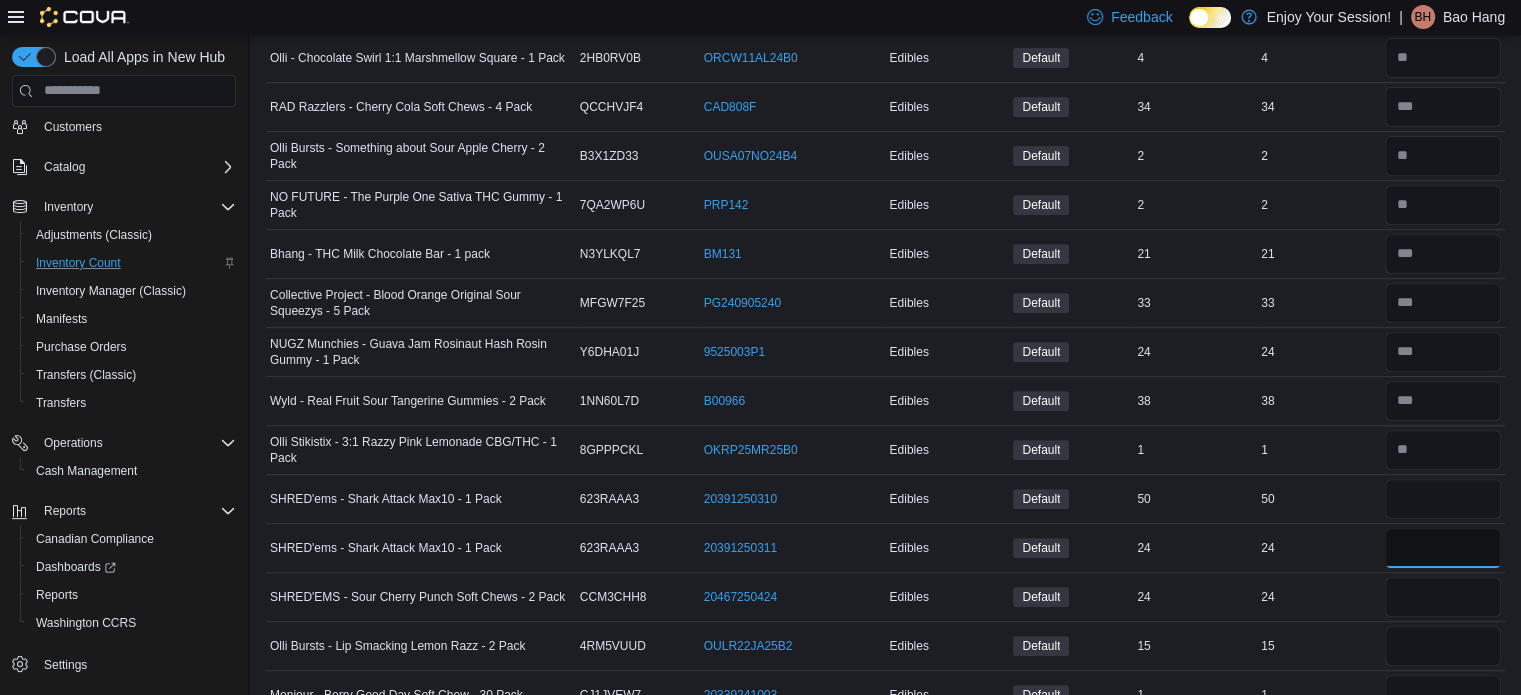 type 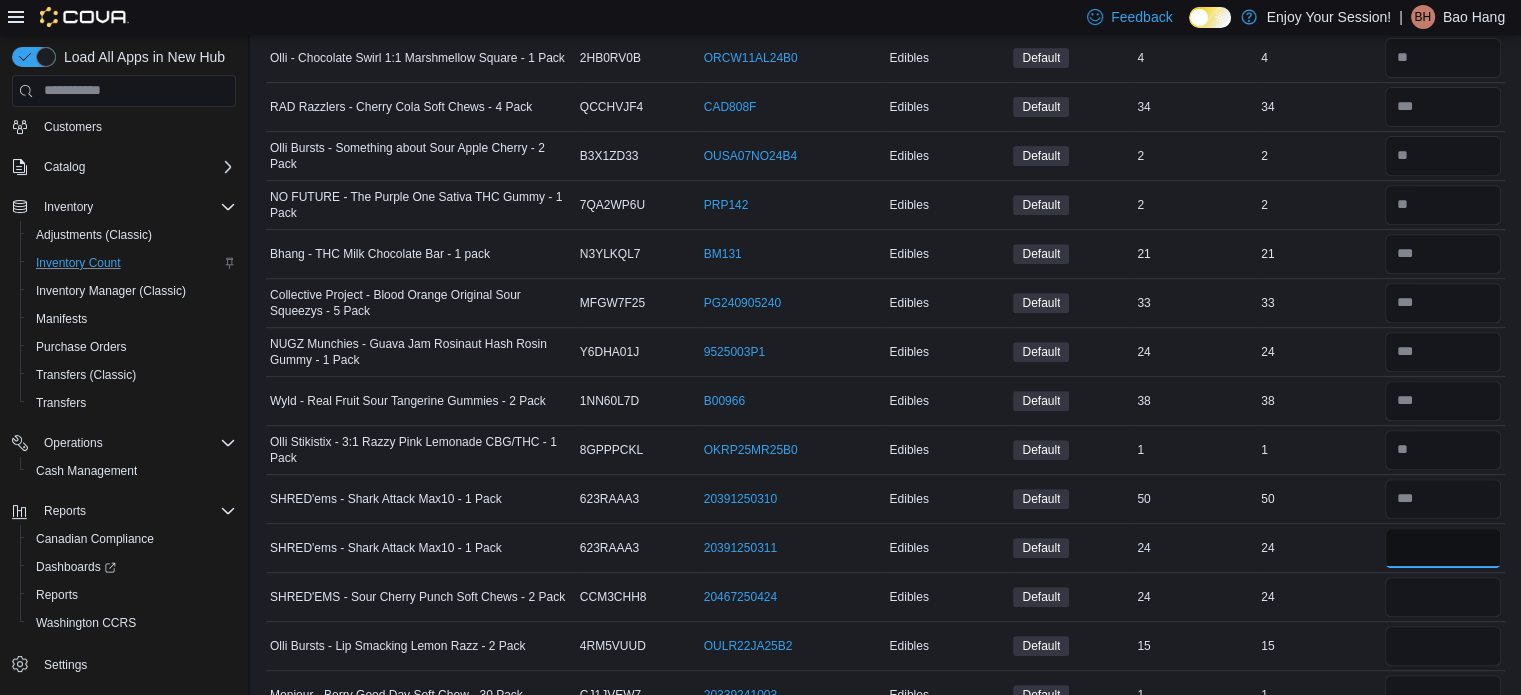 type on "**" 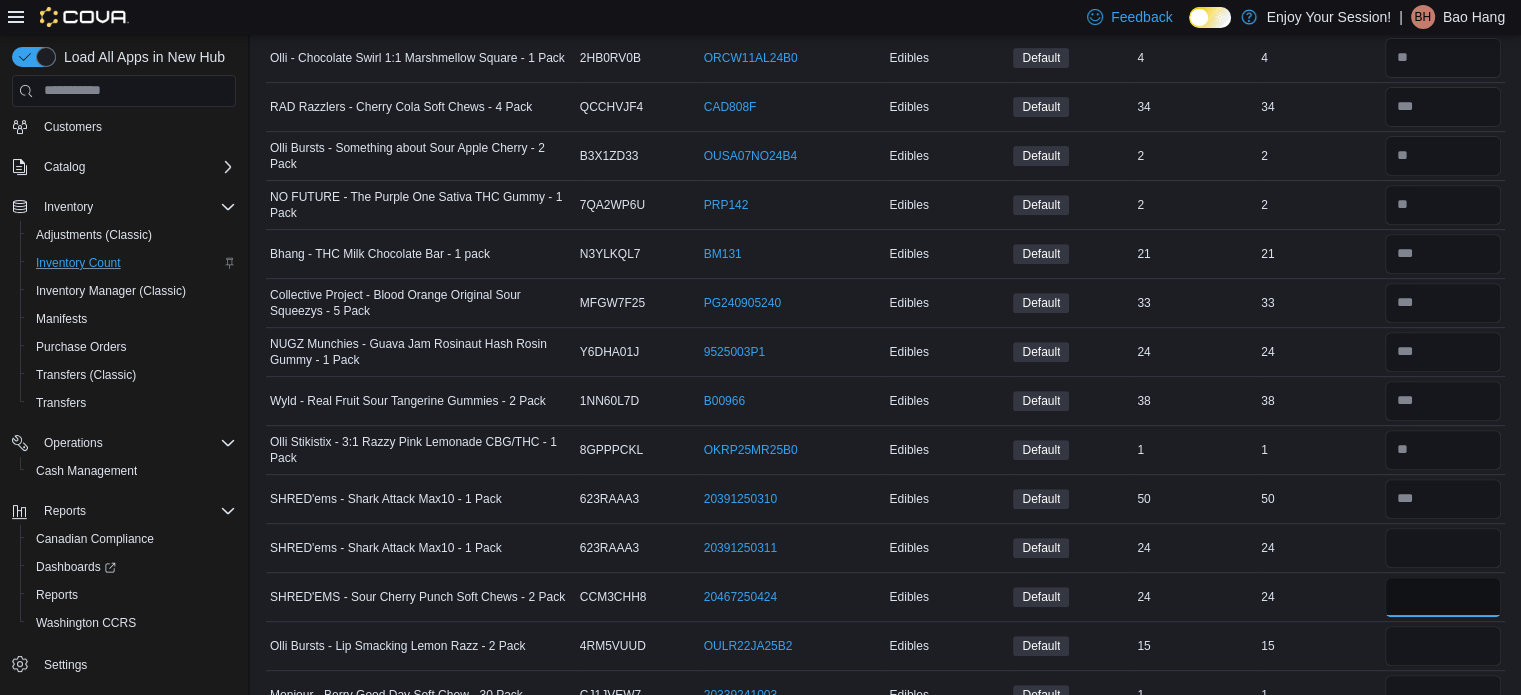type 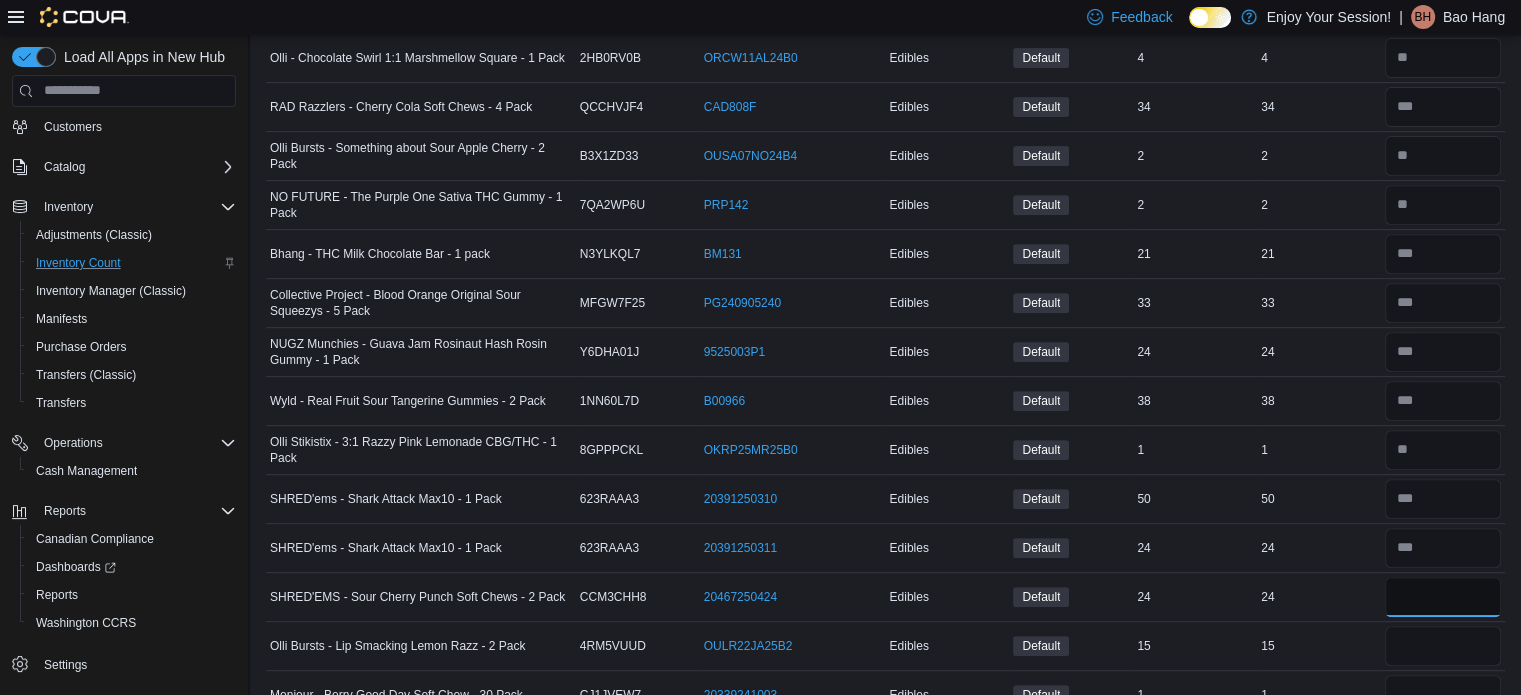 type on "**" 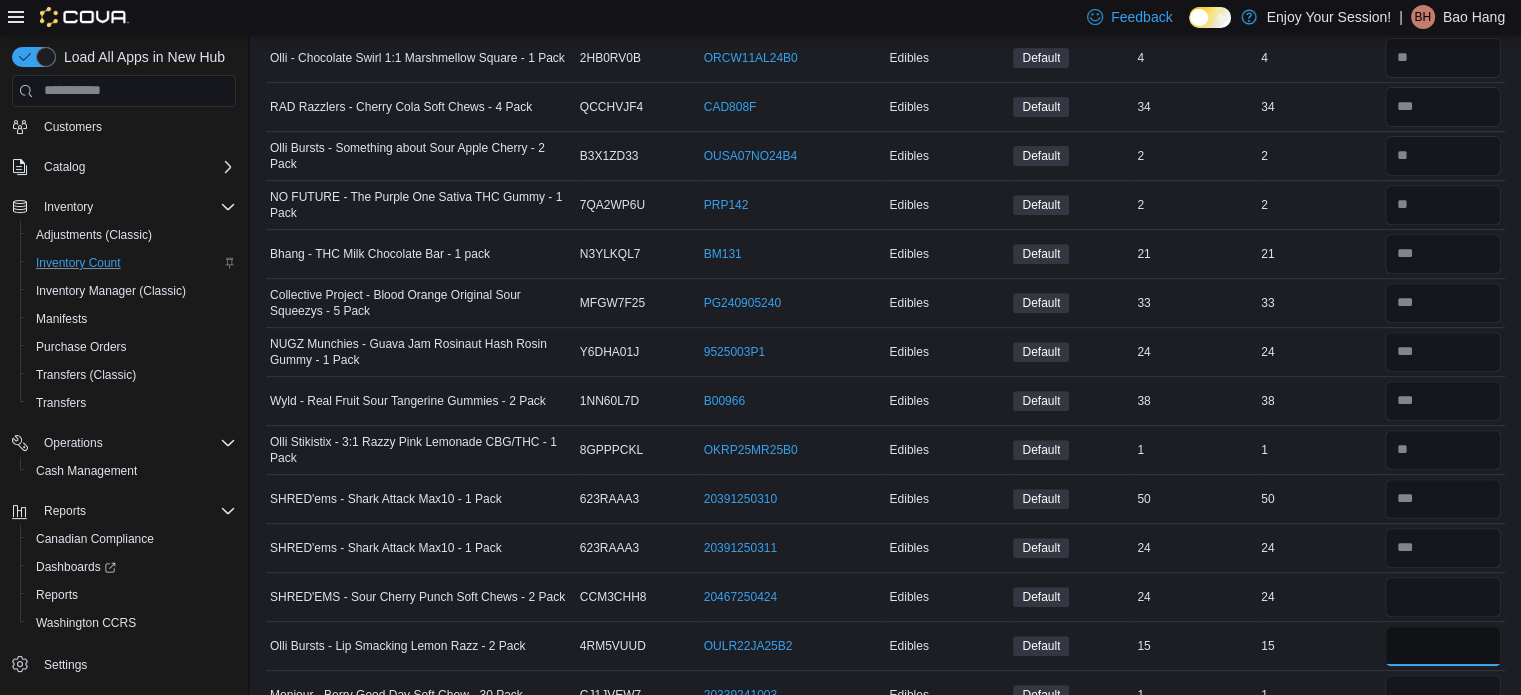 type 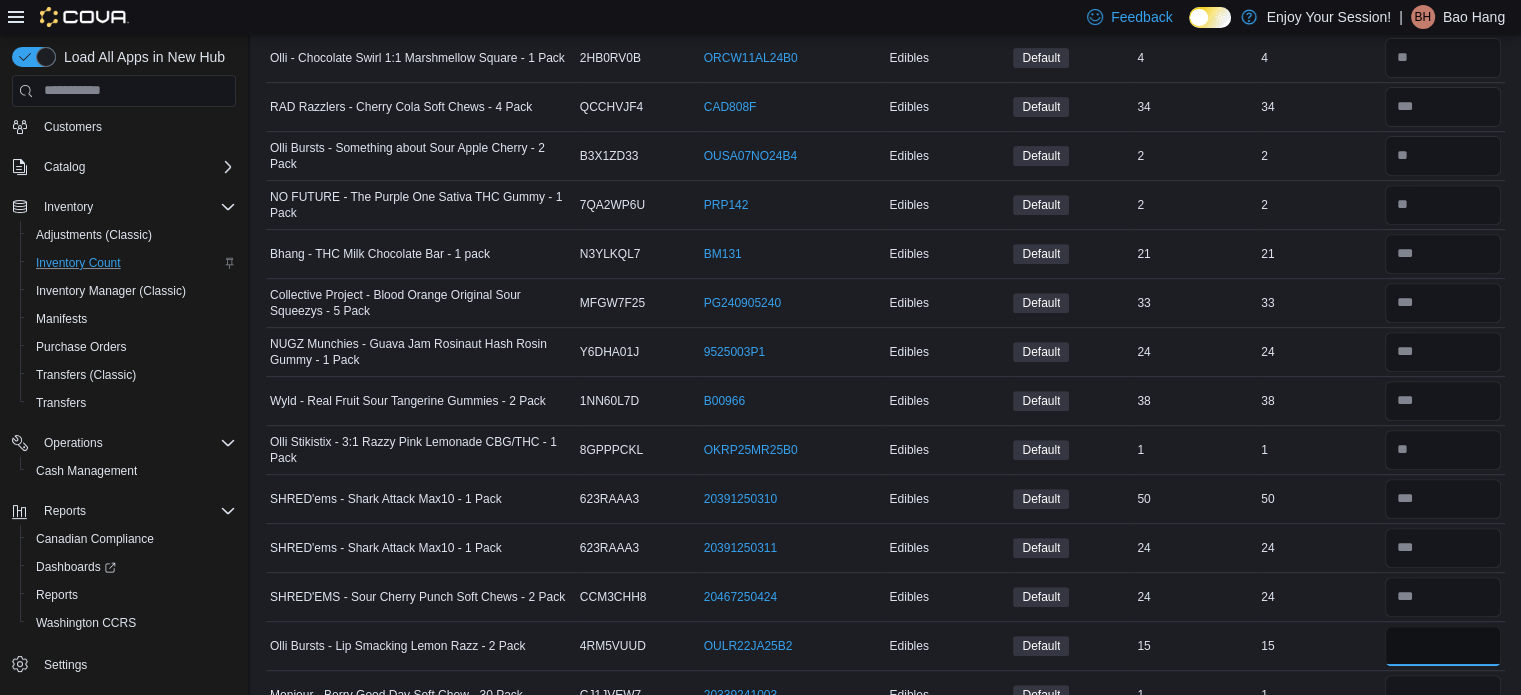 type on "**" 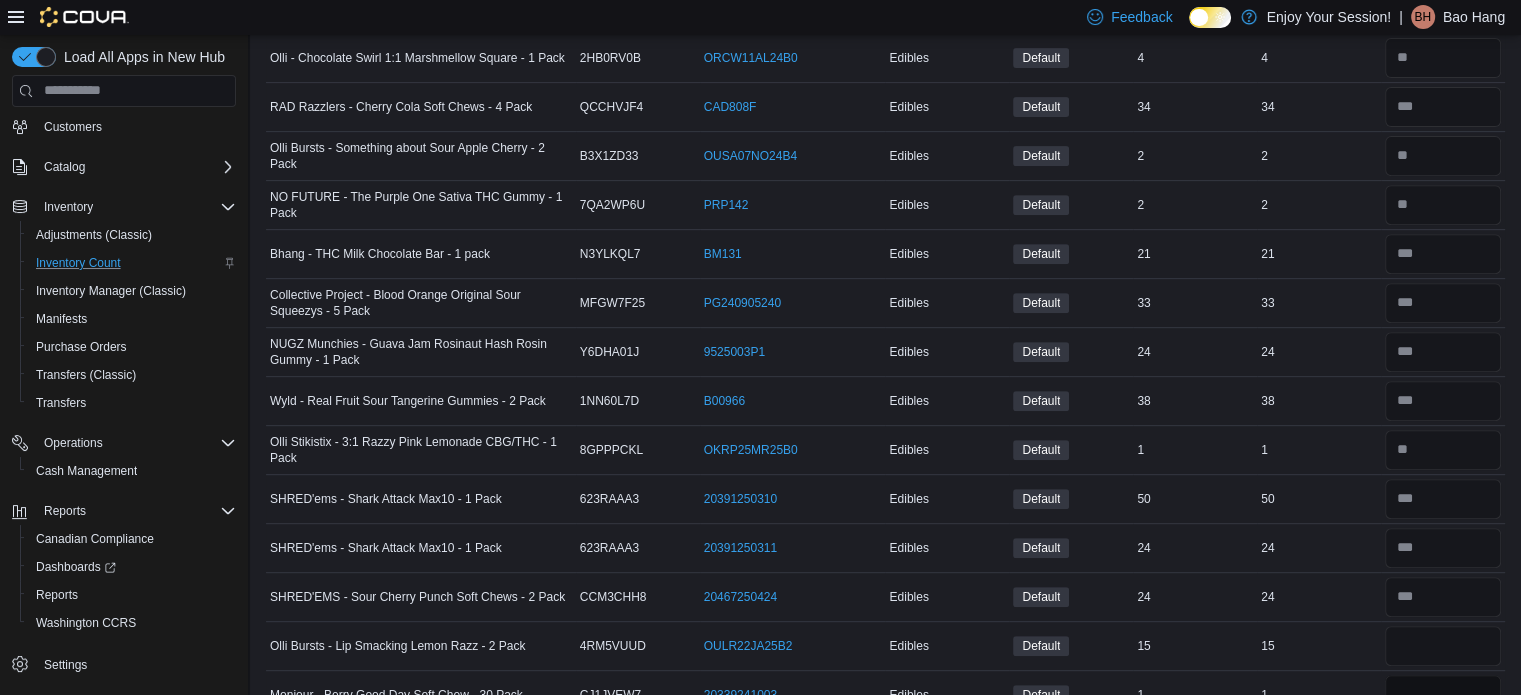 type 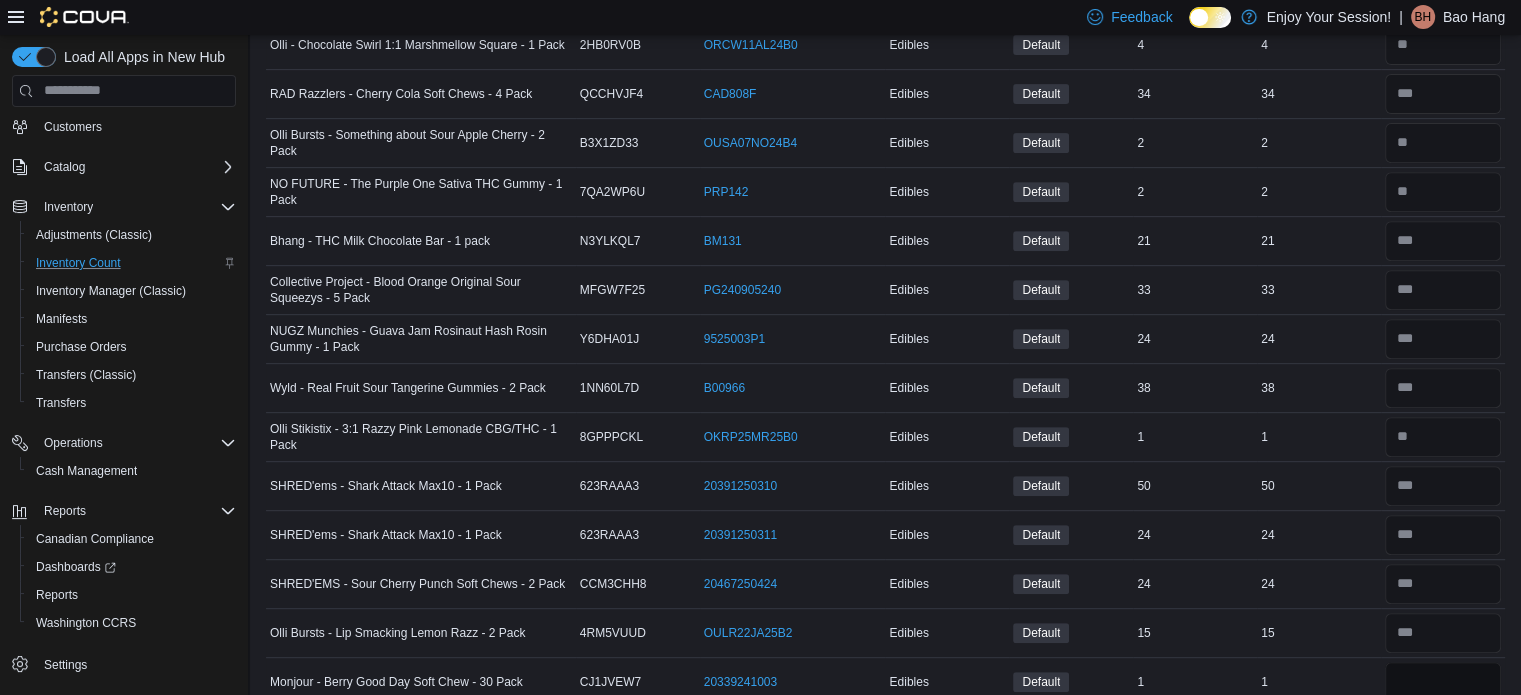 type on "*" 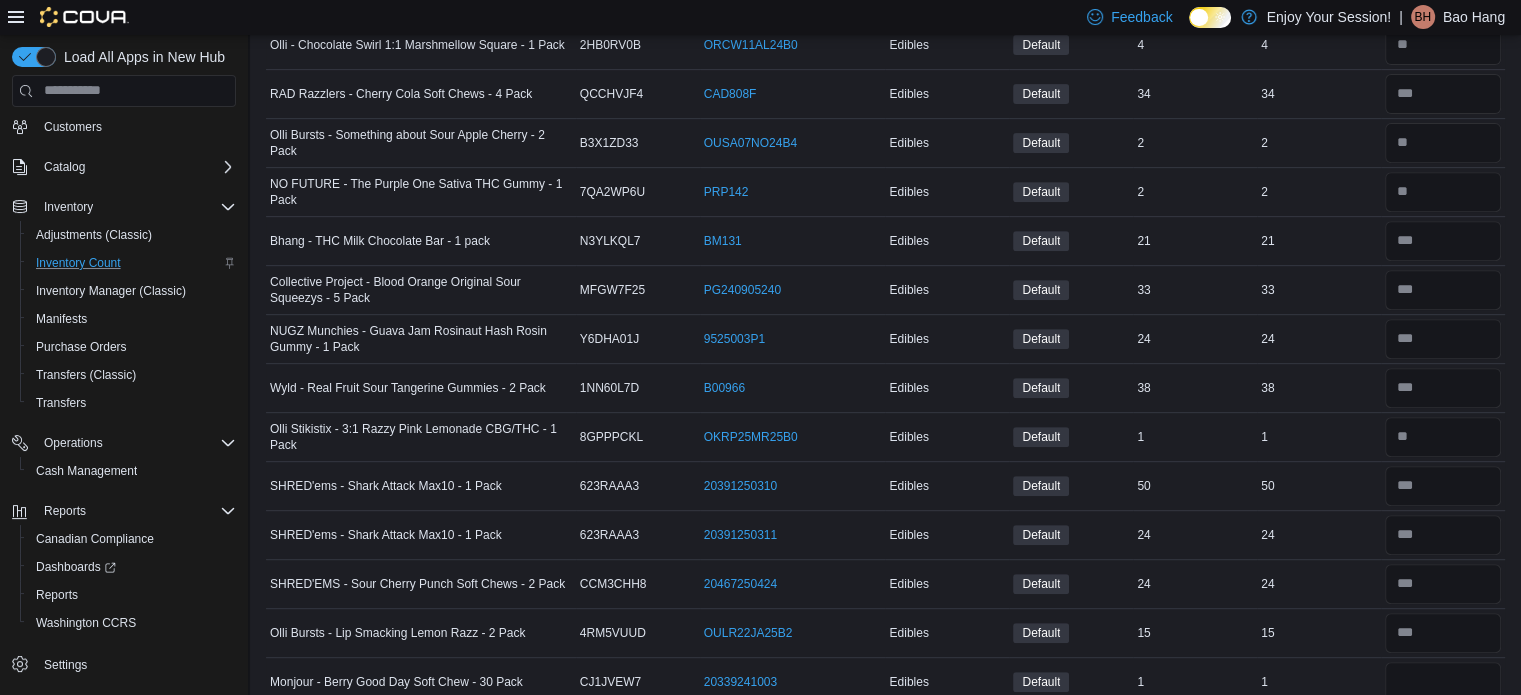 type 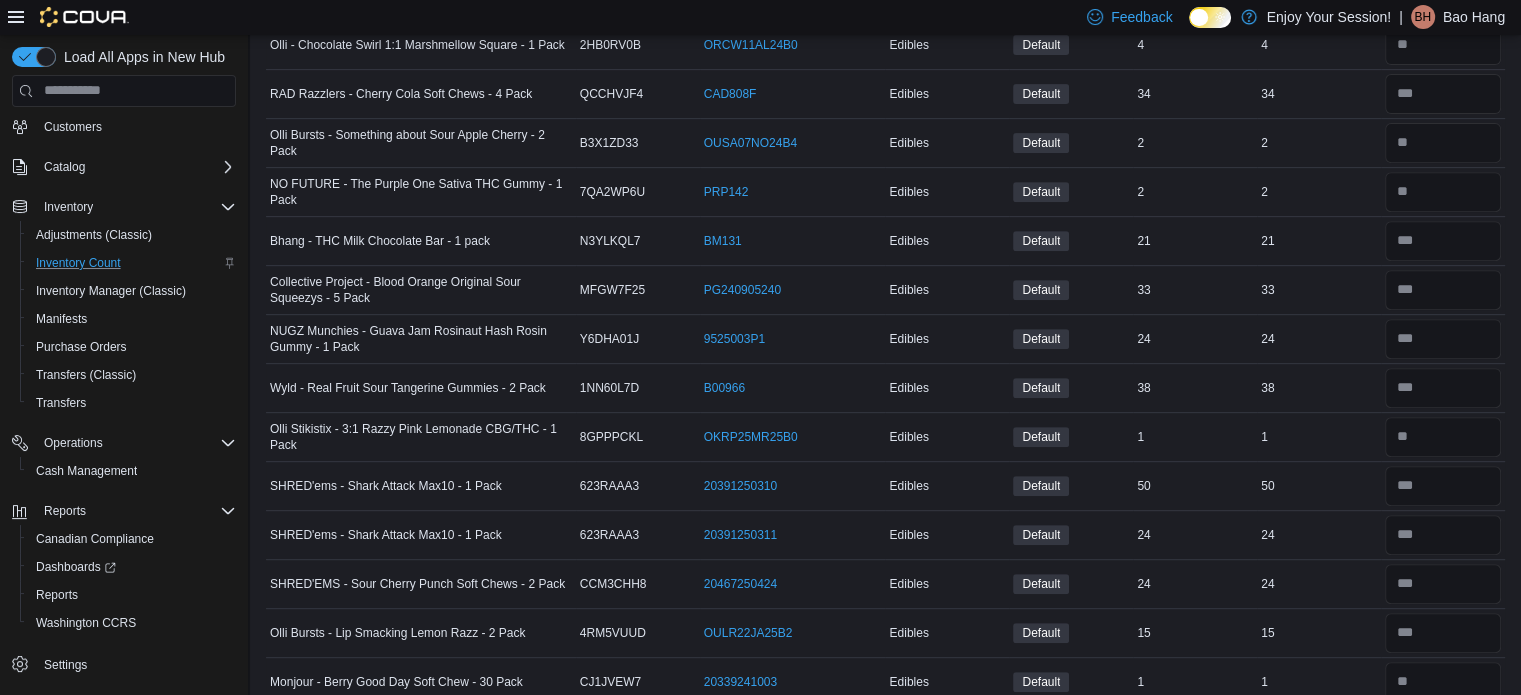 scroll, scrollTop: 1189, scrollLeft: 0, axis: vertical 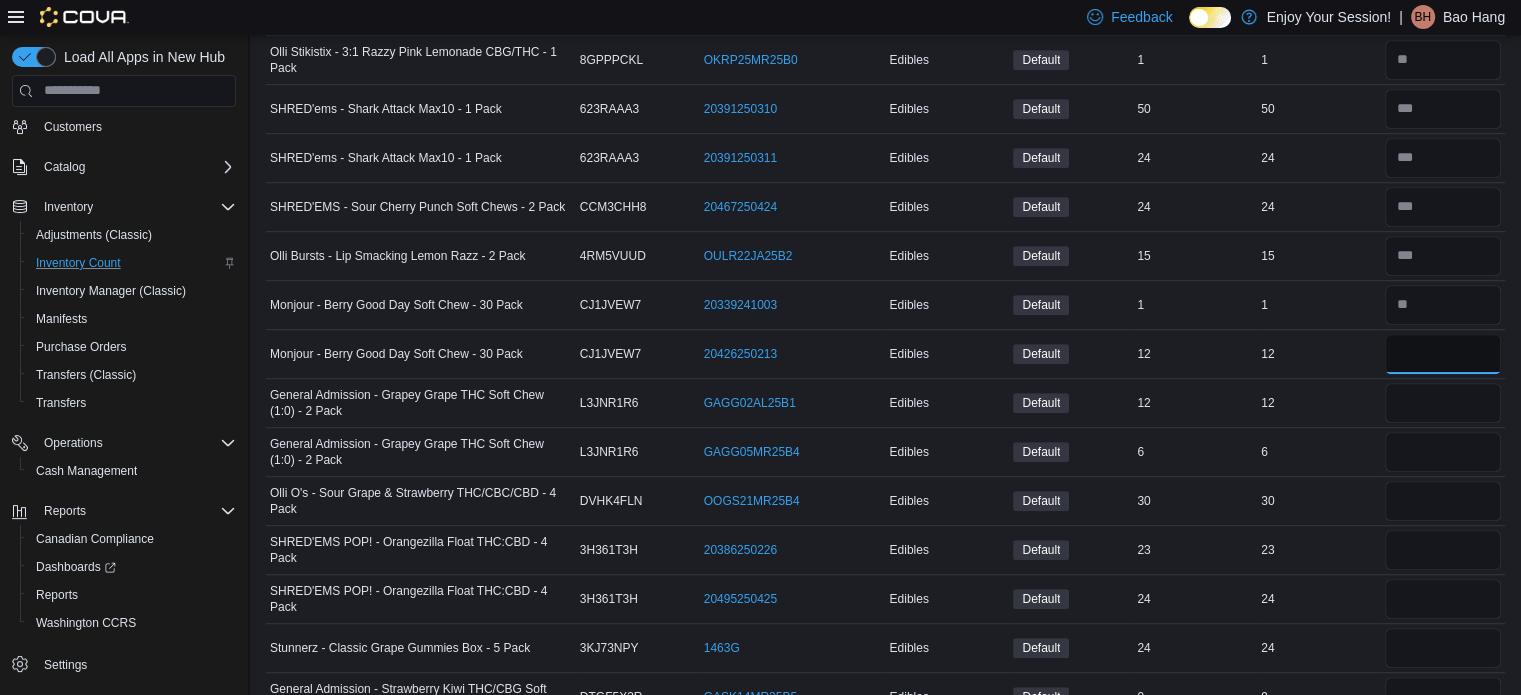 type on "**" 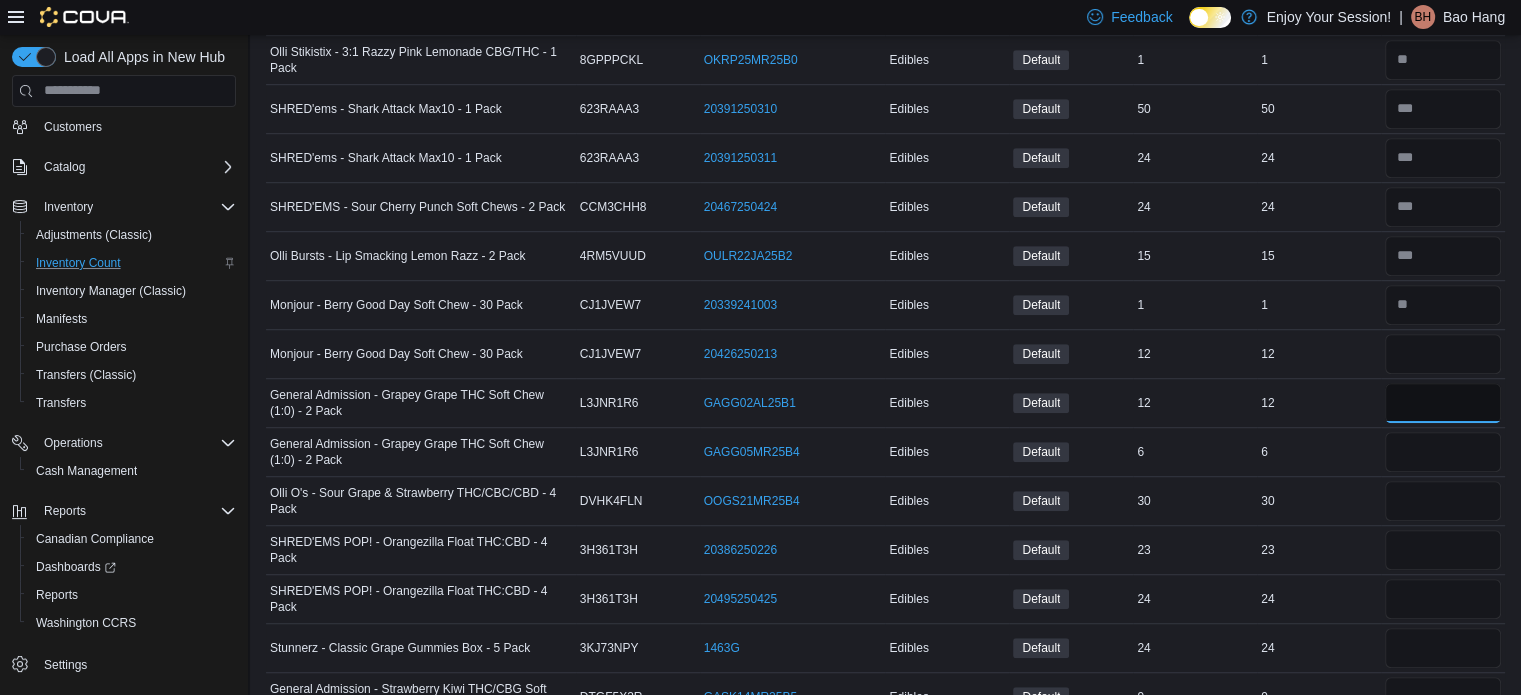 type 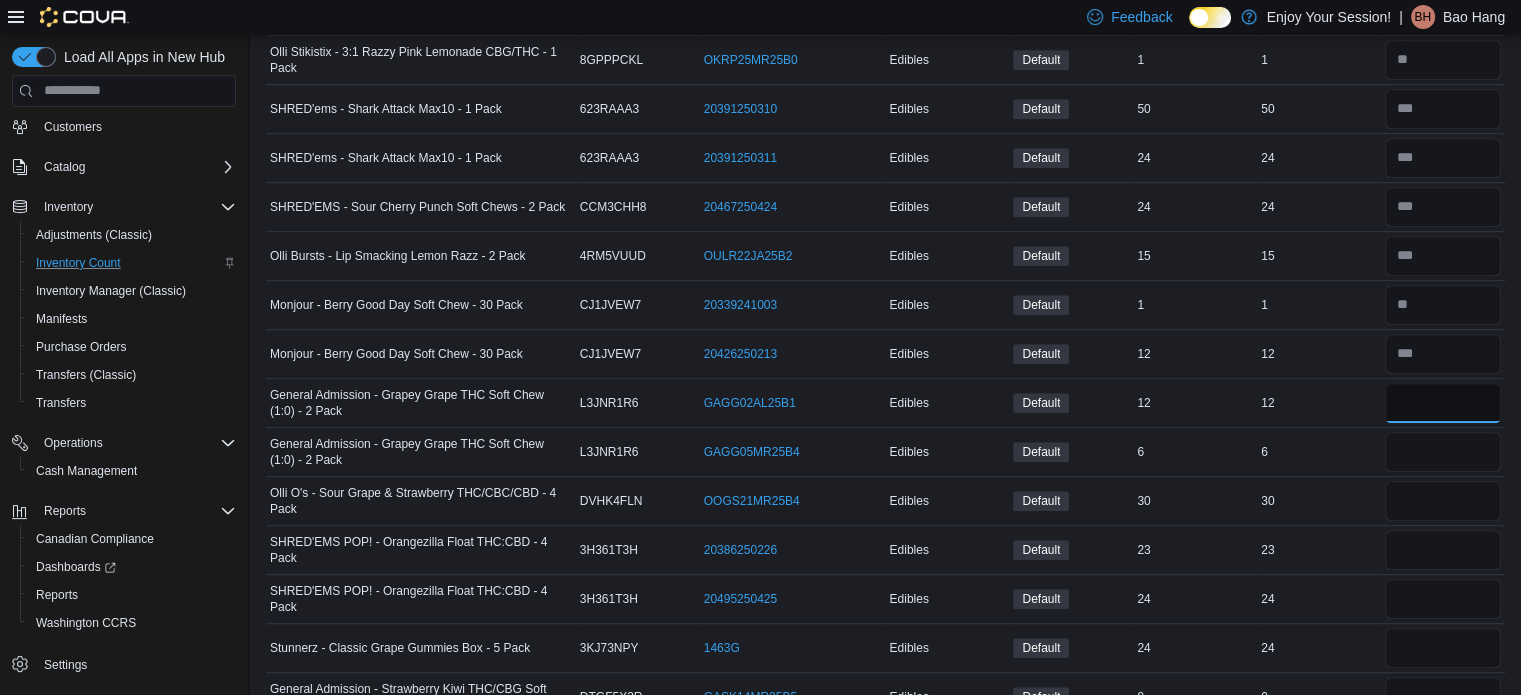 type on "**" 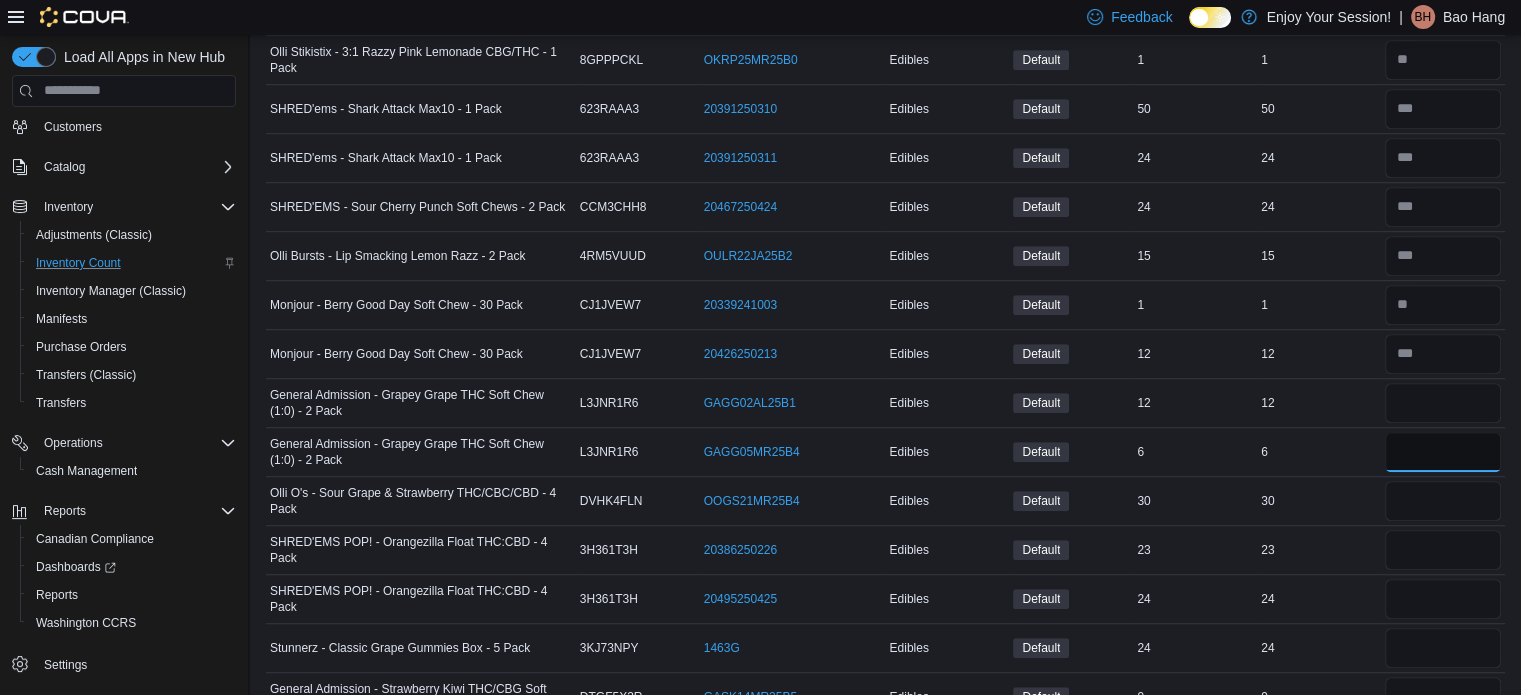 type 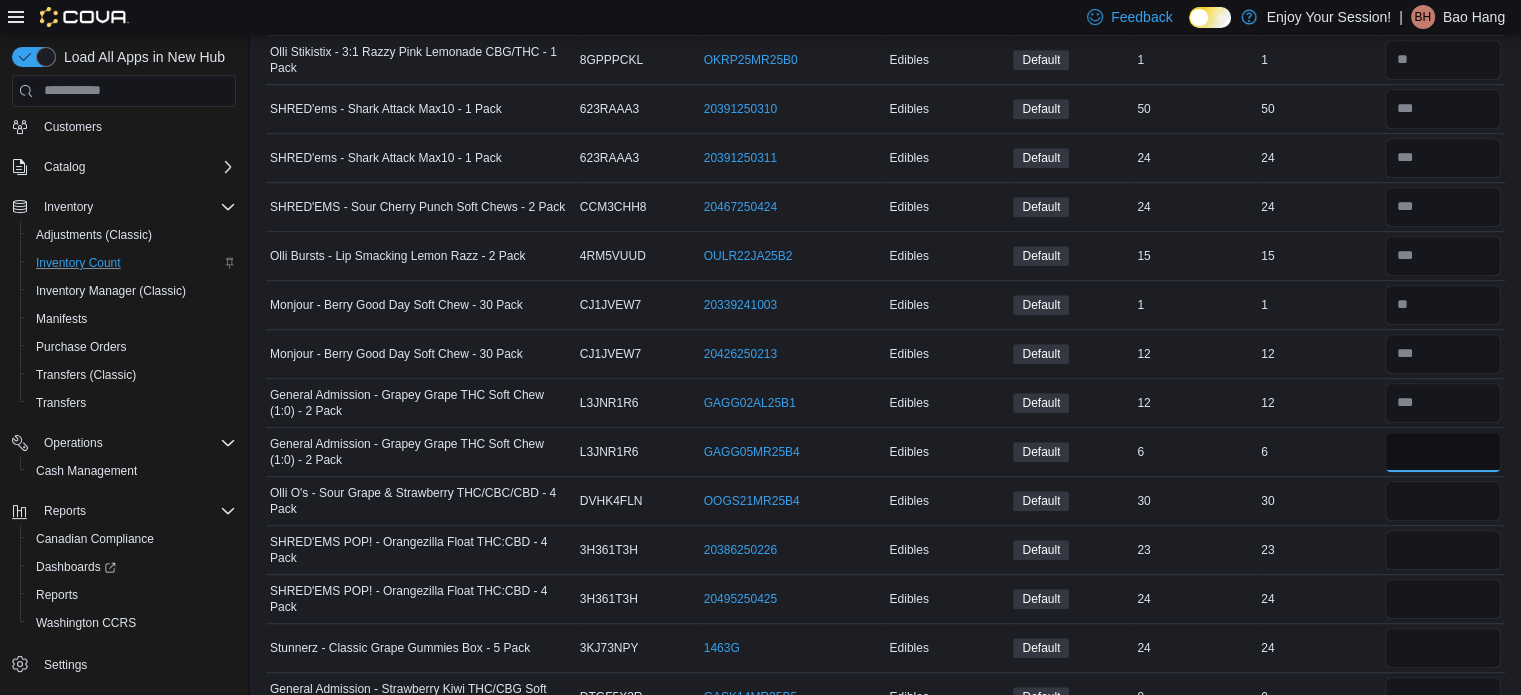 type on "*" 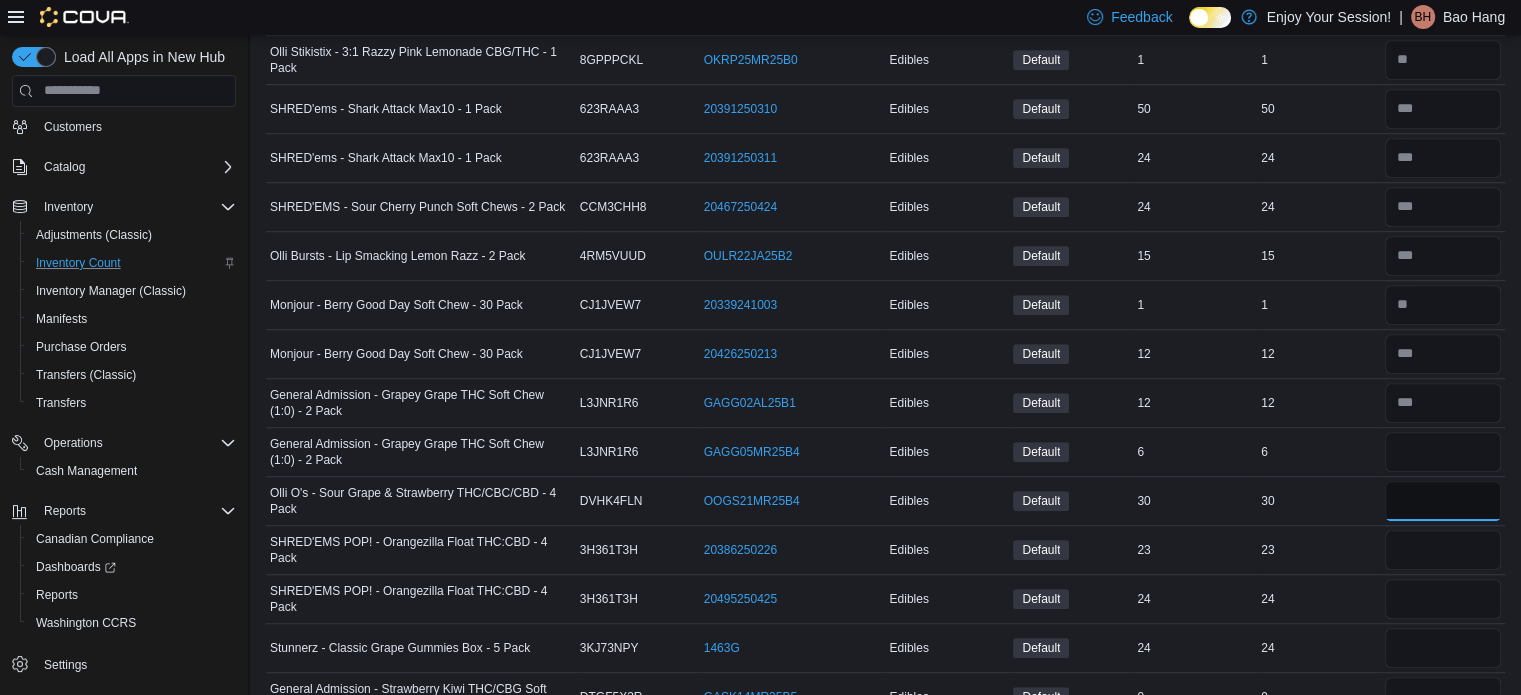 type 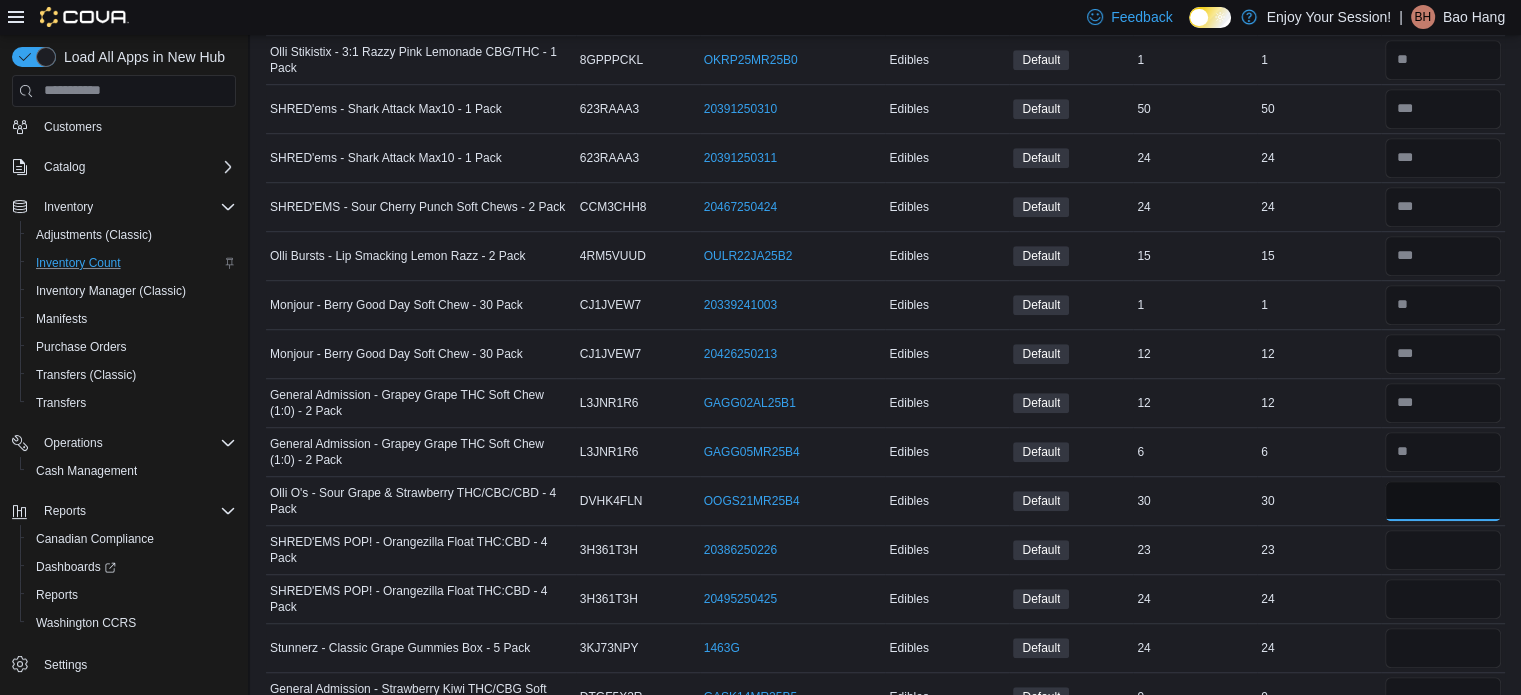 type on "**" 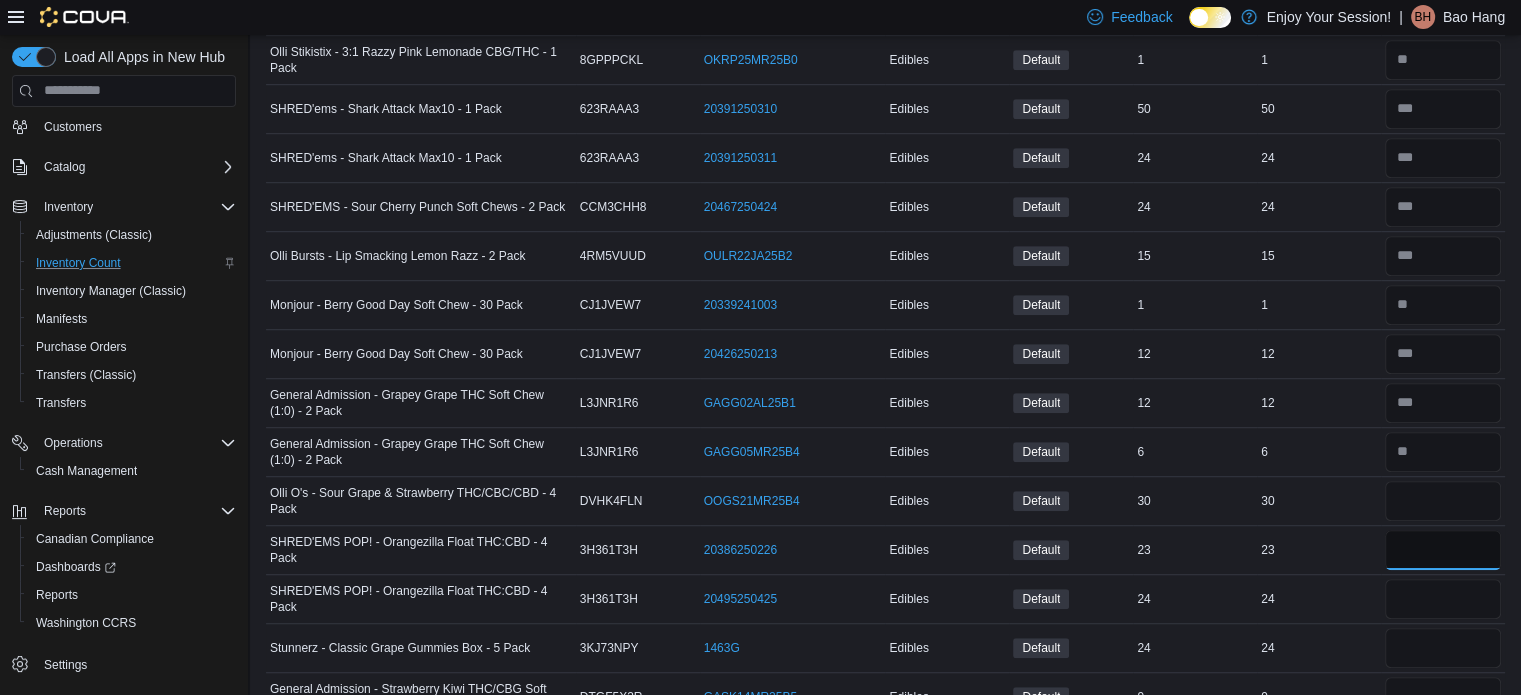 type 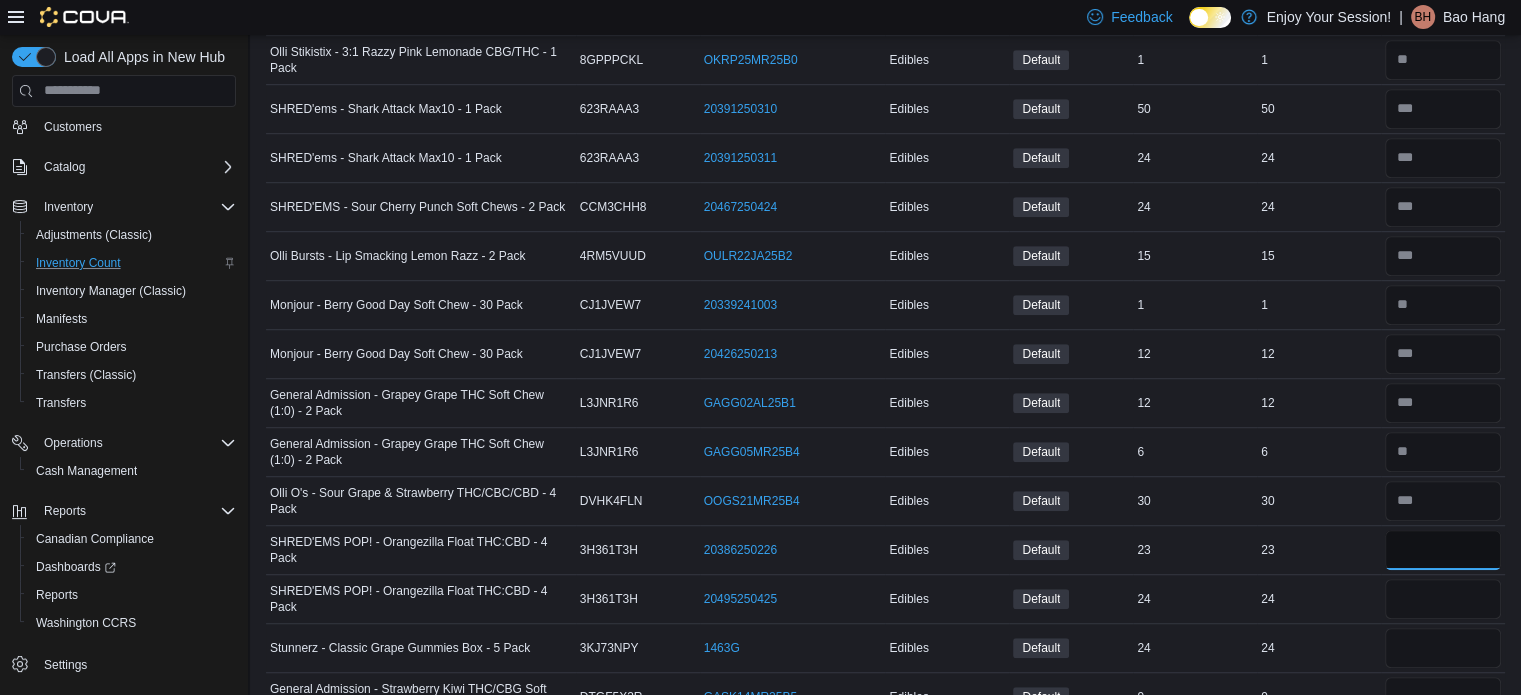 type on "**" 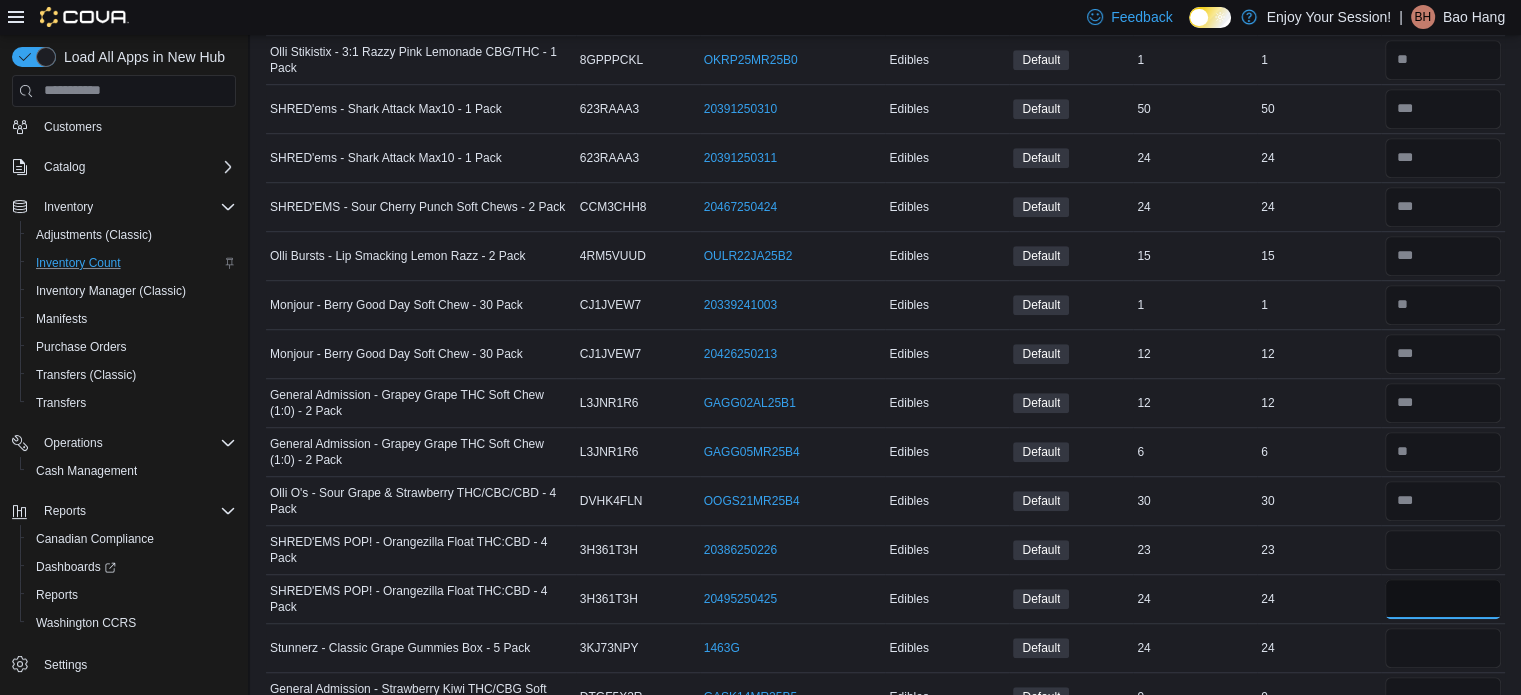 type 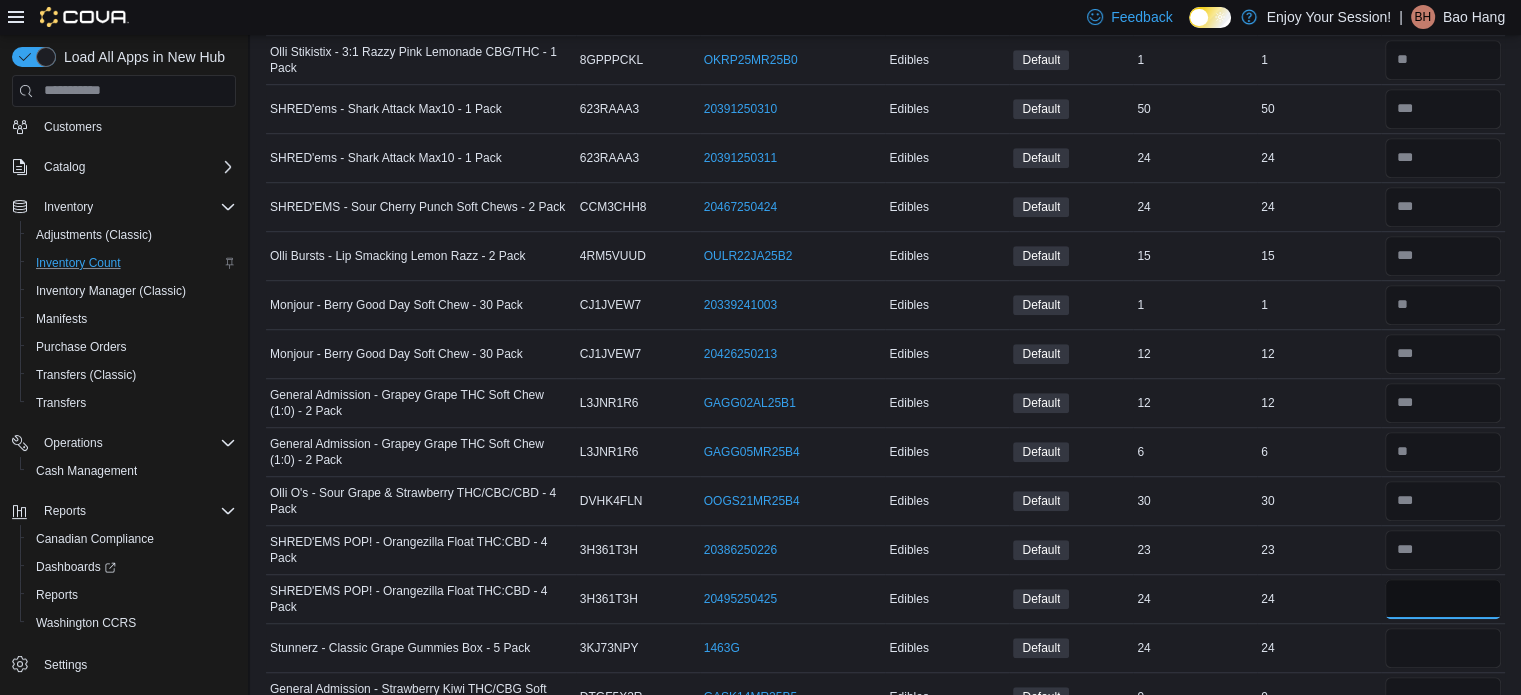 type on "**" 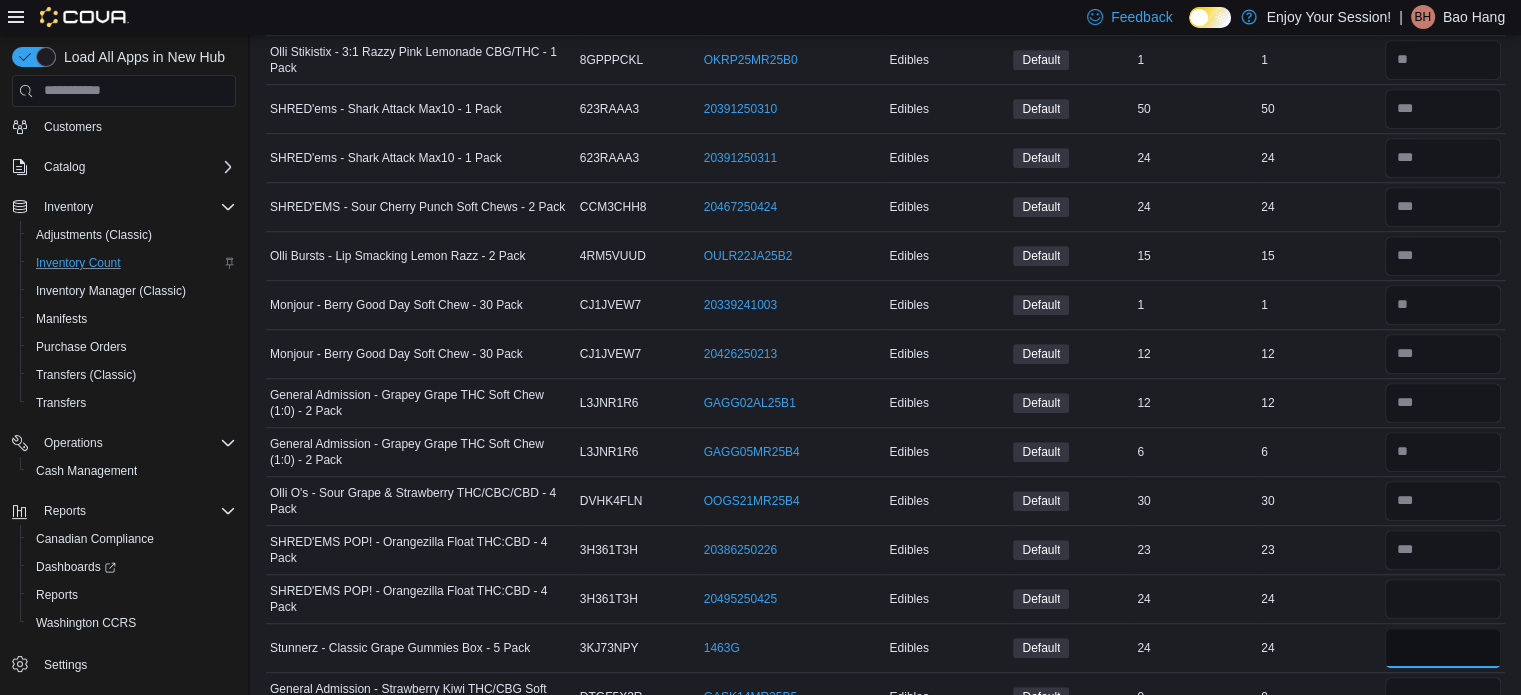 type 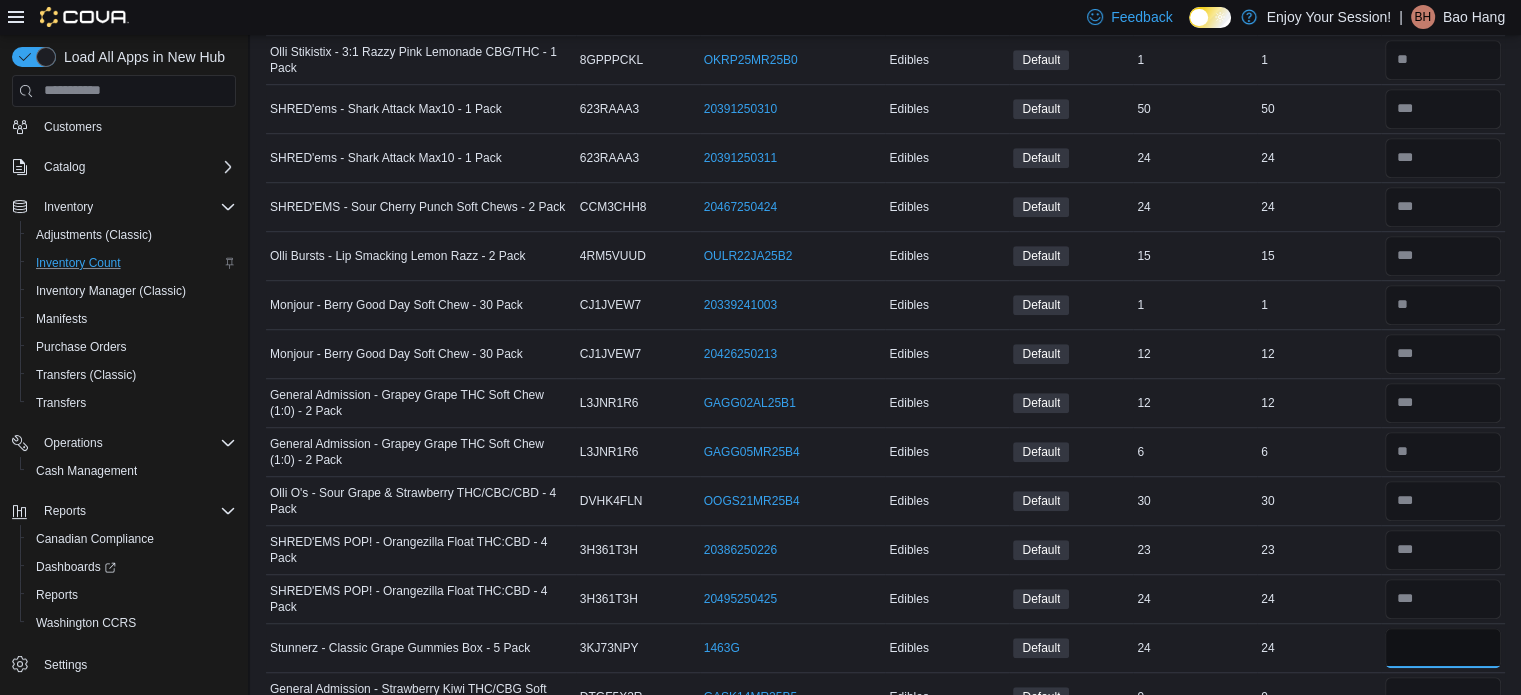 type on "**" 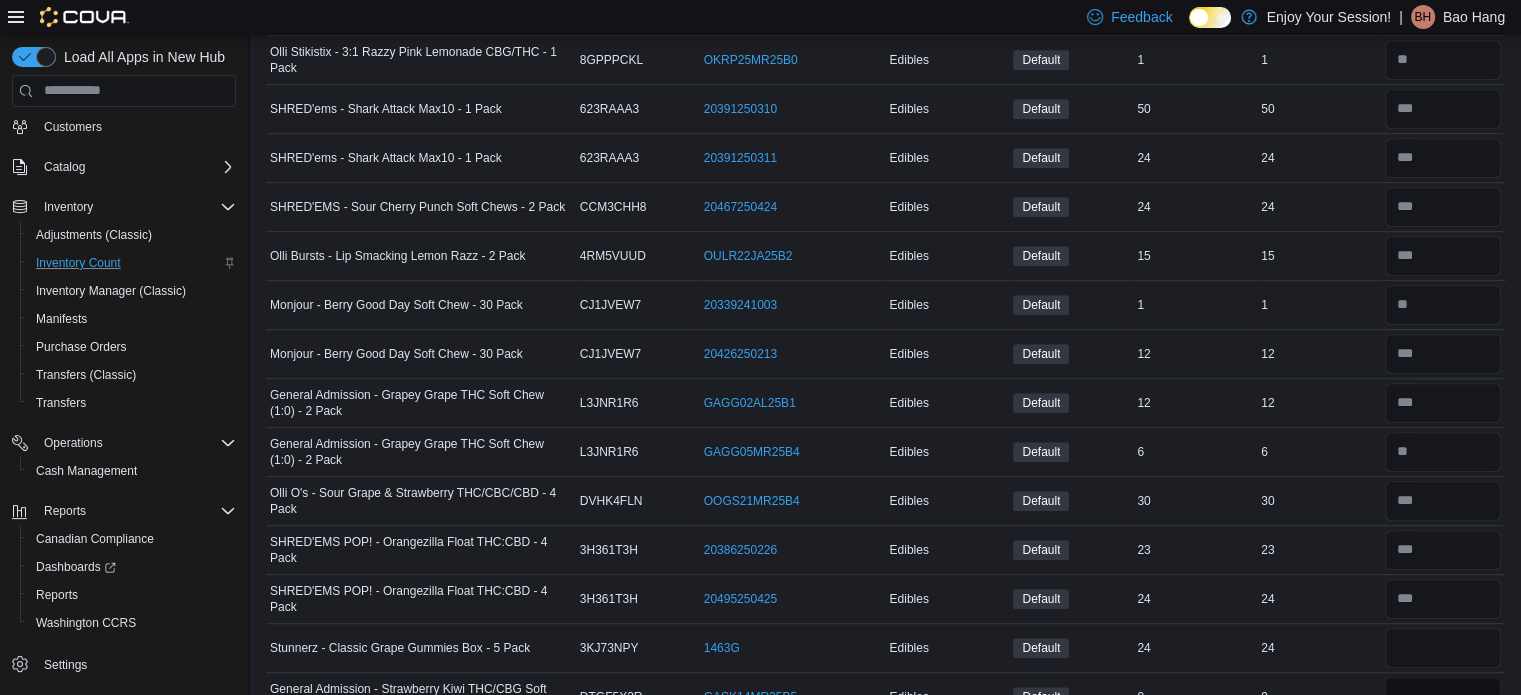 type 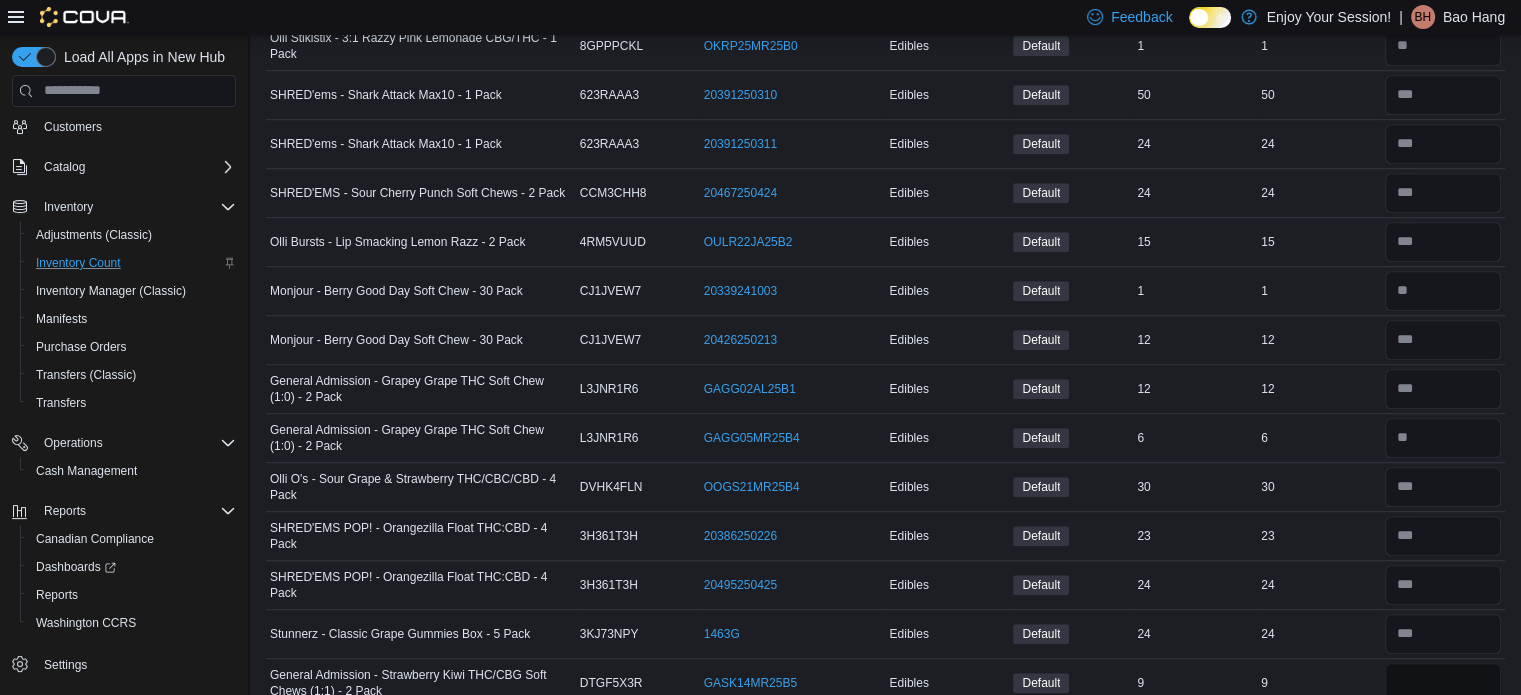 type on "*" 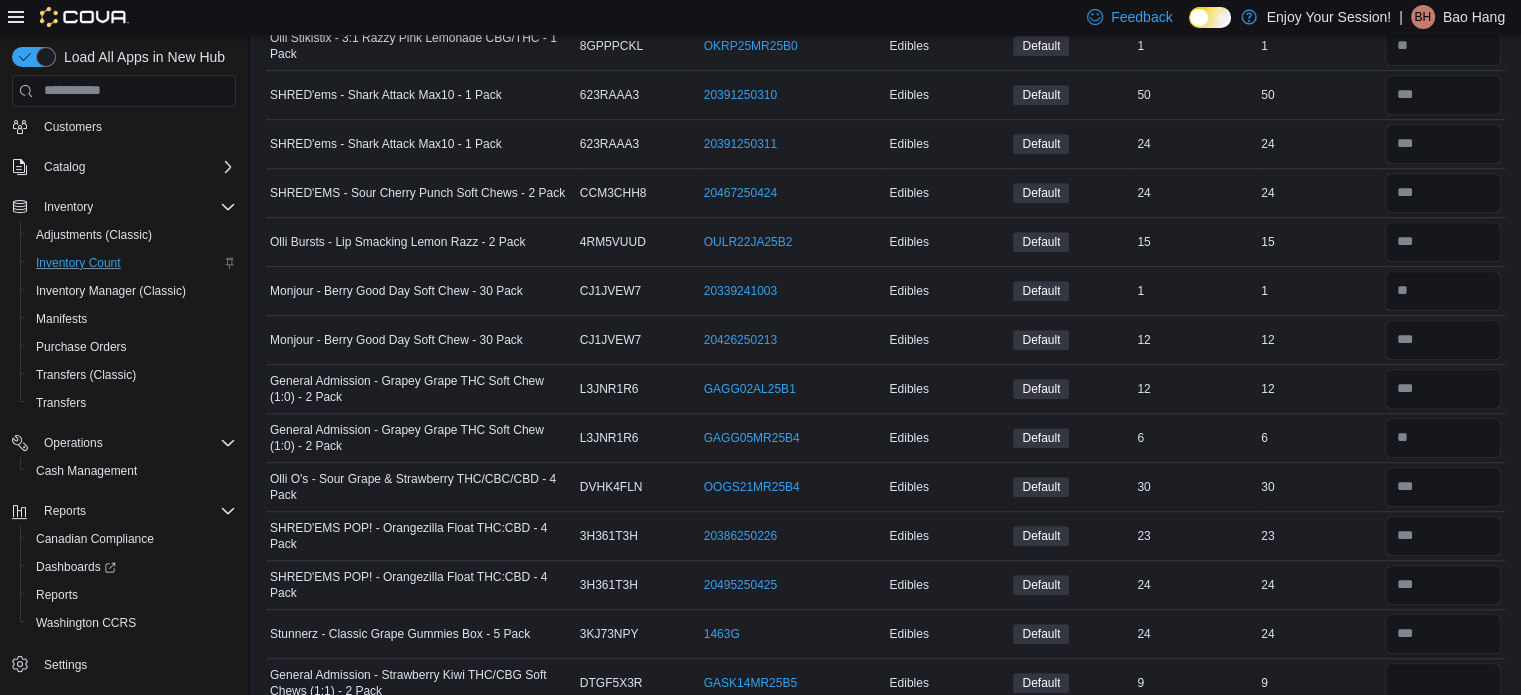 type 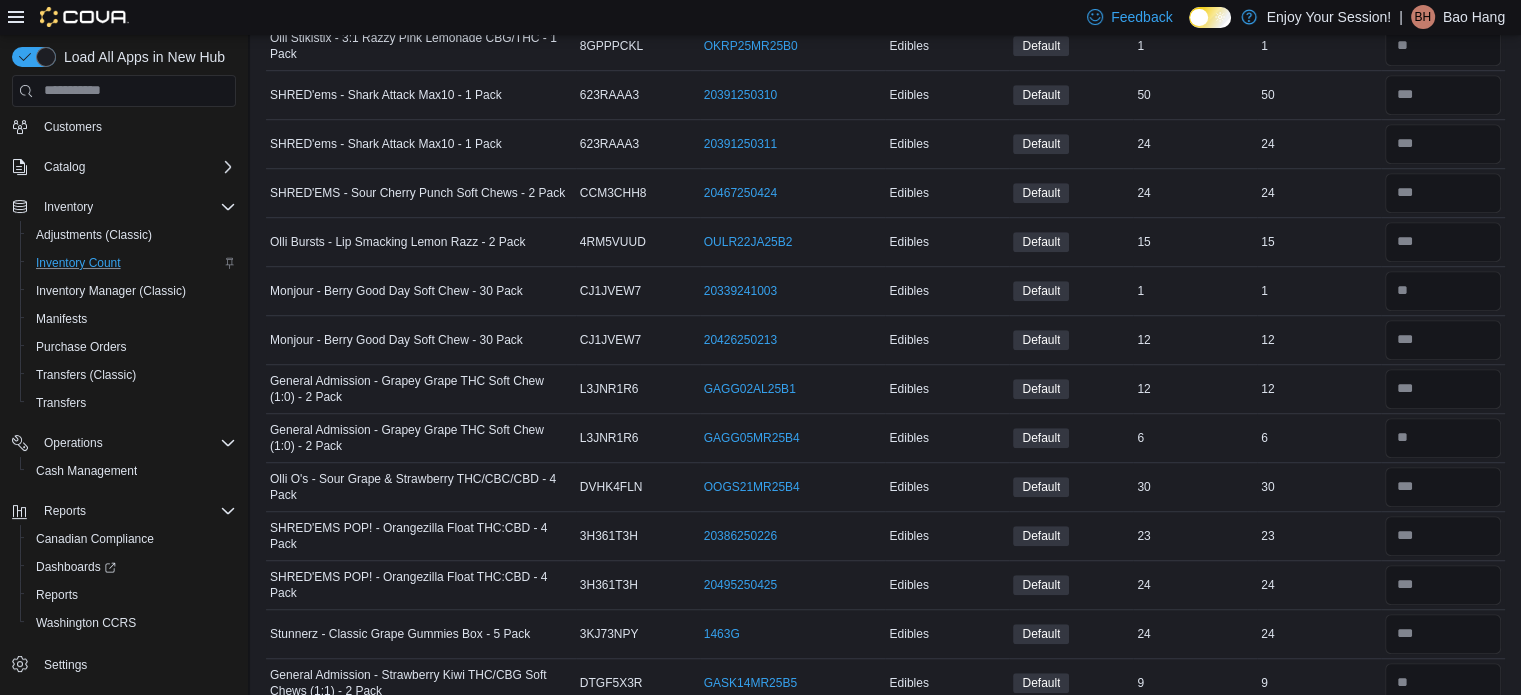 scroll, scrollTop: 1580, scrollLeft: 0, axis: vertical 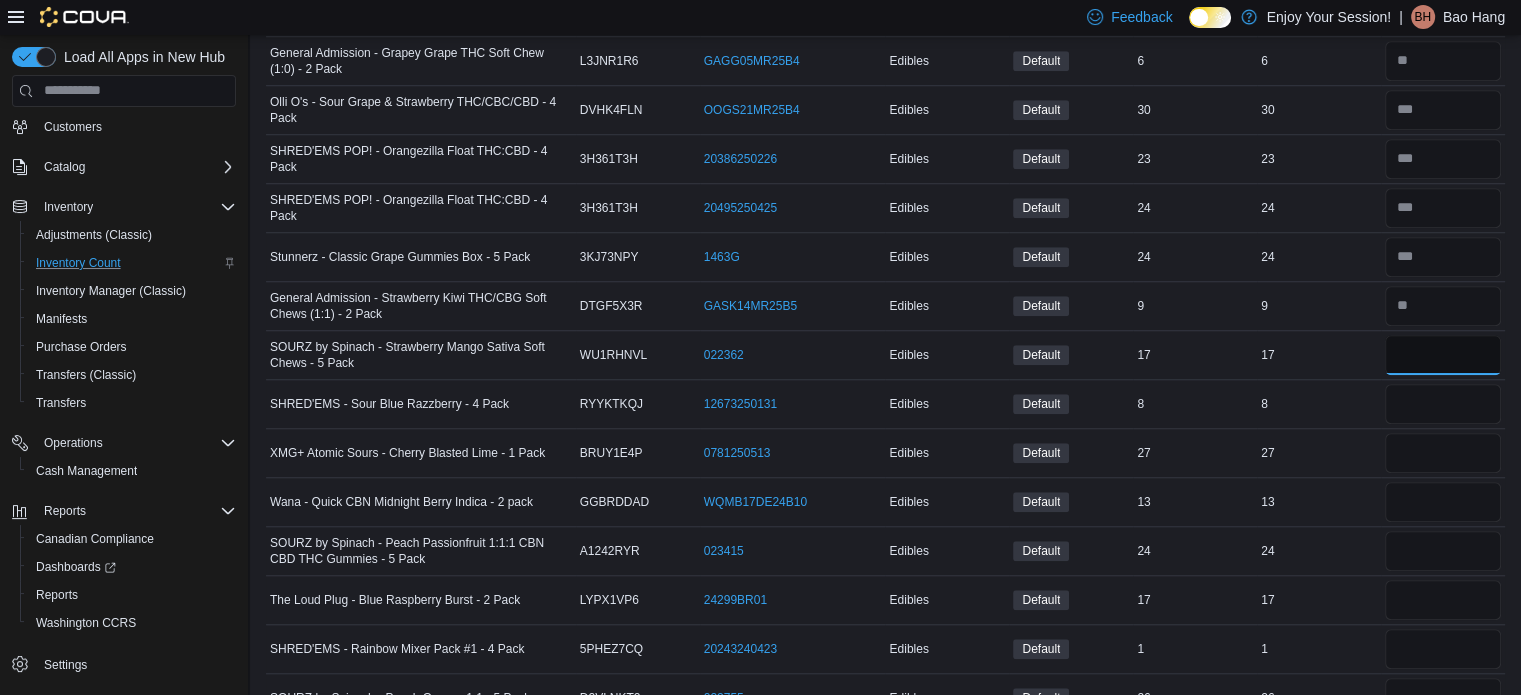 type on "**" 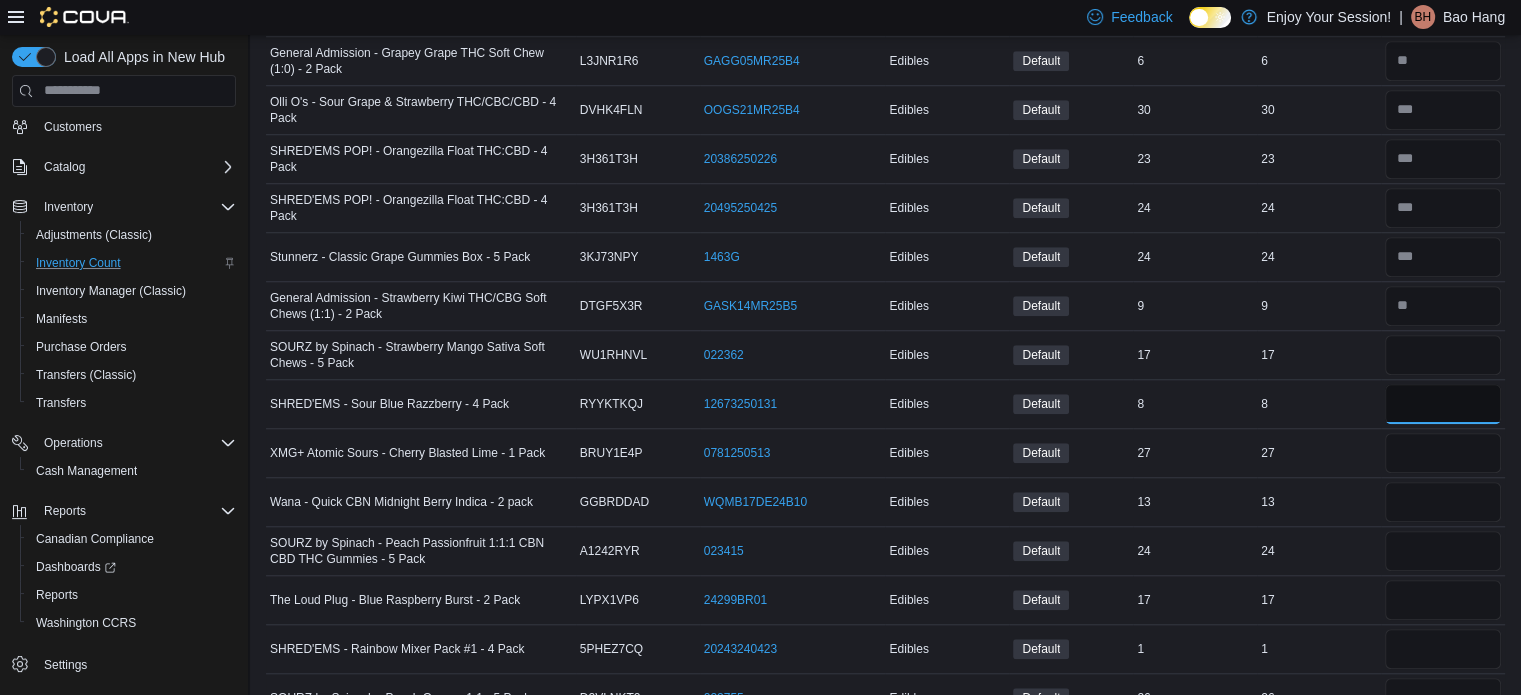 type 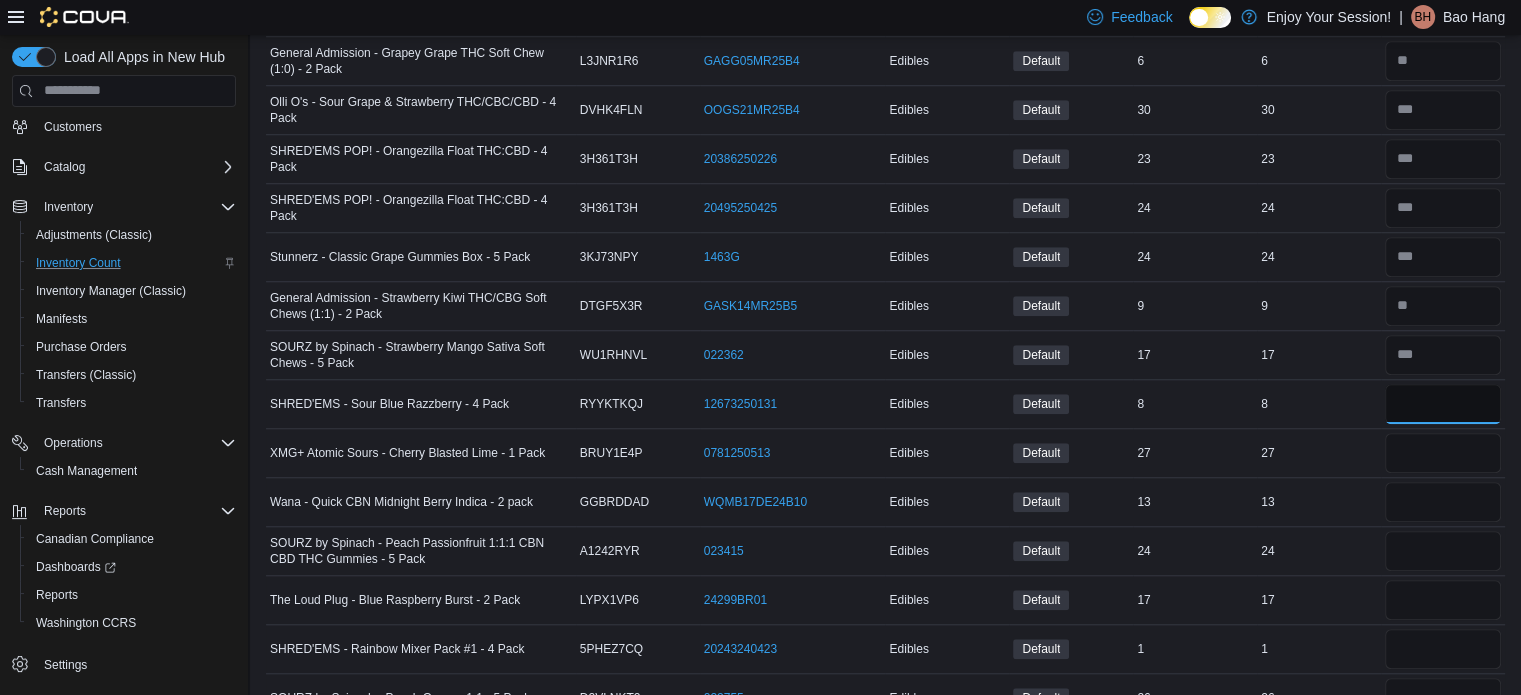 type on "*" 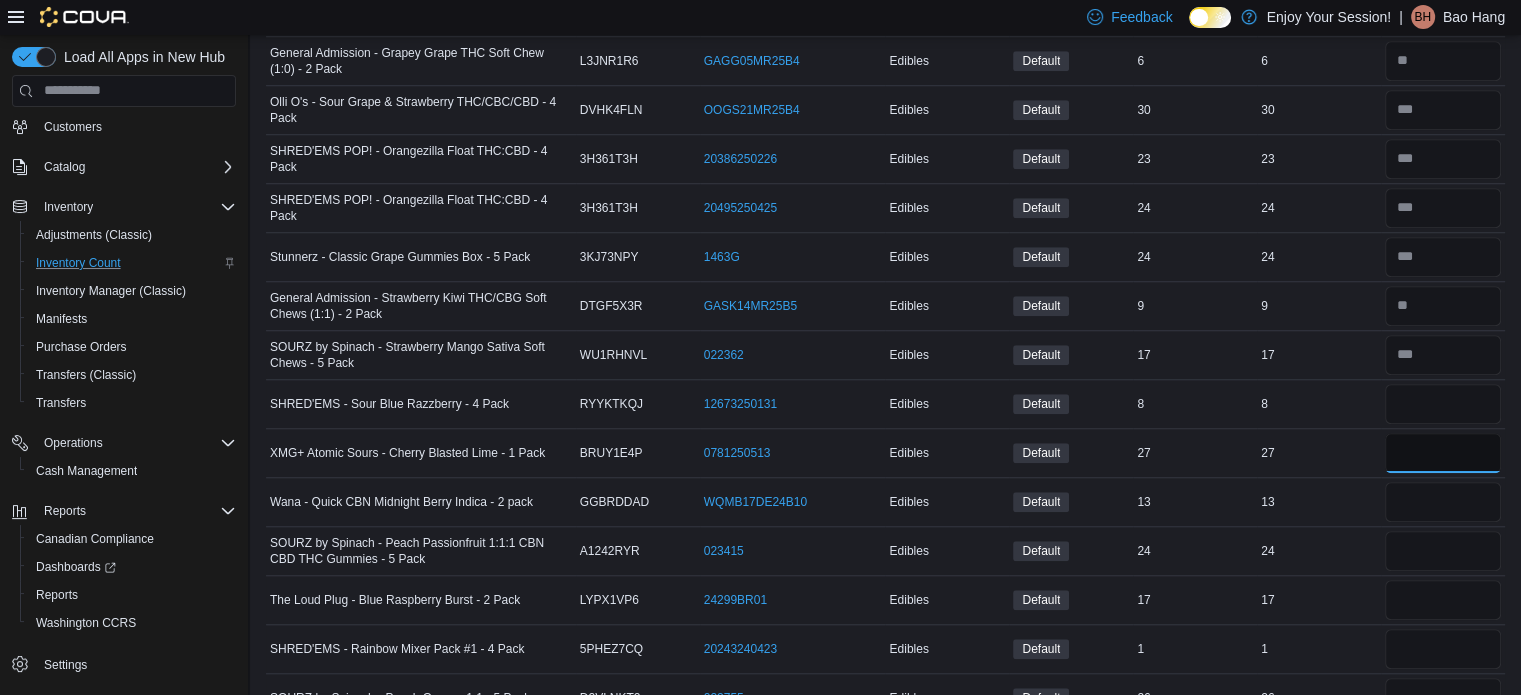 type 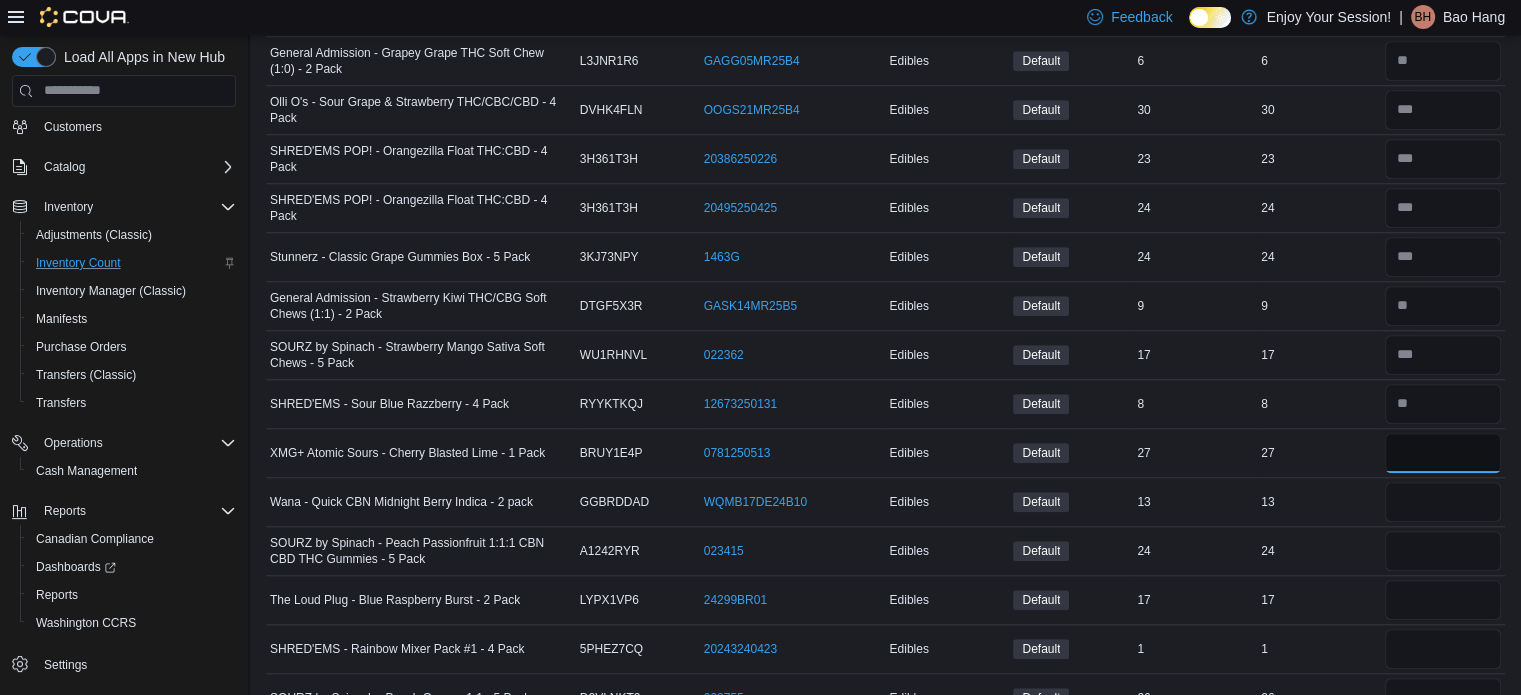 type on "**" 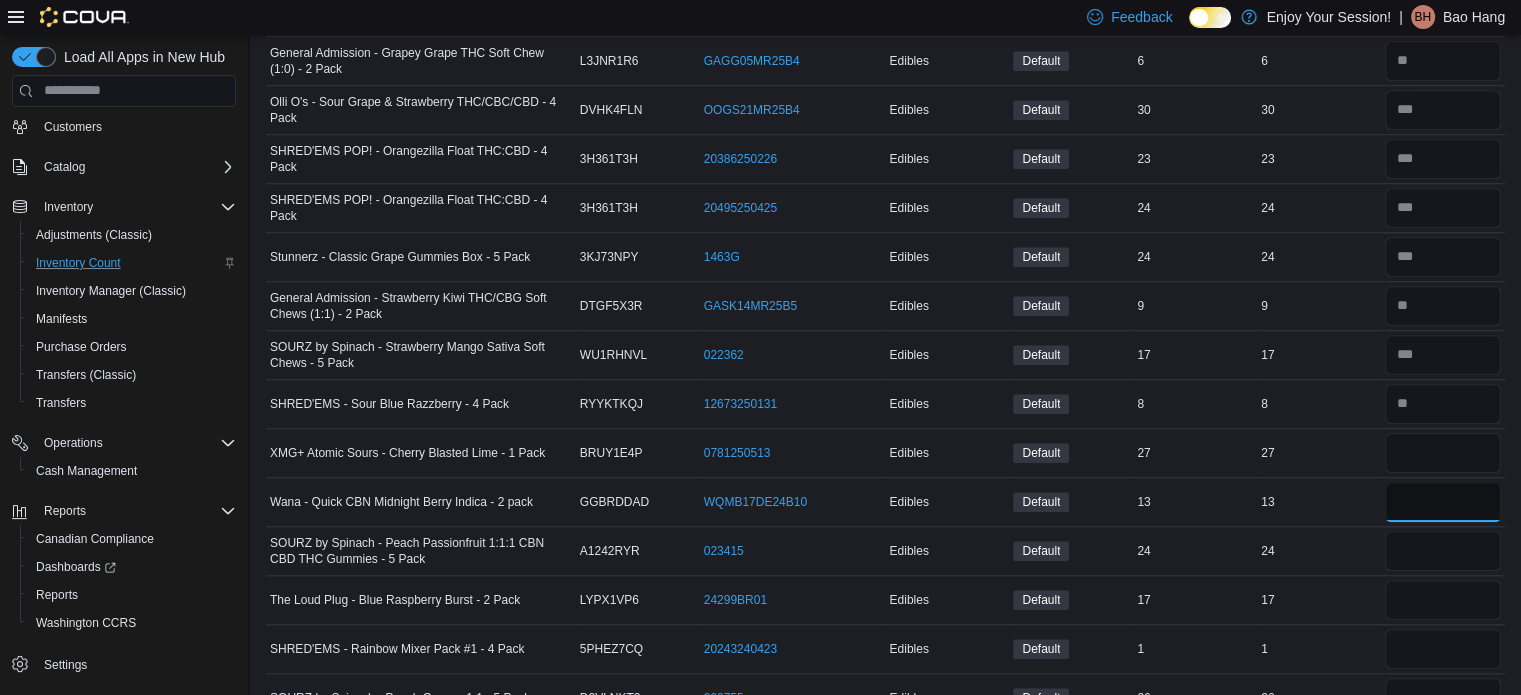 type 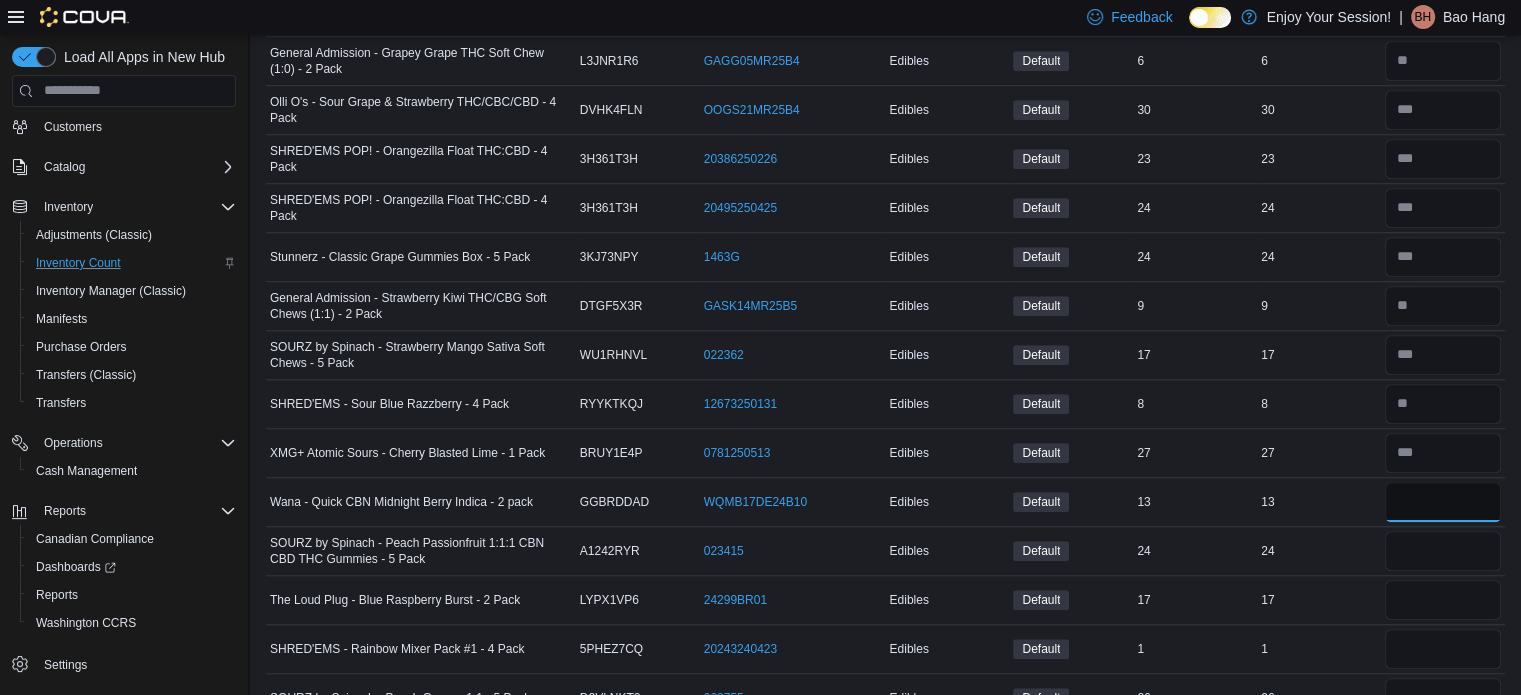 type on "**" 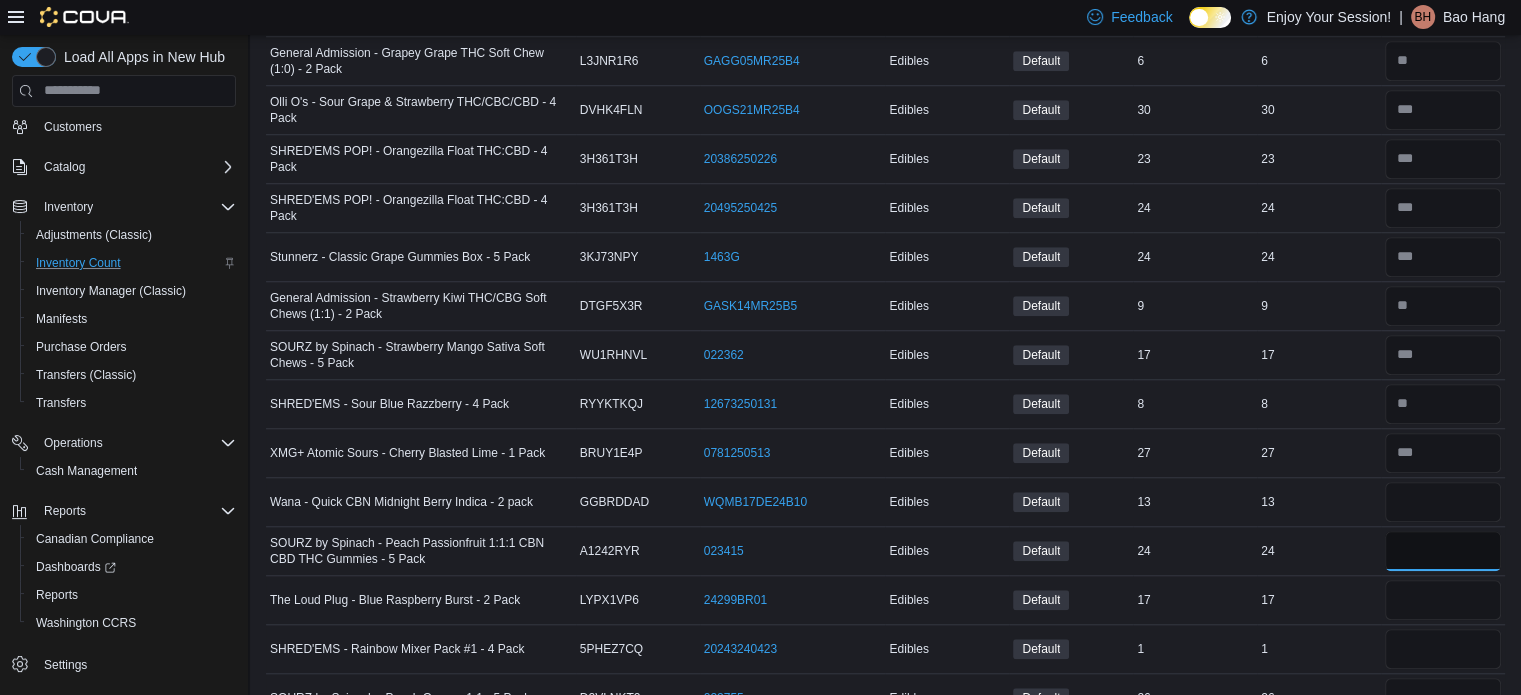 type 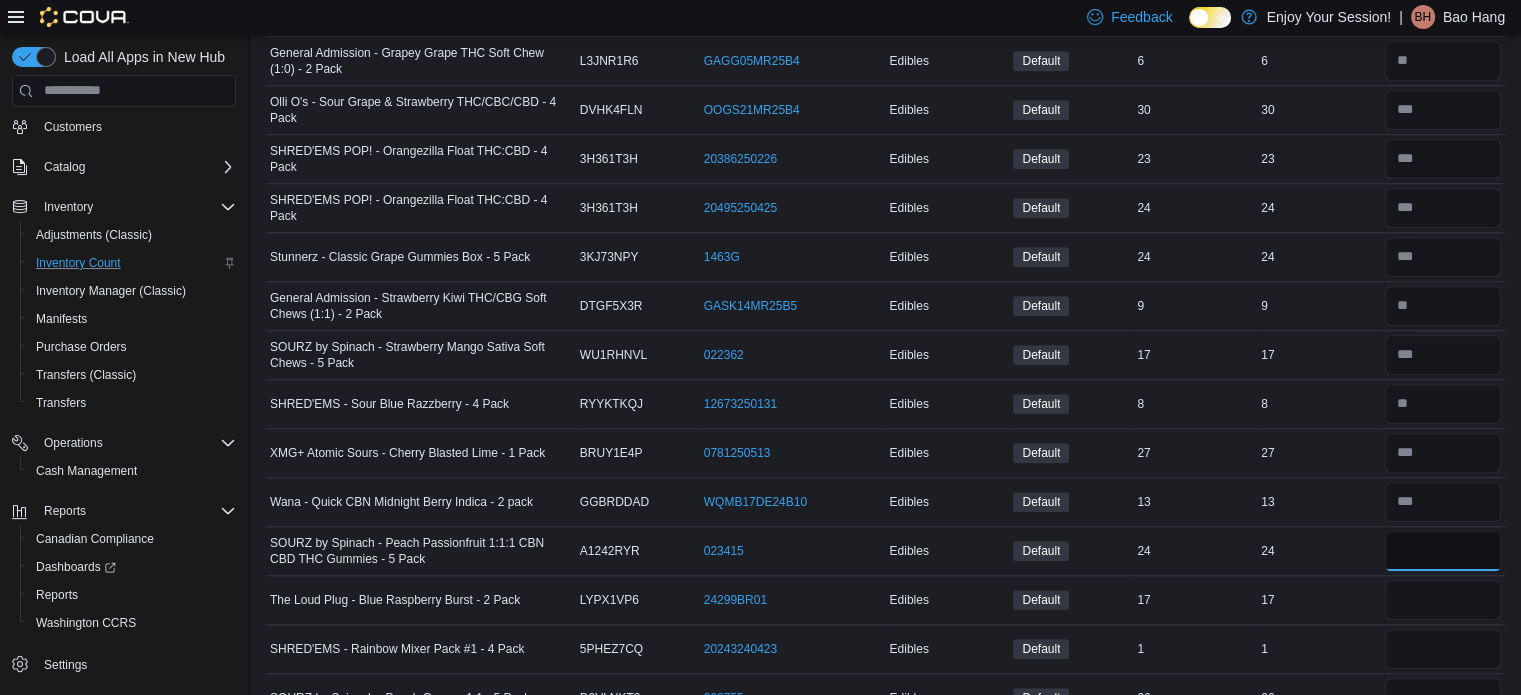 type on "**" 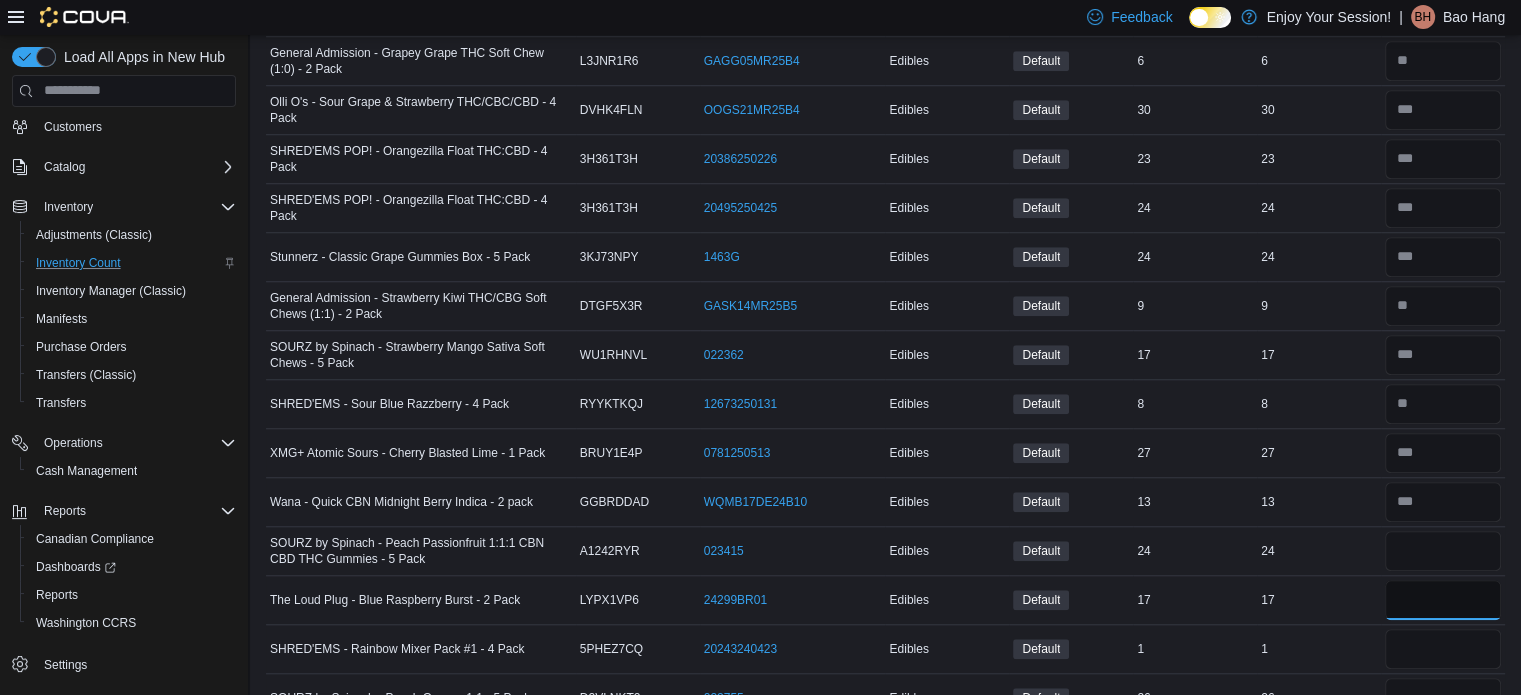 type 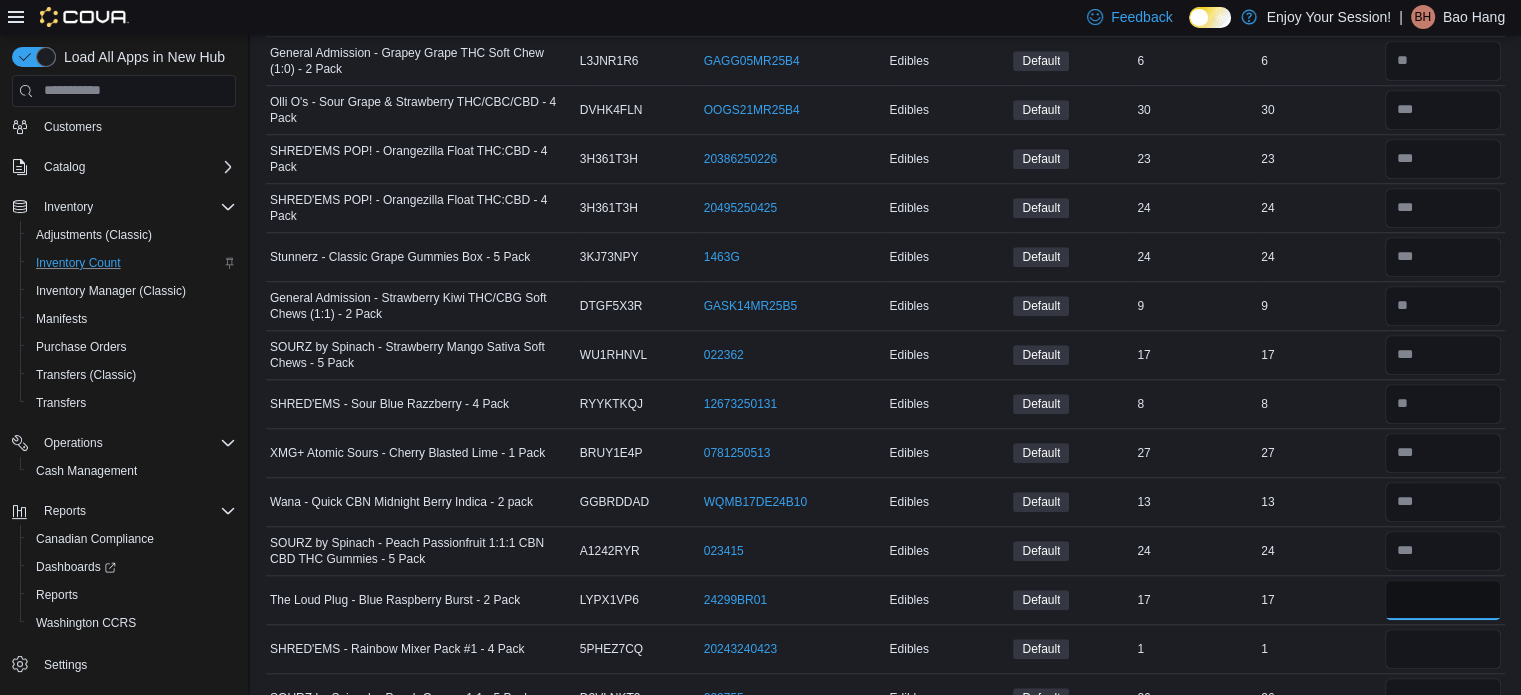 type on "**" 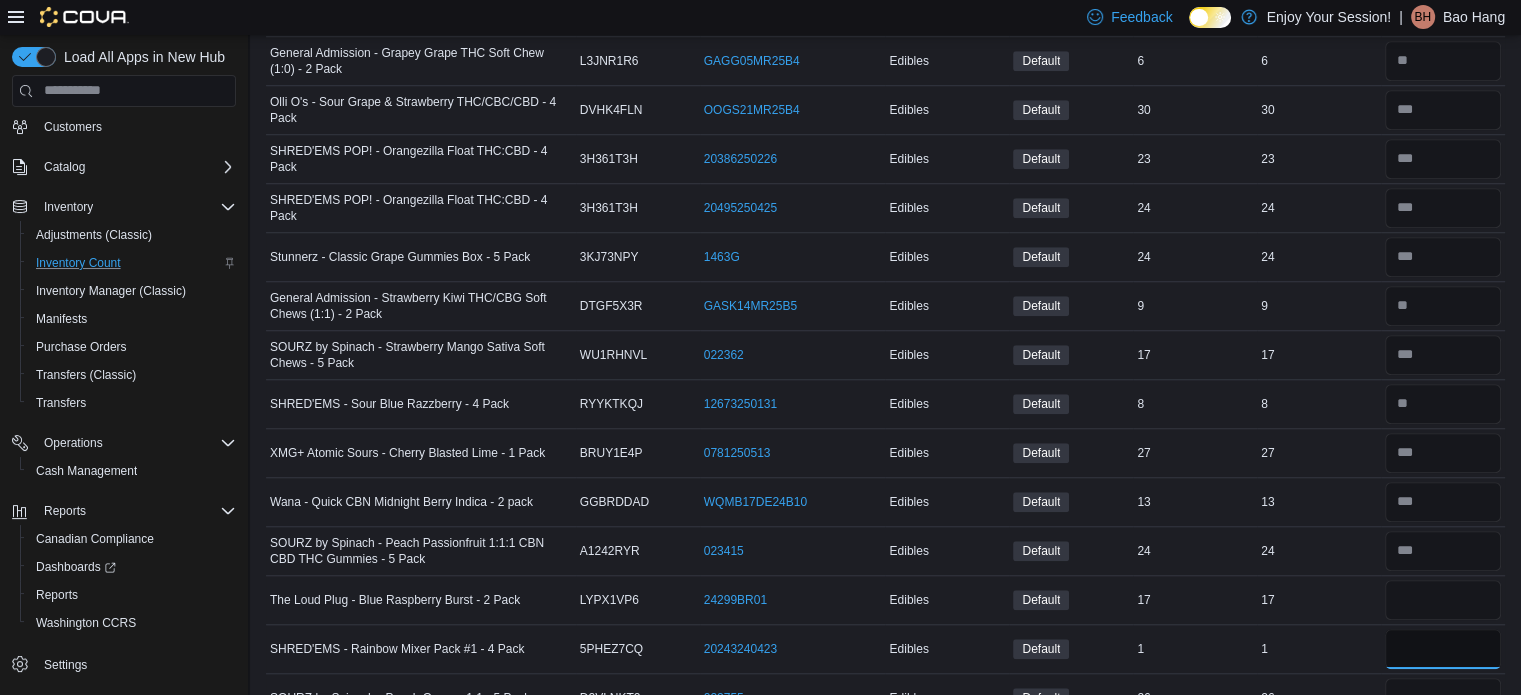 type 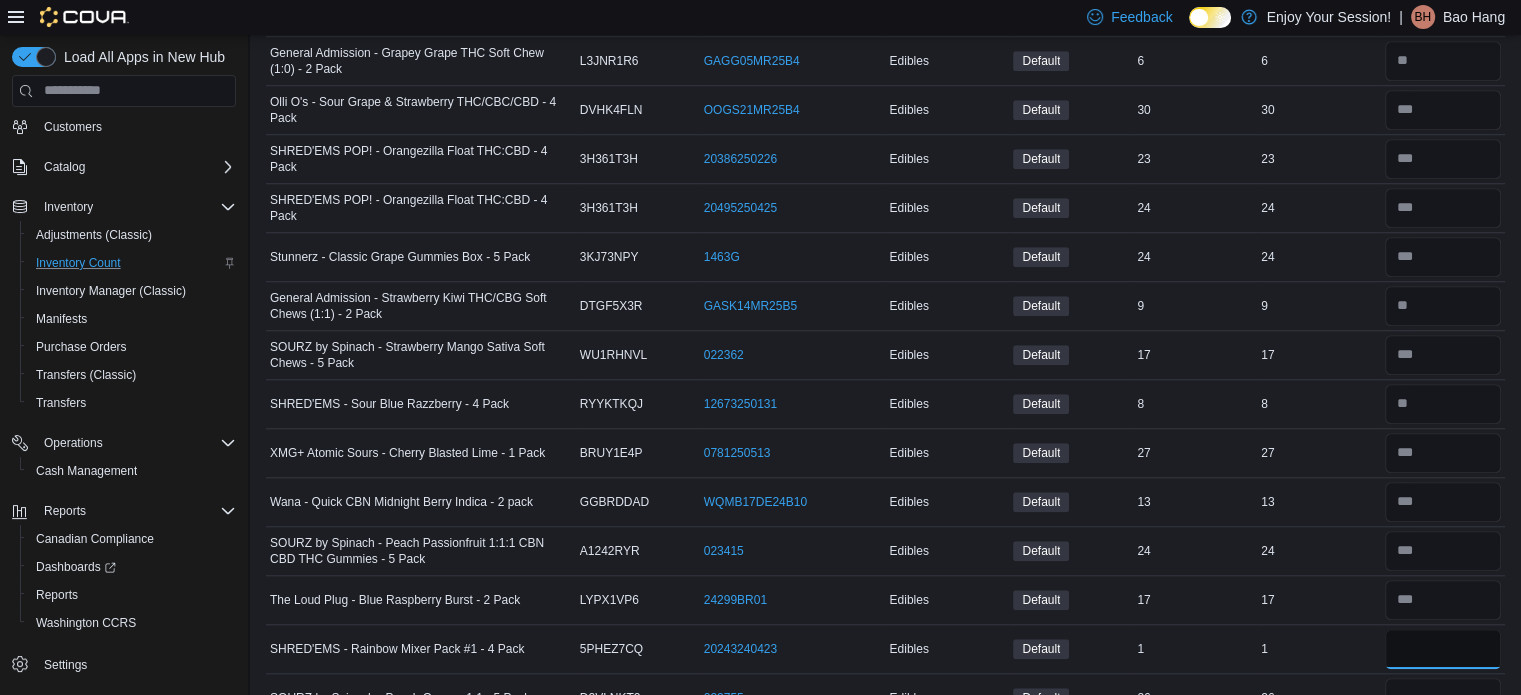 type on "*" 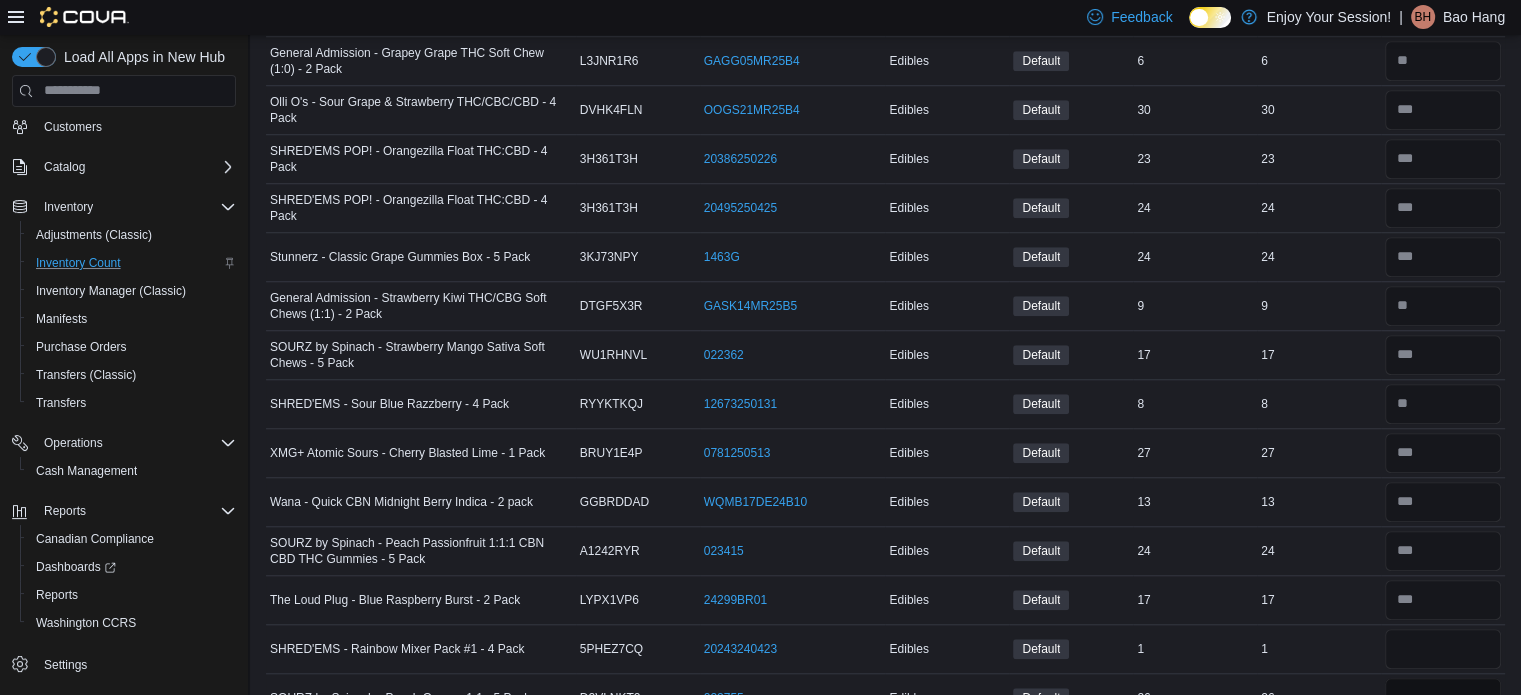 type 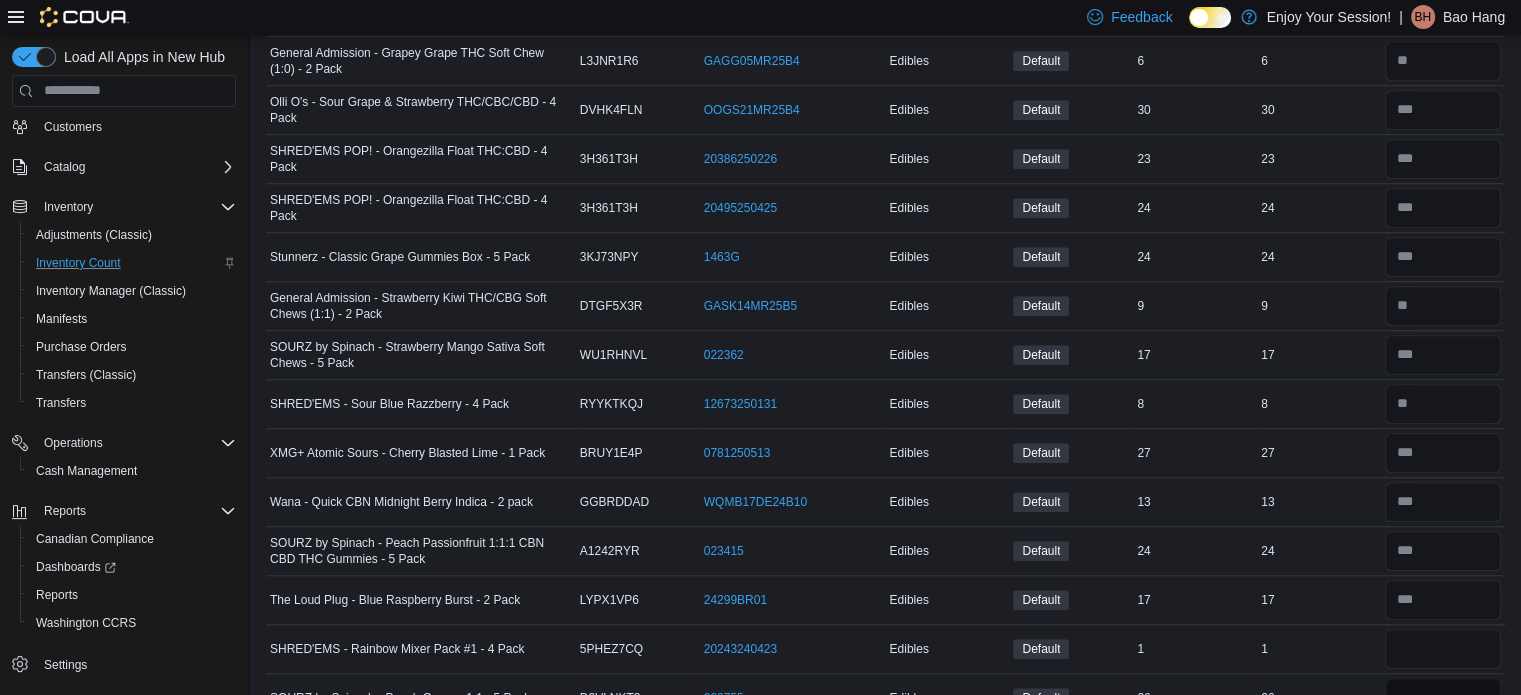 scroll, scrollTop: 1593, scrollLeft: 0, axis: vertical 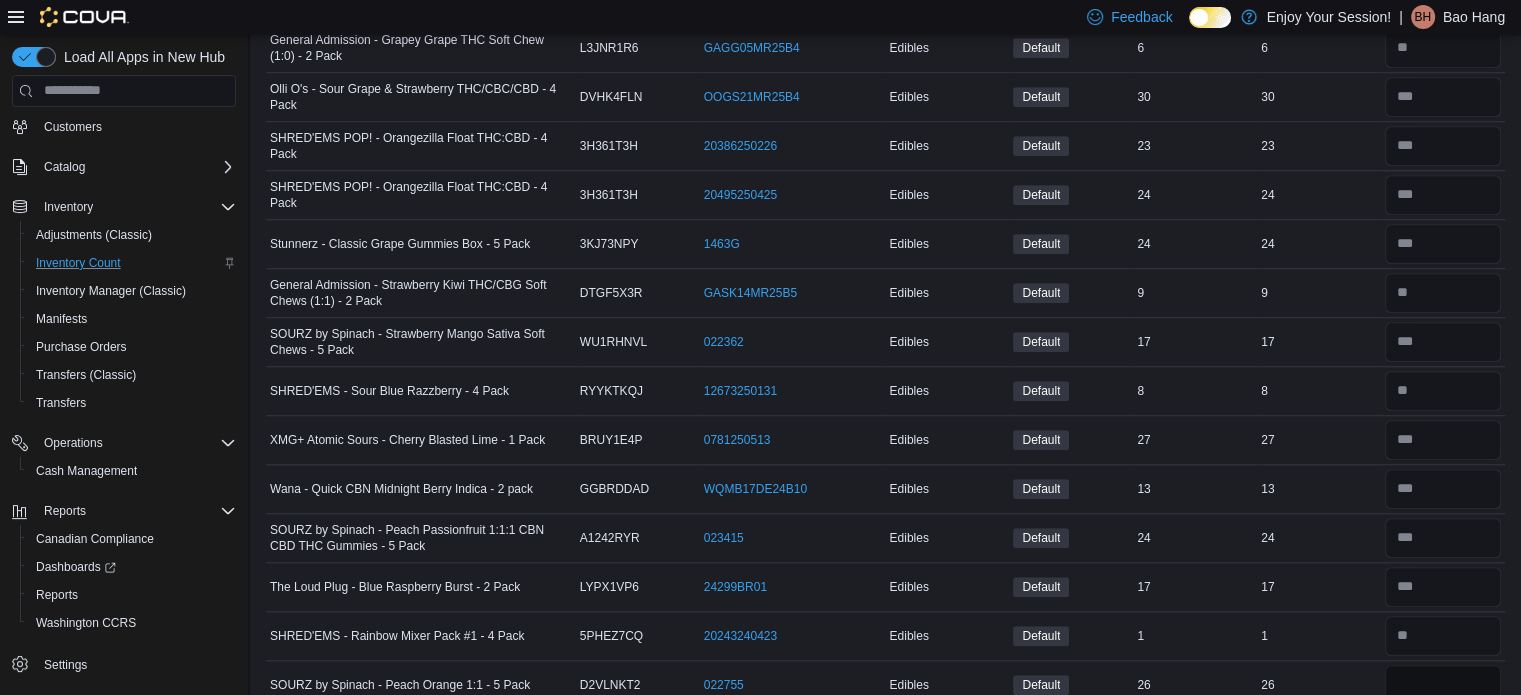 type on "**" 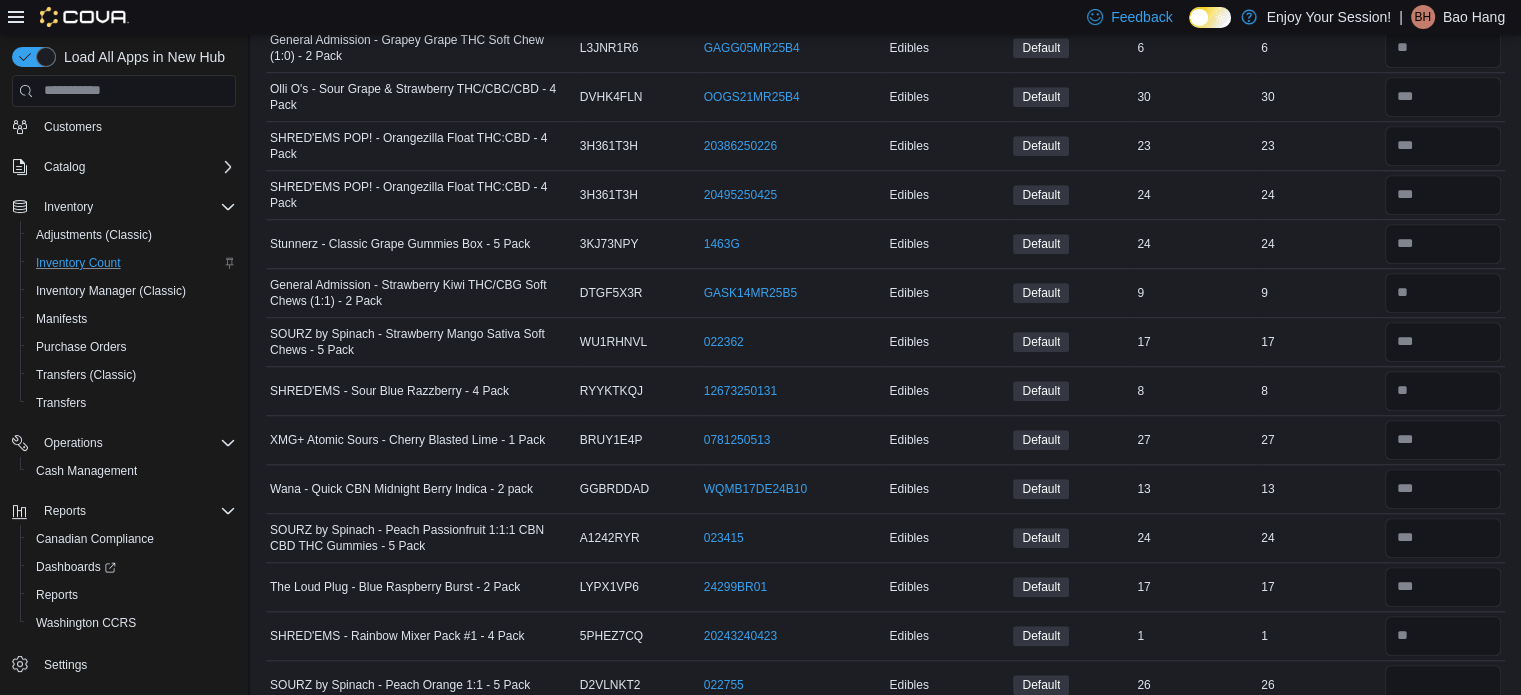 type 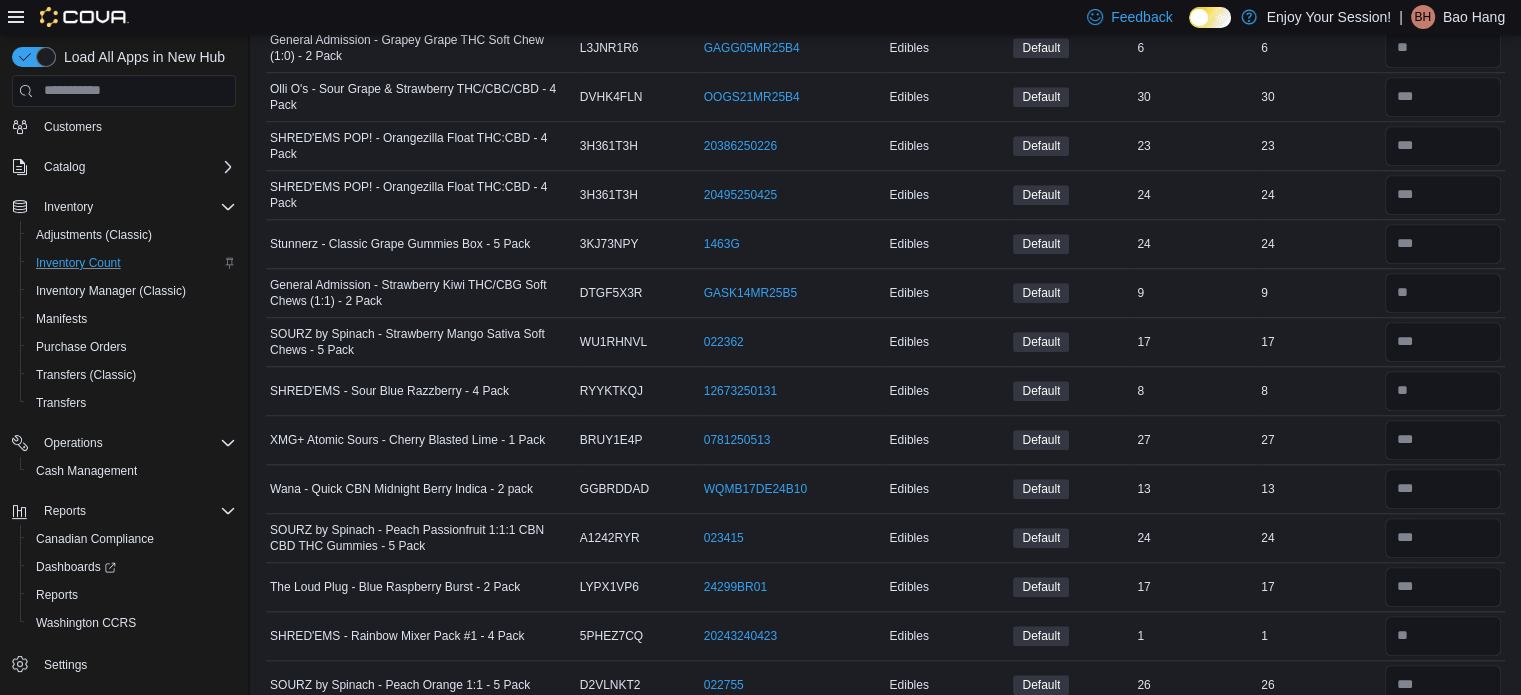 scroll, scrollTop: 1970, scrollLeft: 0, axis: vertical 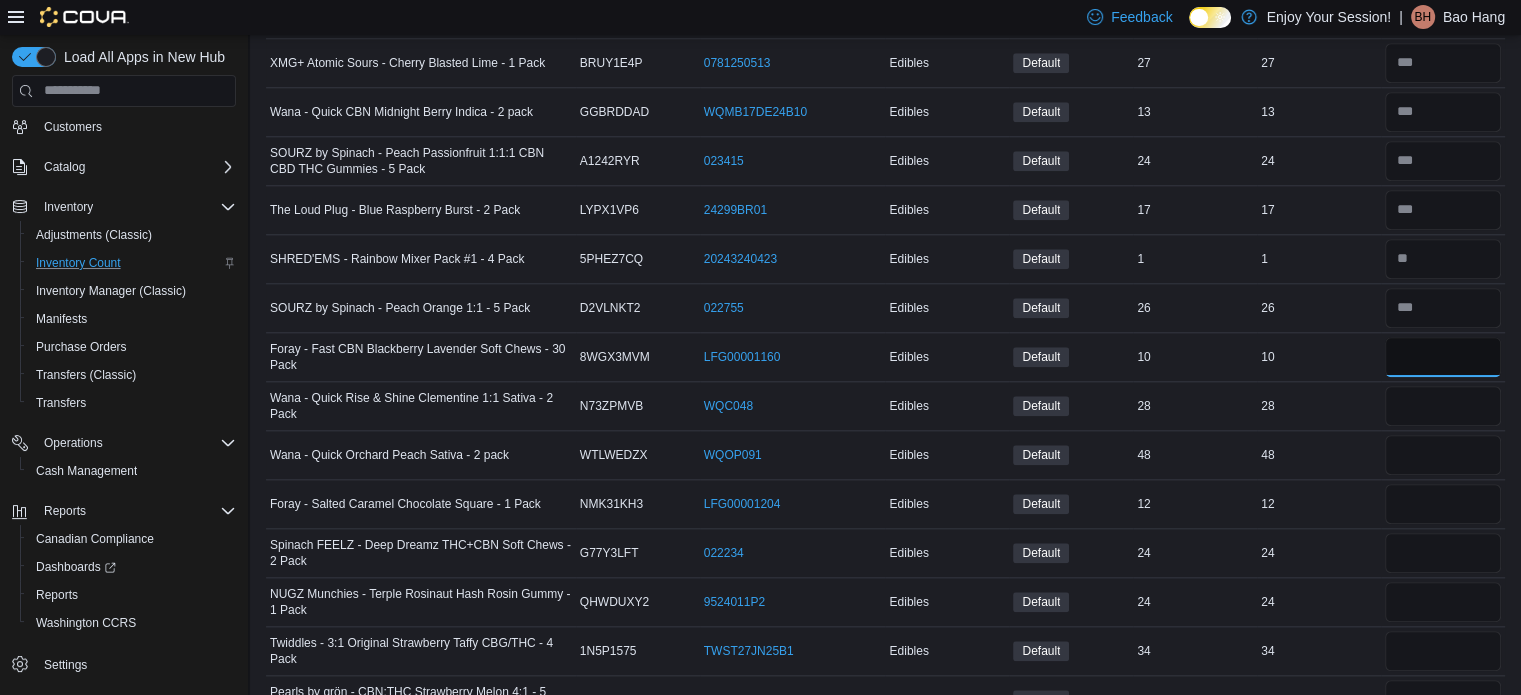 type on "**" 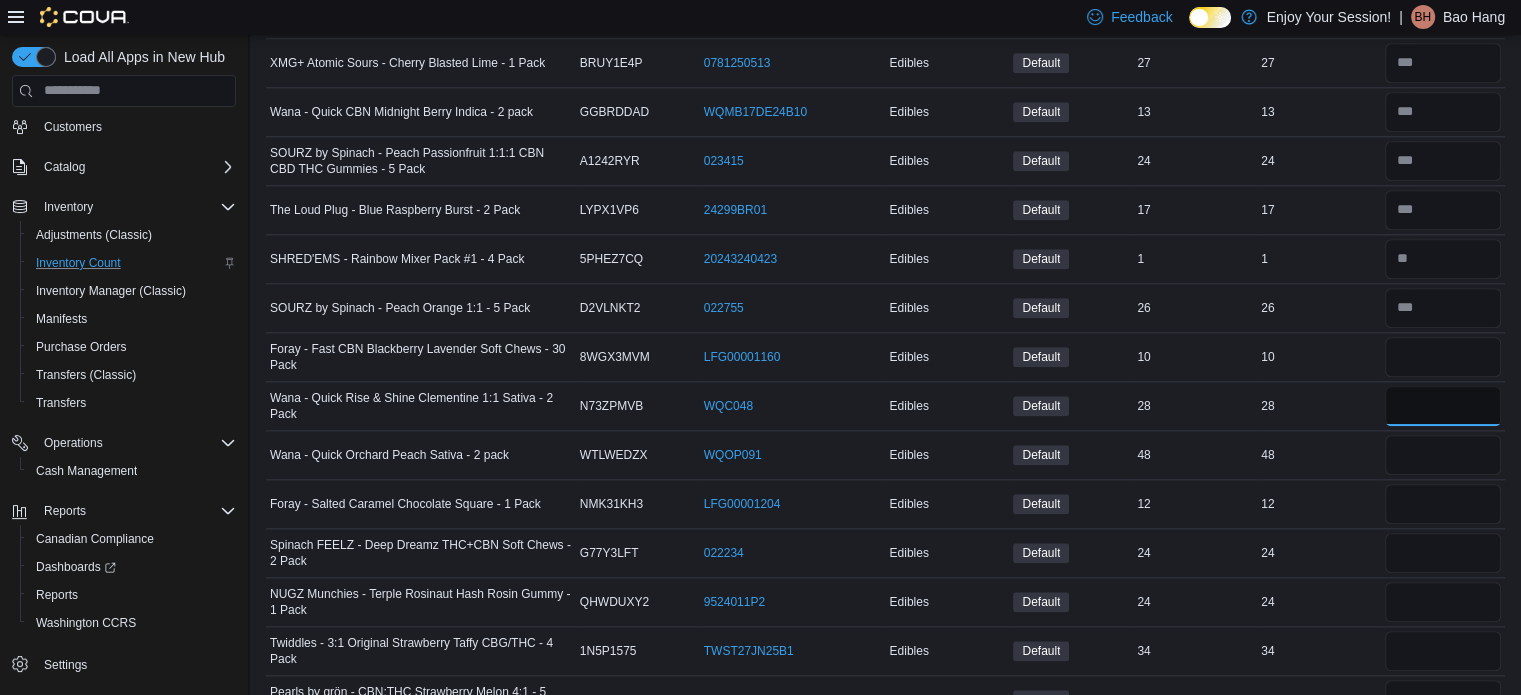 type 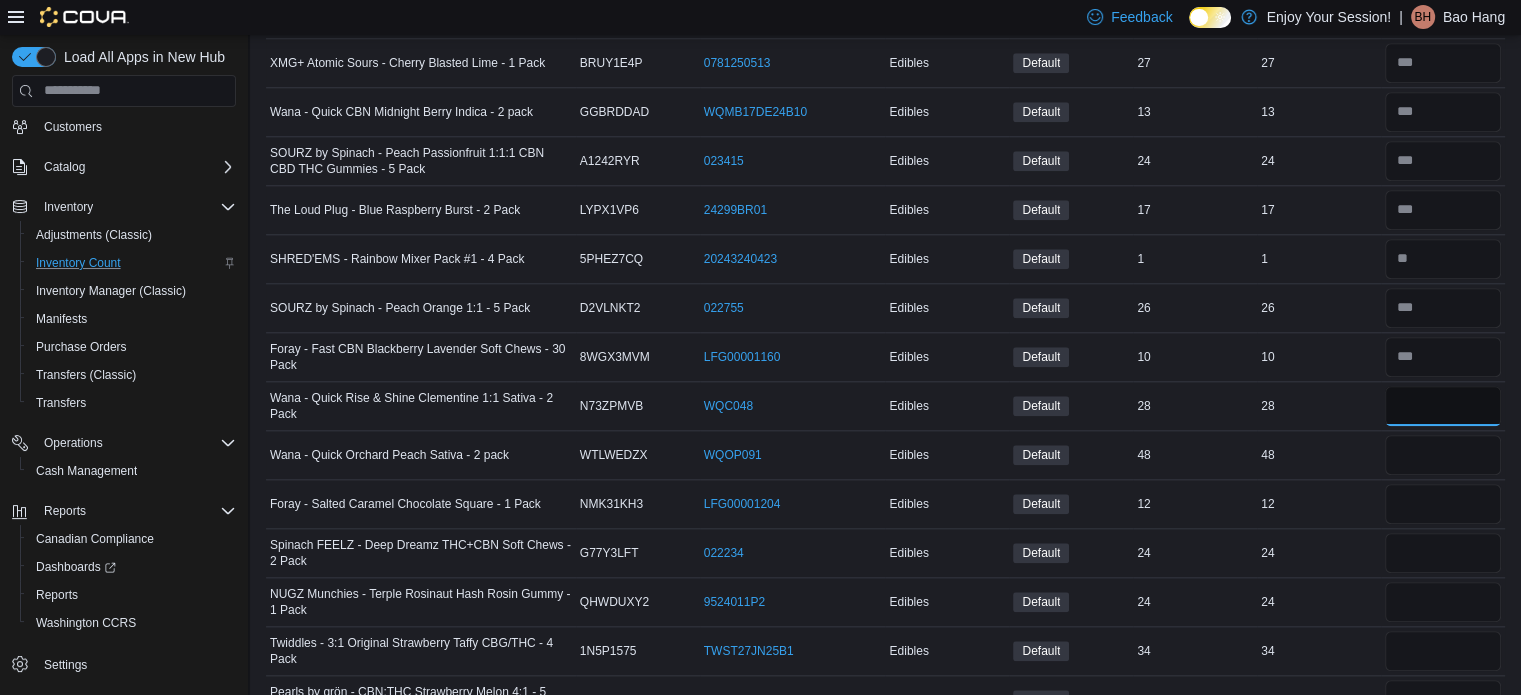 type on "**" 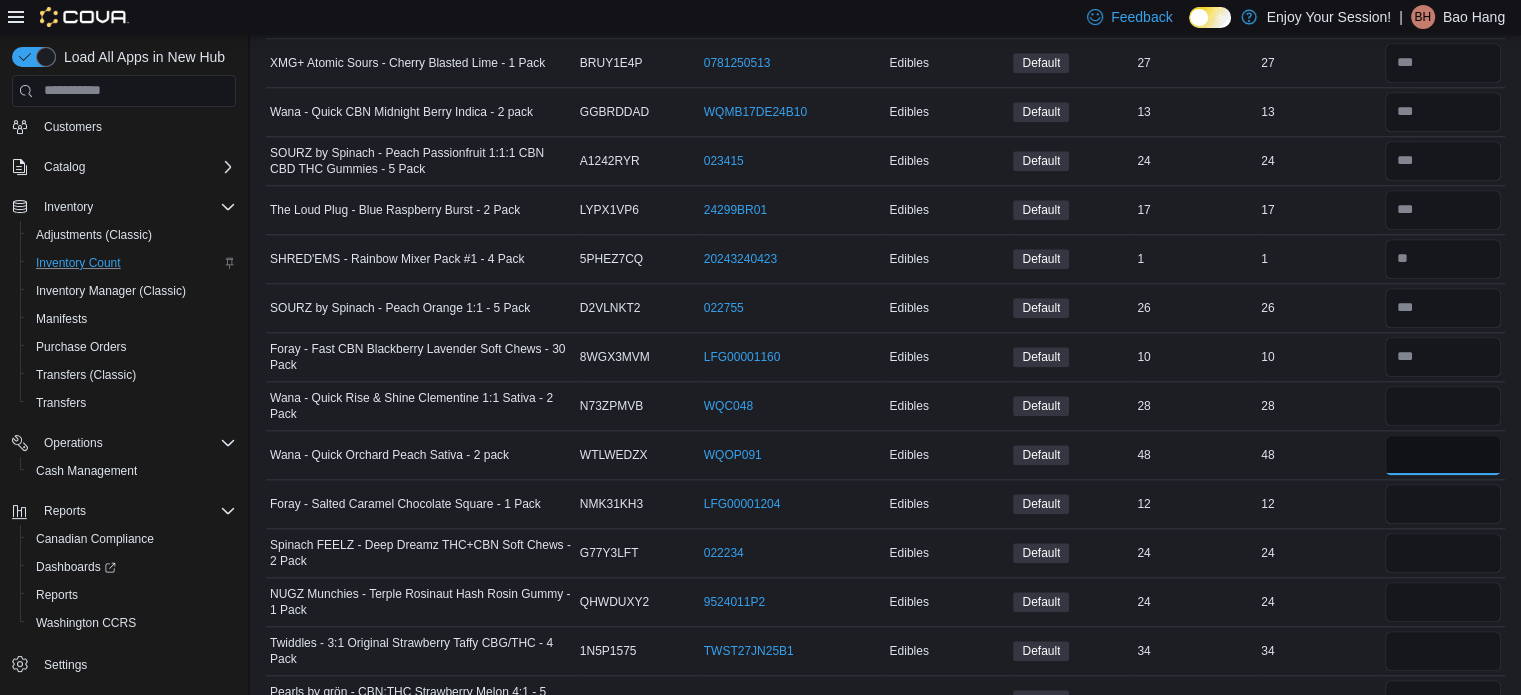 type 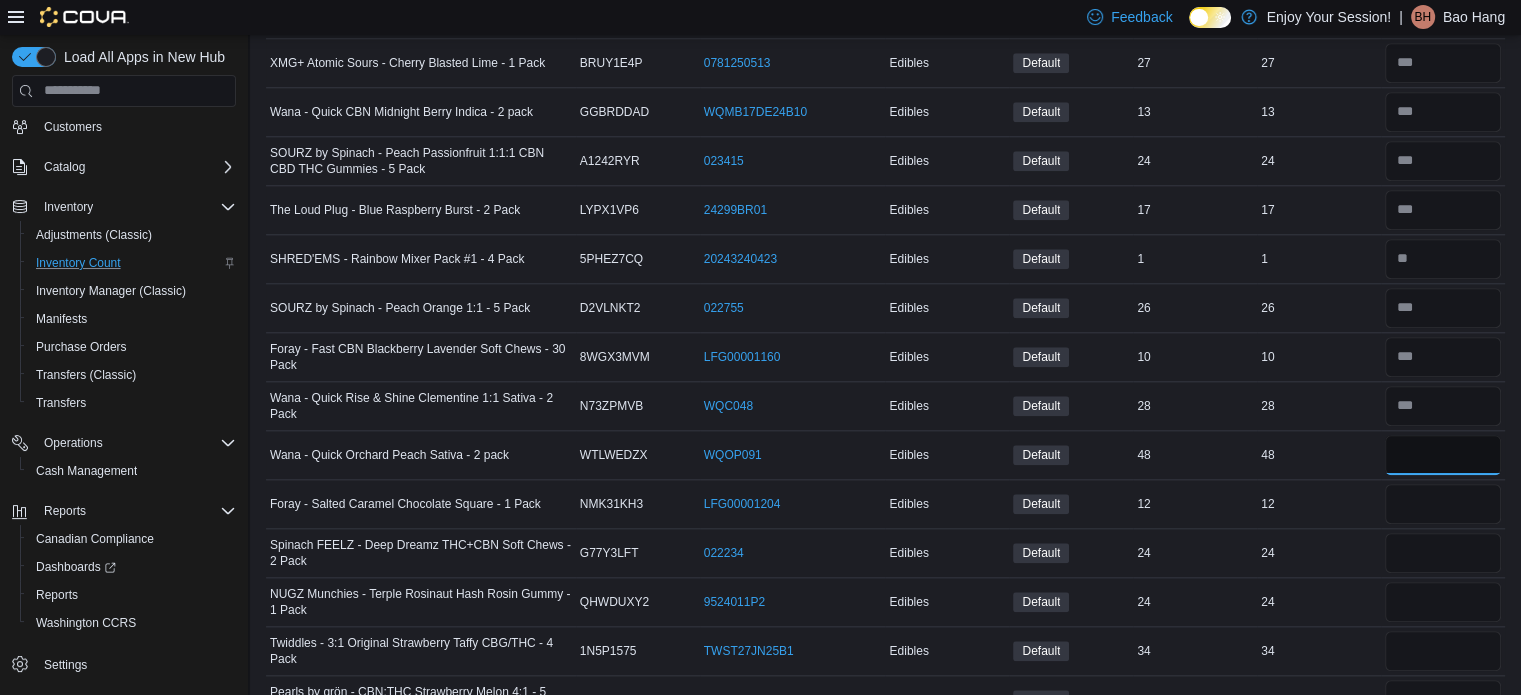 type on "**" 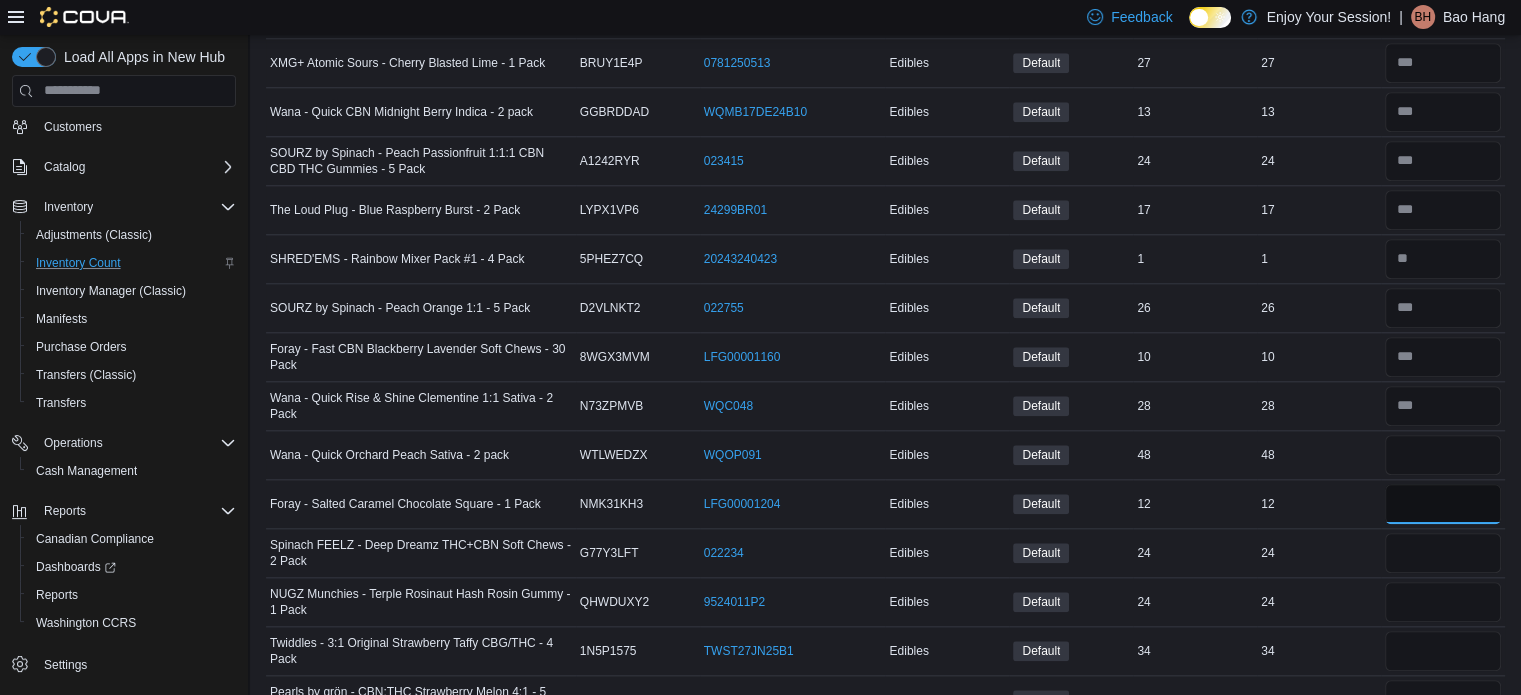 type 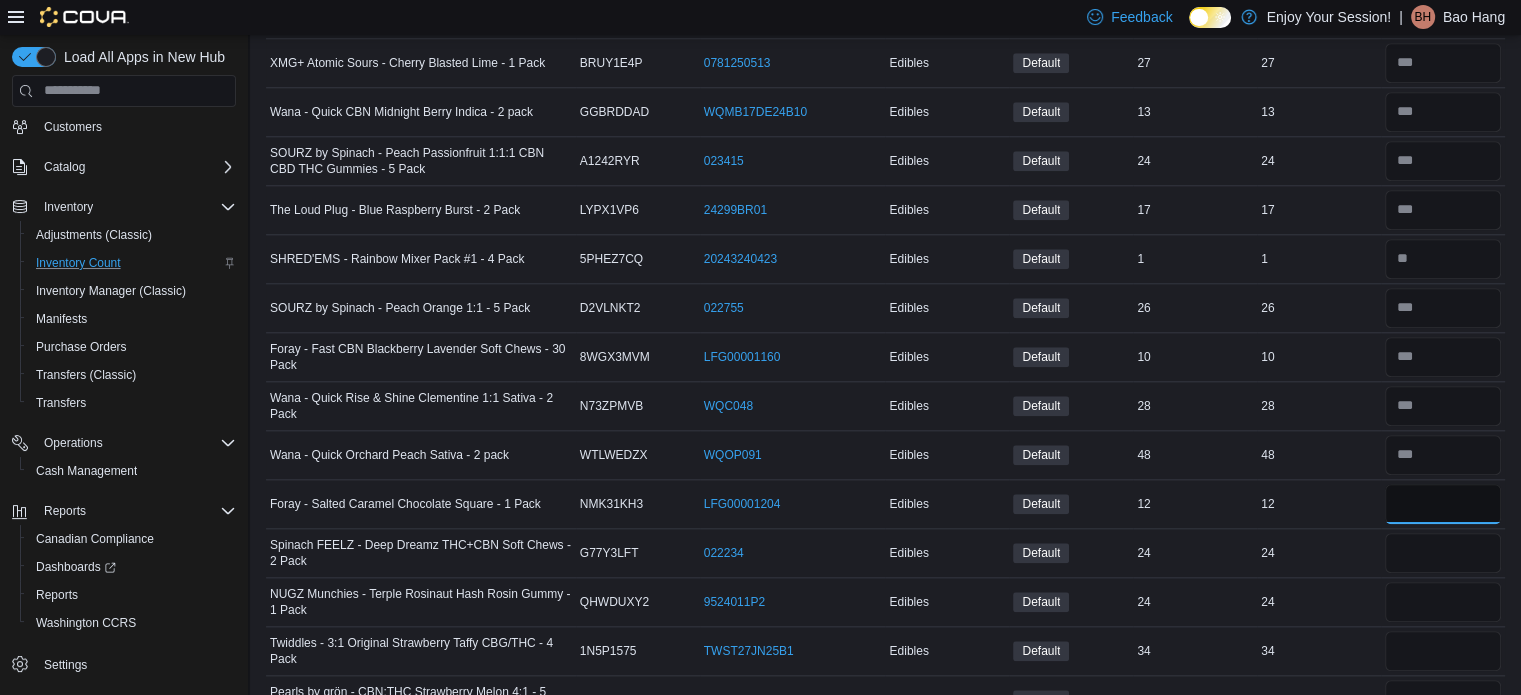 type on "**" 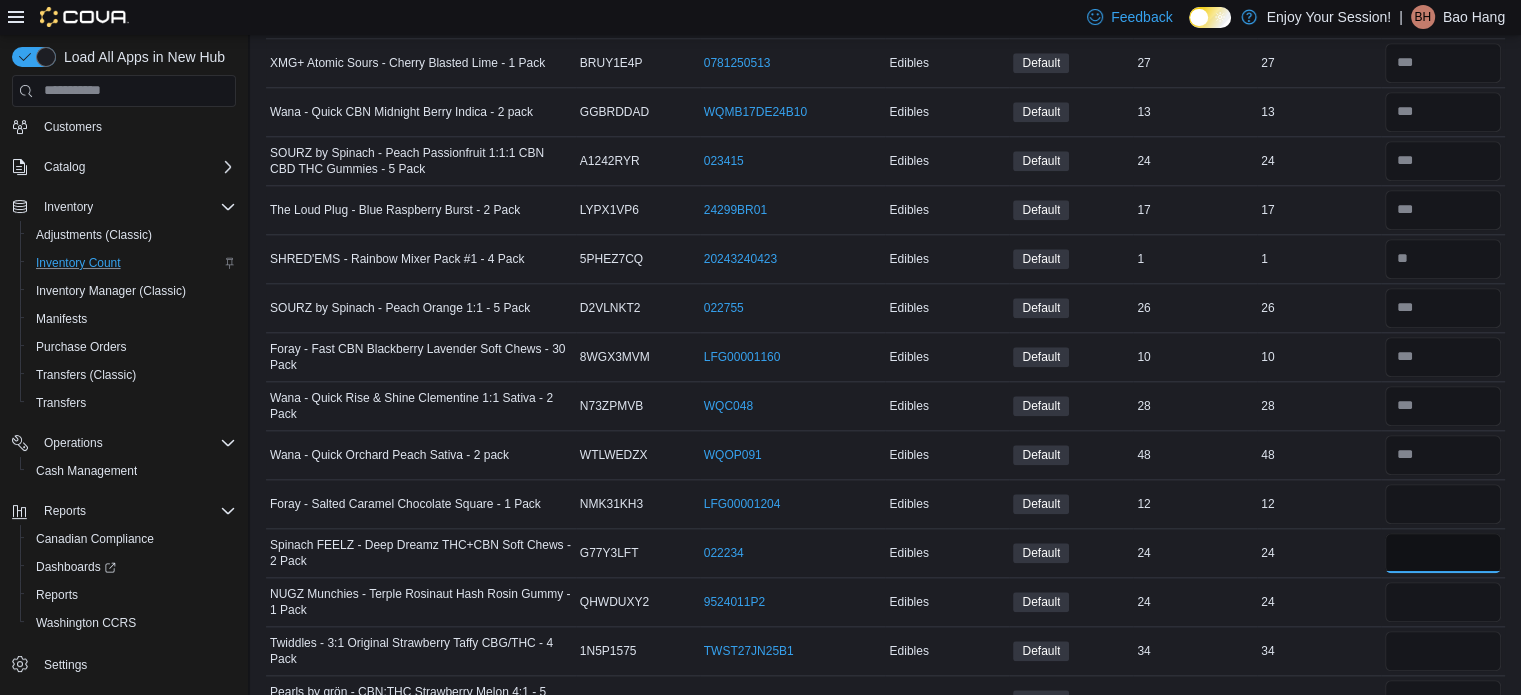 type 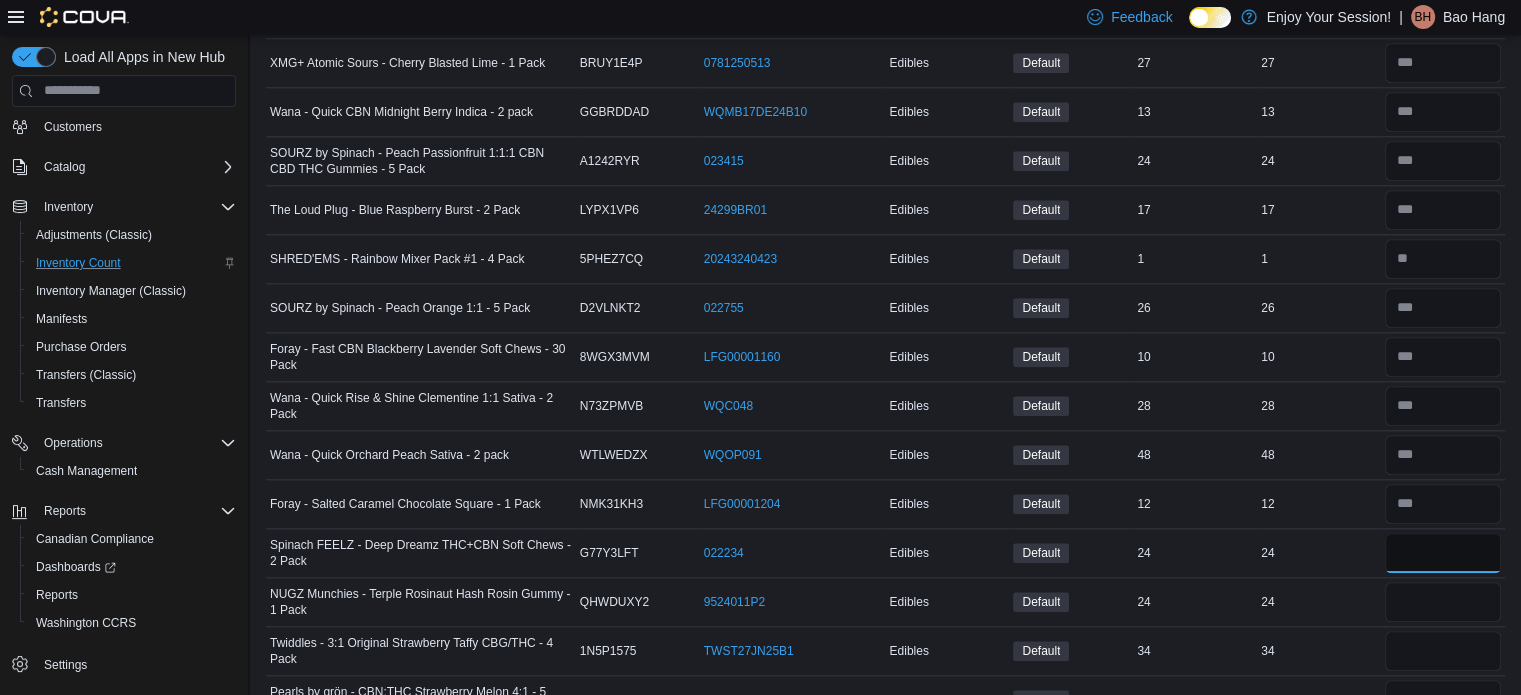 type on "**" 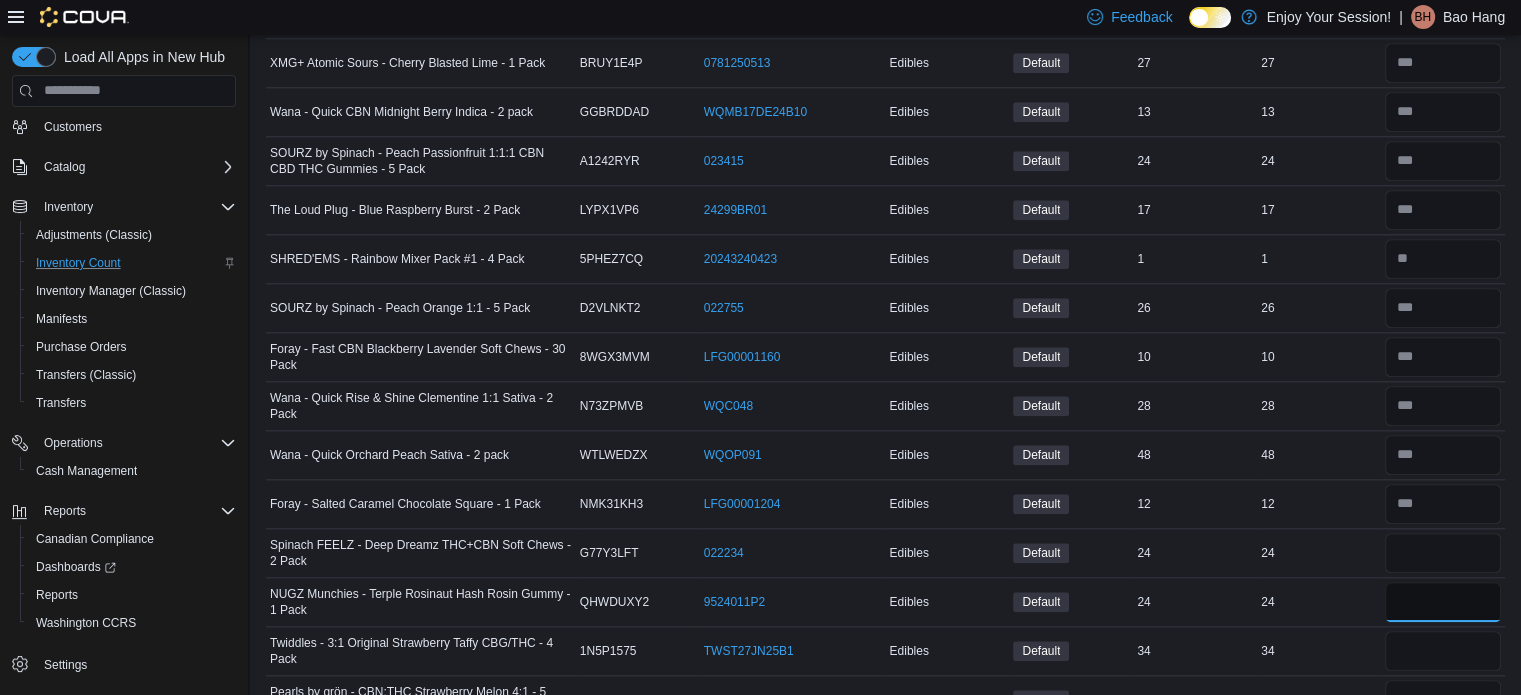 type 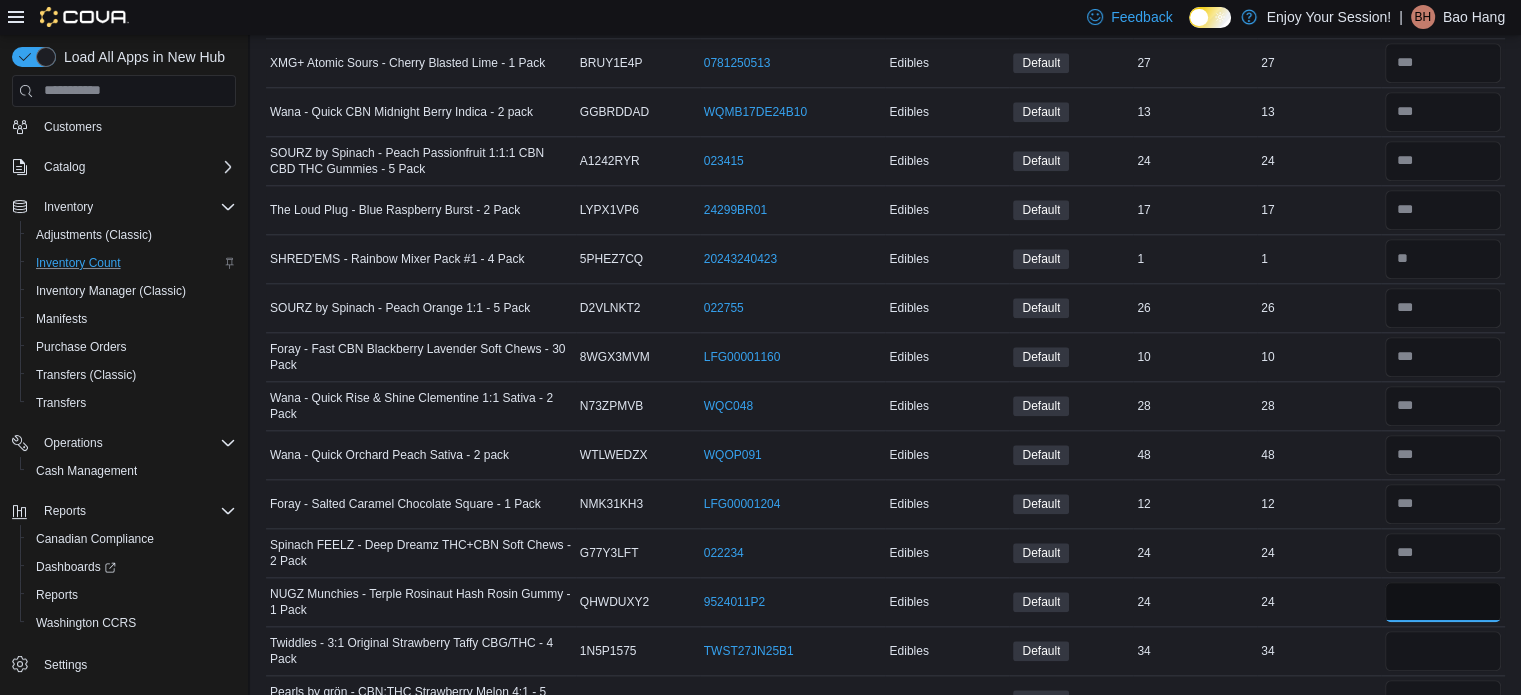 type on "**" 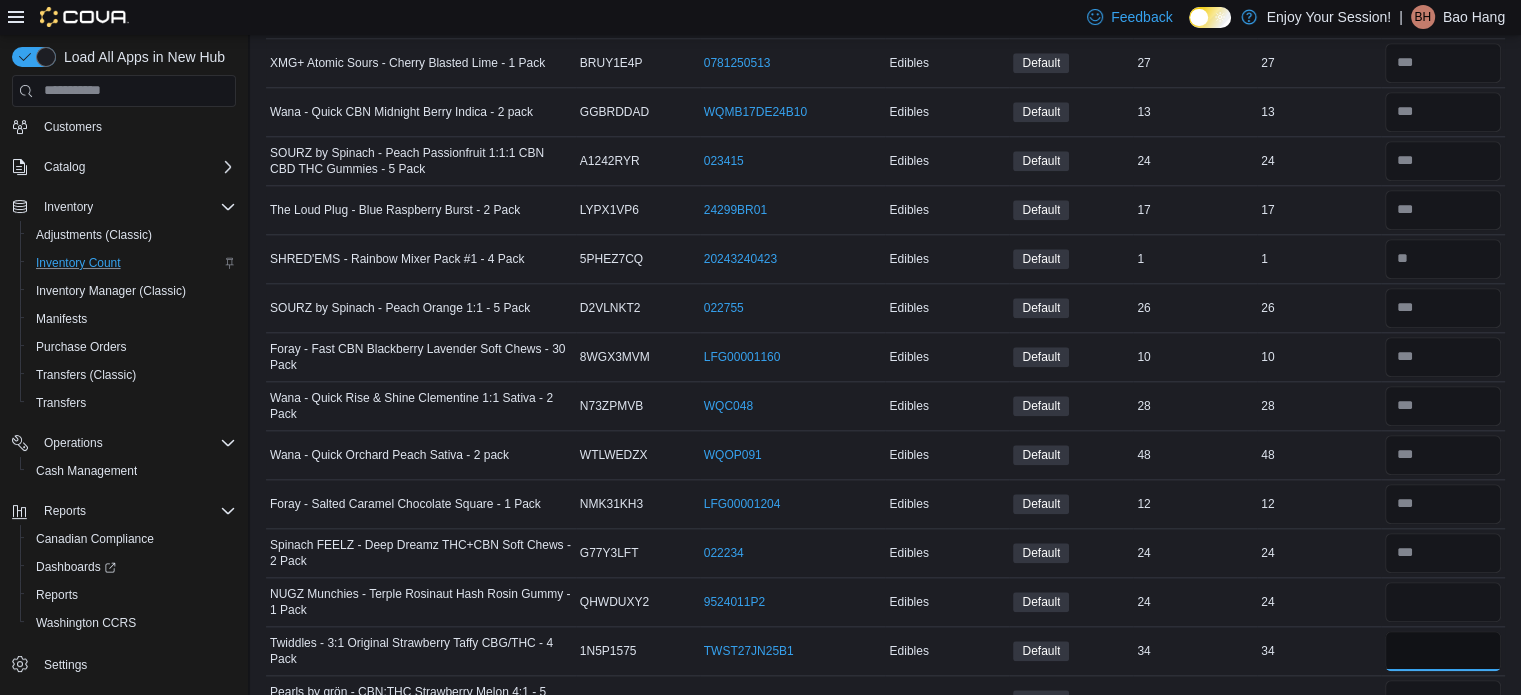 type 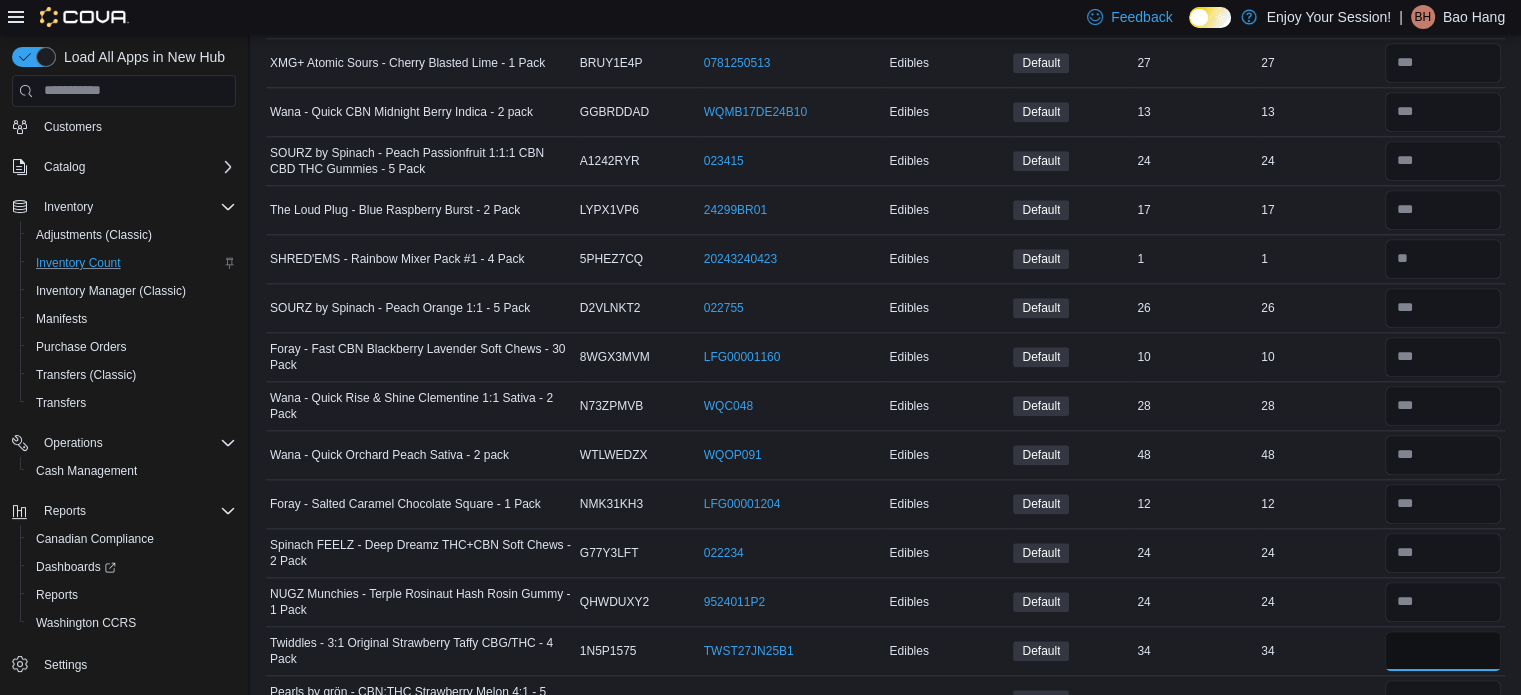 type on "**" 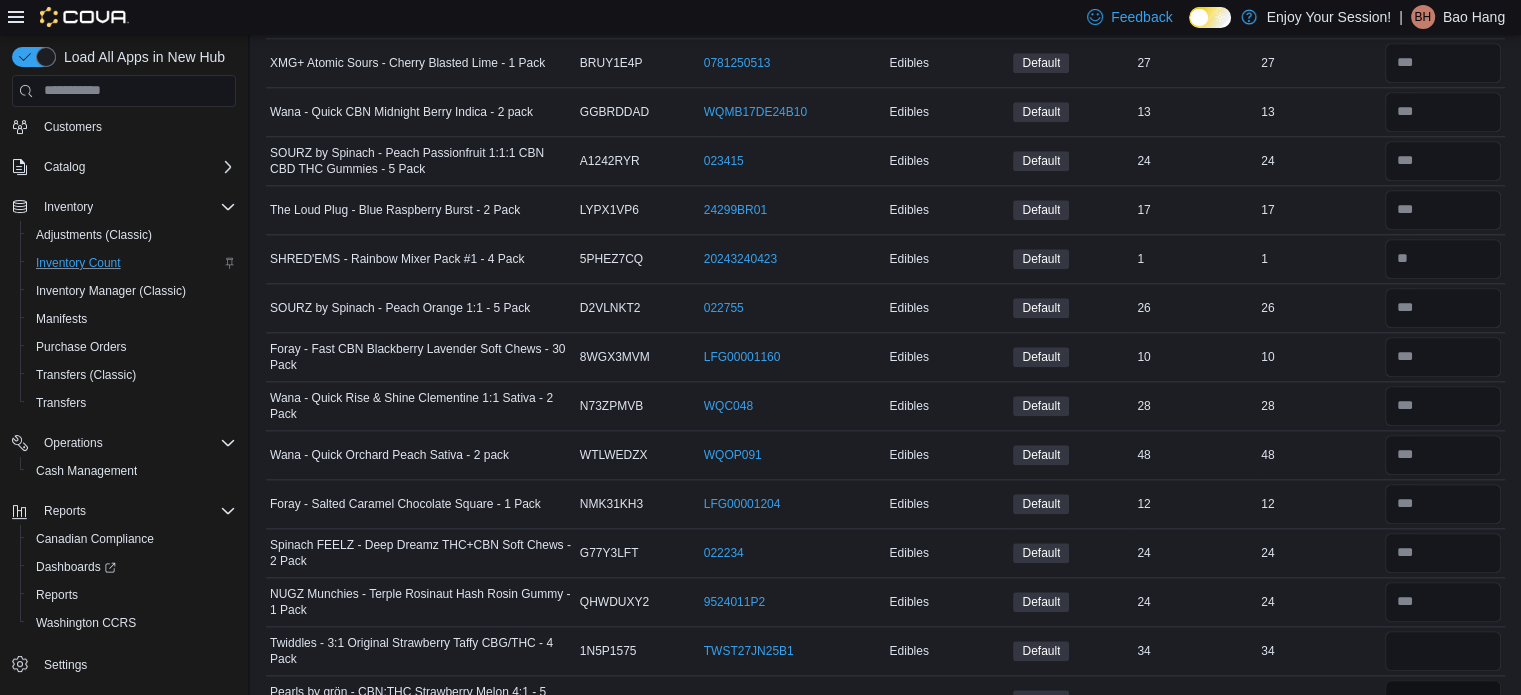 type 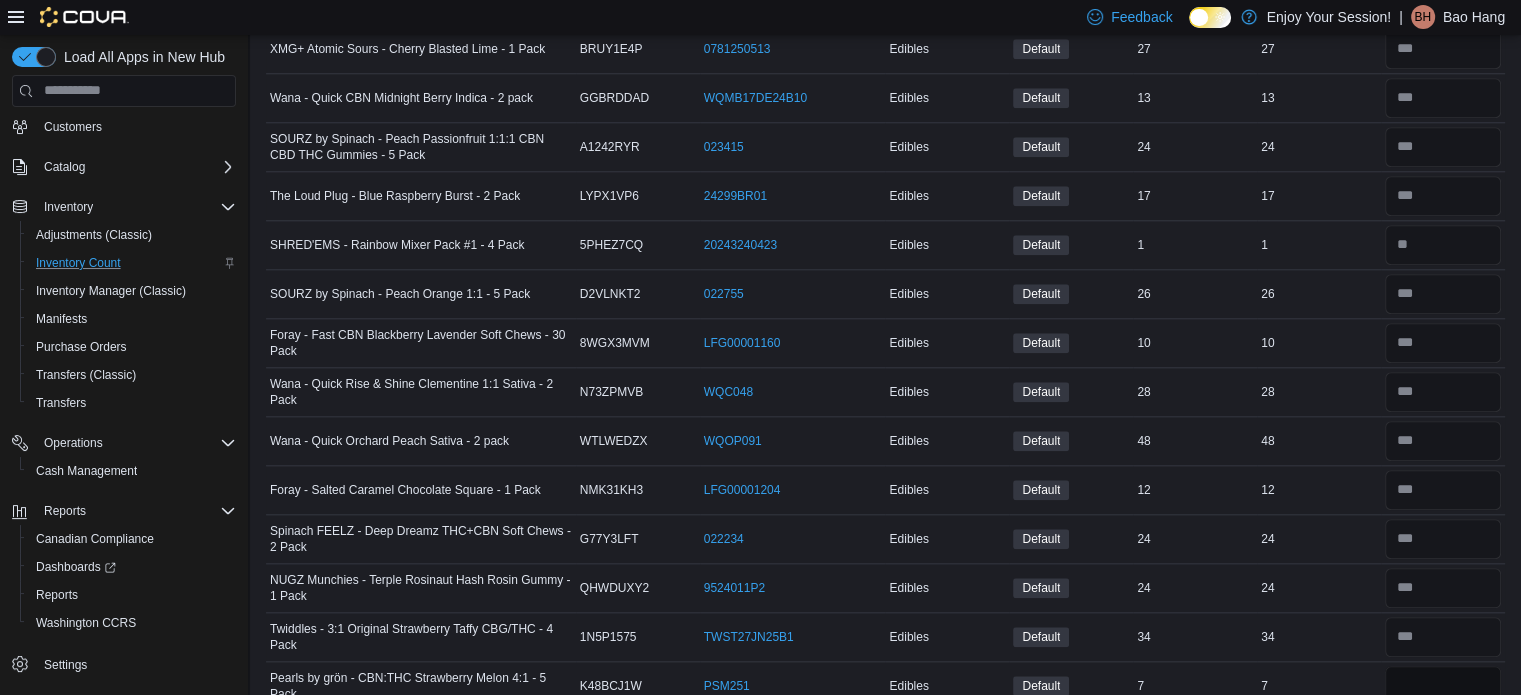 type on "*" 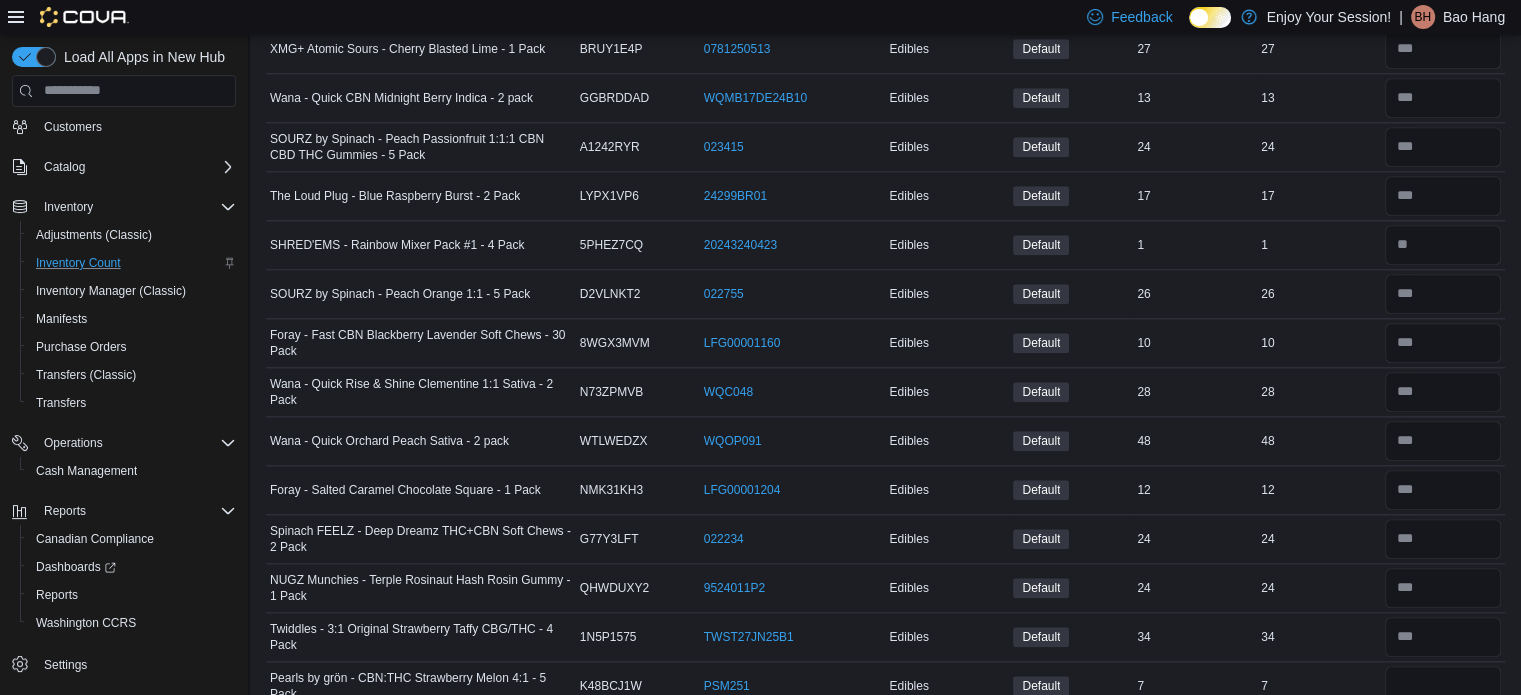 type 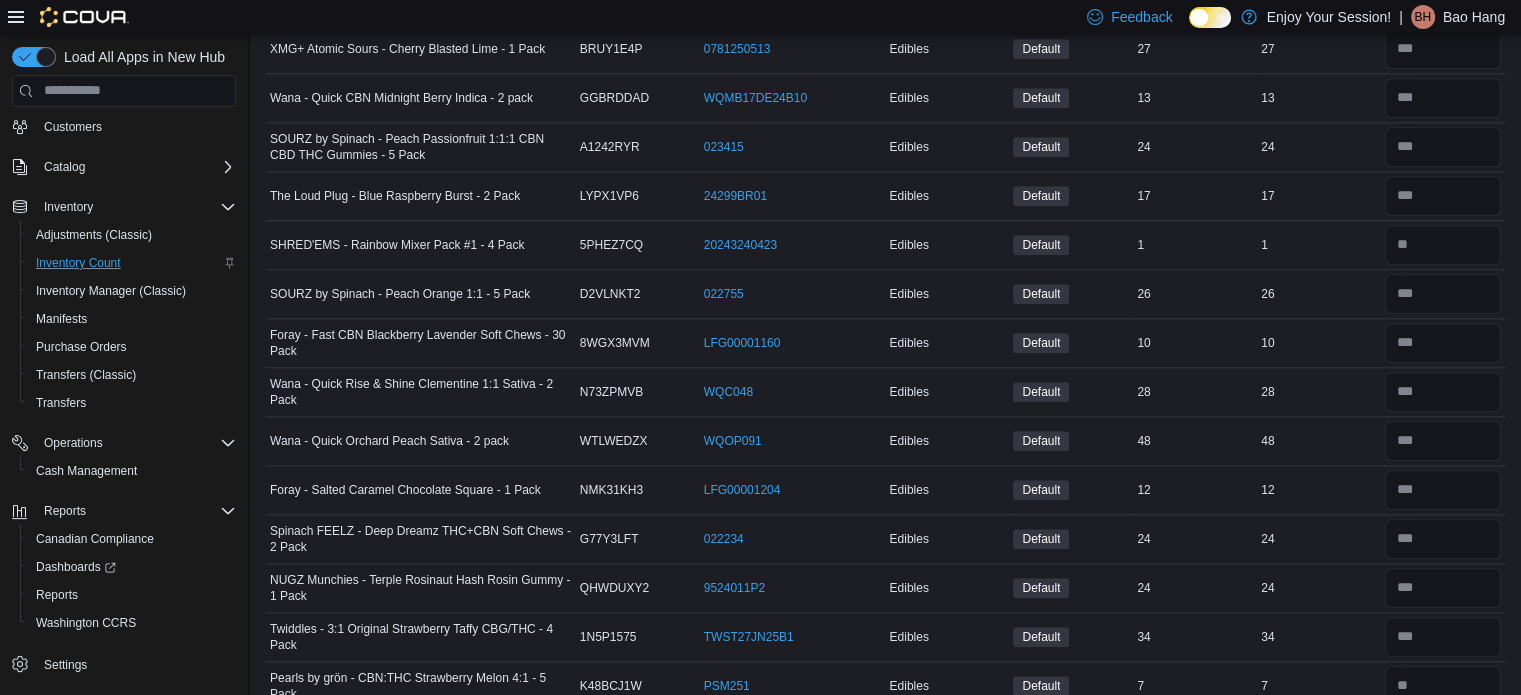 scroll, scrollTop: 2360, scrollLeft: 0, axis: vertical 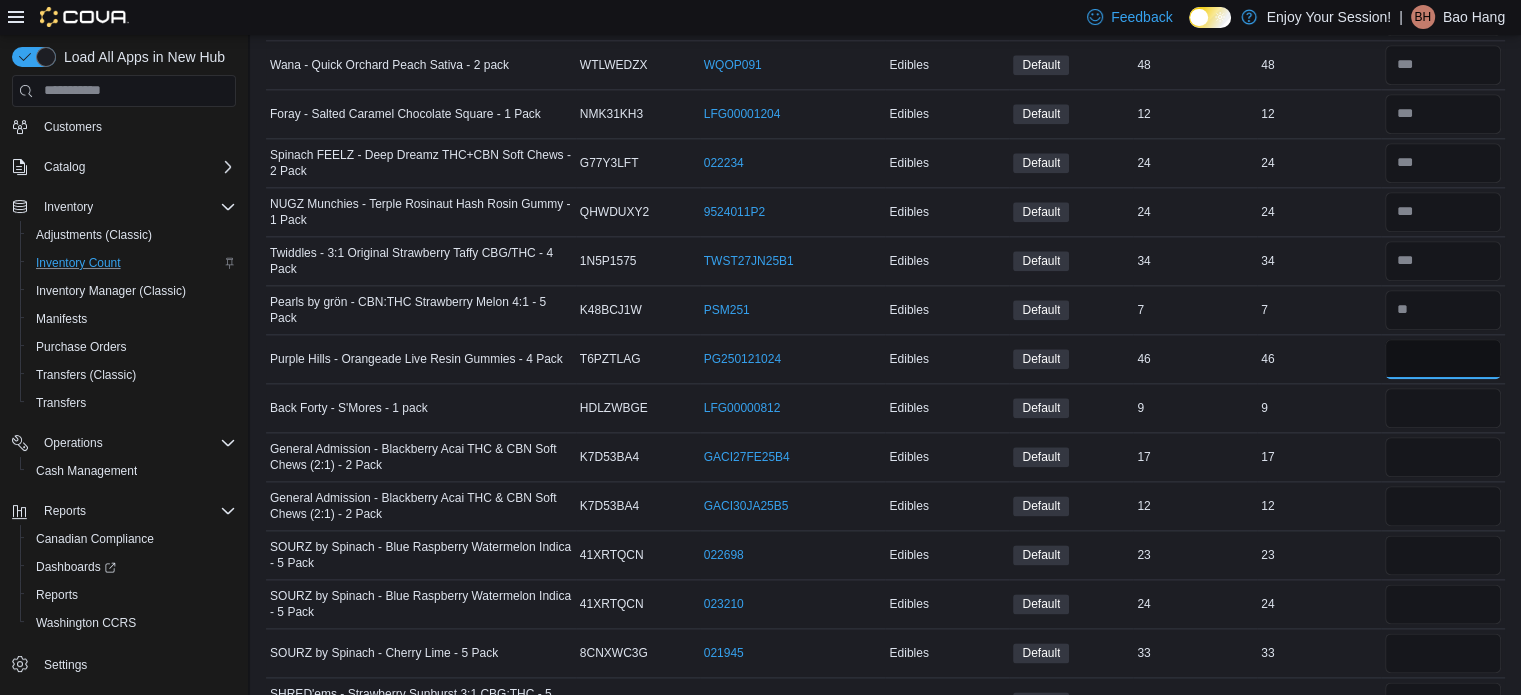 type on "**" 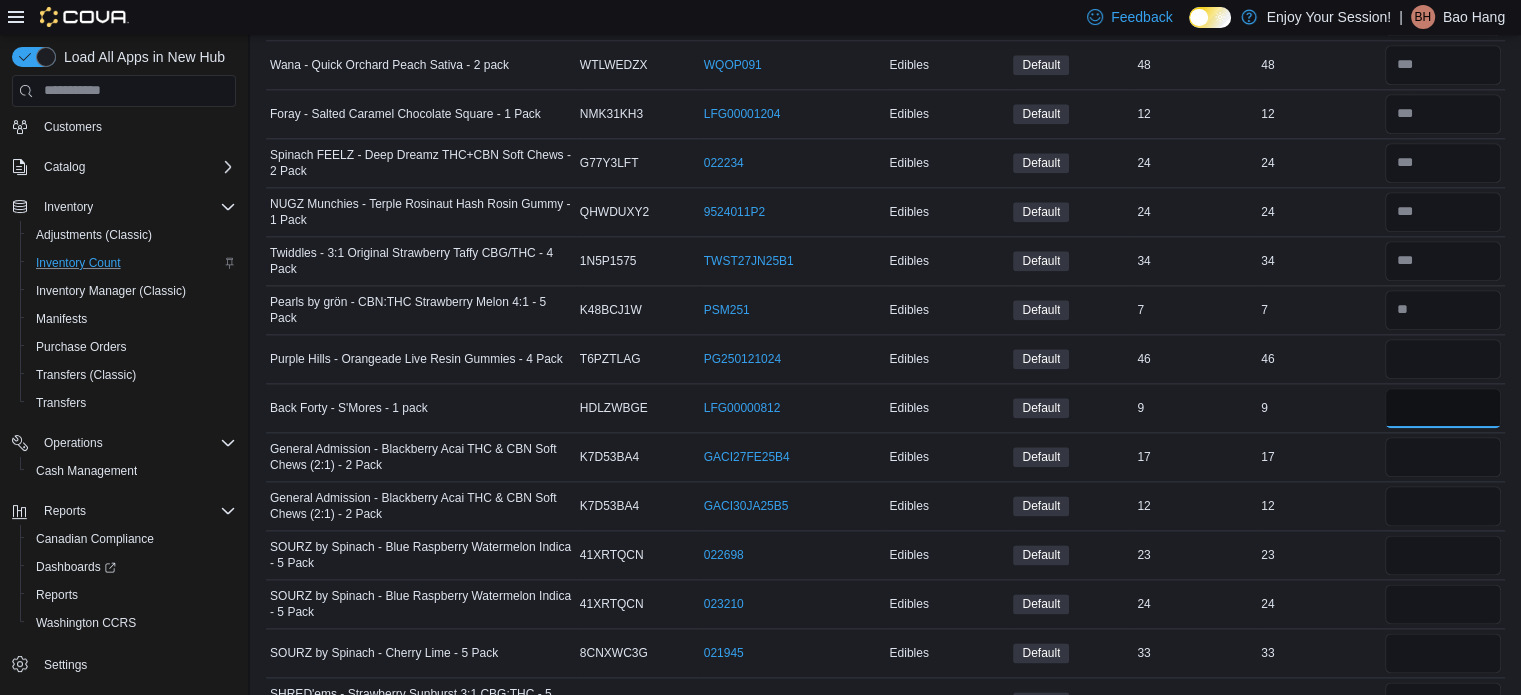 type 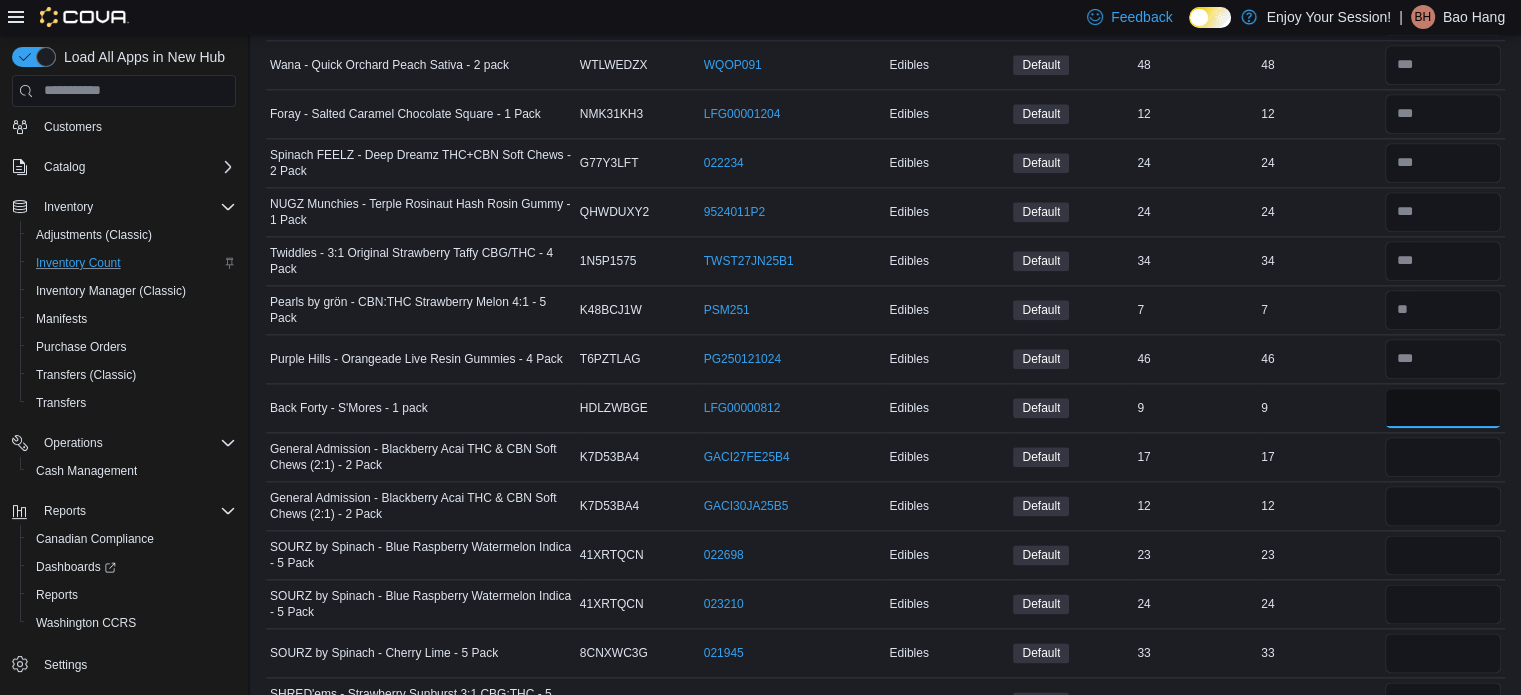 type on "*" 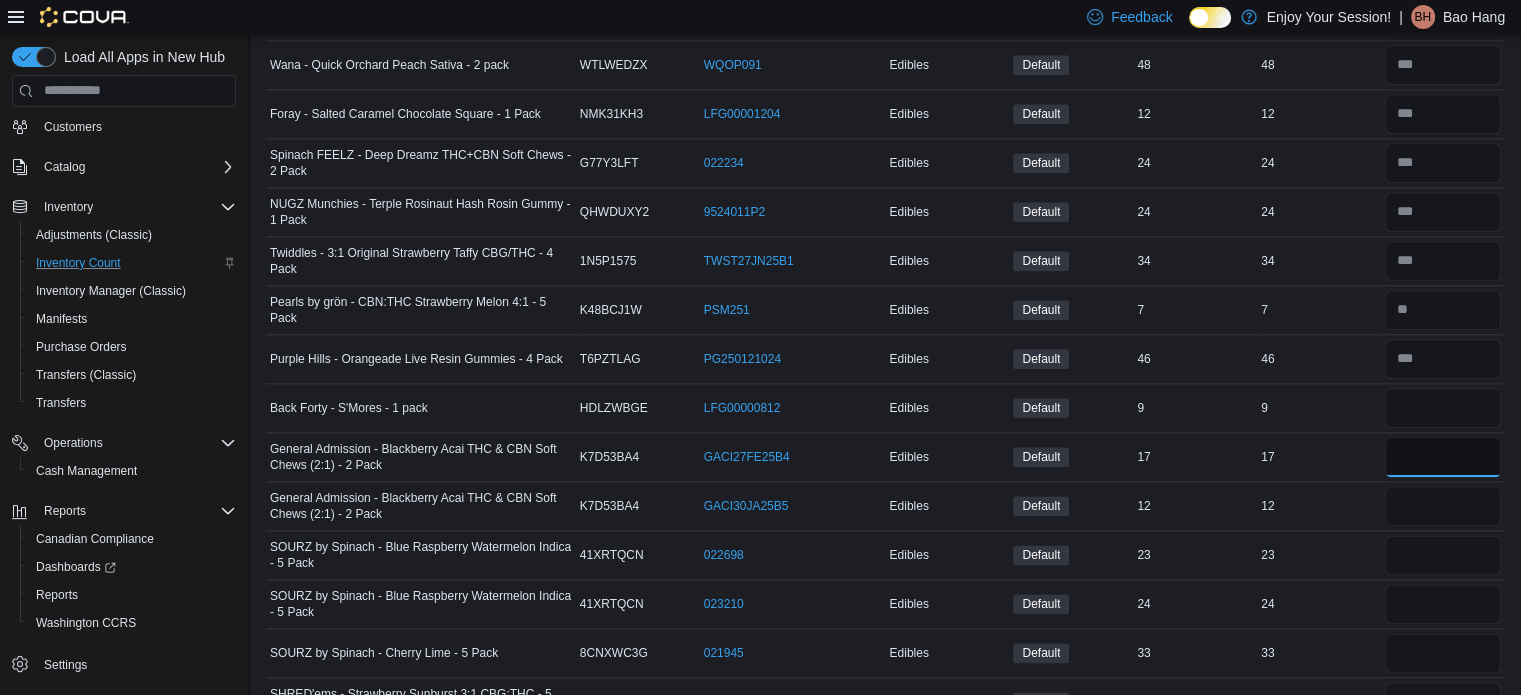 type 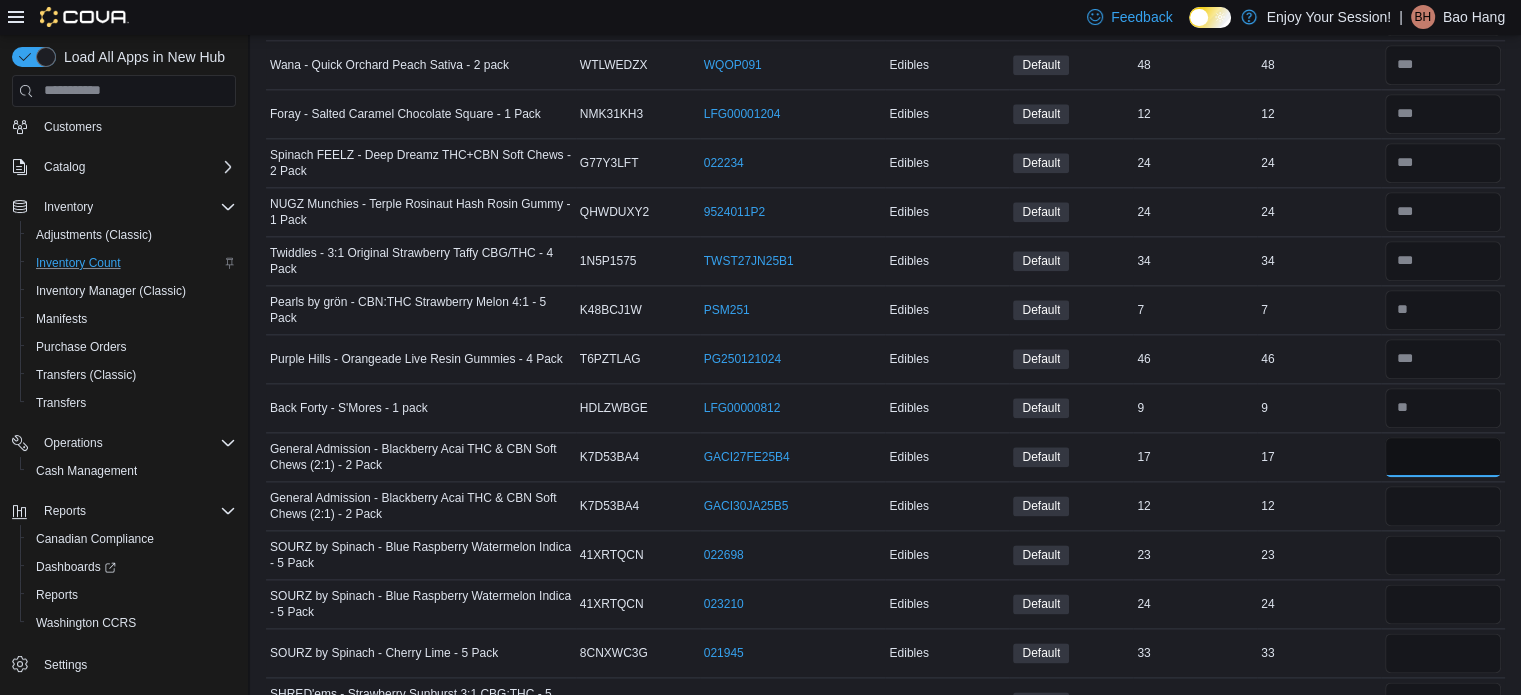 type on "**" 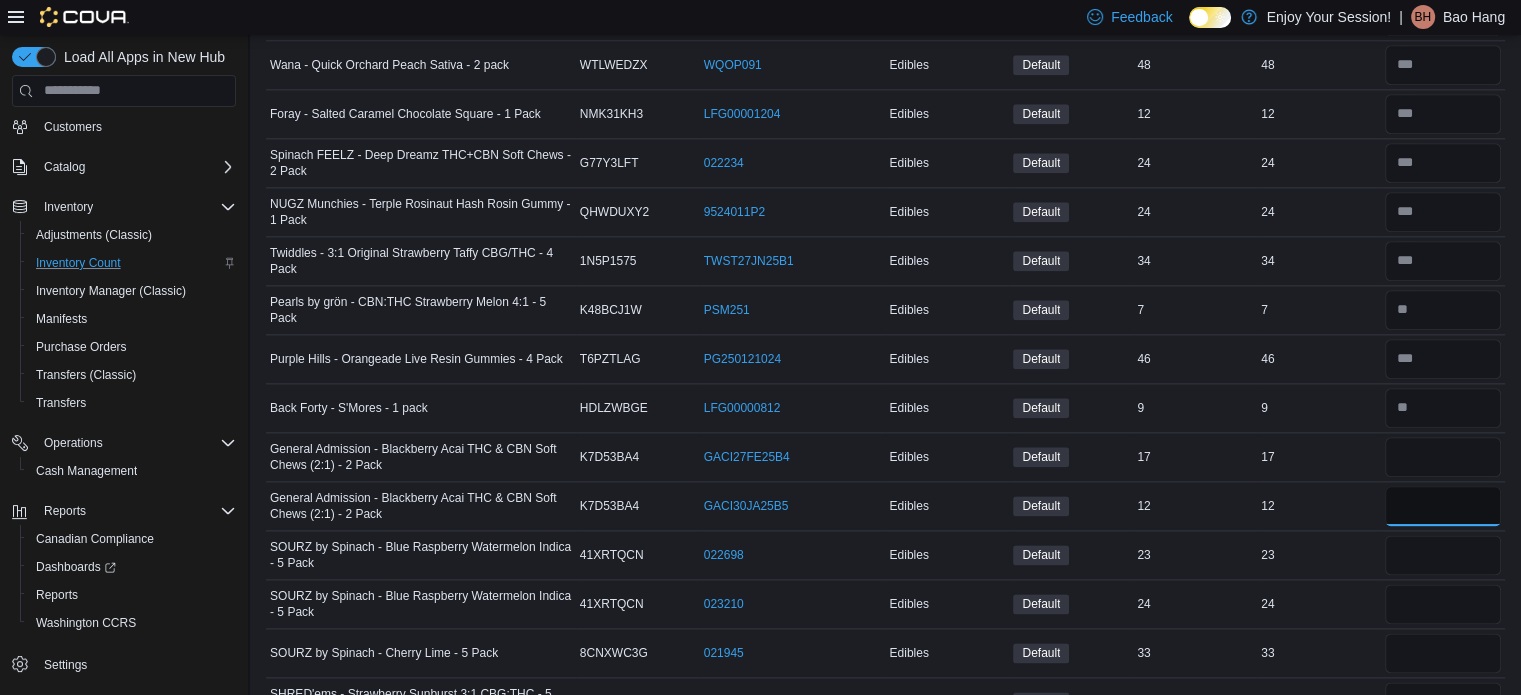 type 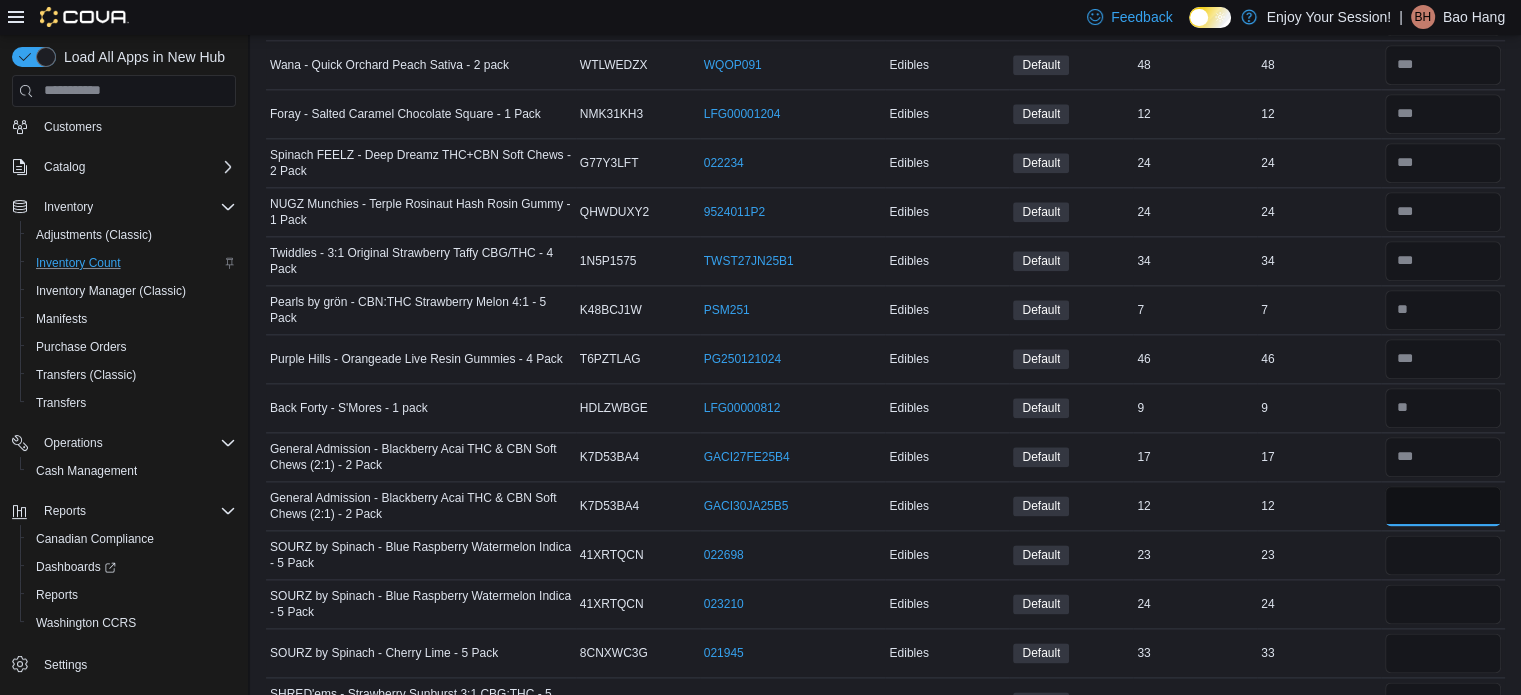 type on "**" 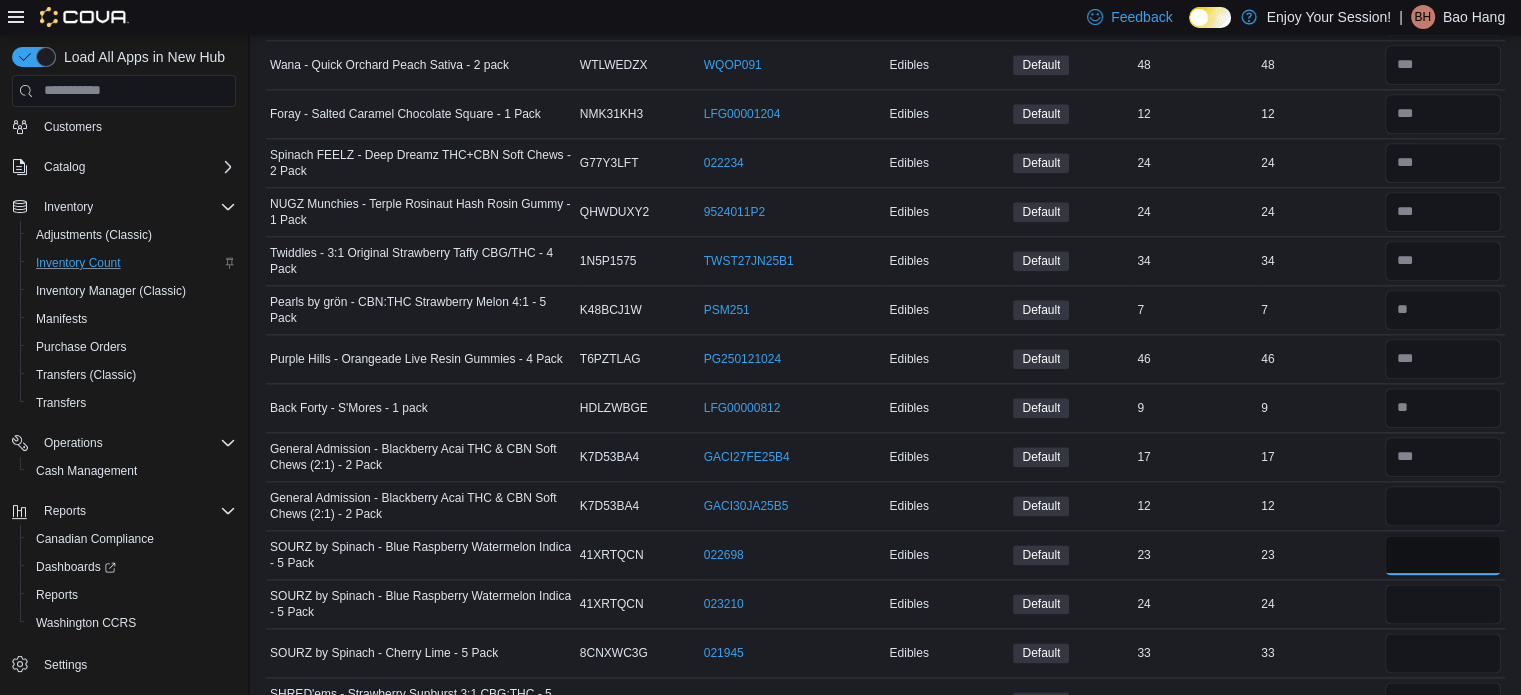 type 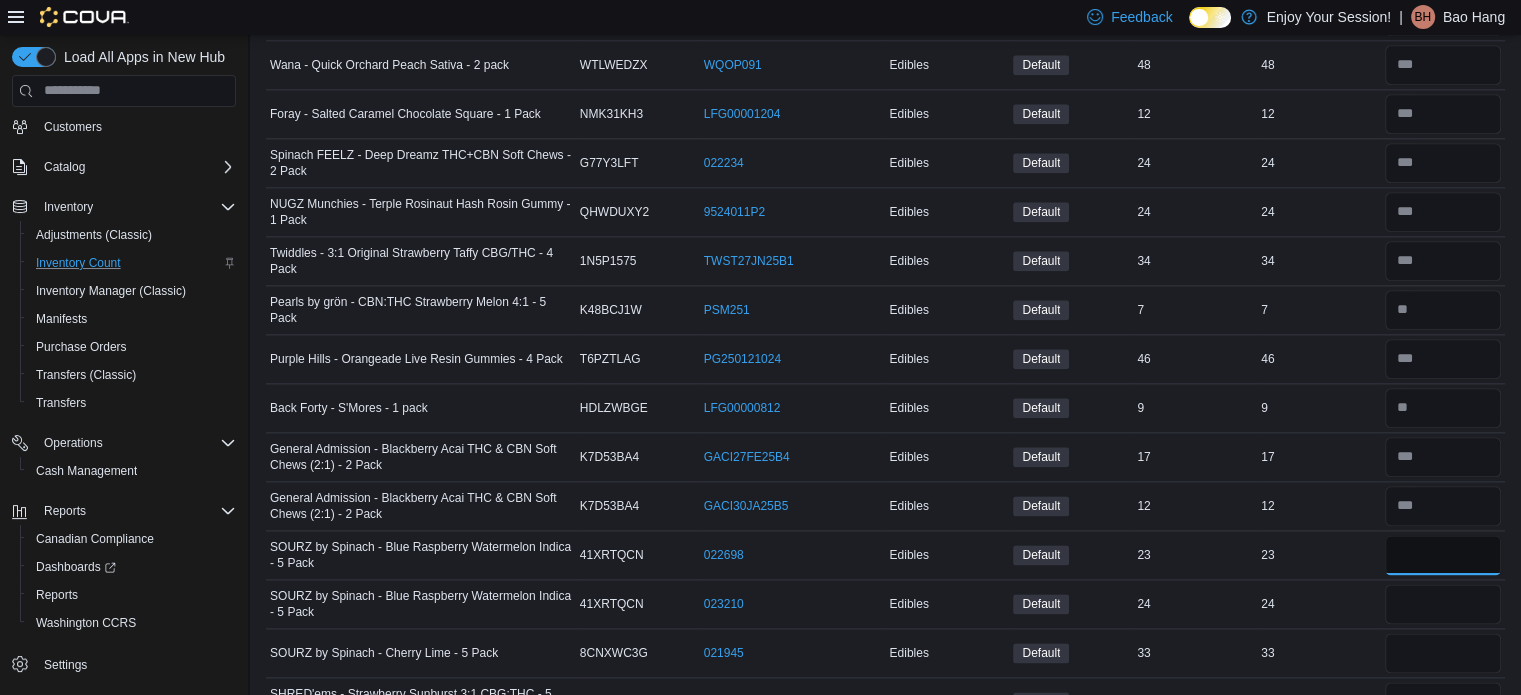 type on "**" 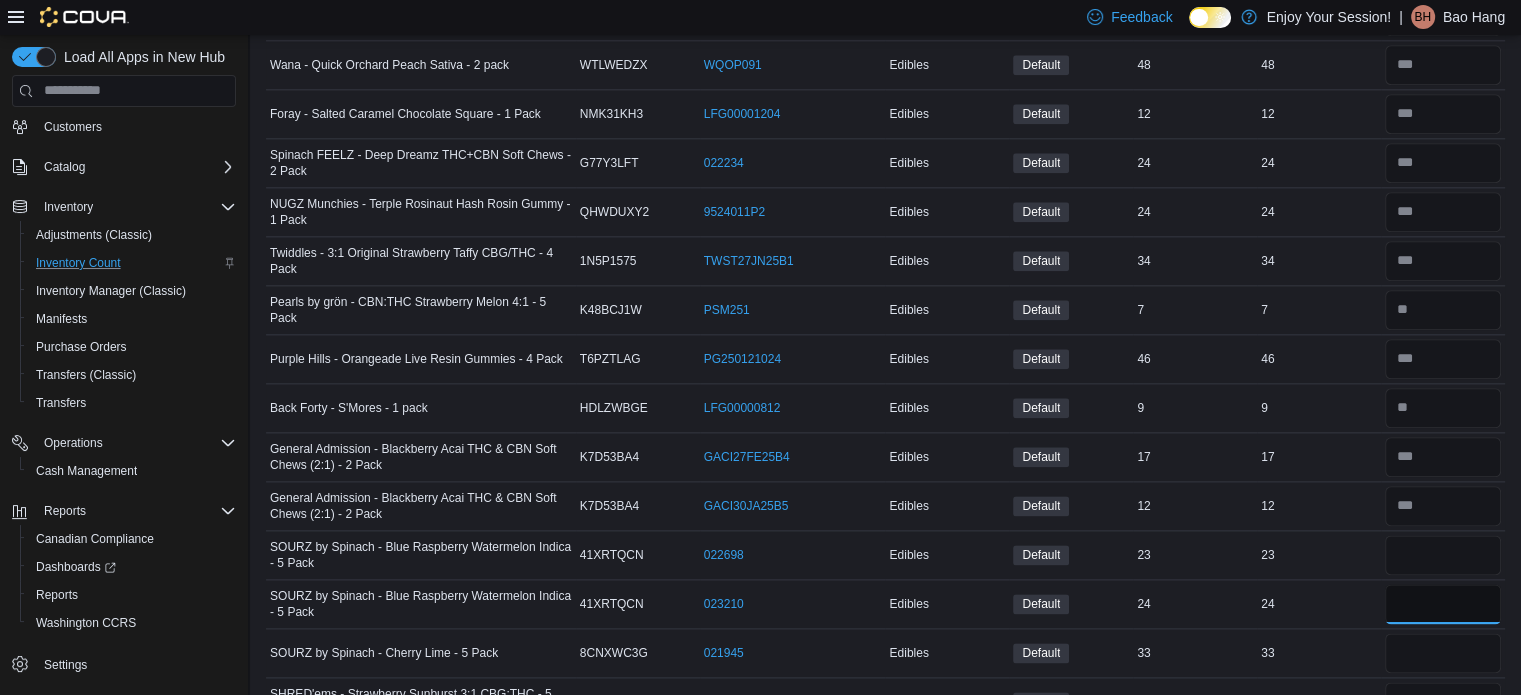 type 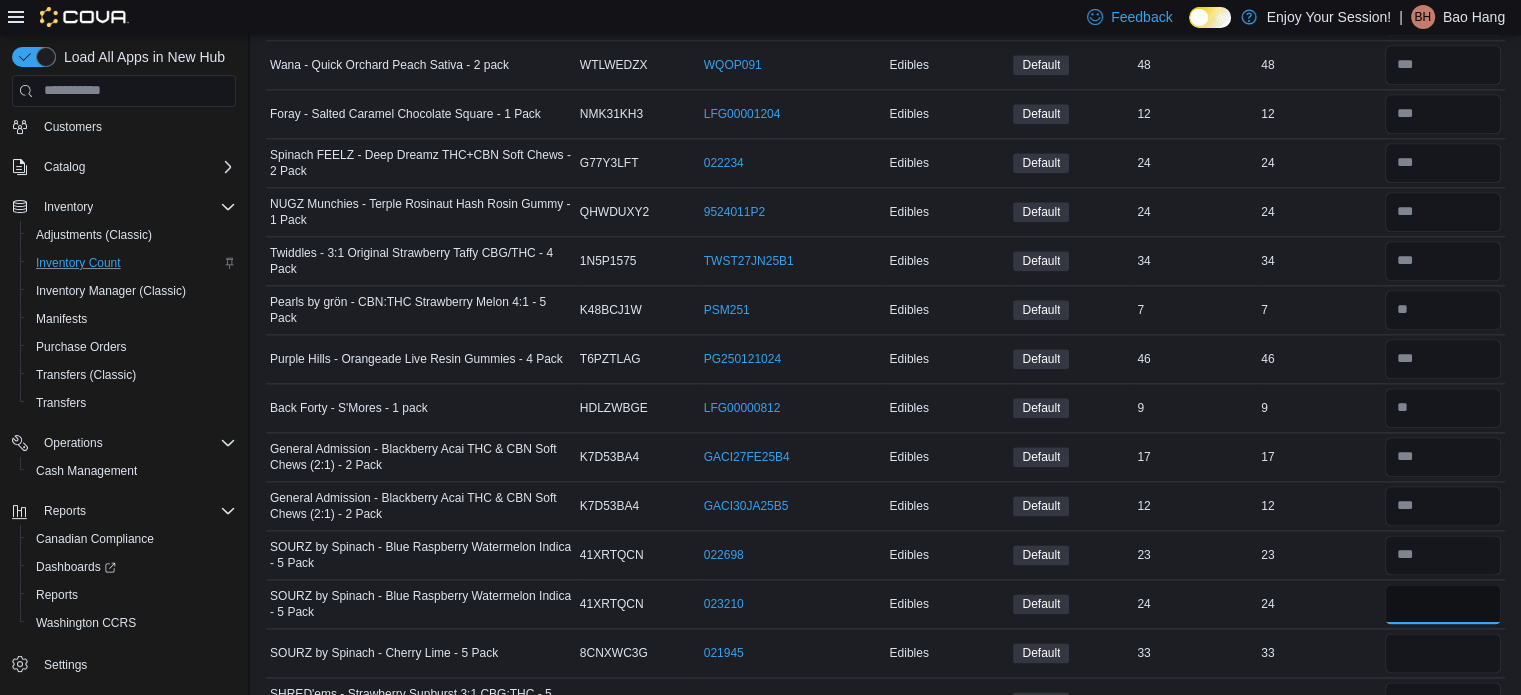 type on "**" 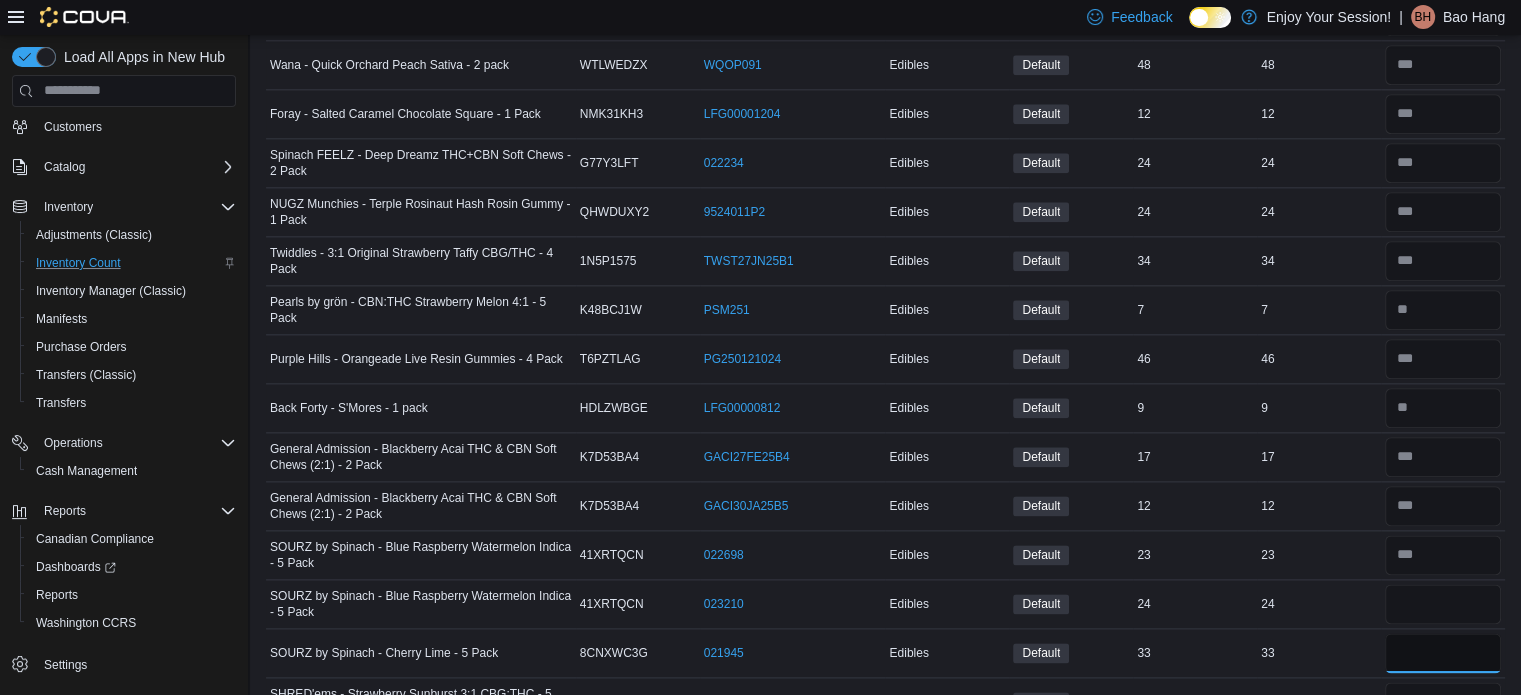 type 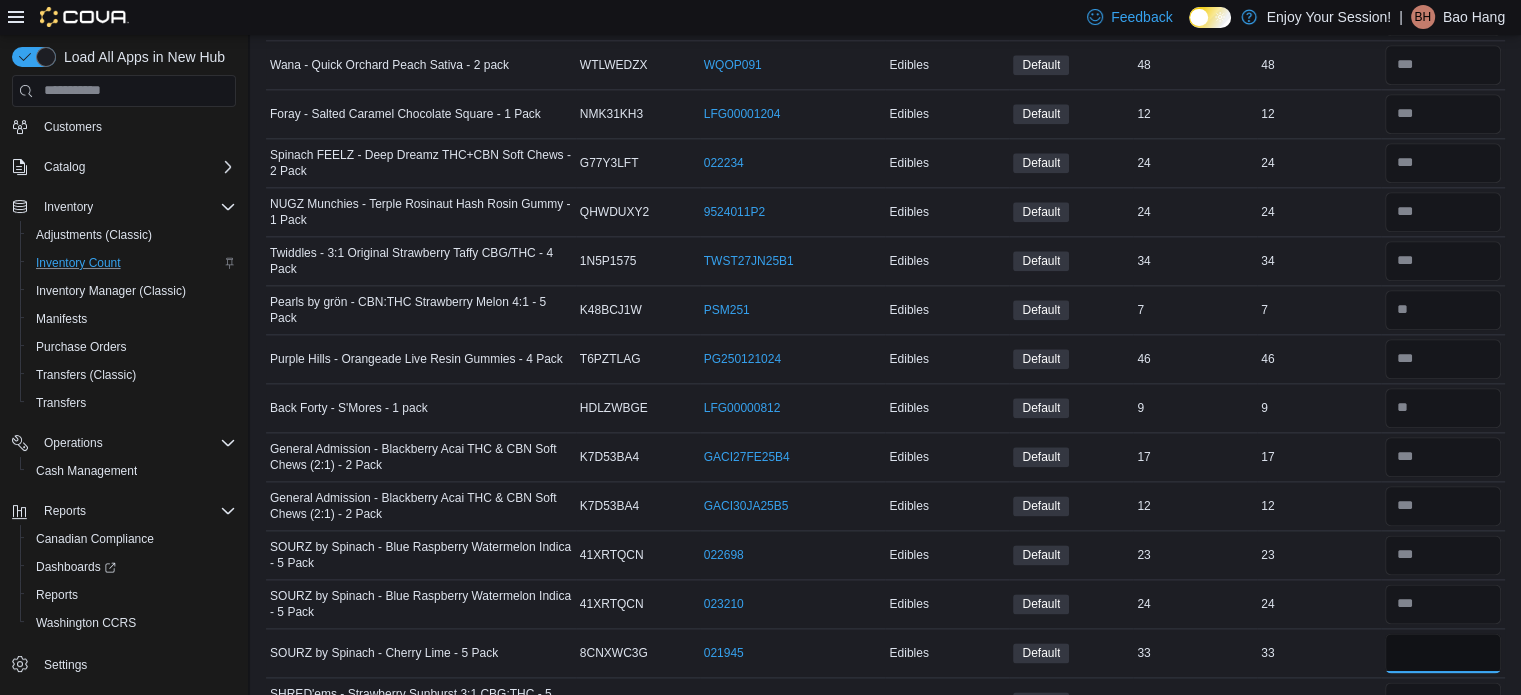 type on "**" 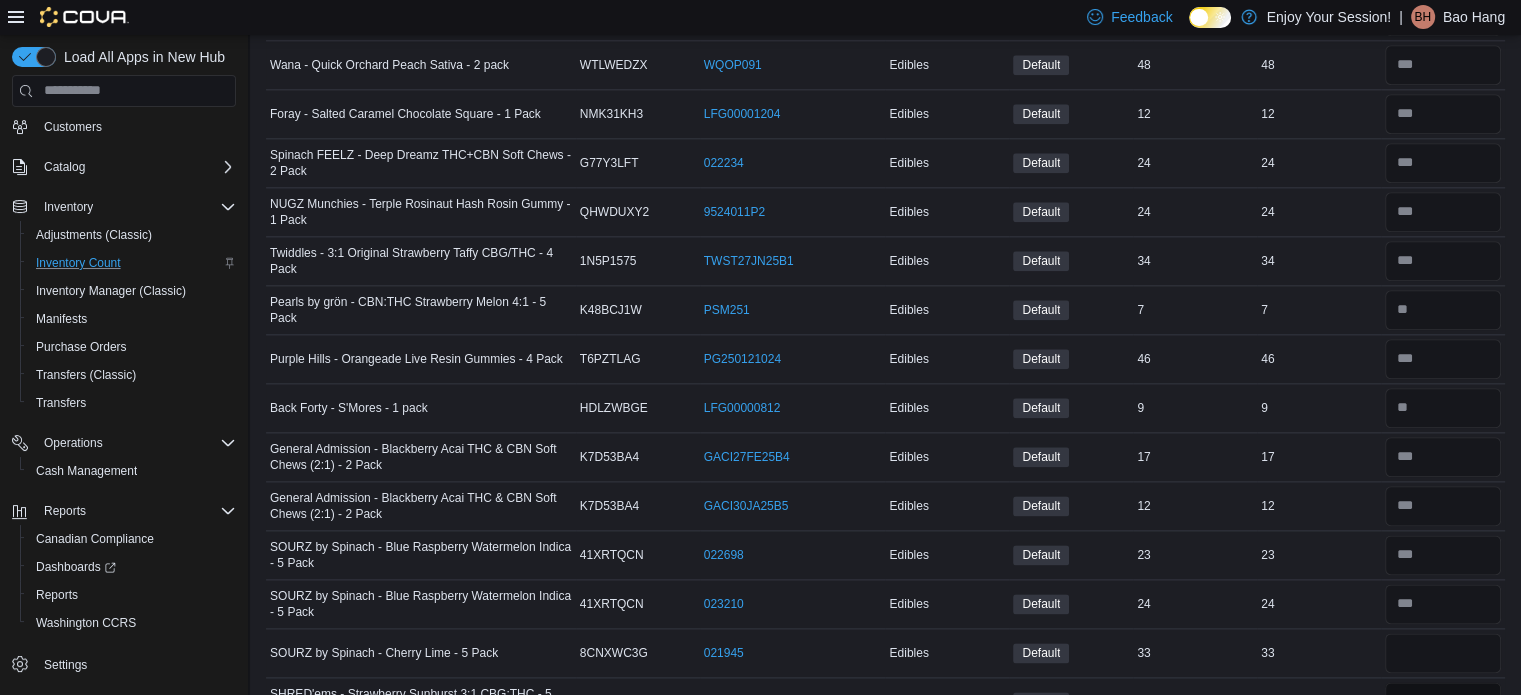 type 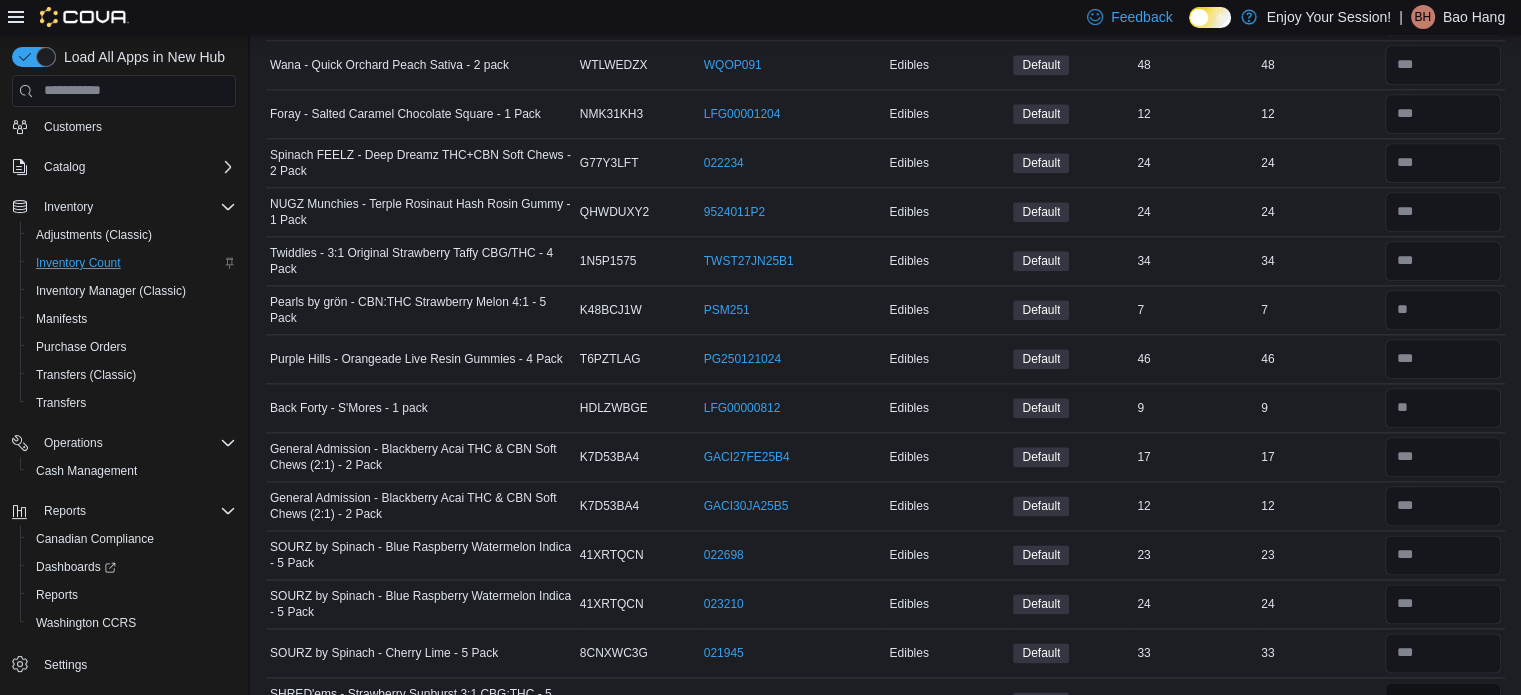 scroll, scrollTop: 2374, scrollLeft: 0, axis: vertical 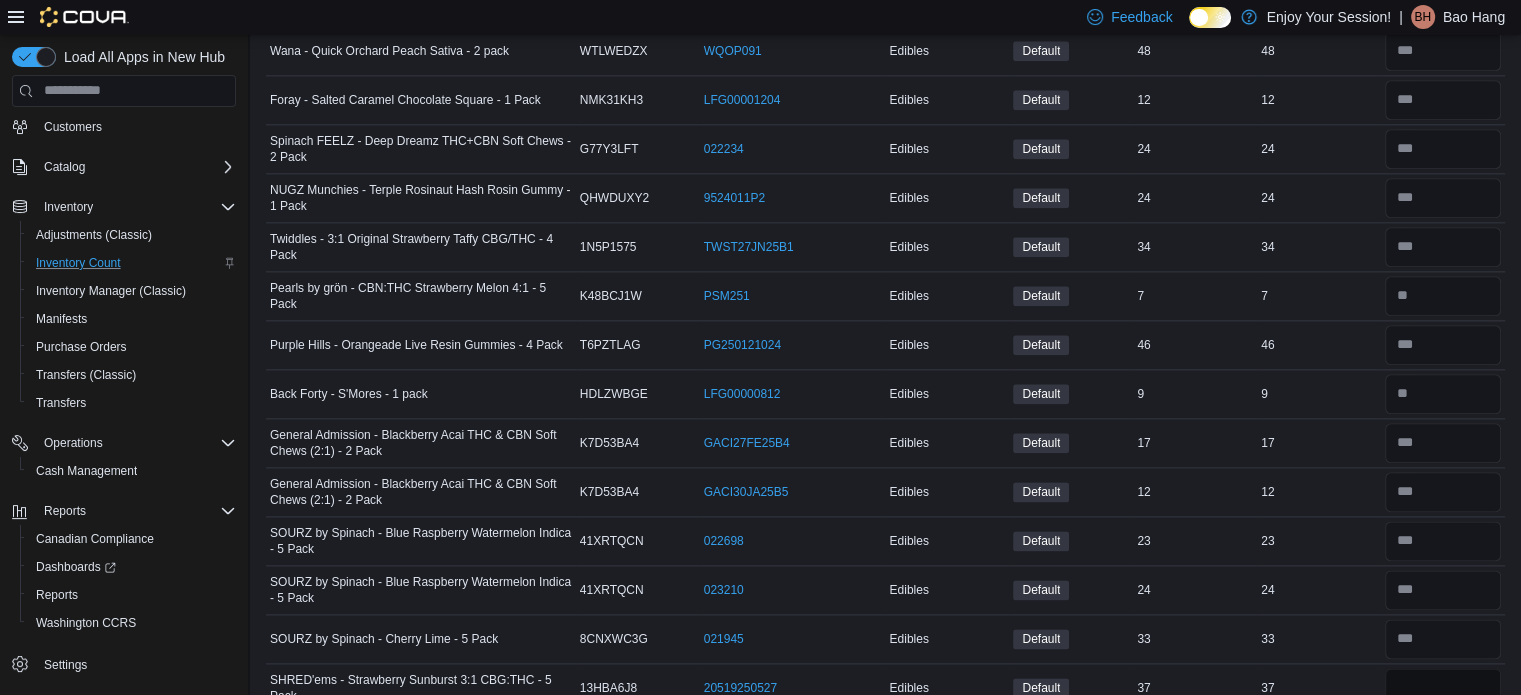 type on "**" 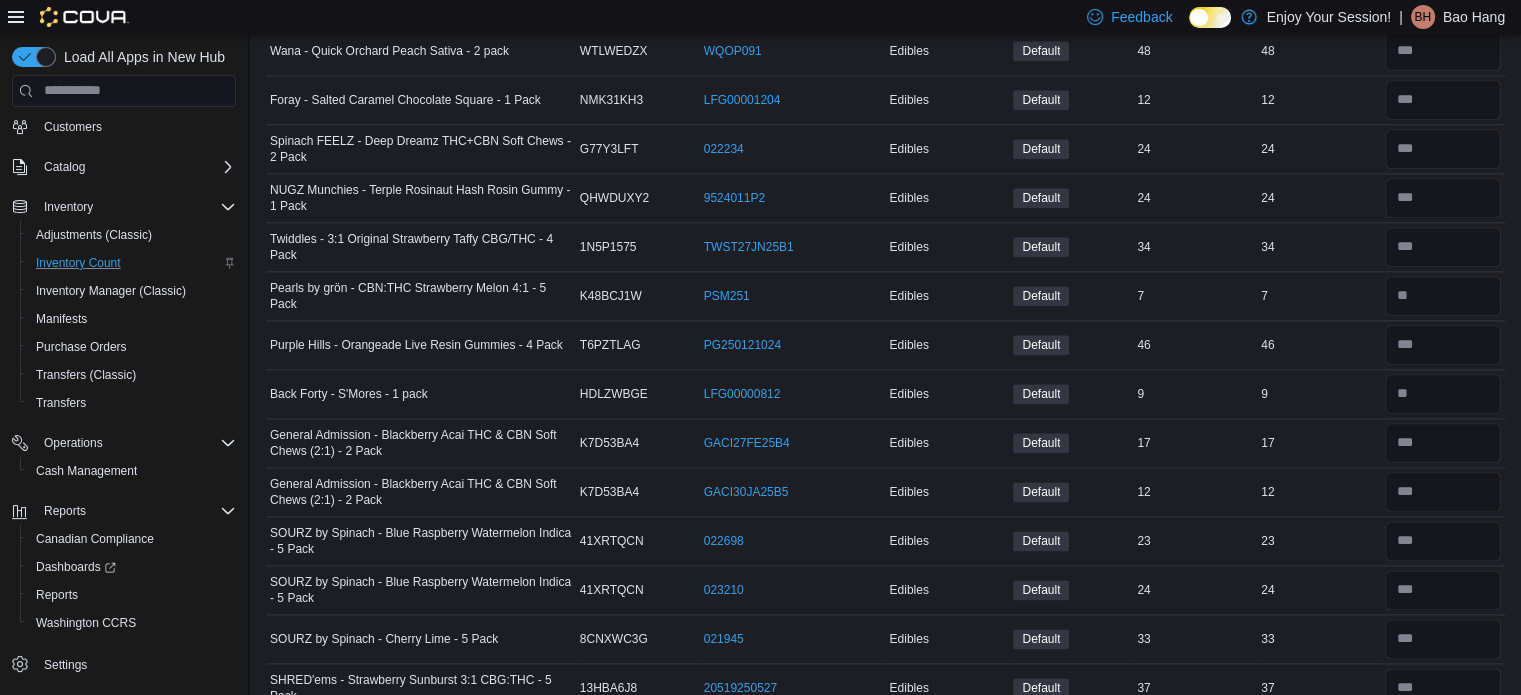 type 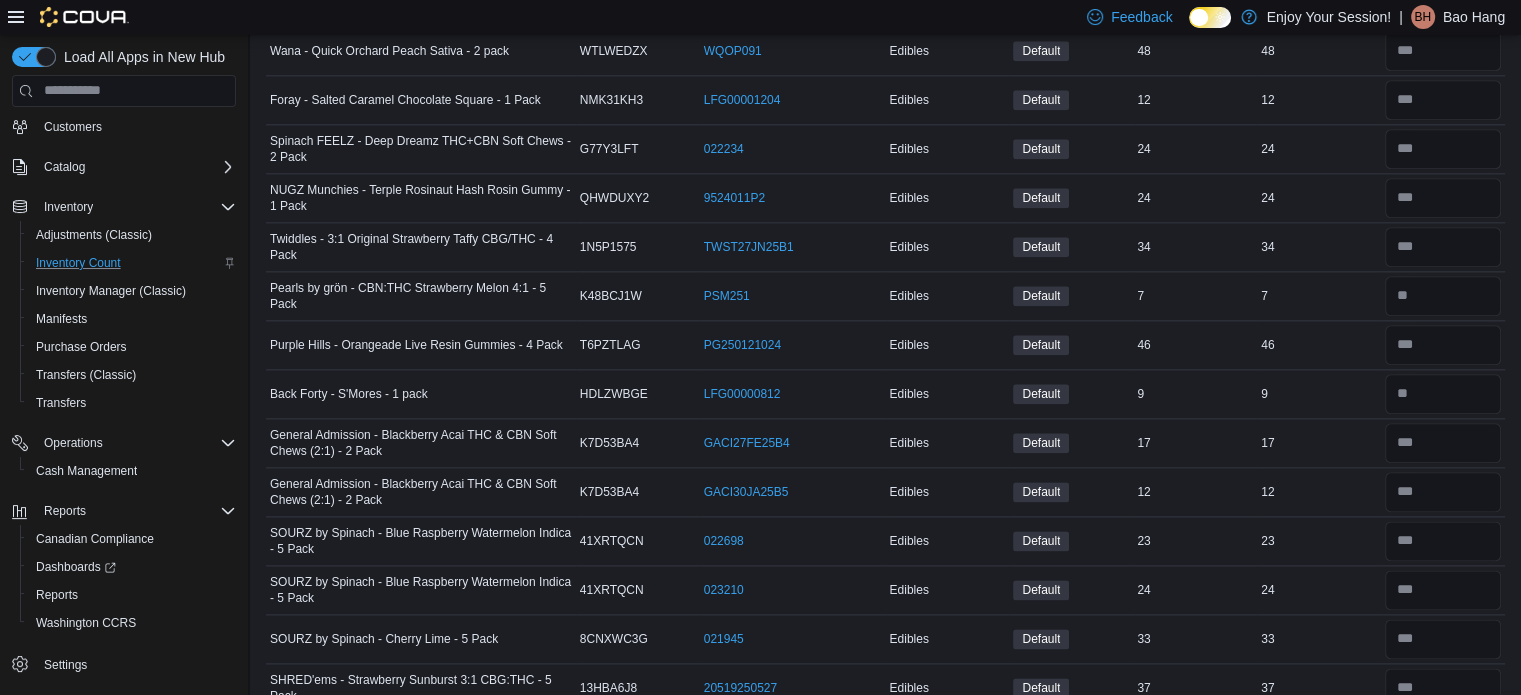 scroll, scrollTop: 2751, scrollLeft: 0, axis: vertical 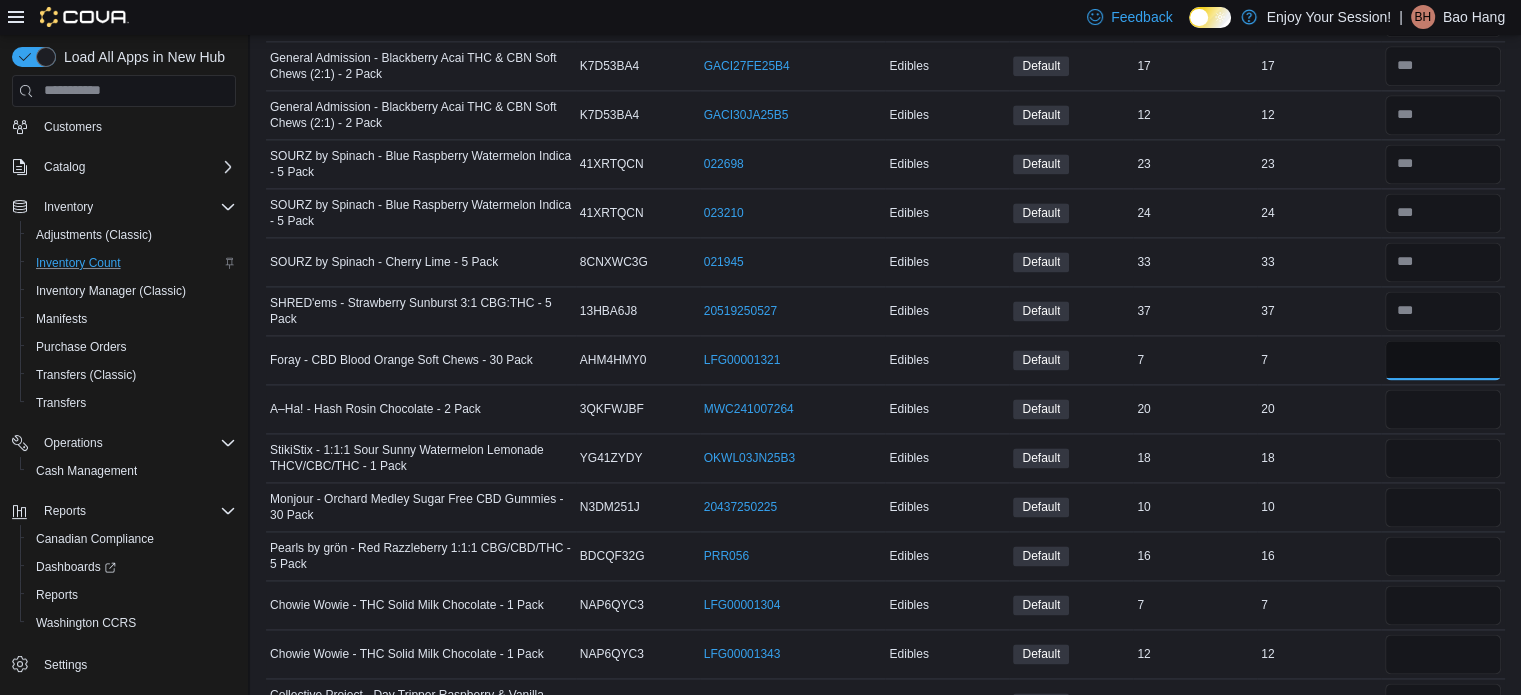 type on "*" 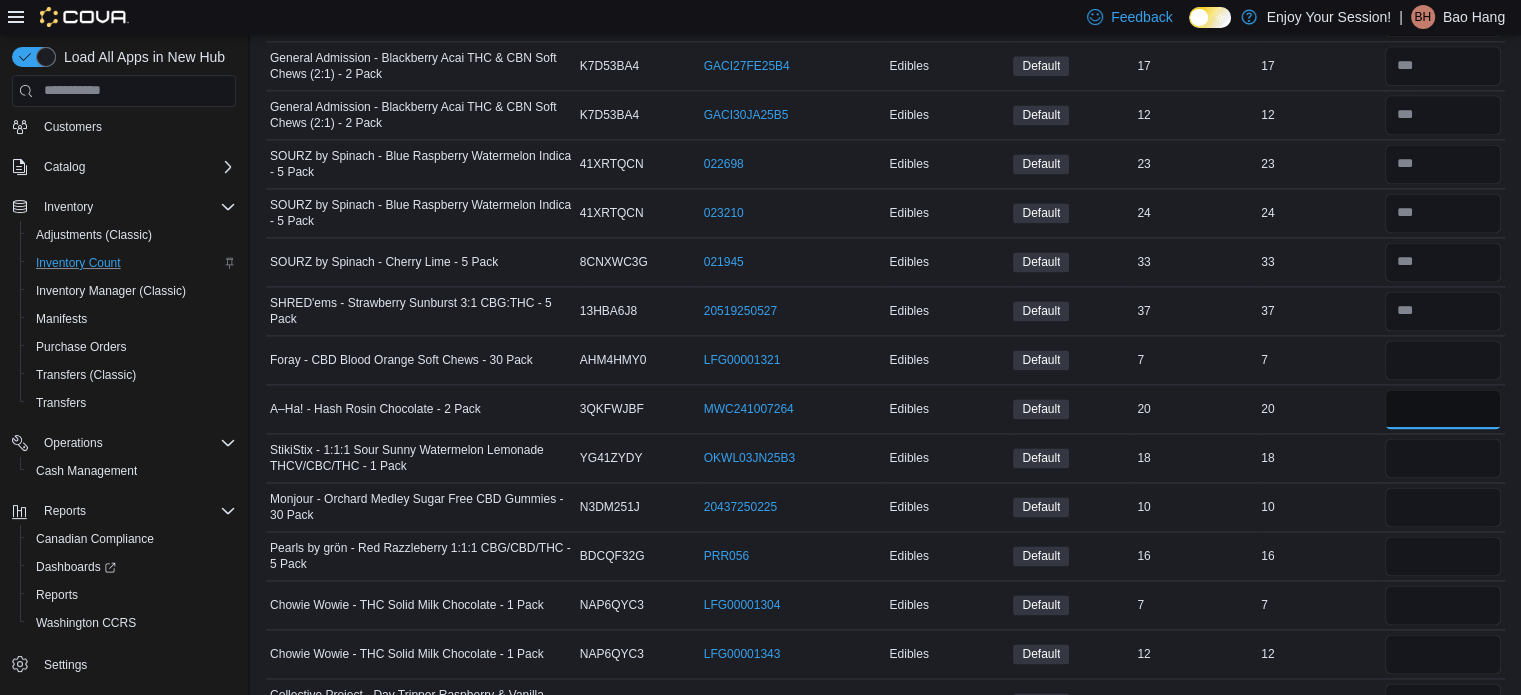type 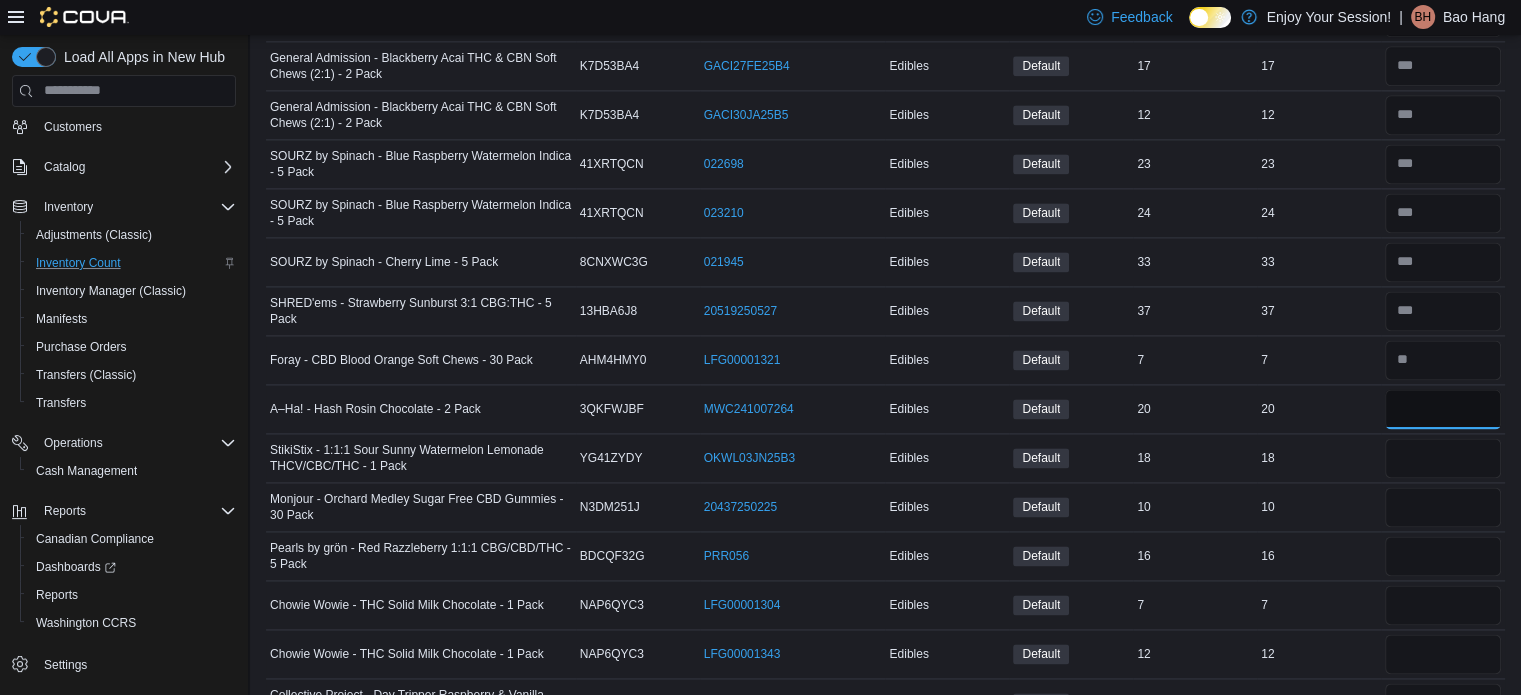 type on "**" 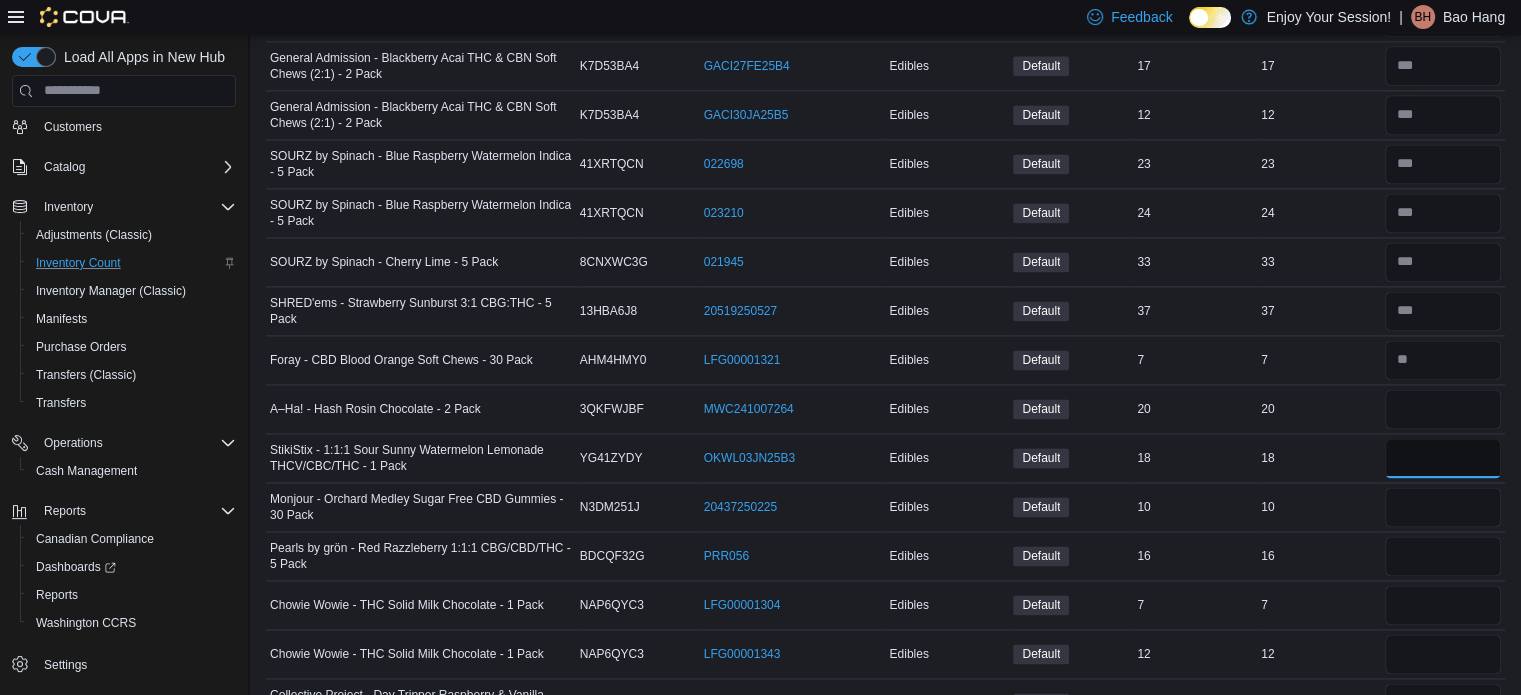 type 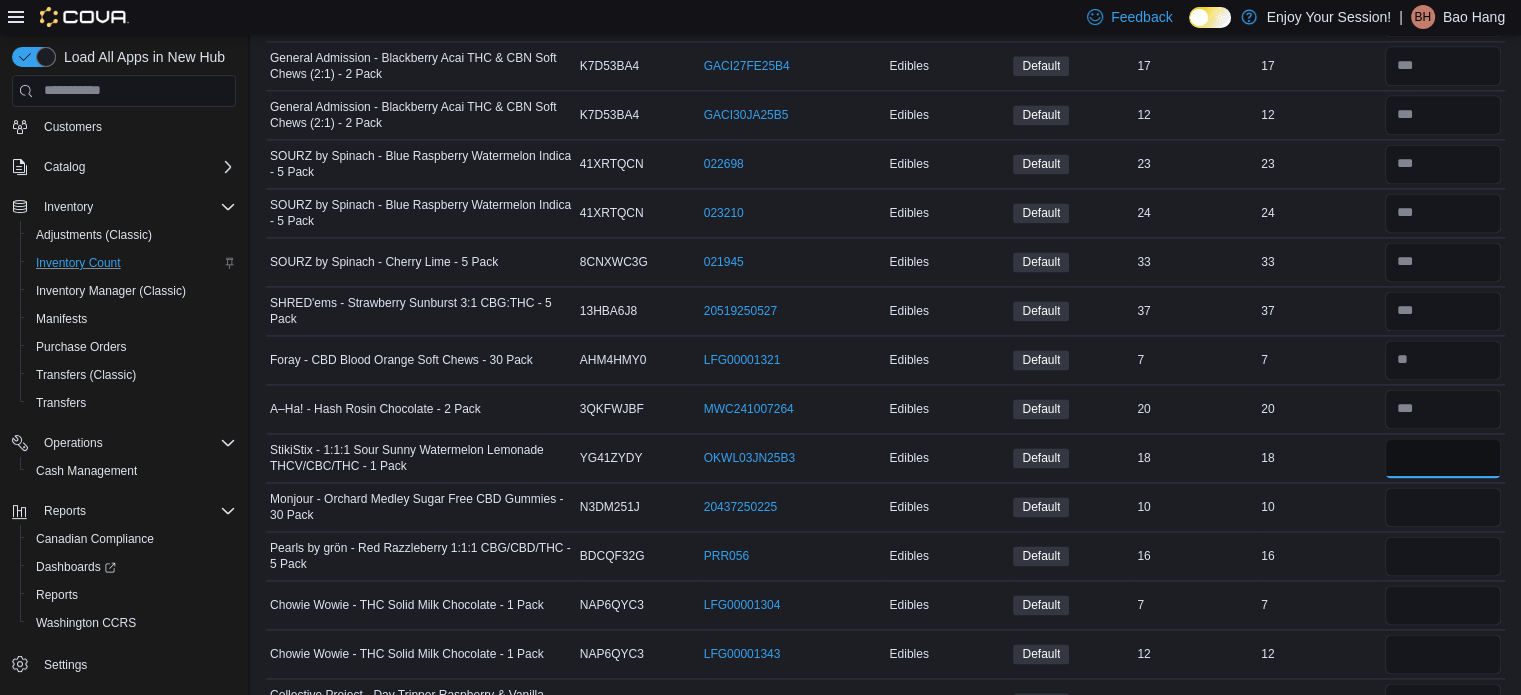 type on "**" 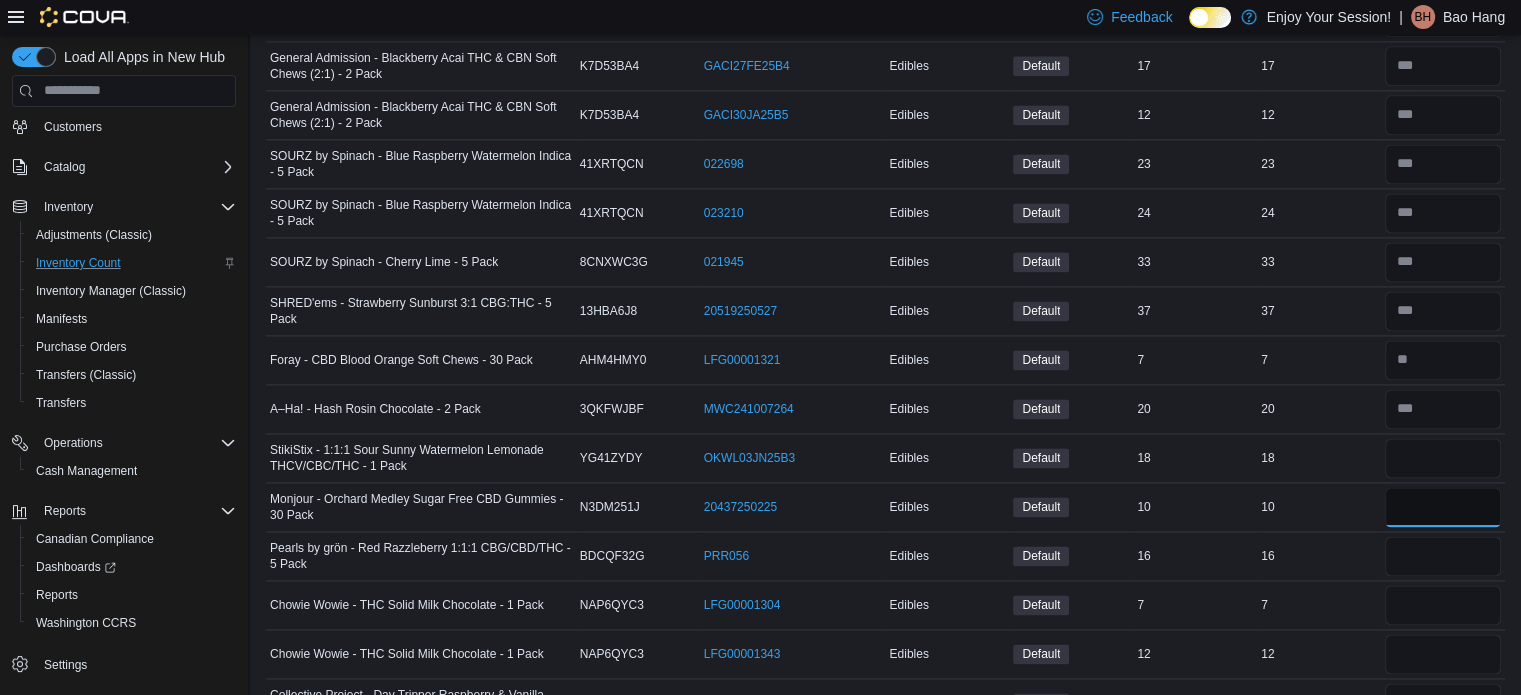type 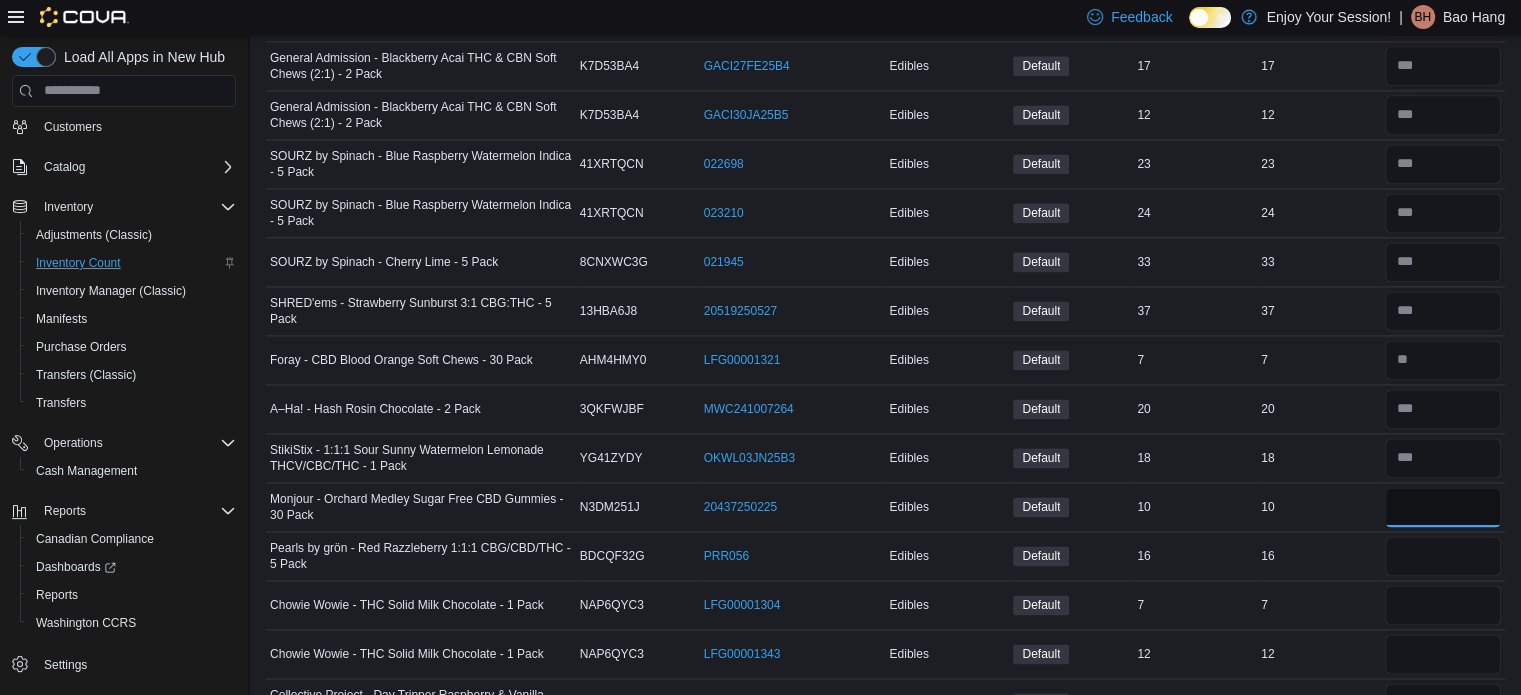 type on "**" 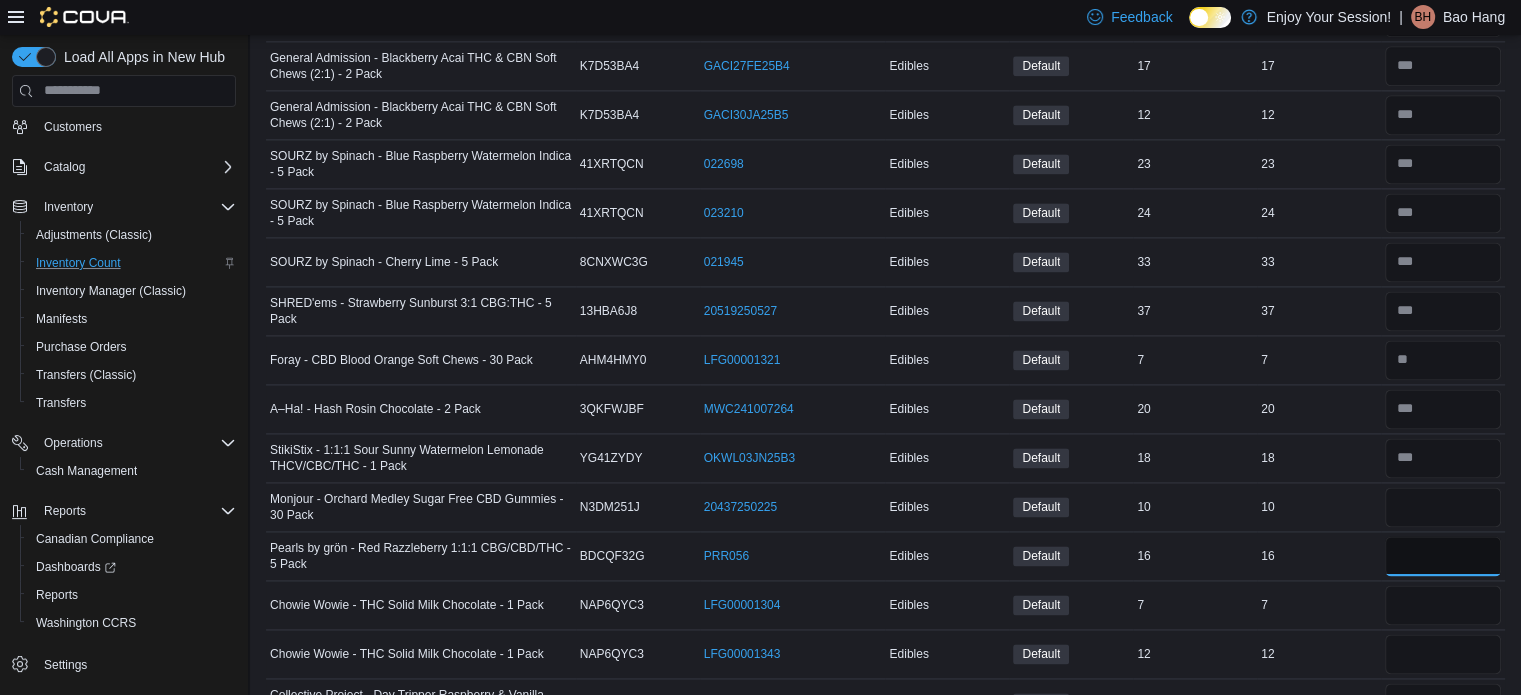 type 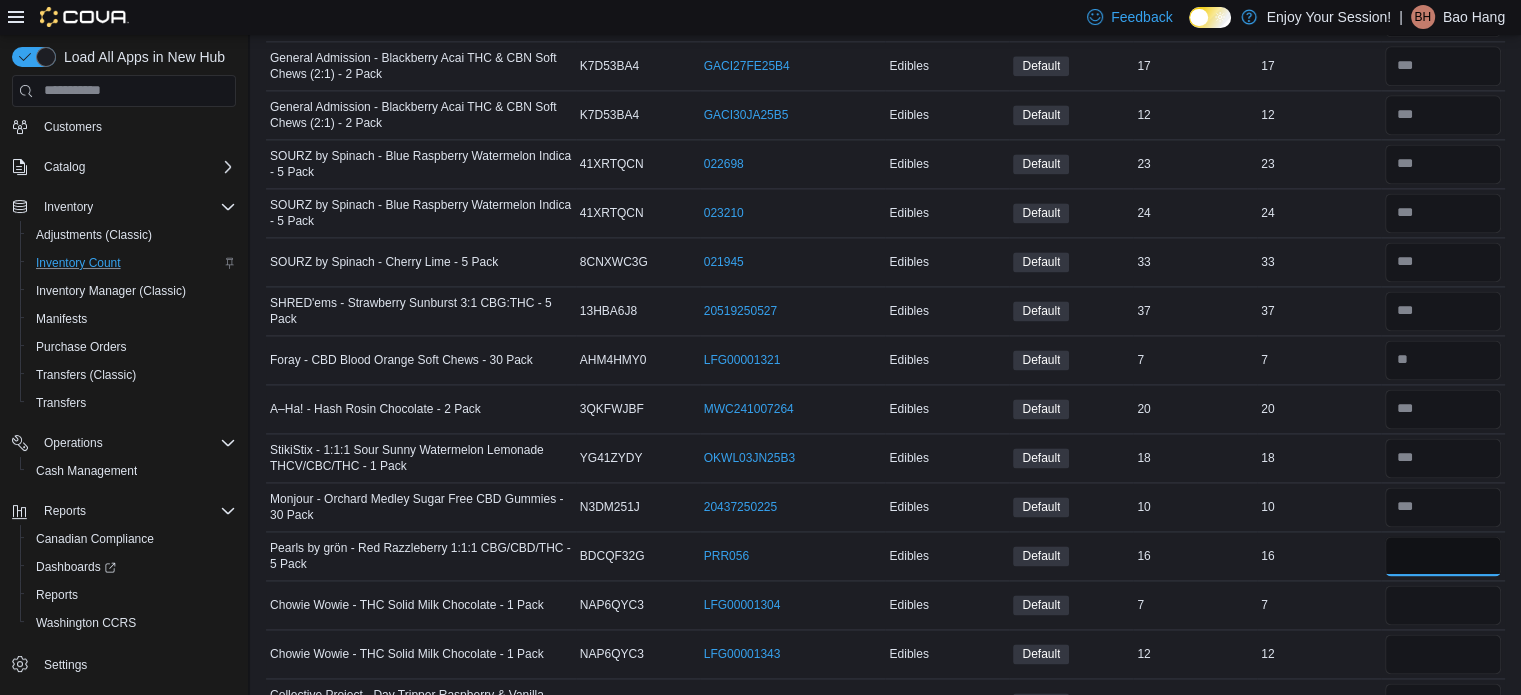 type on "**" 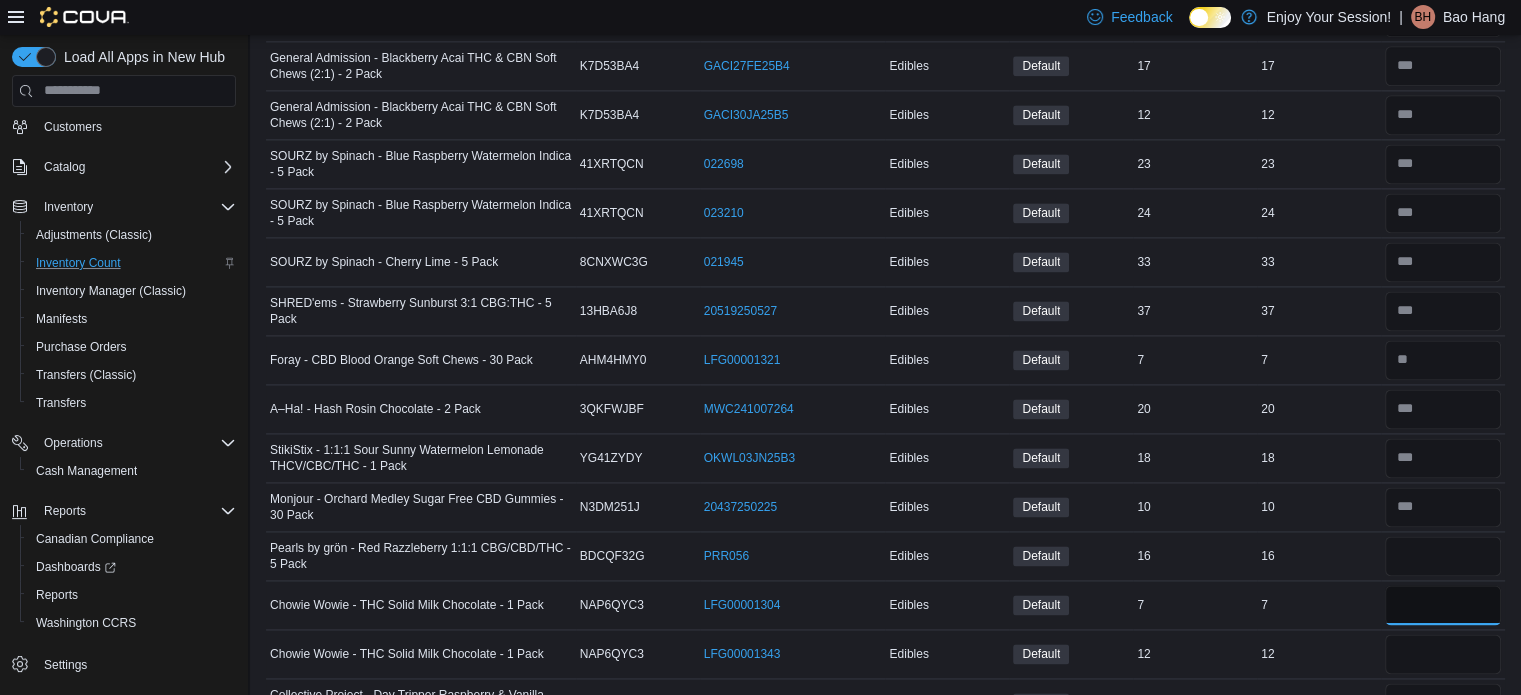type 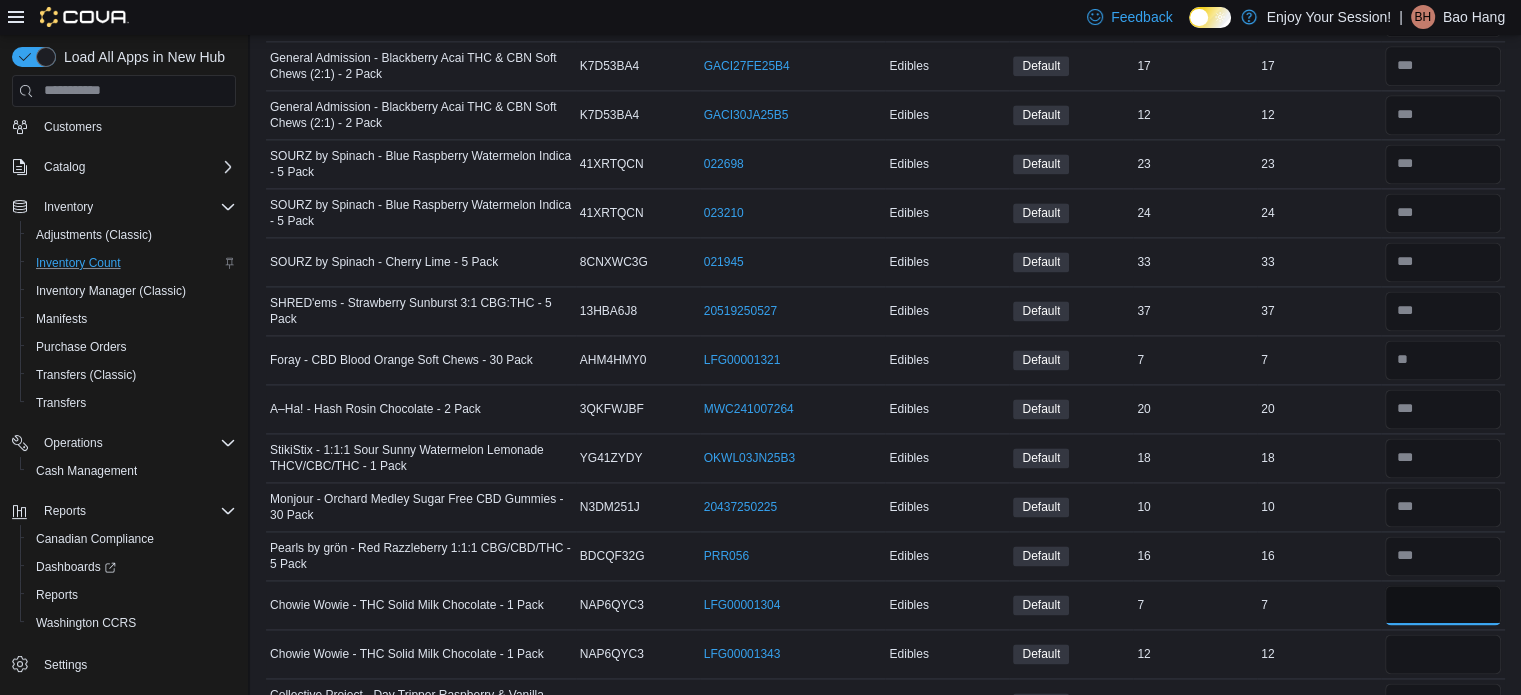 type on "*" 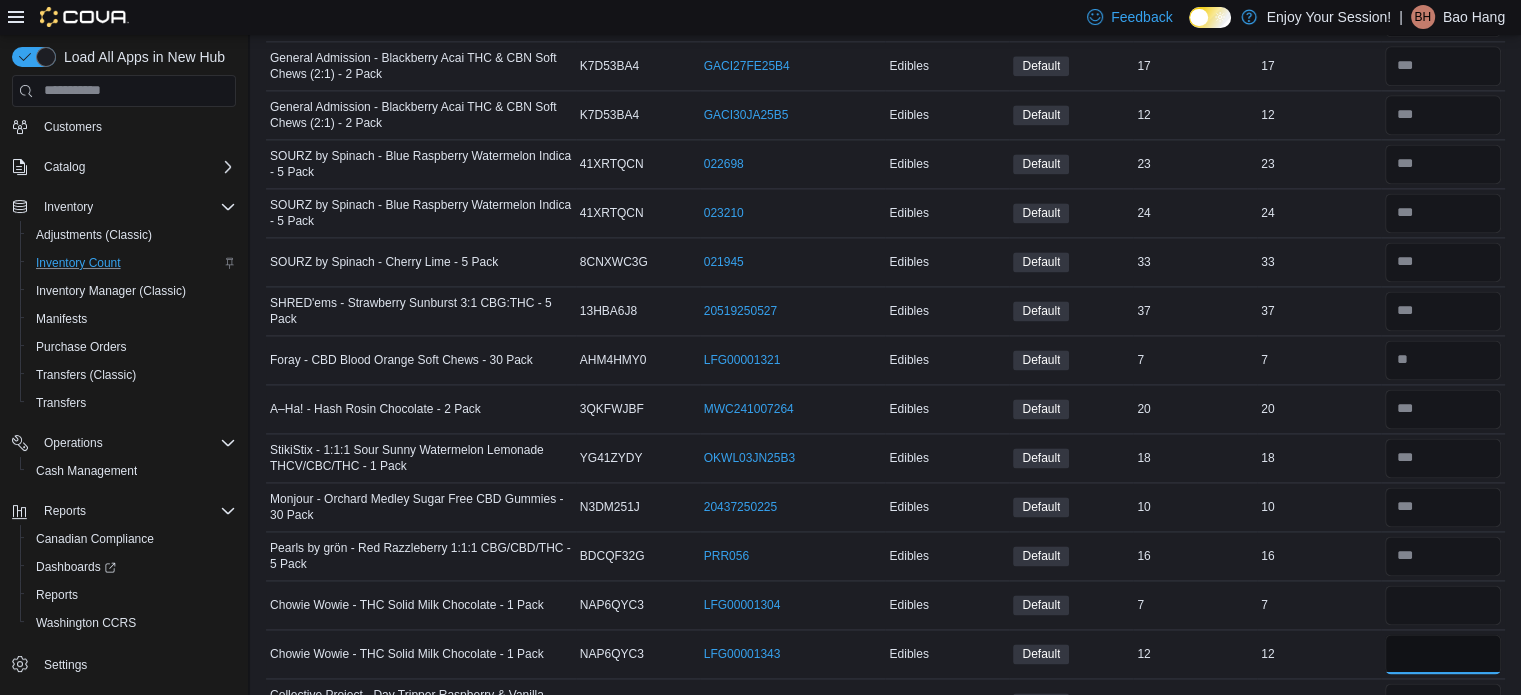 type 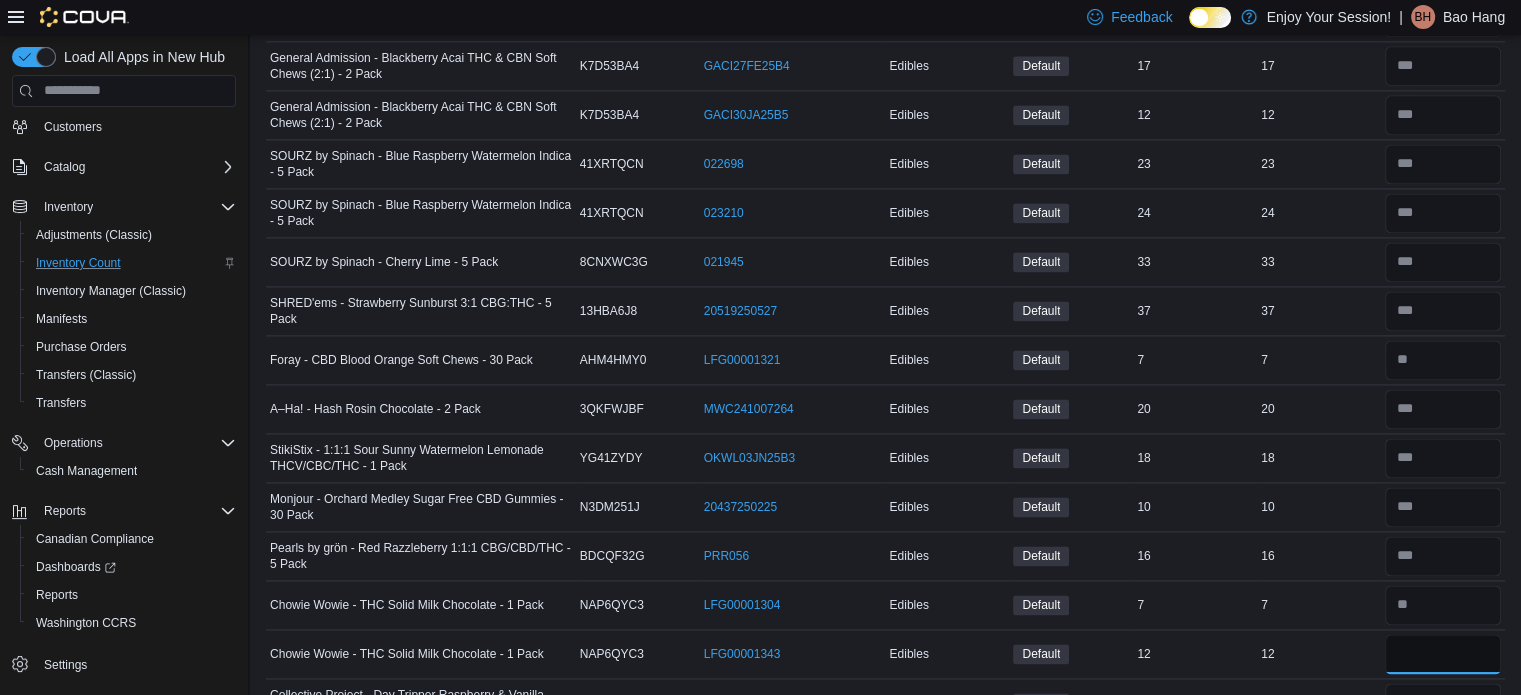 type on "**" 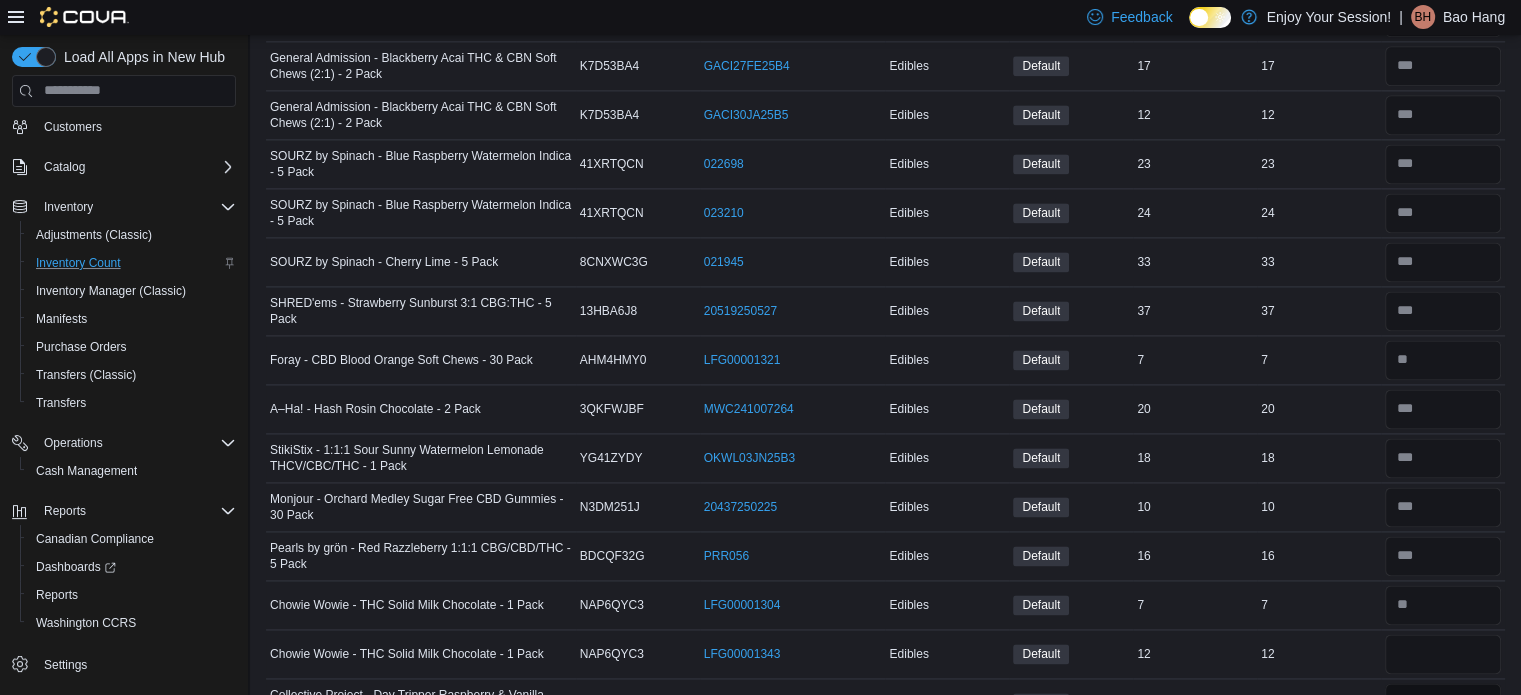 type 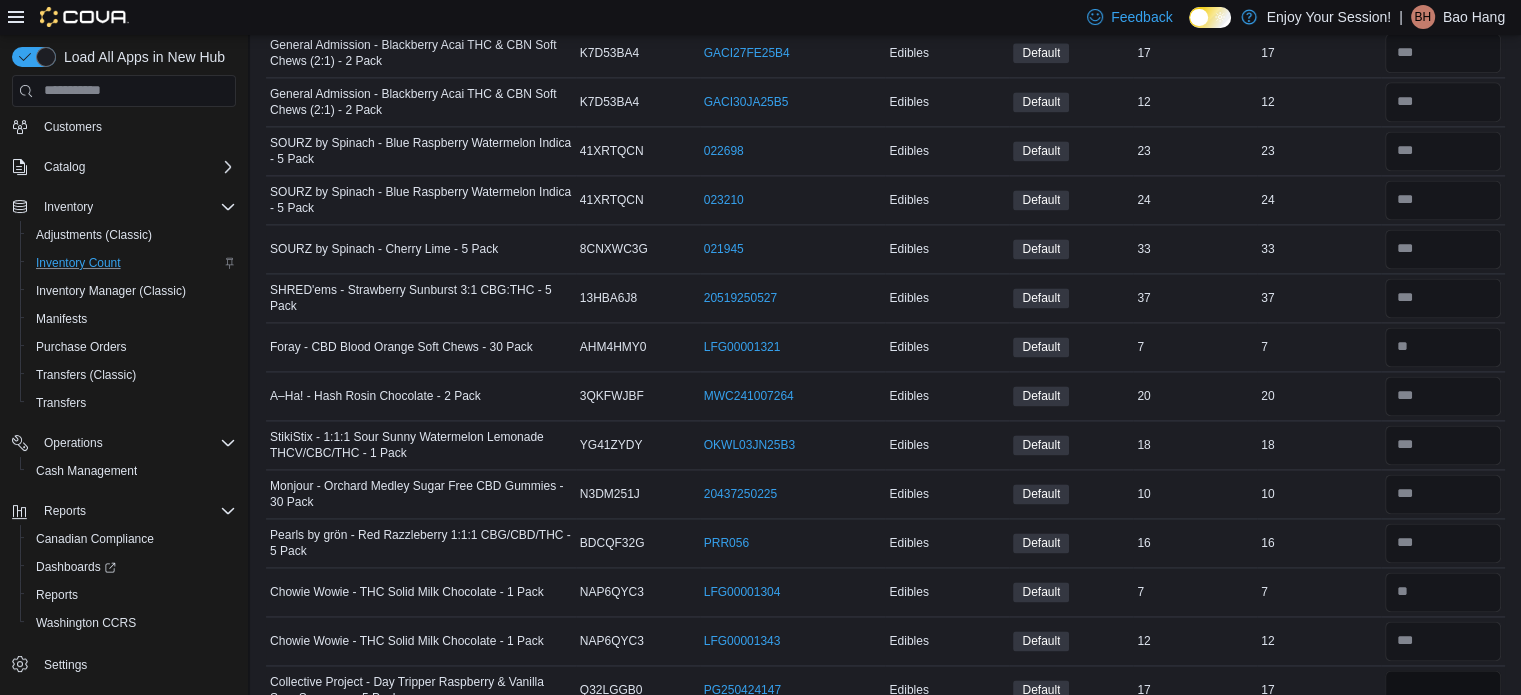 type on "**" 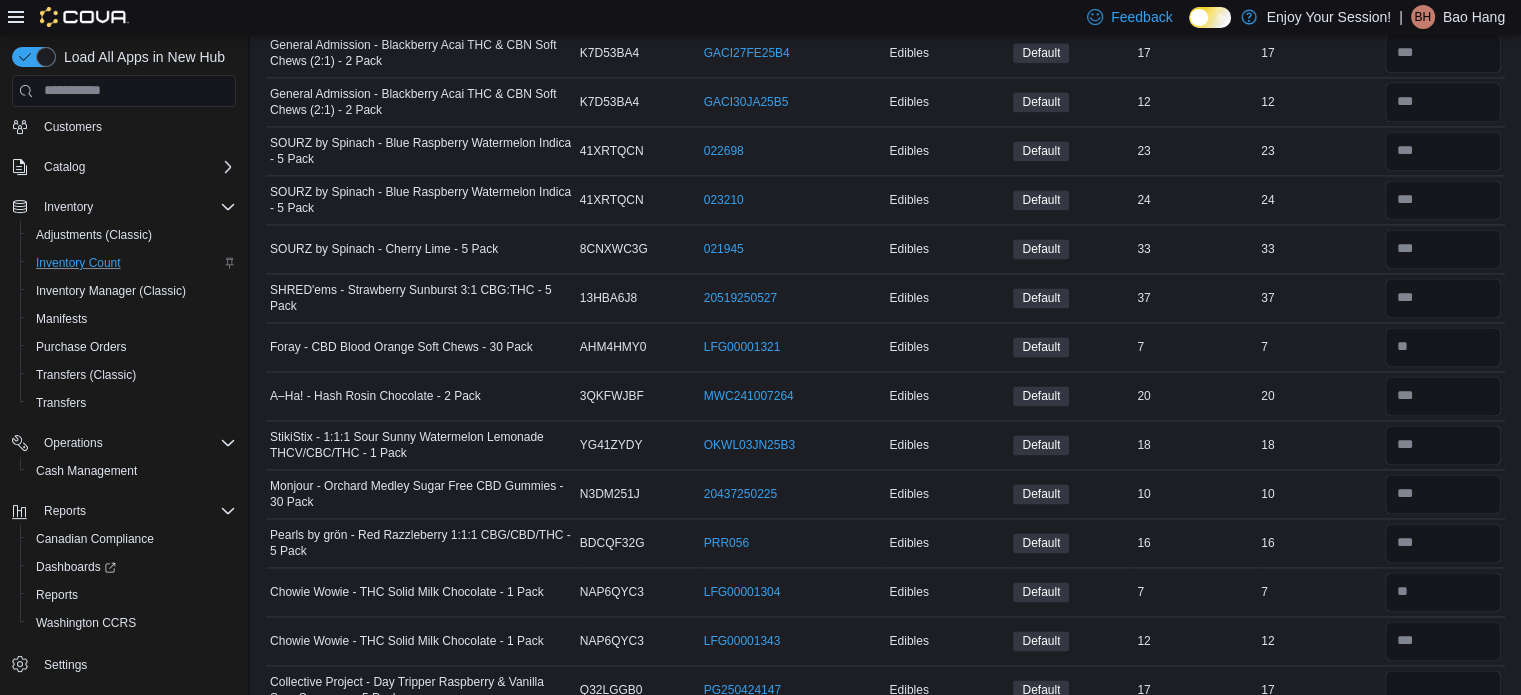 type 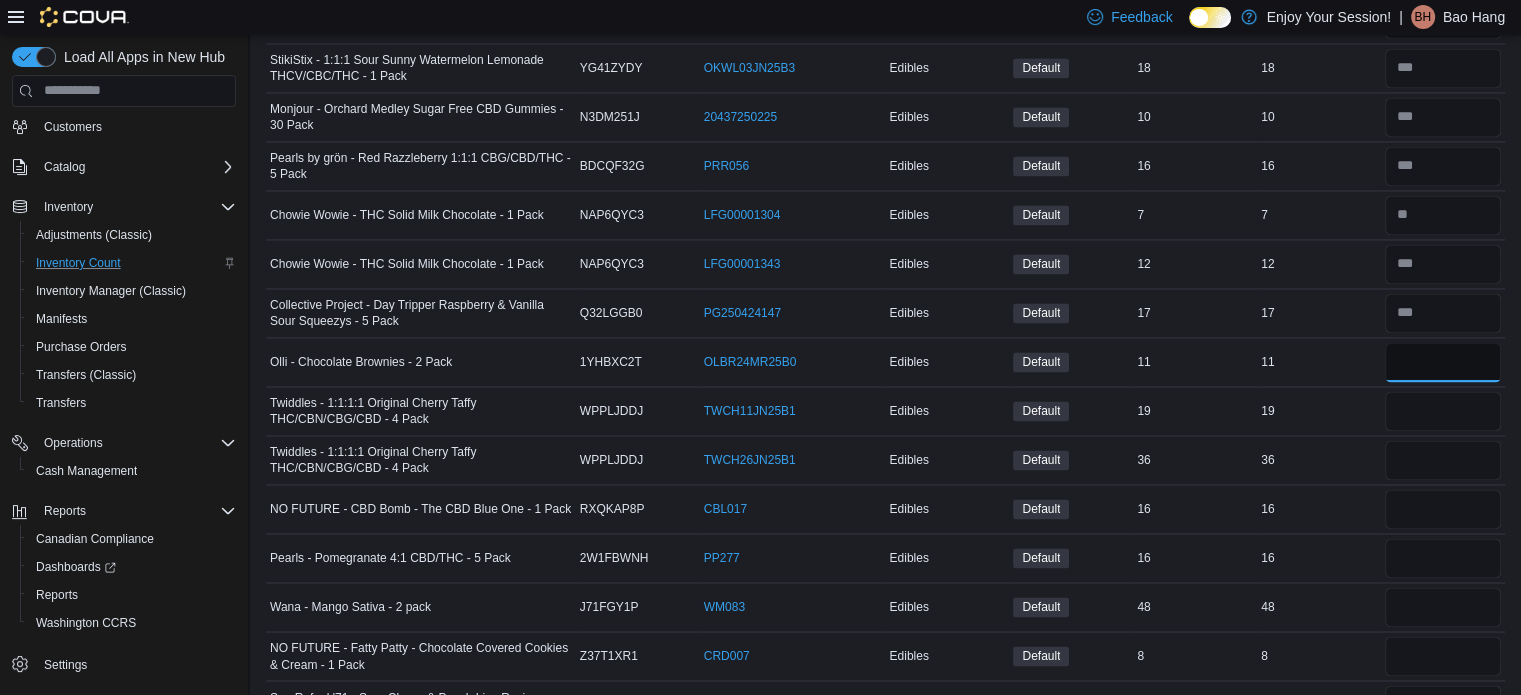 type on "**" 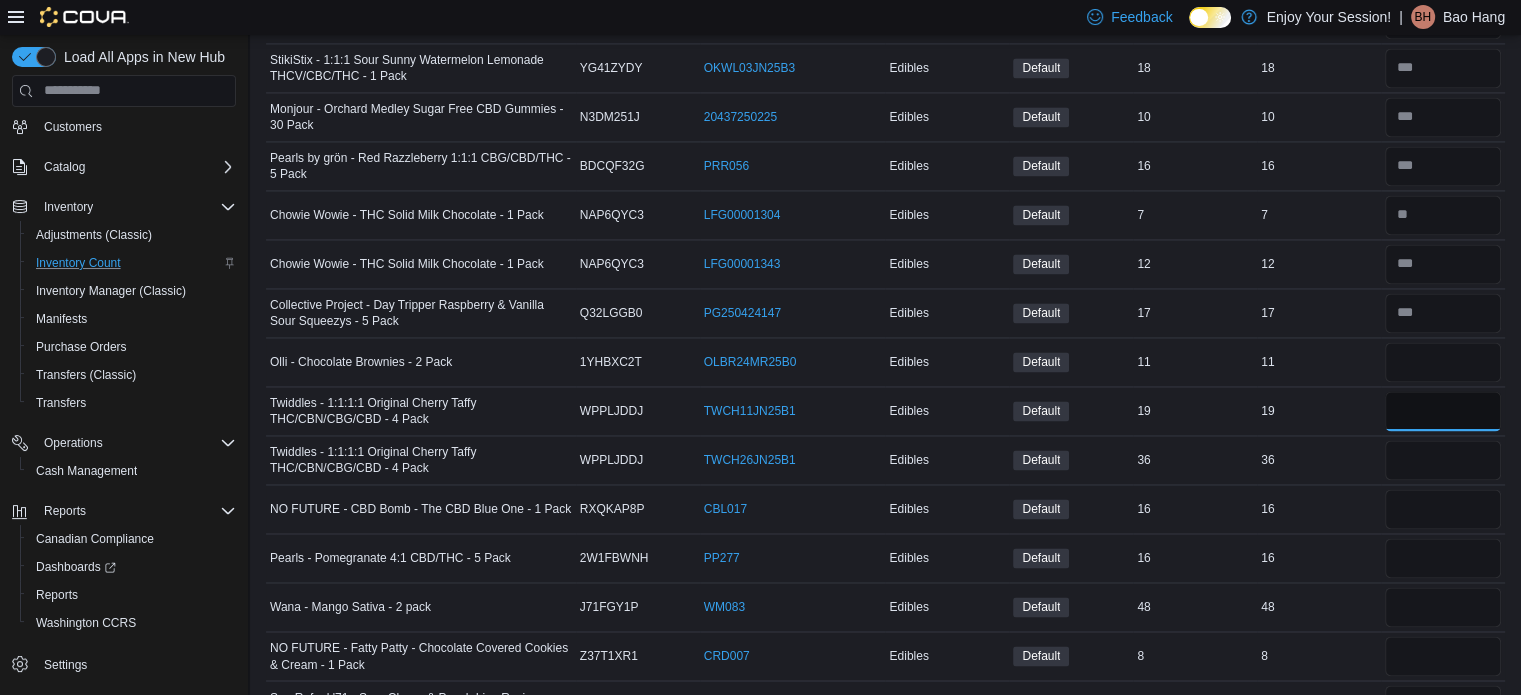 type 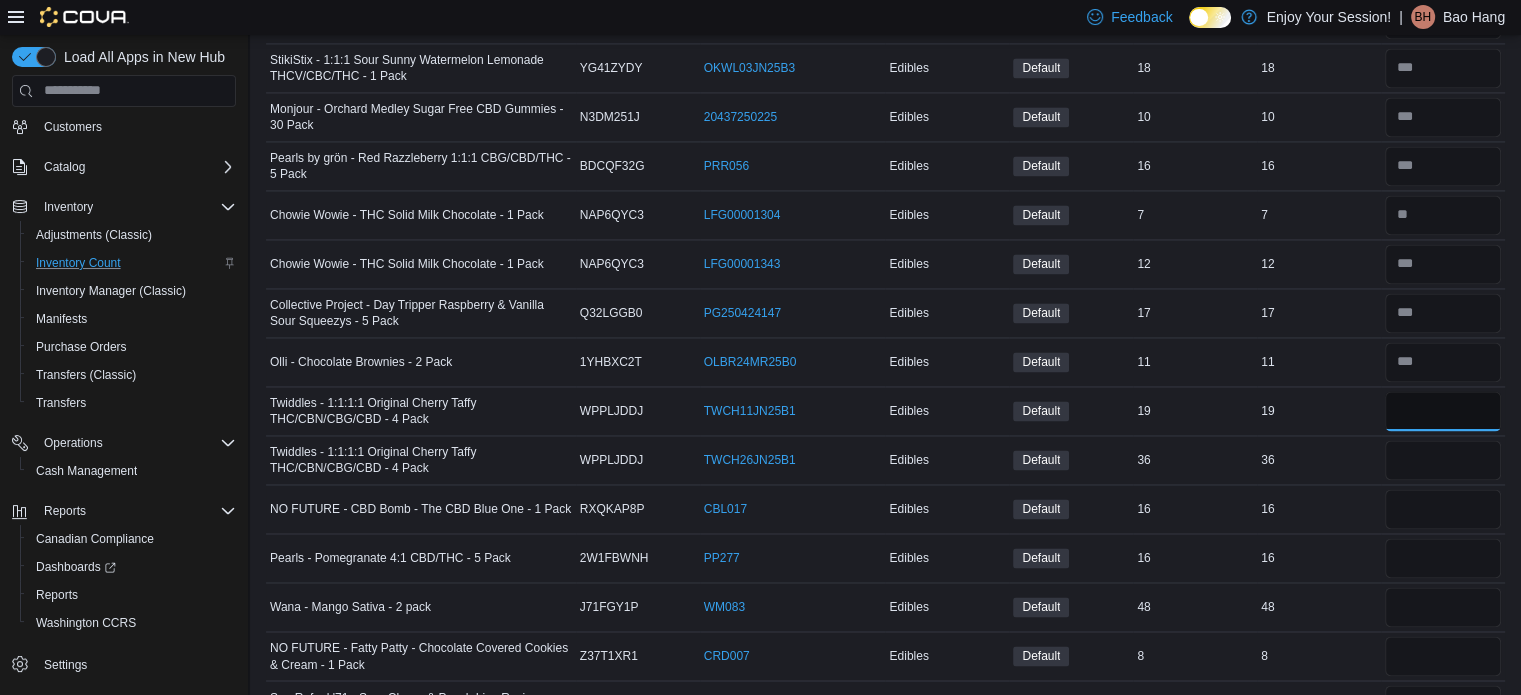 type on "**" 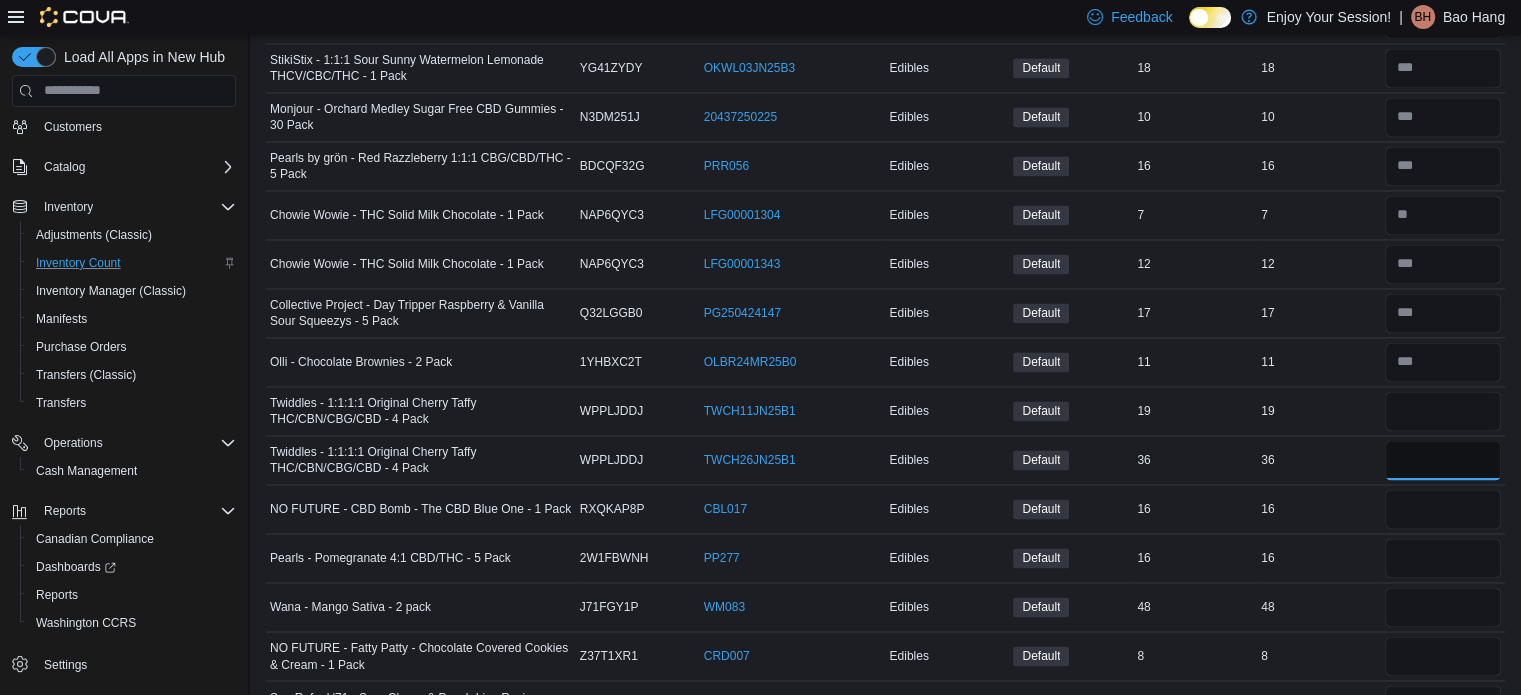type 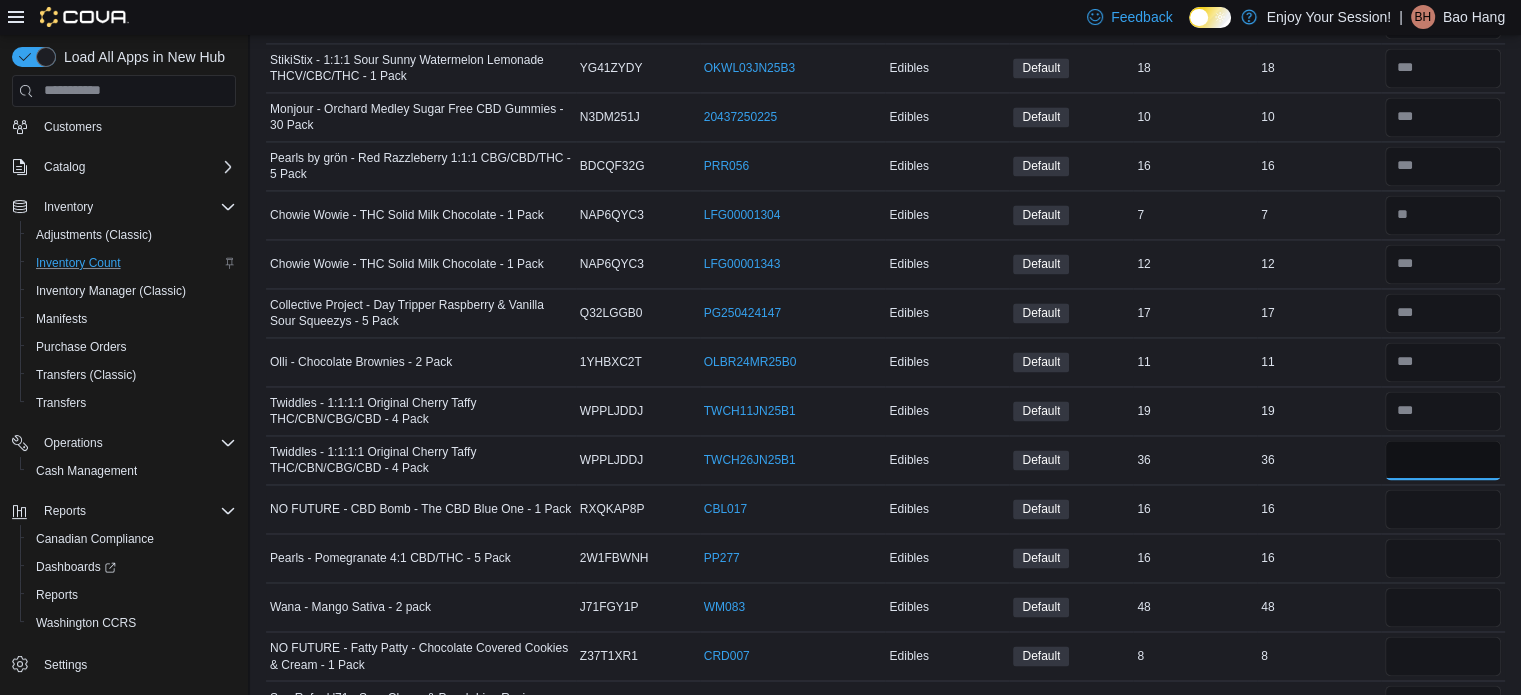 type on "**" 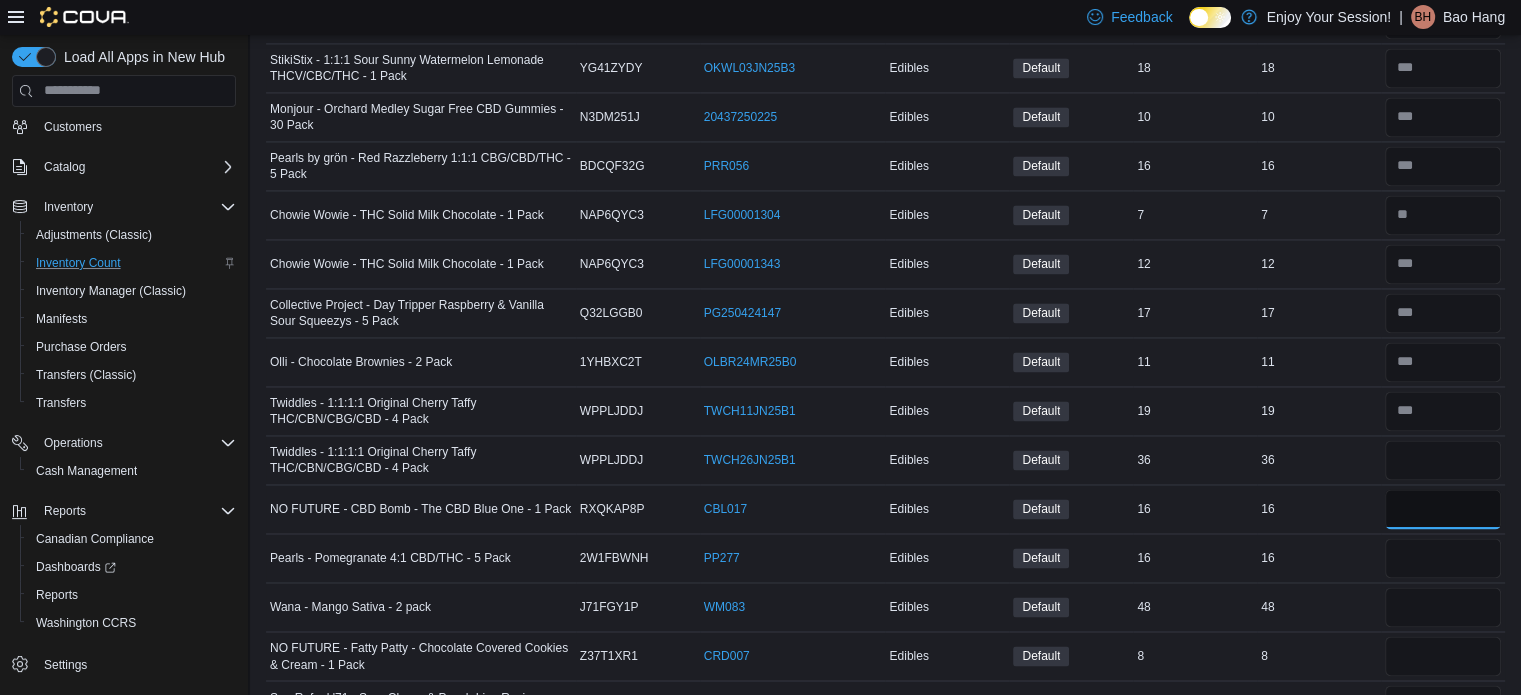 type 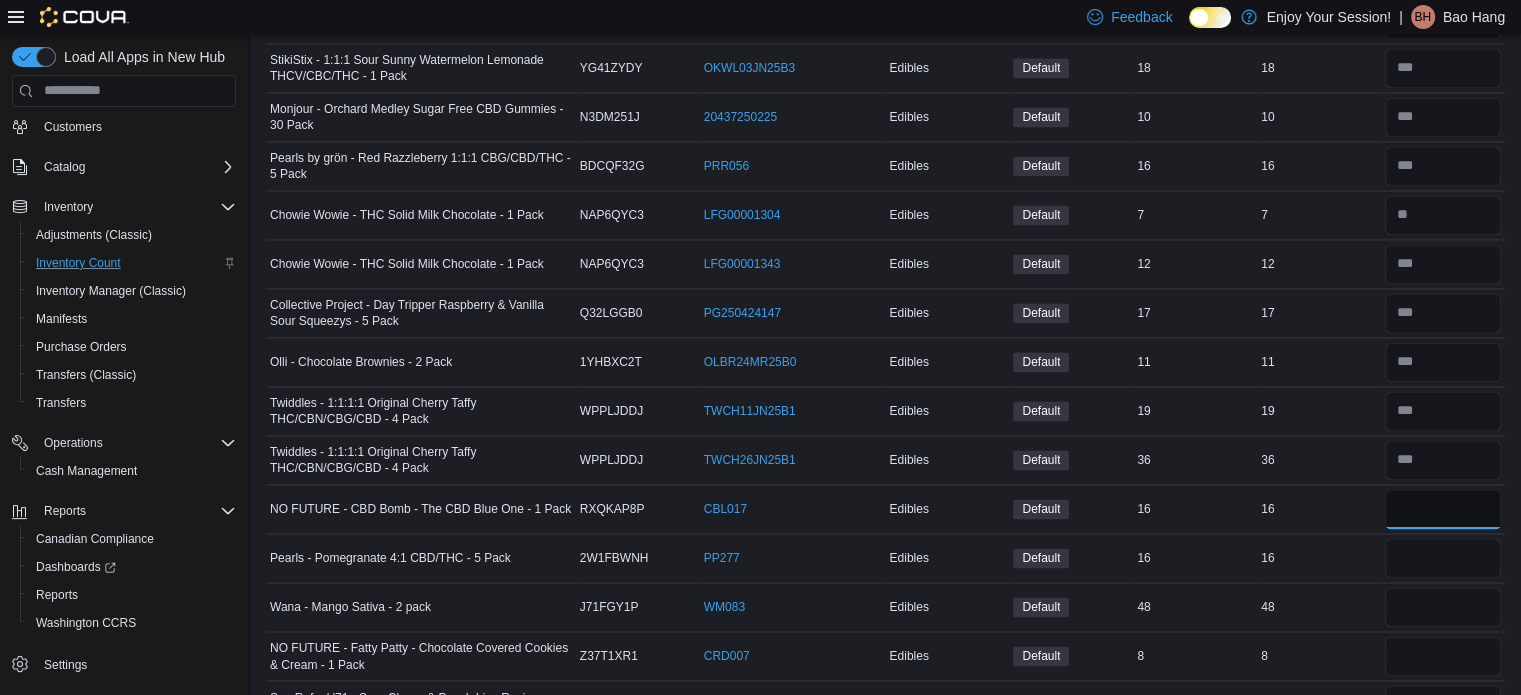 type on "**" 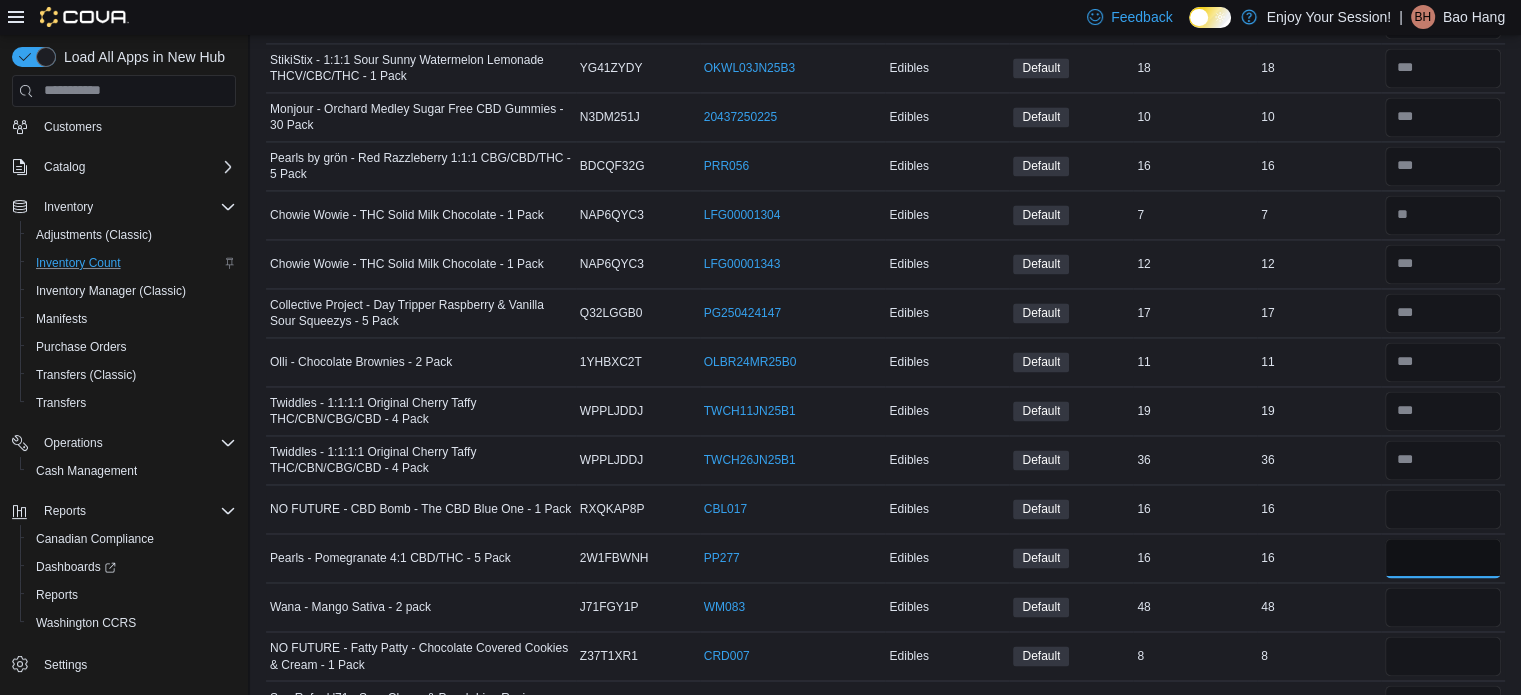 type 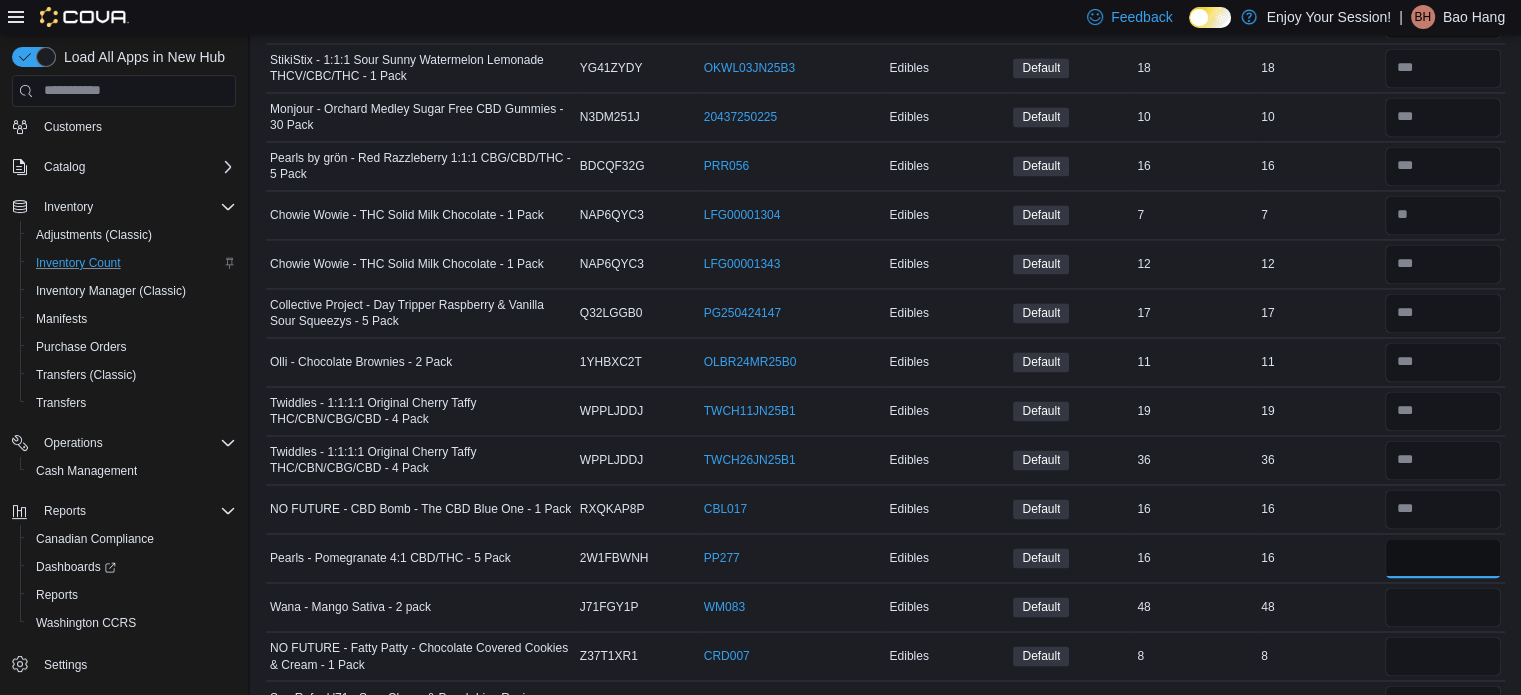 type on "**" 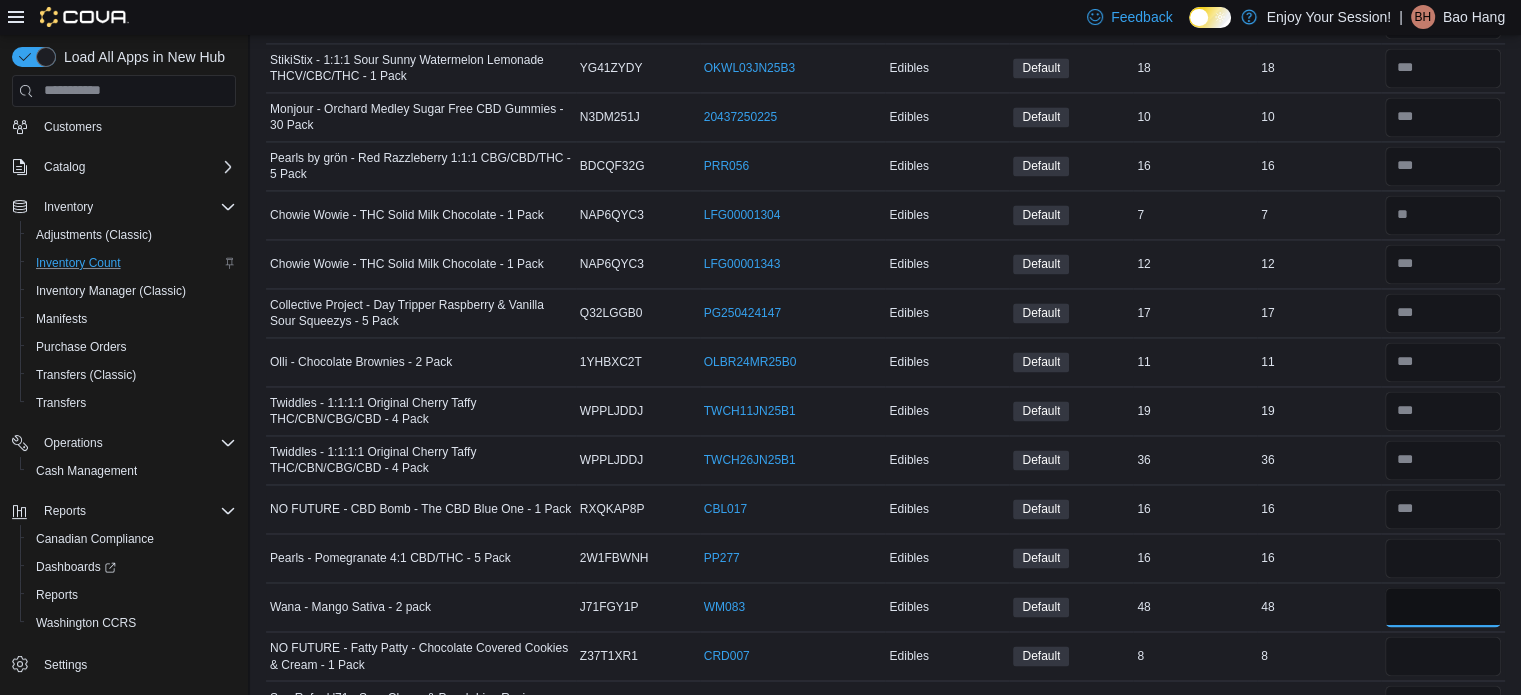 type 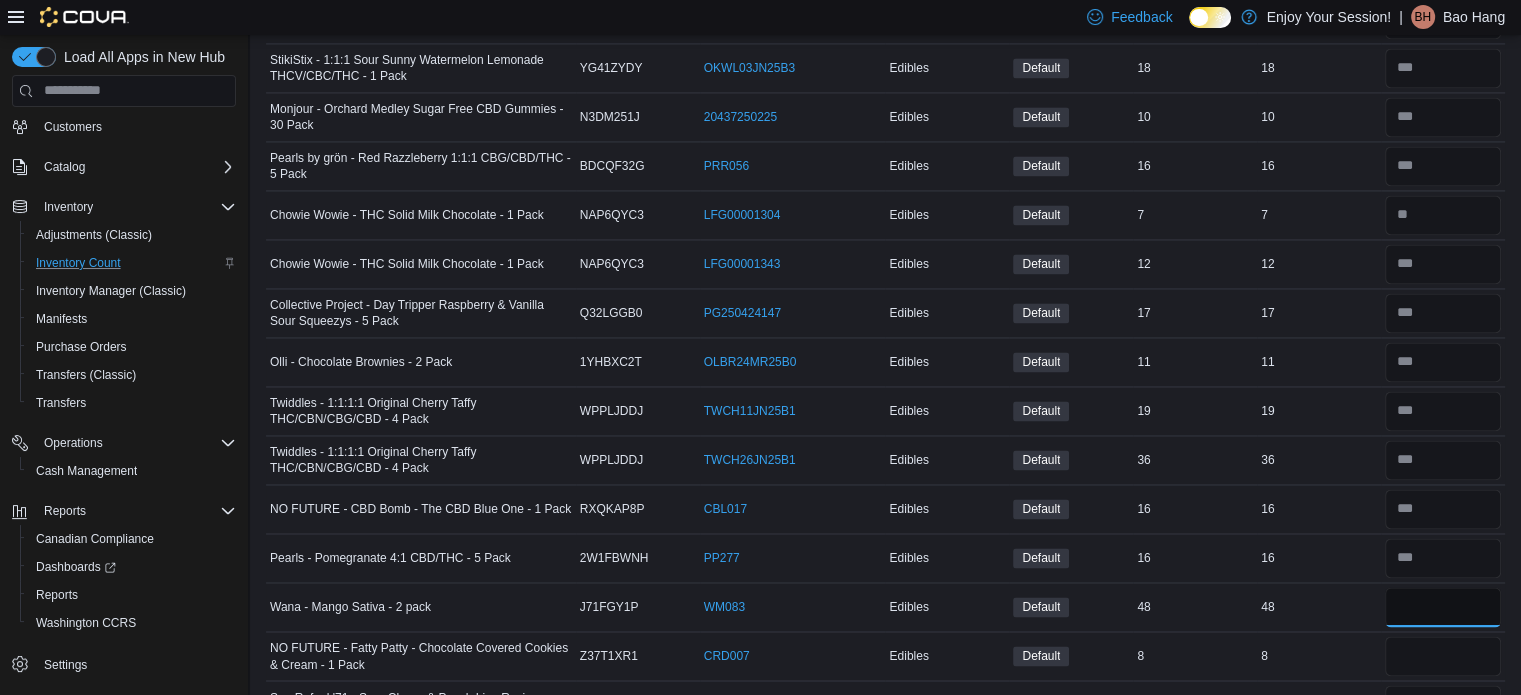 type on "**" 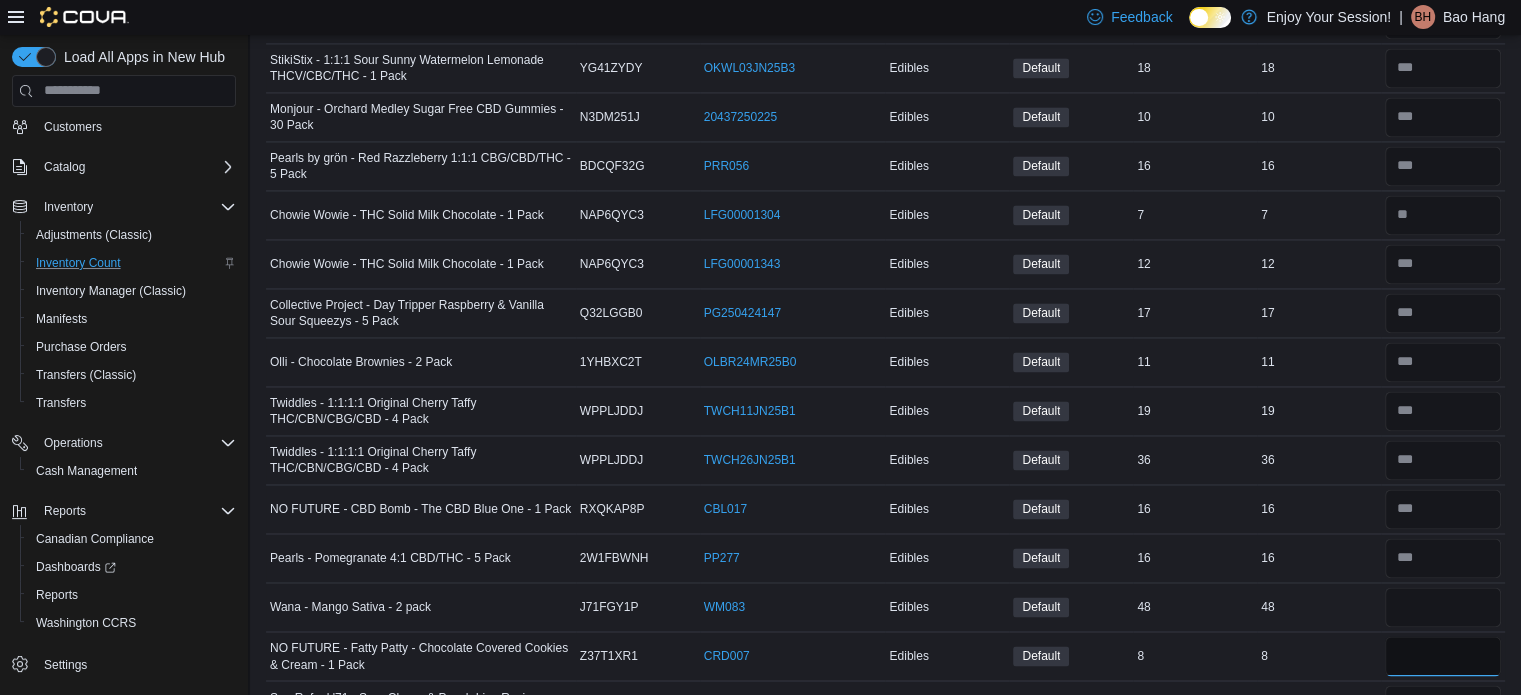 type 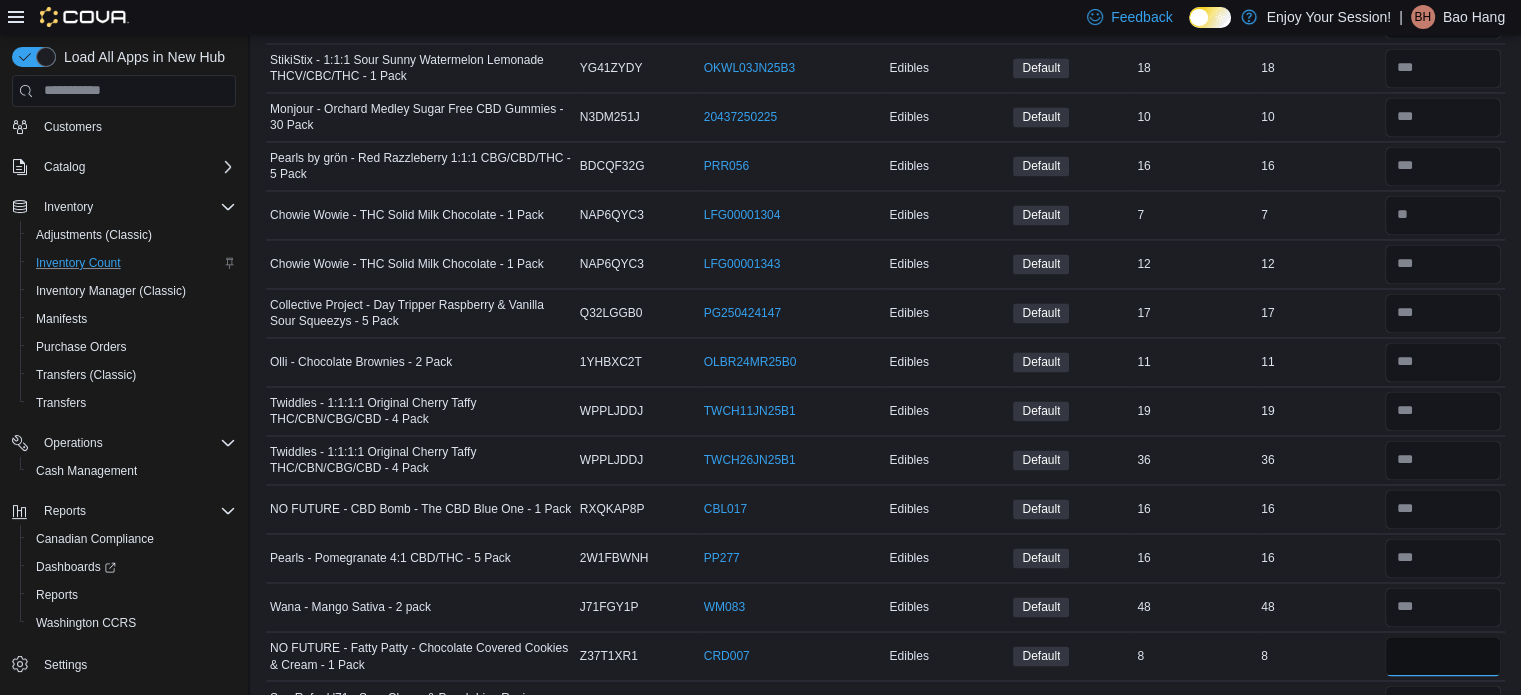 type on "*" 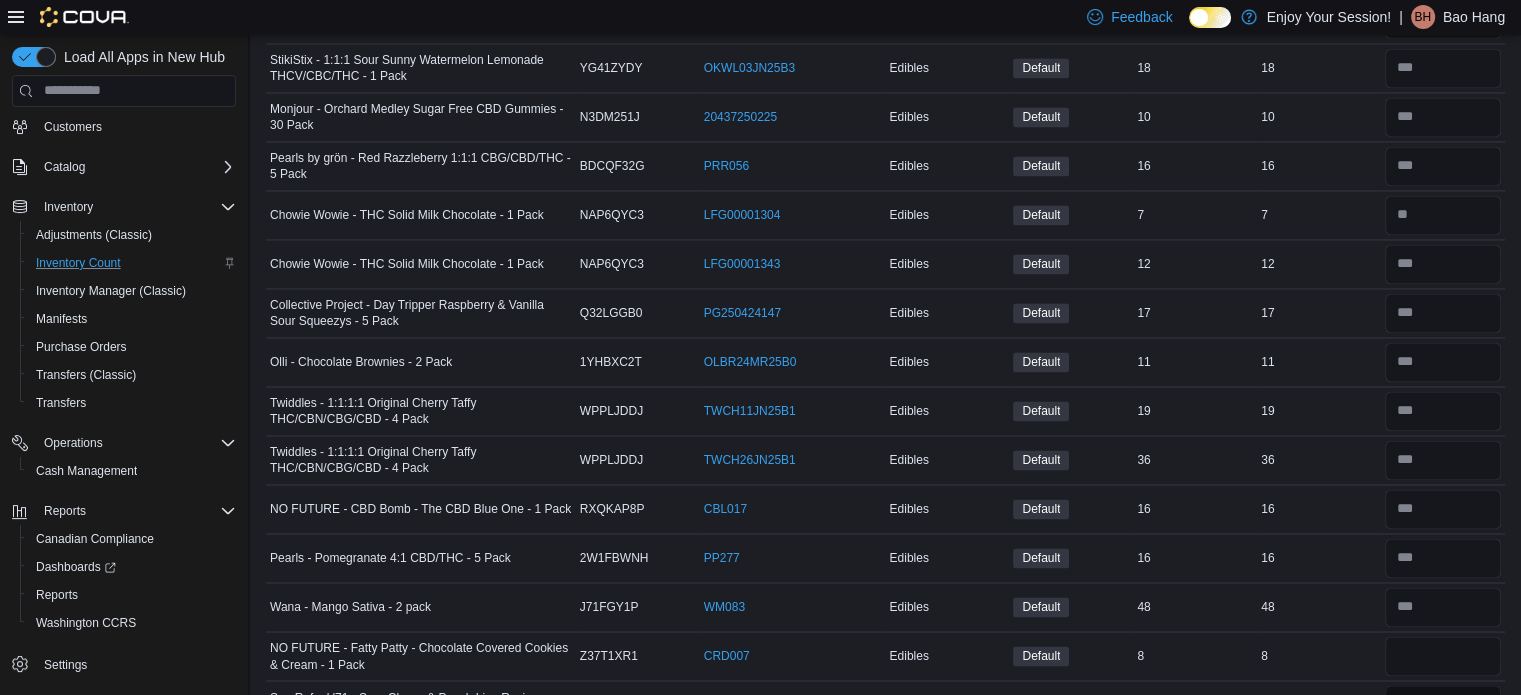 type 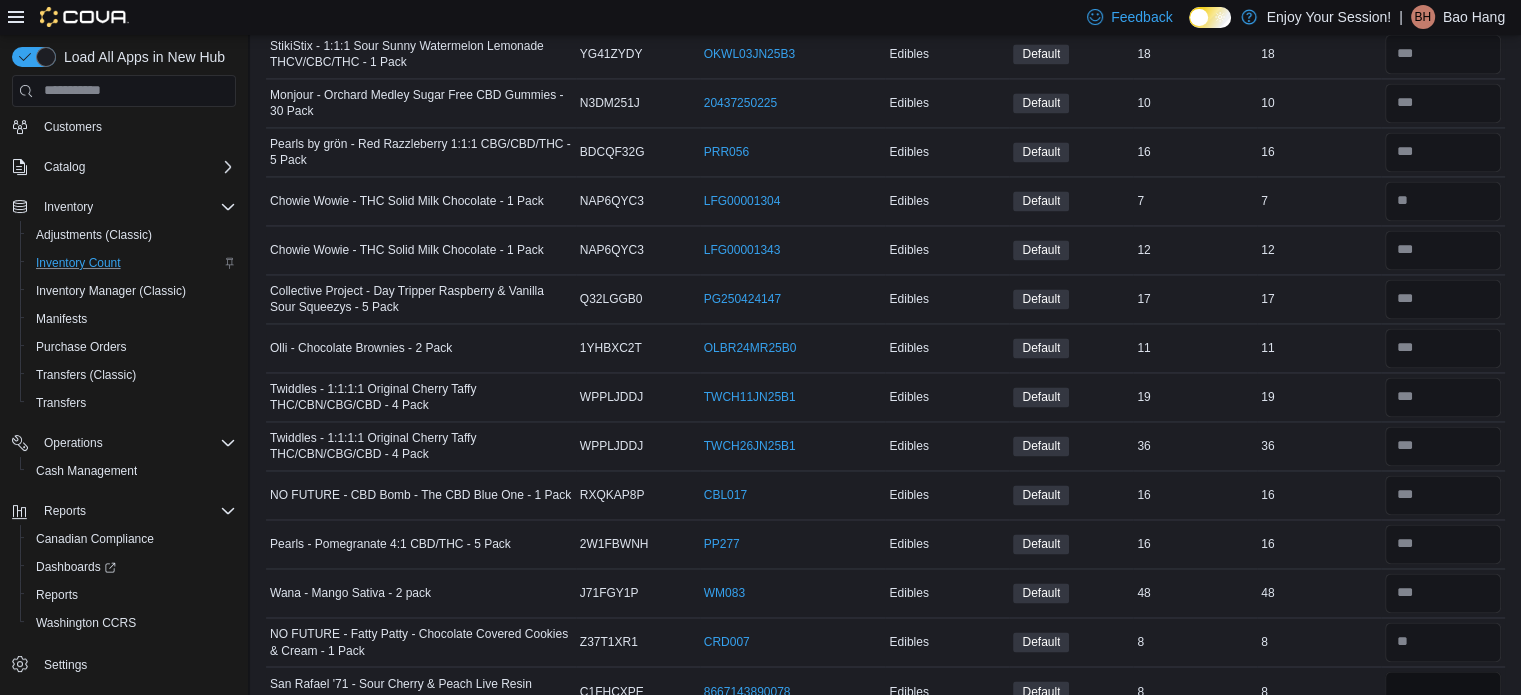 type on "*" 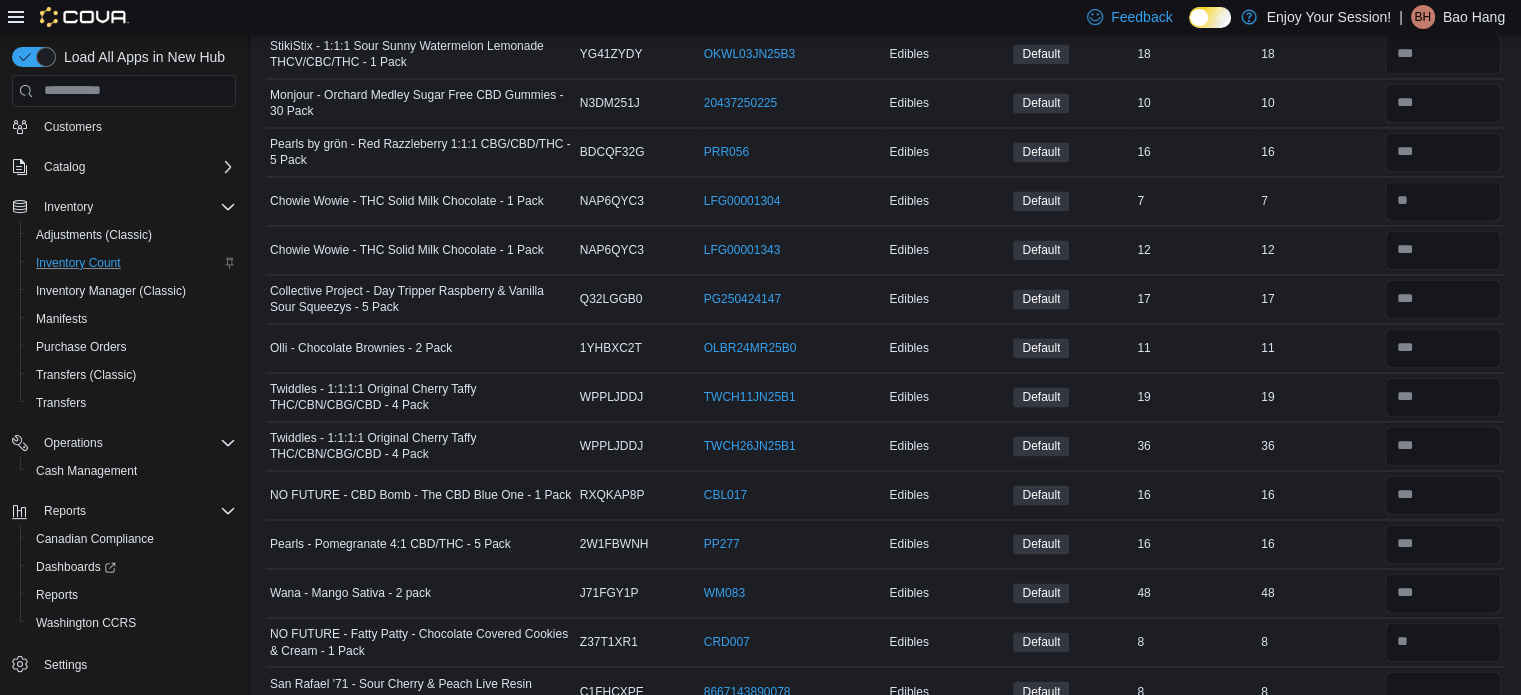 type 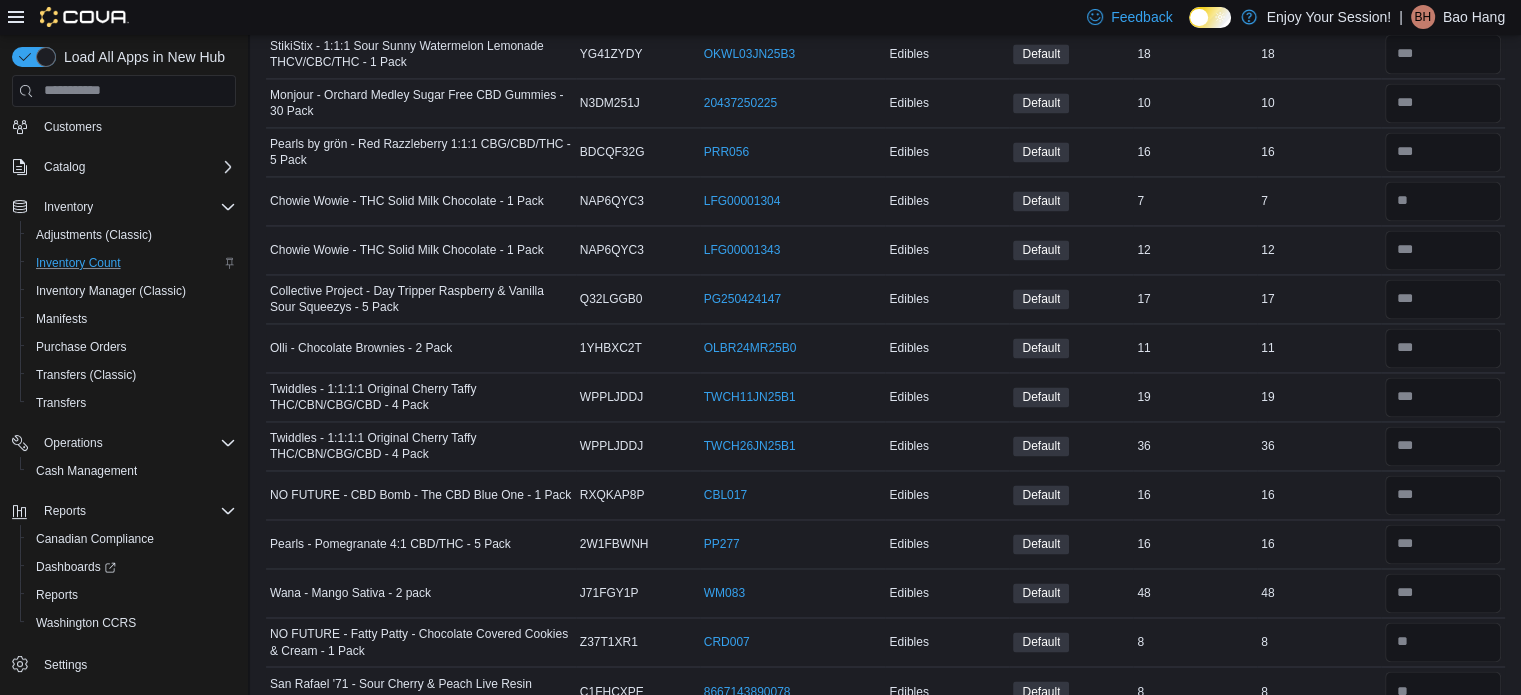 scroll, scrollTop: 3532, scrollLeft: 0, axis: vertical 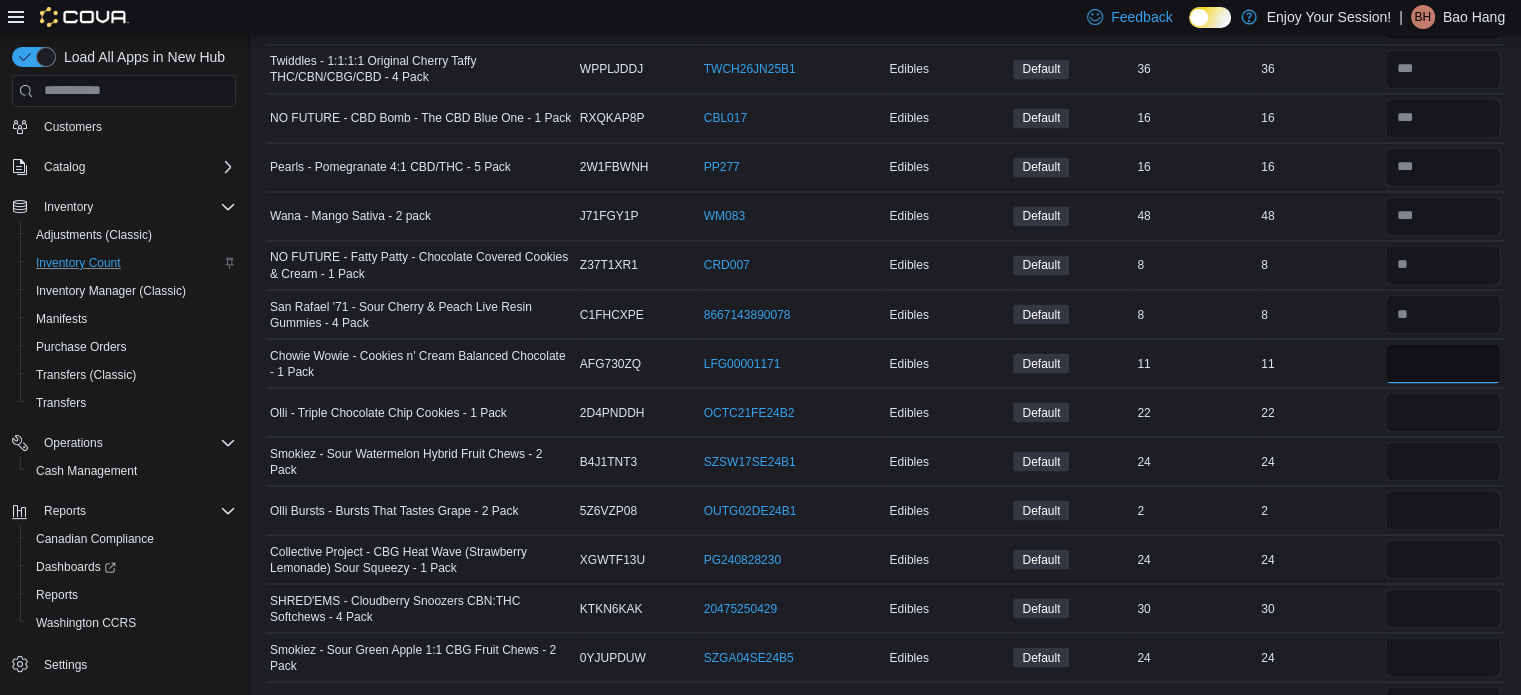 type on "**" 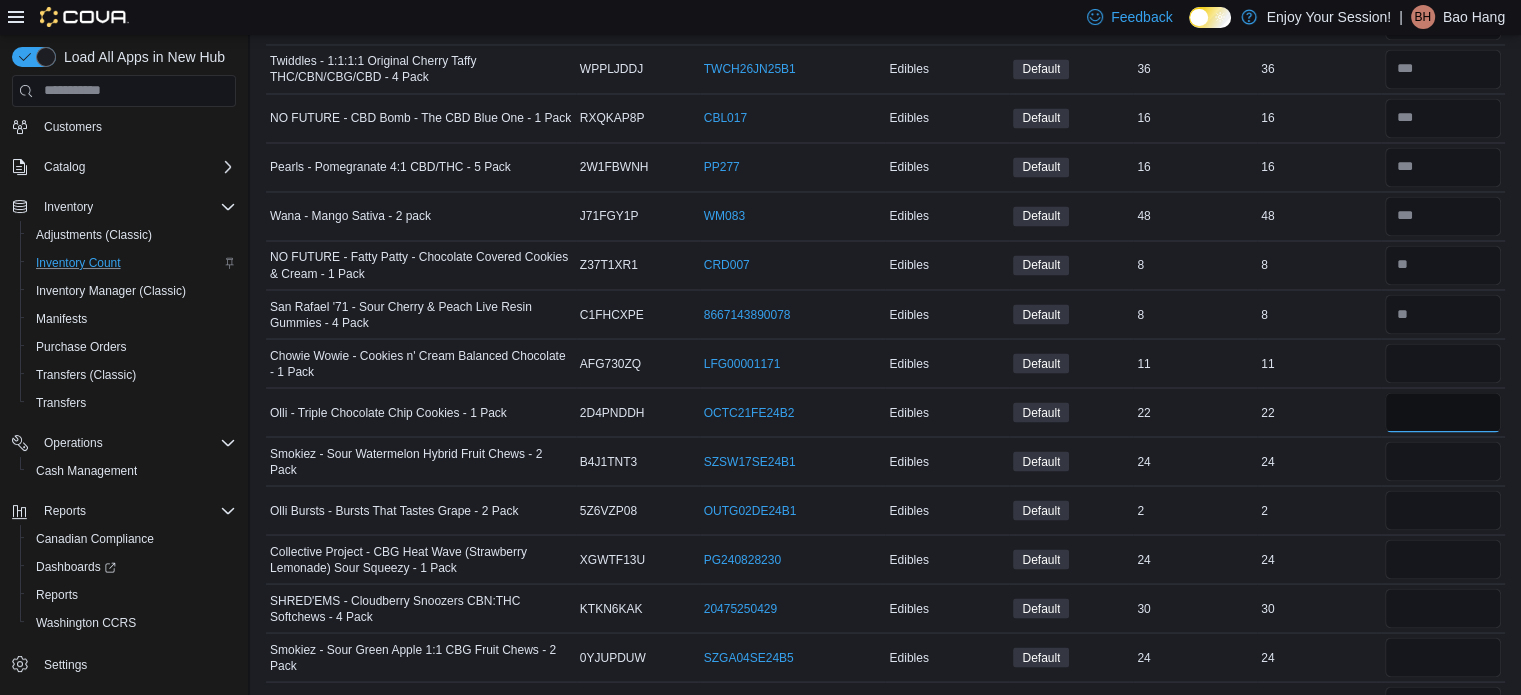type 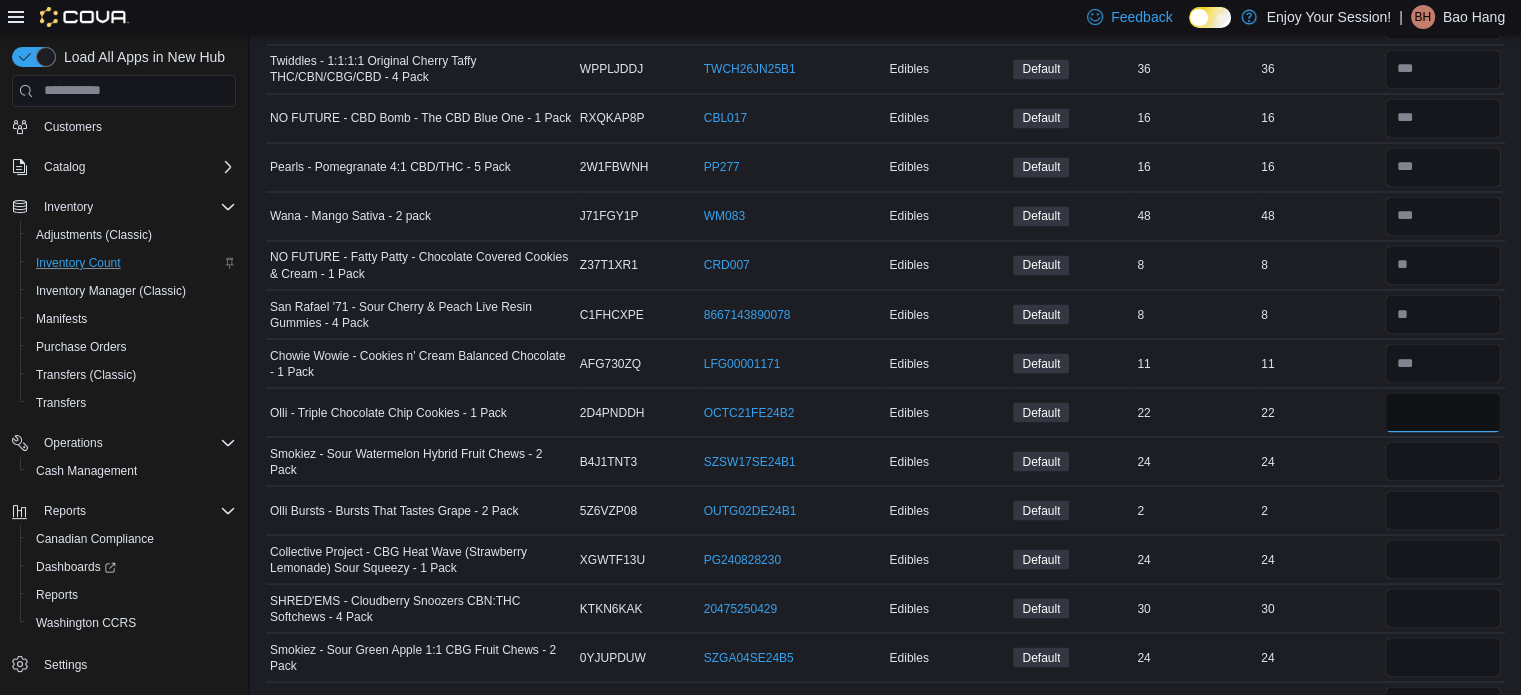 type on "**" 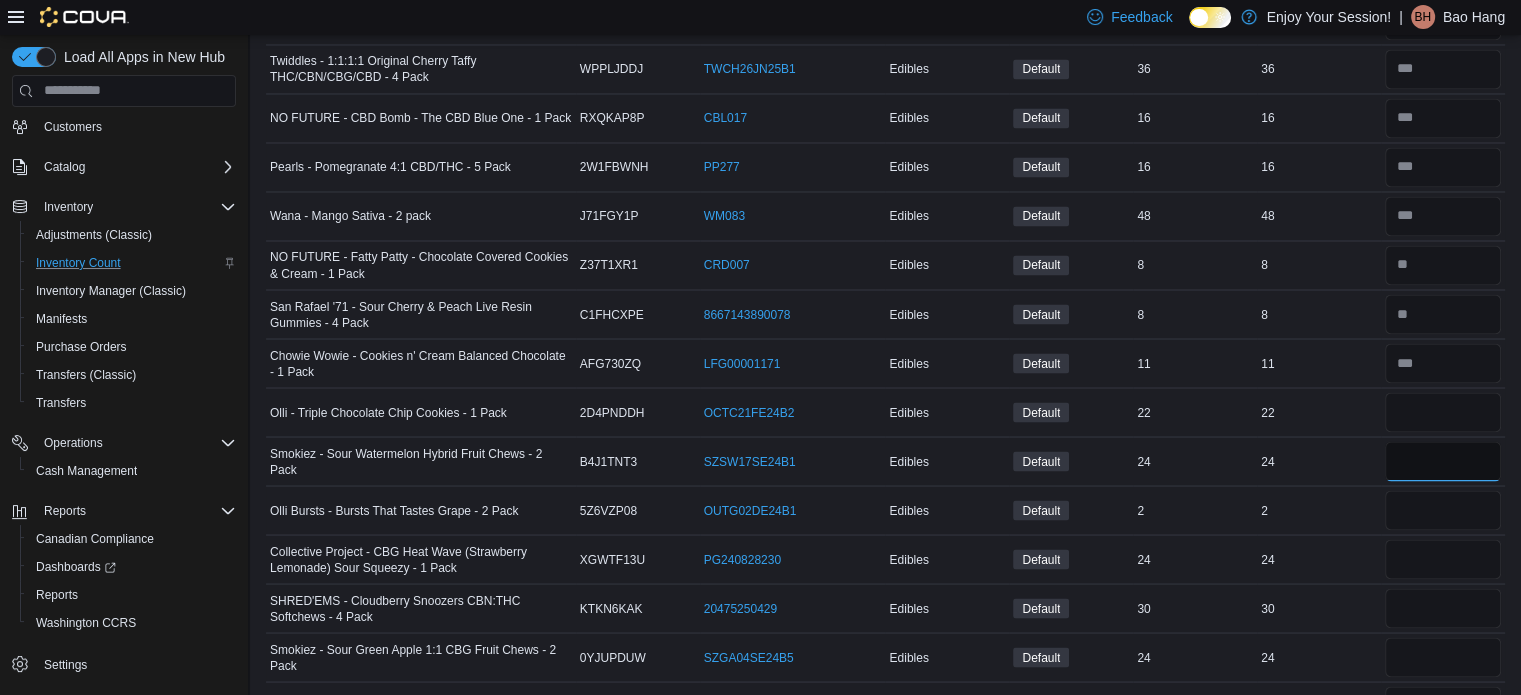 type 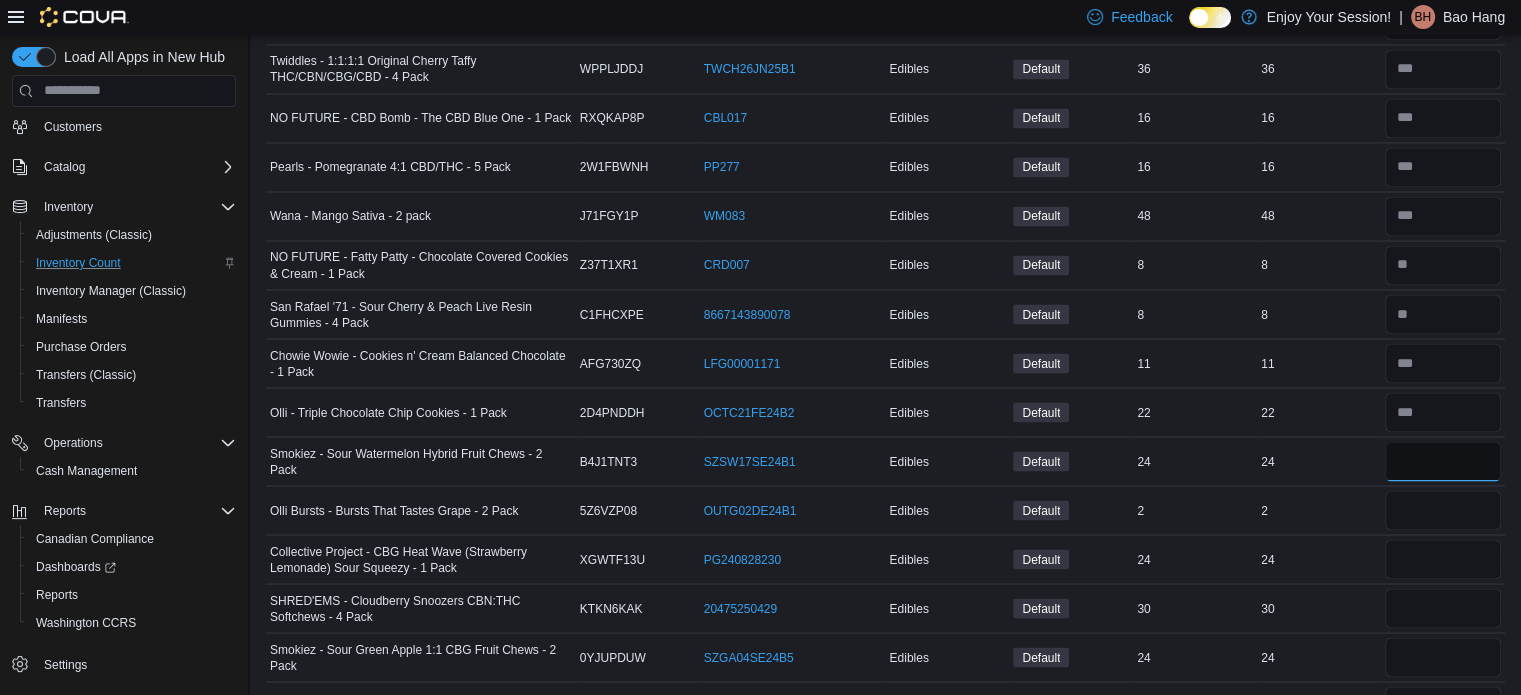 type on "**" 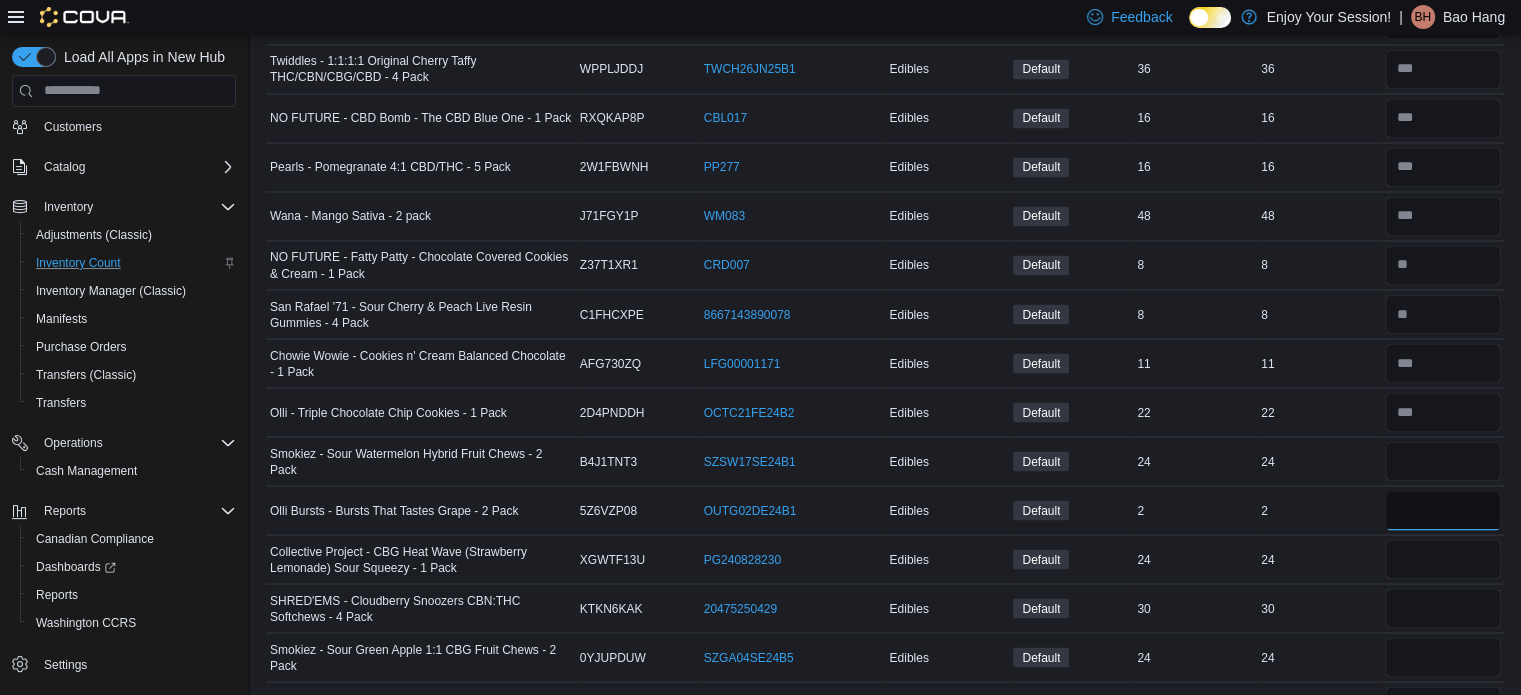 type 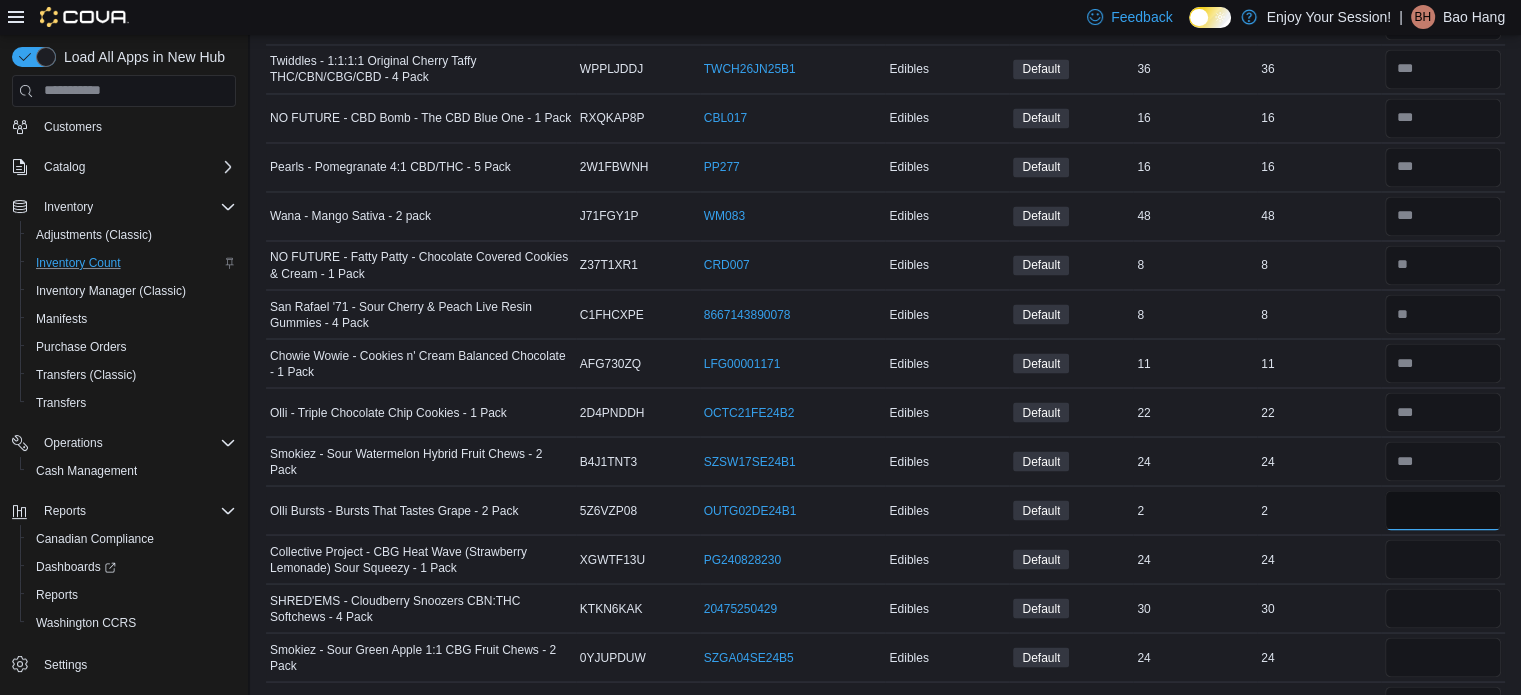 type on "*" 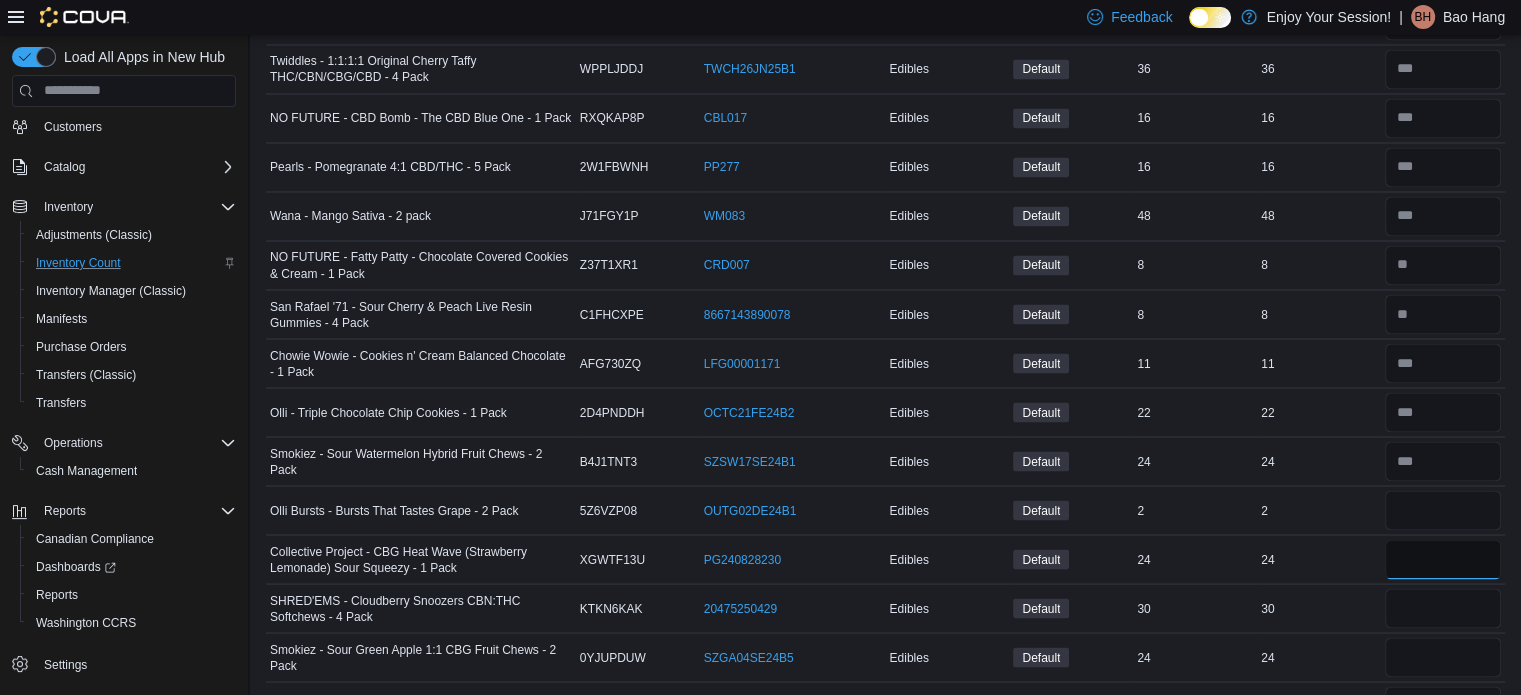 type 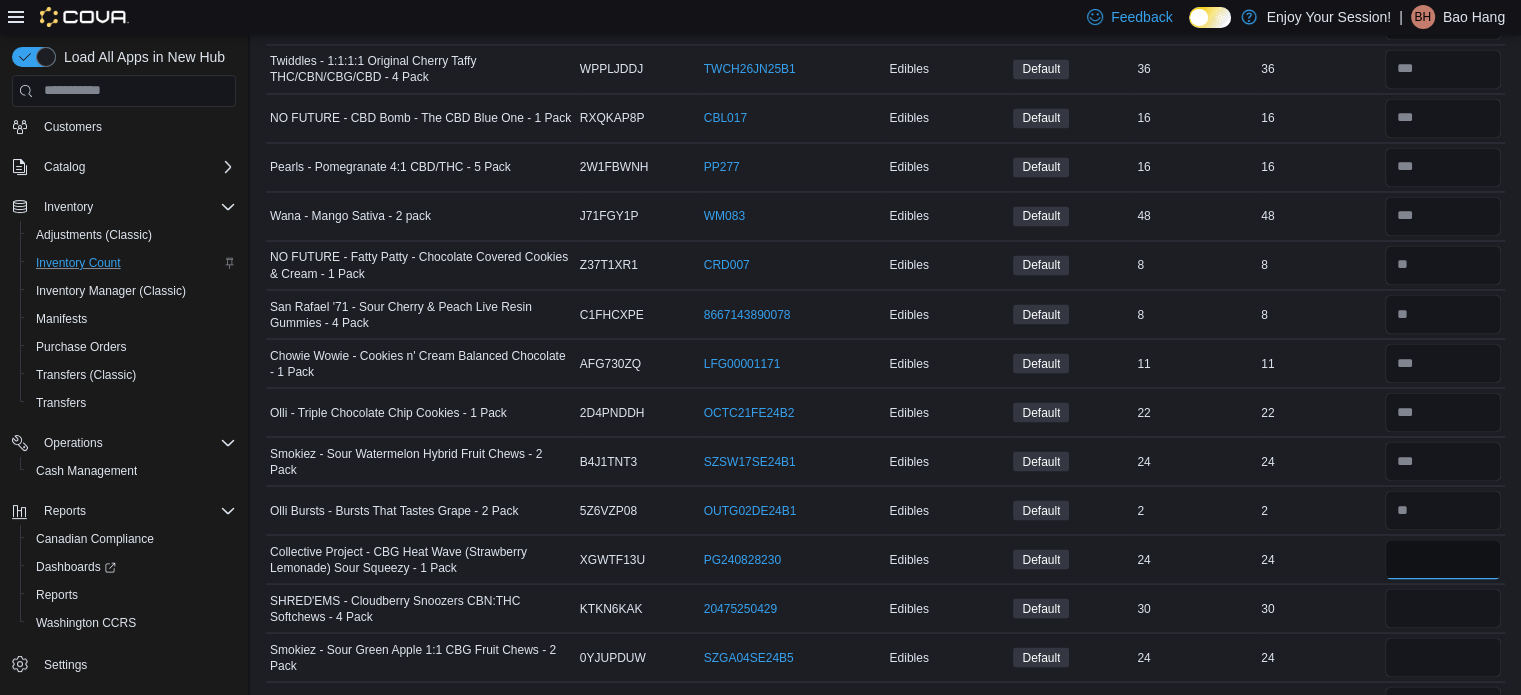 type on "**" 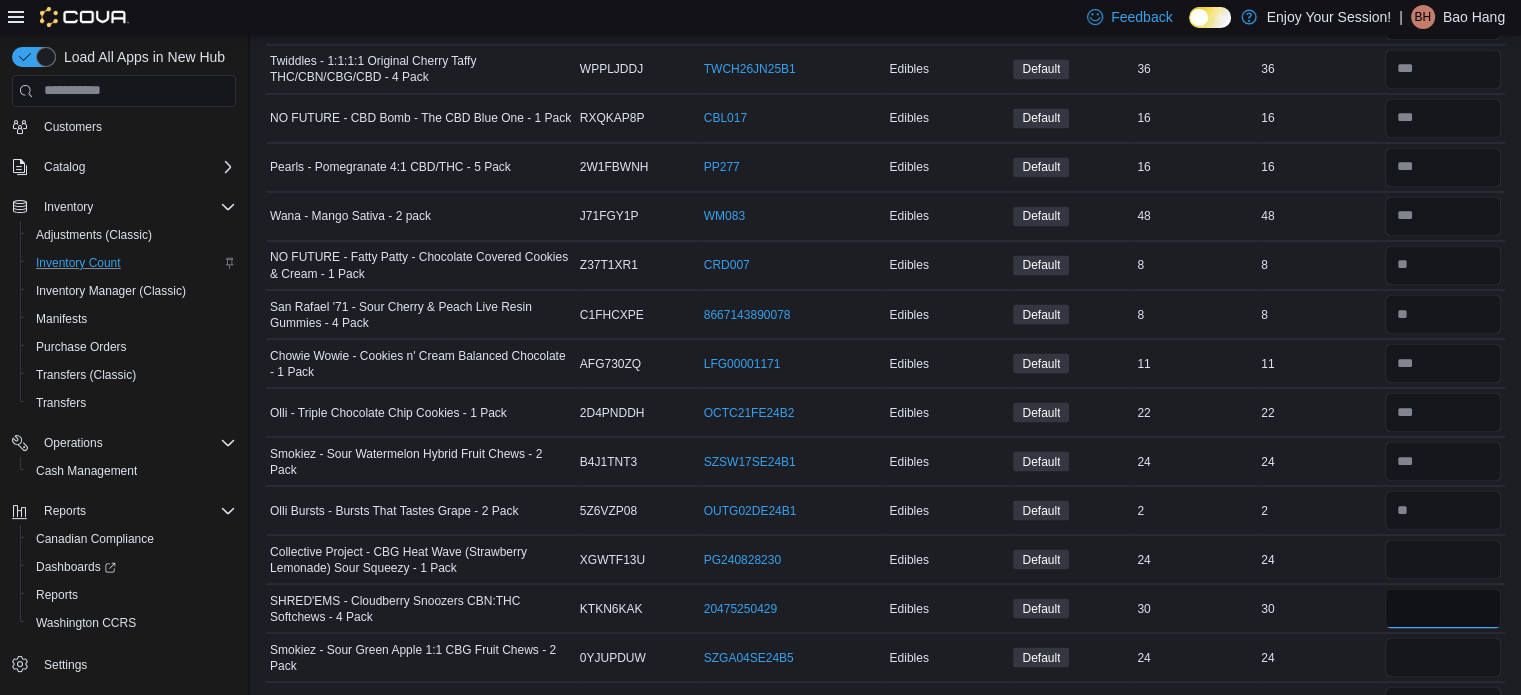type 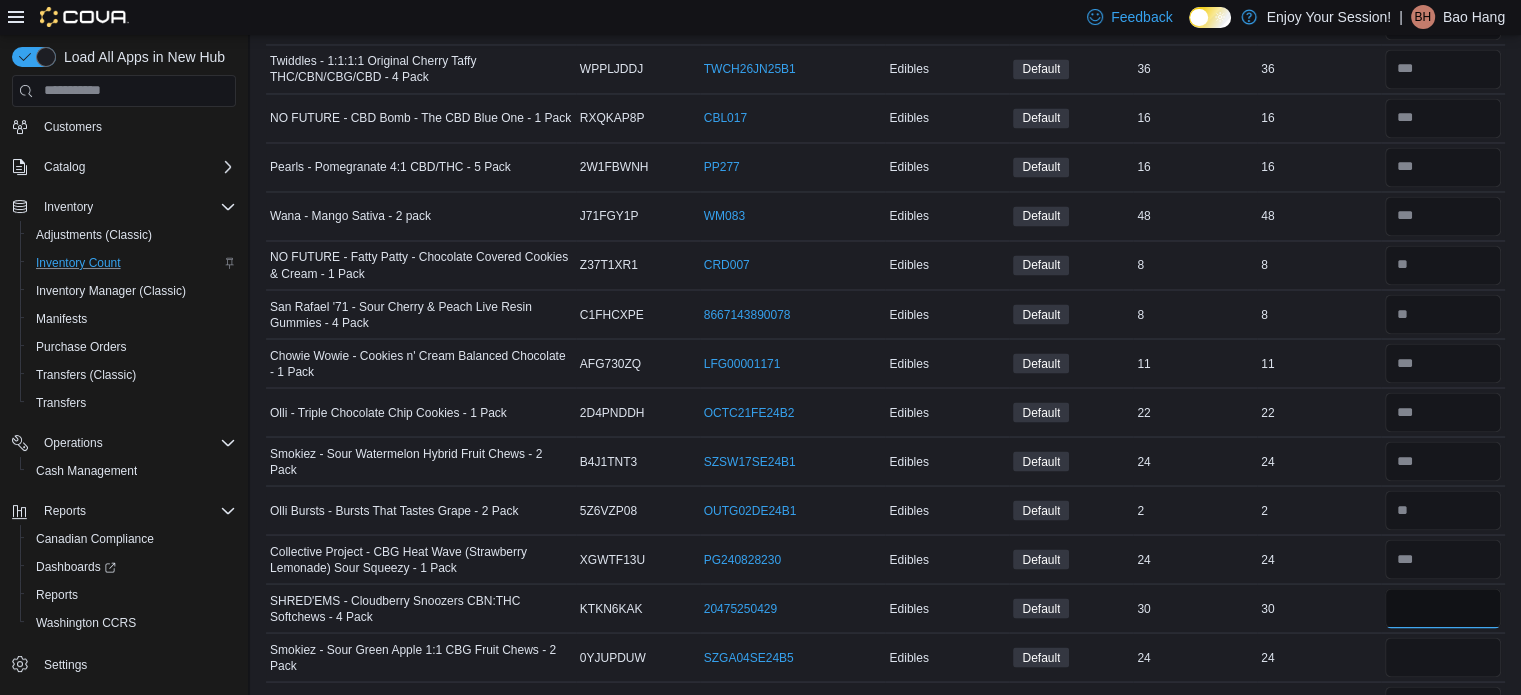 type on "**" 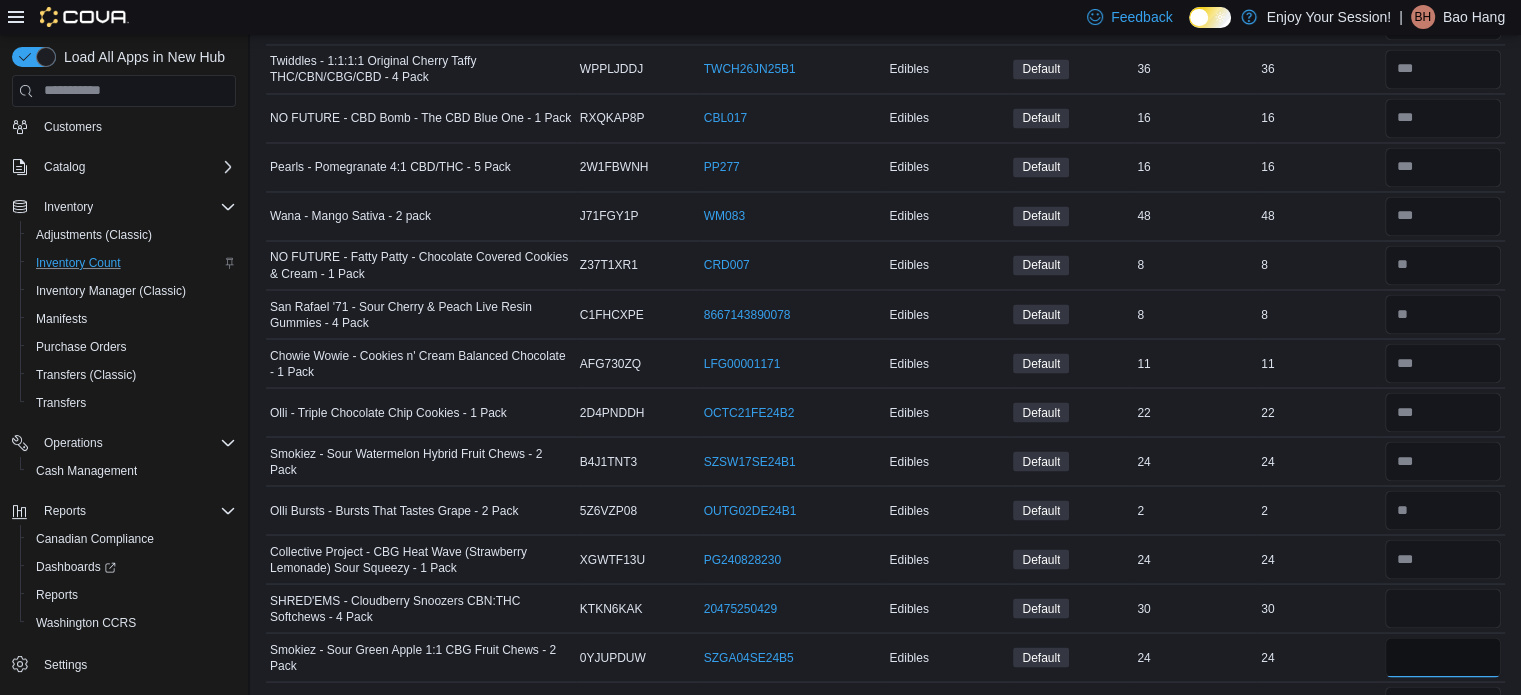 type 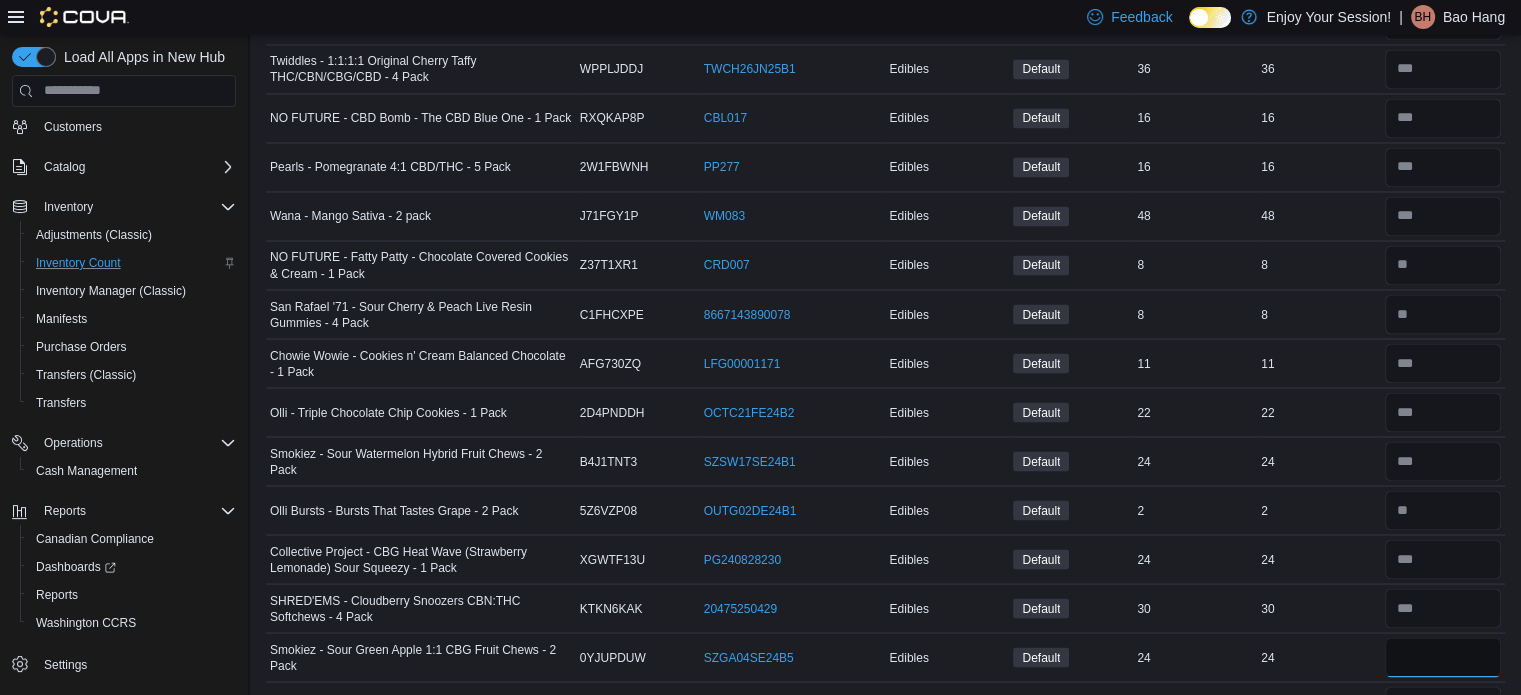 type on "**" 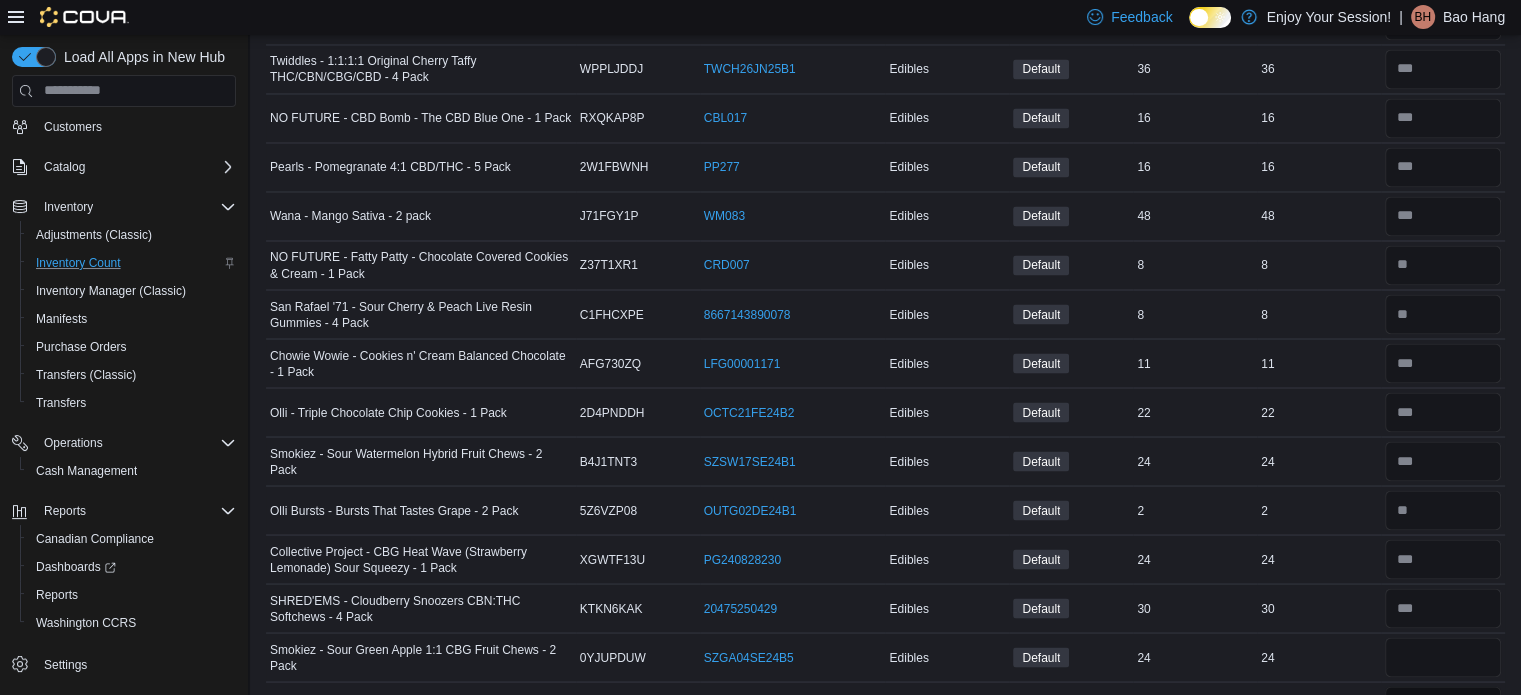 type 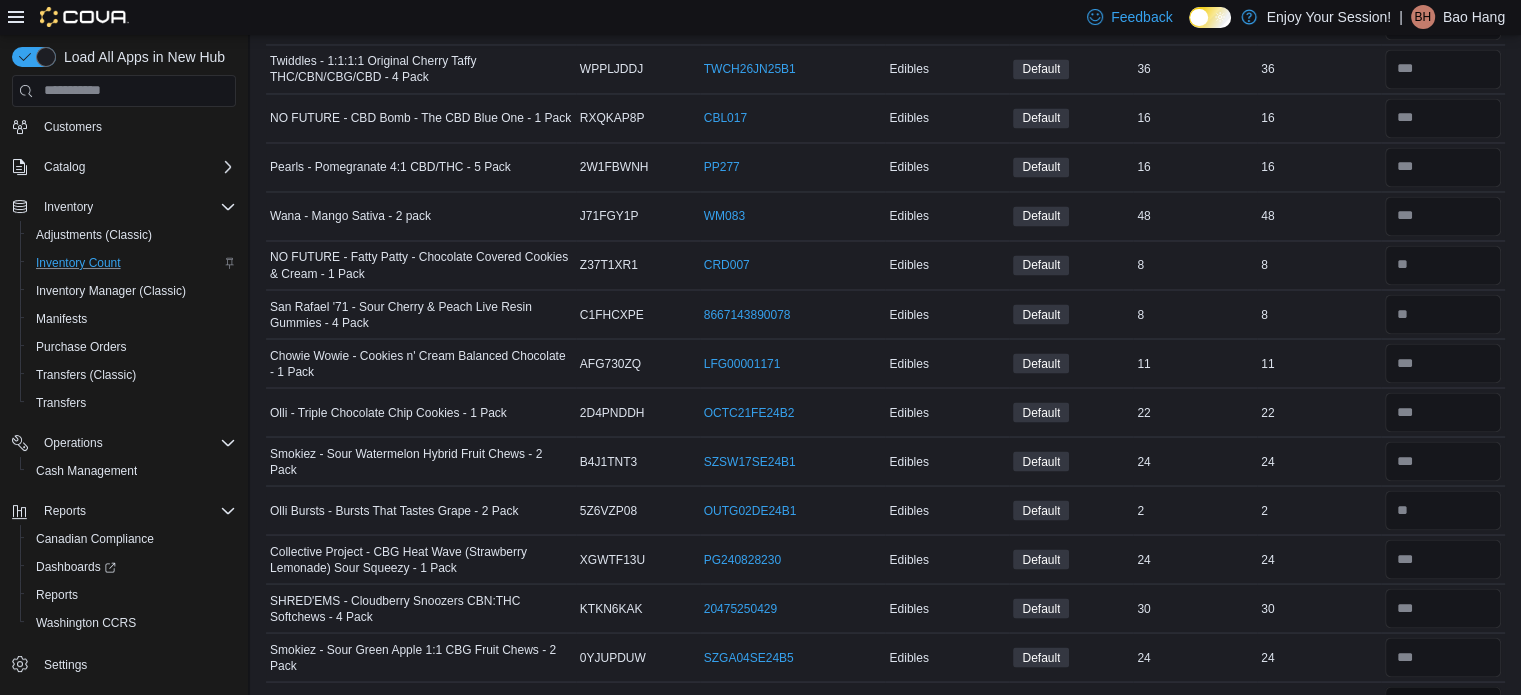 scroll, scrollTop: 3545, scrollLeft: 0, axis: vertical 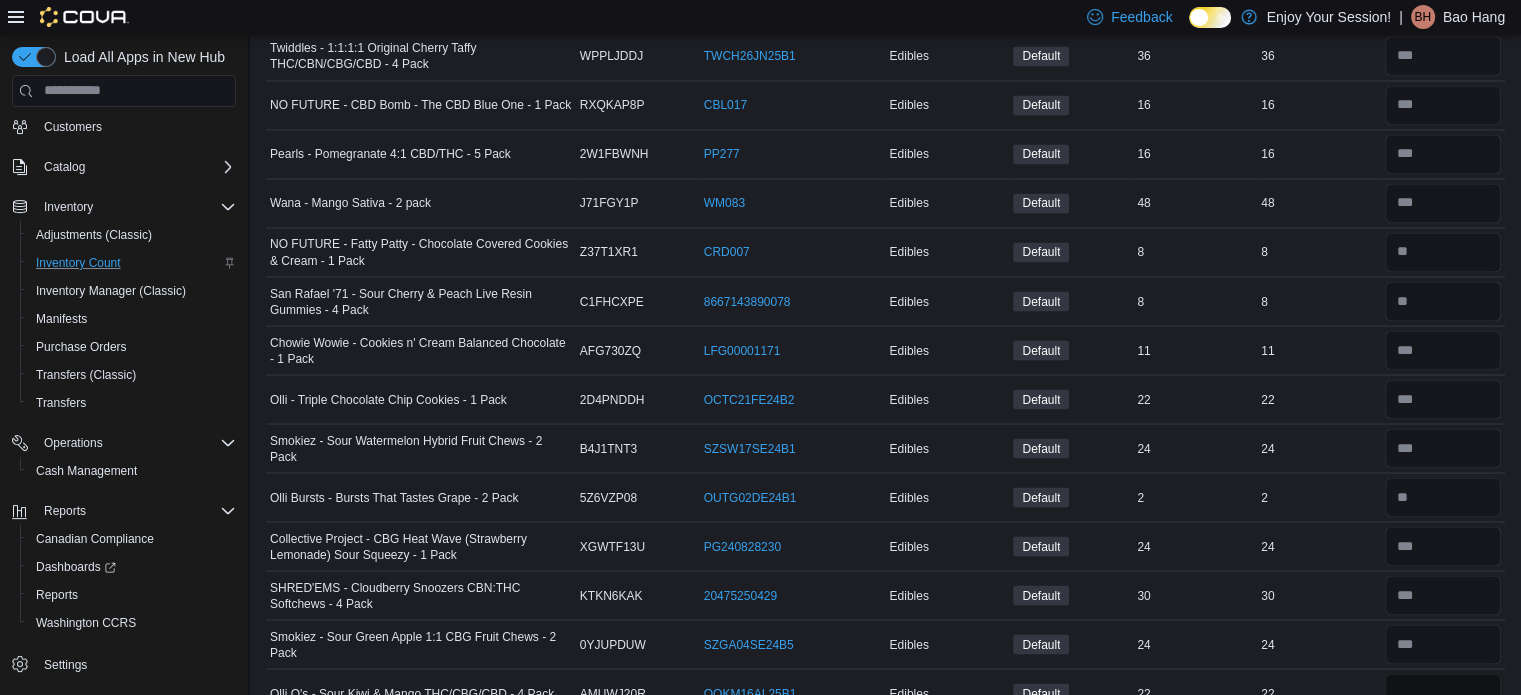 type on "**" 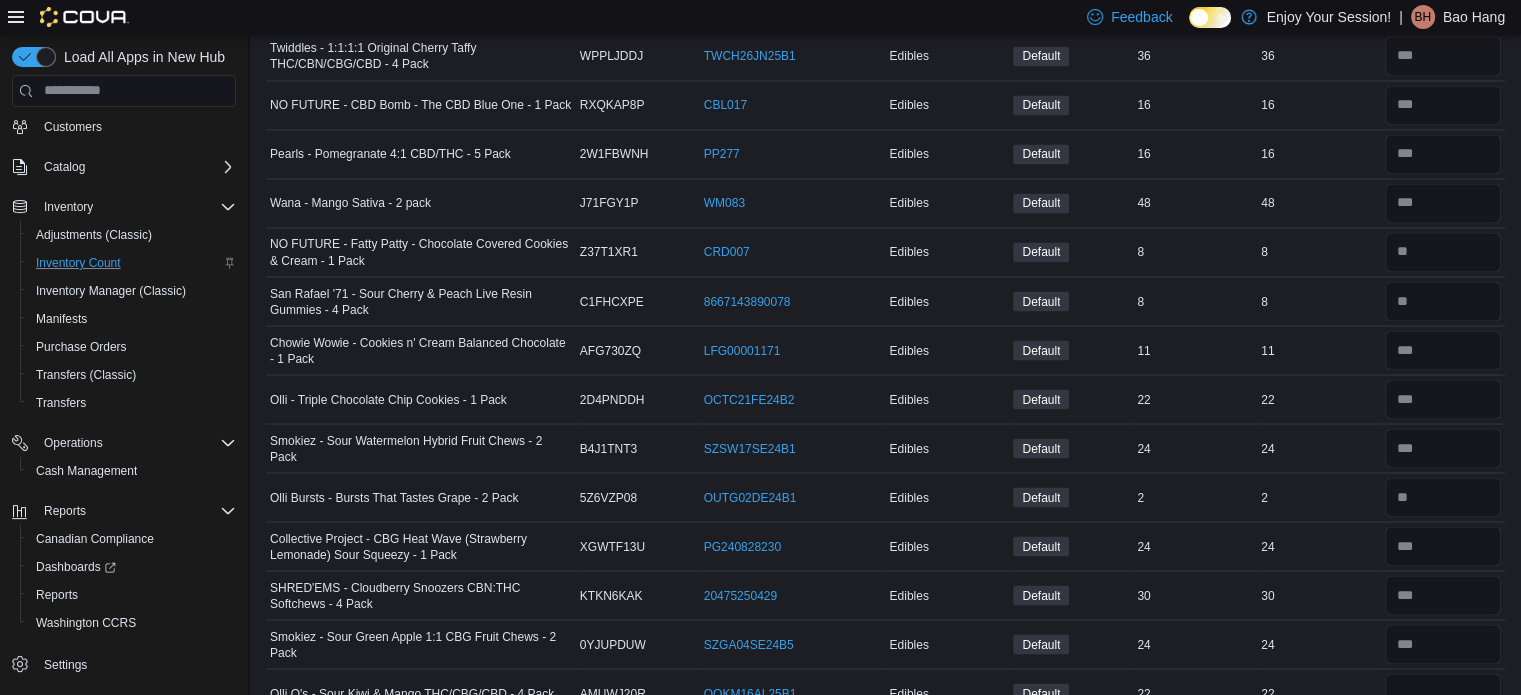 type 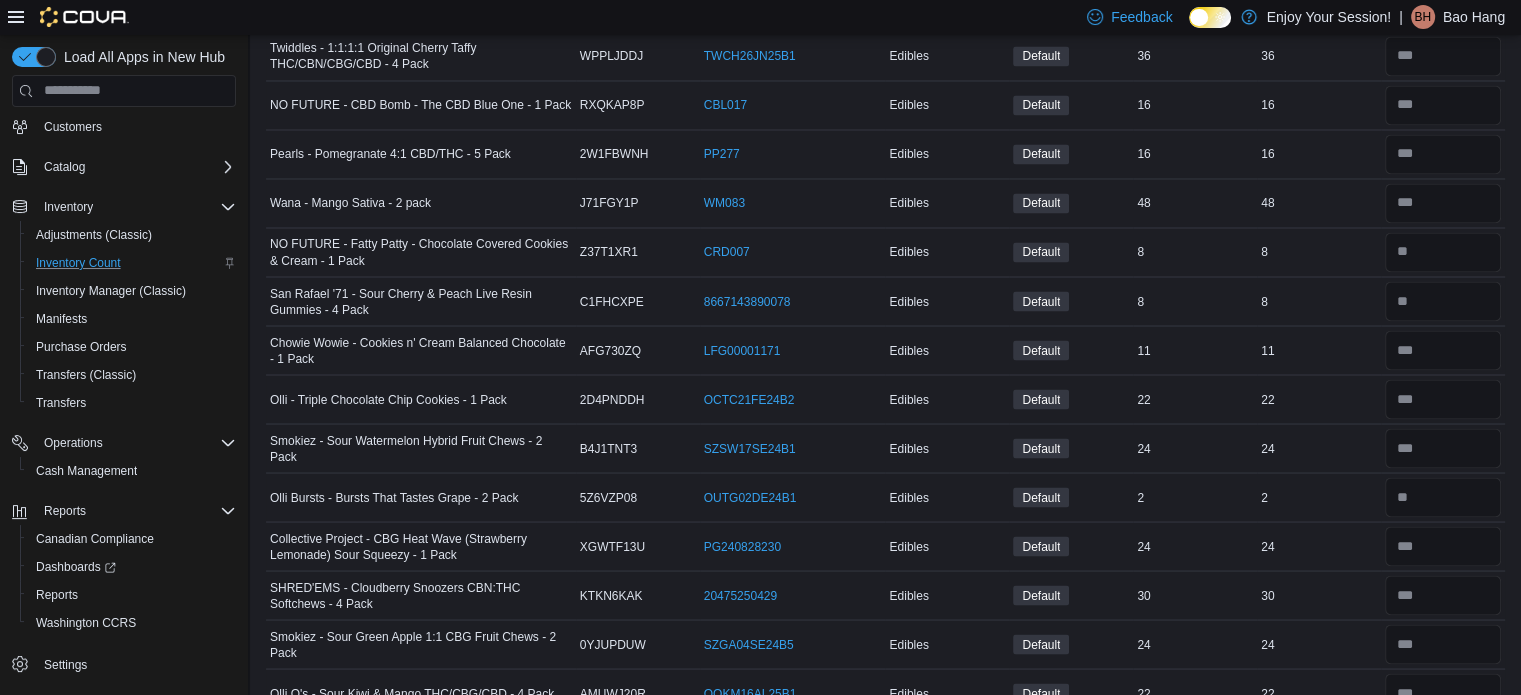 scroll, scrollTop: 3922, scrollLeft: 0, axis: vertical 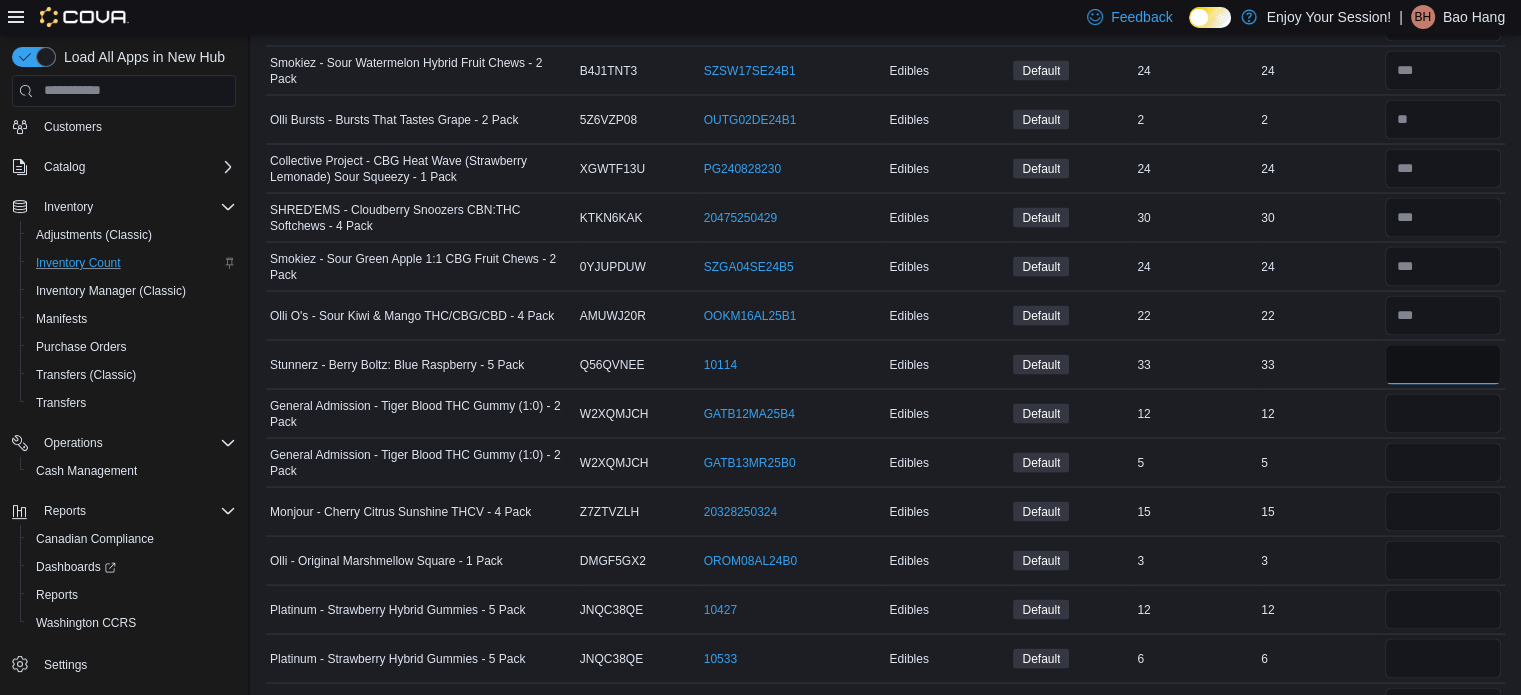 type on "**" 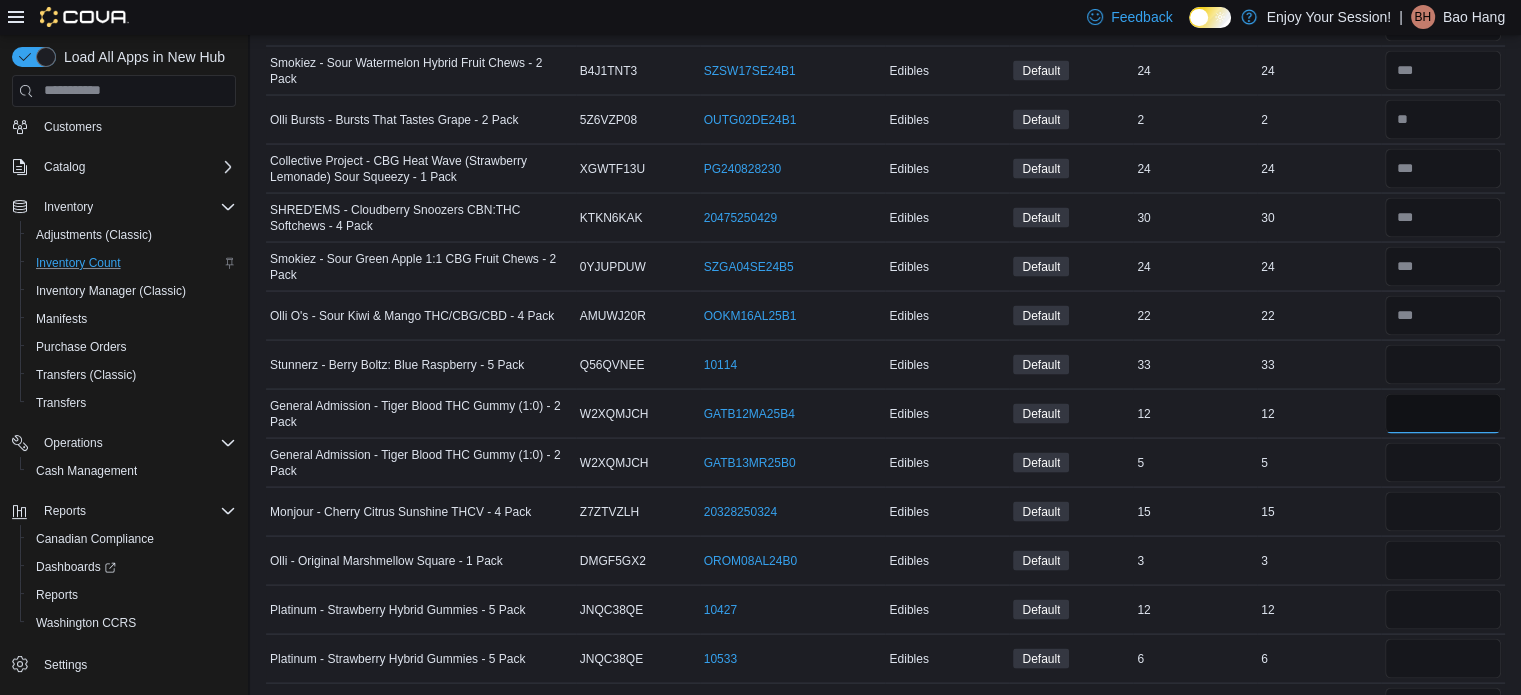type 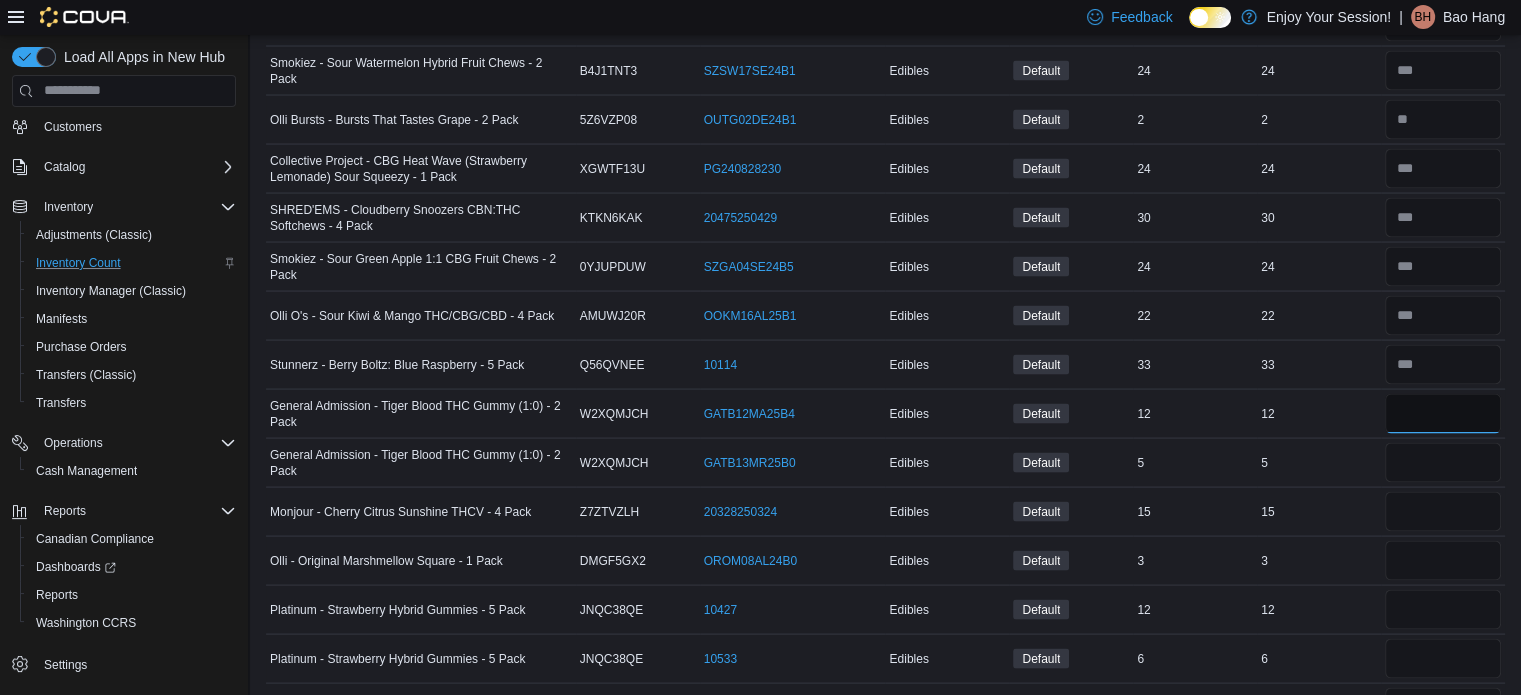 type on "**" 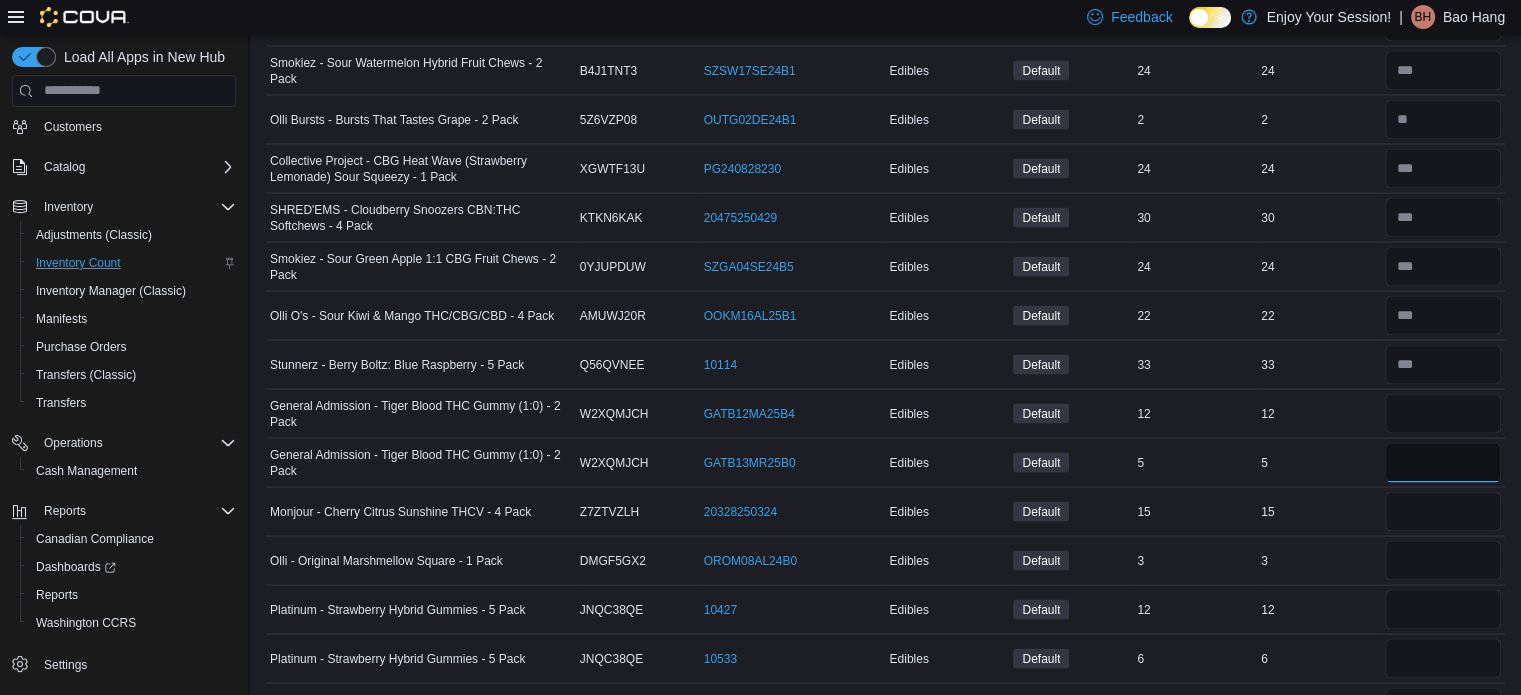 type 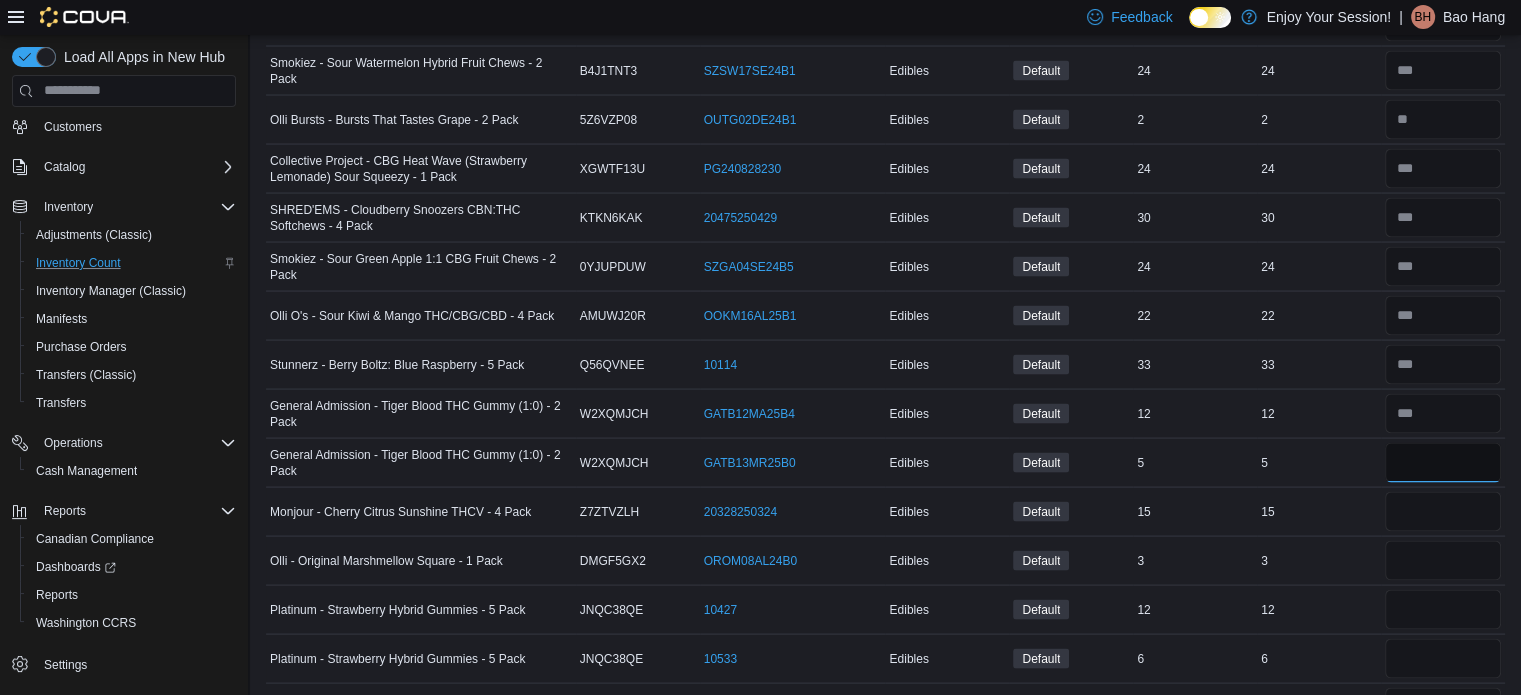 type on "*" 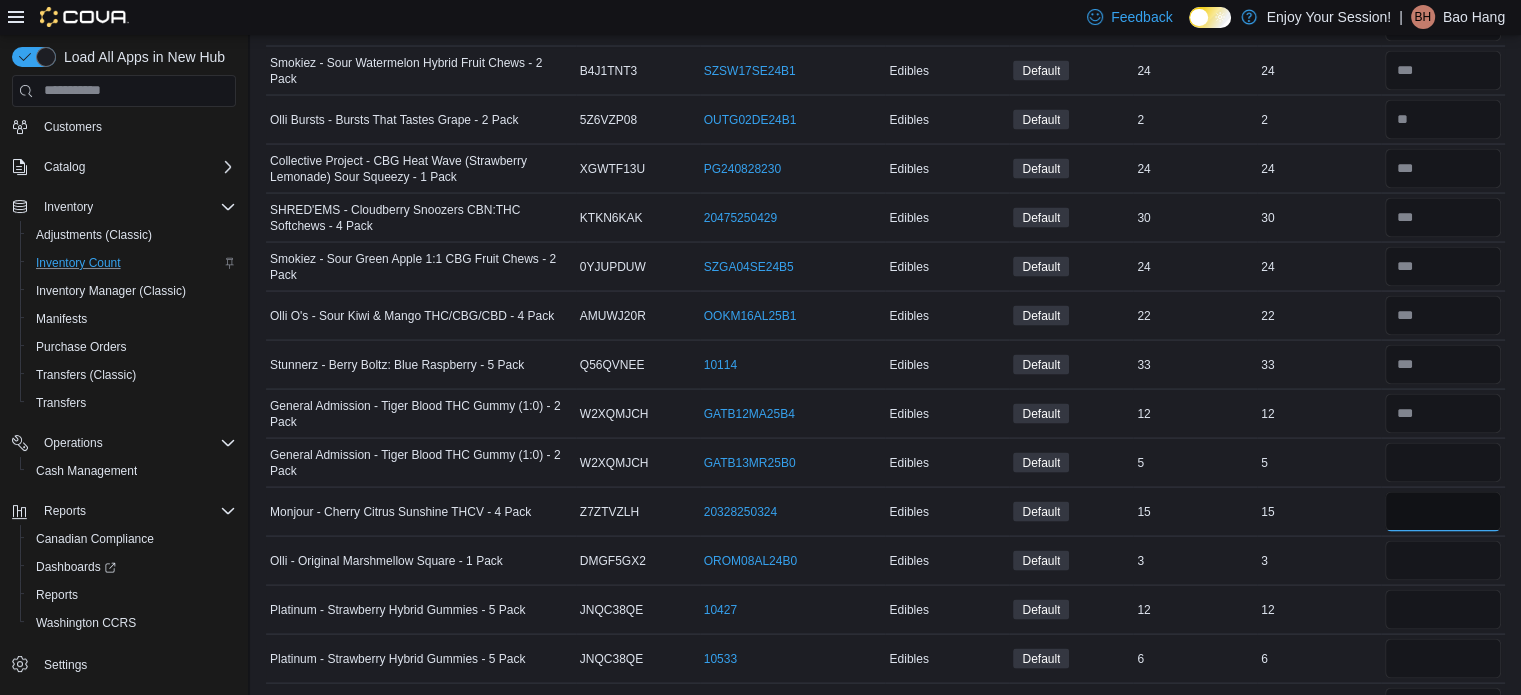 type 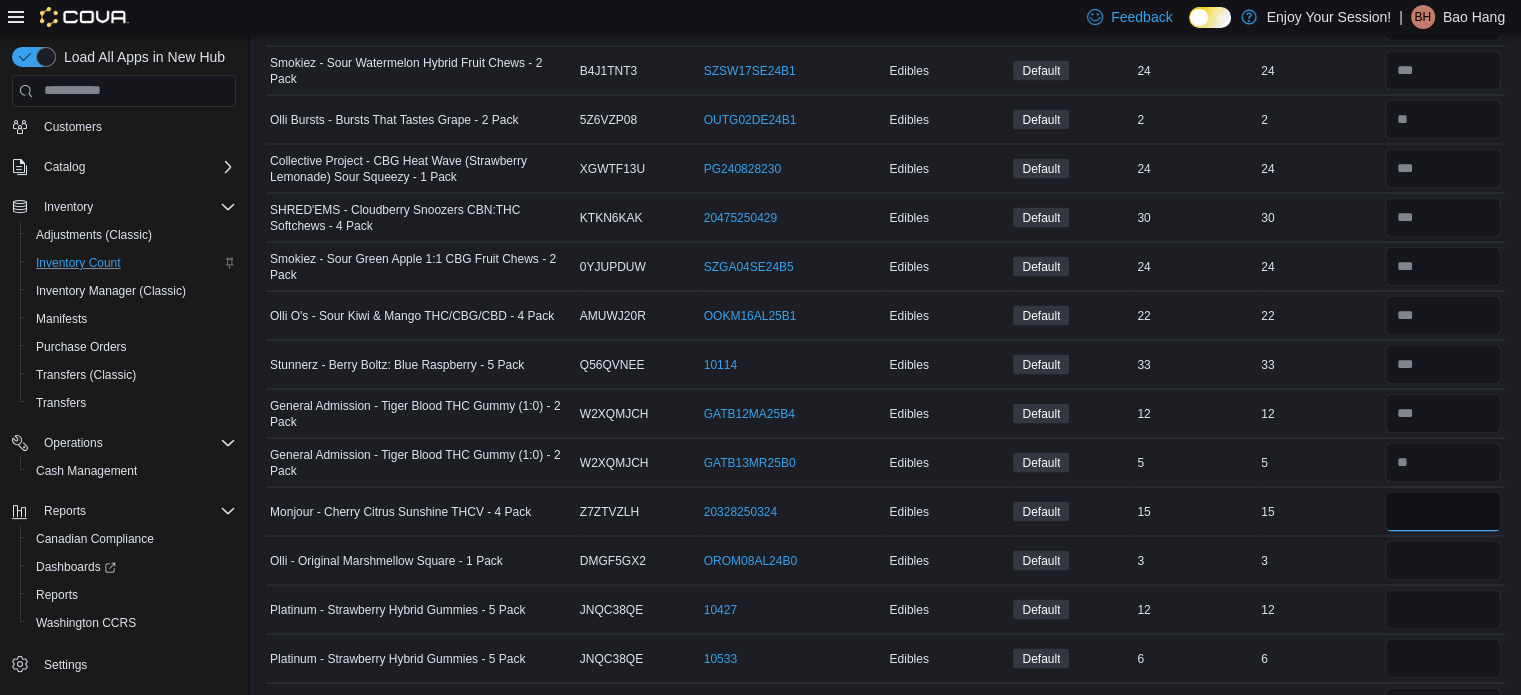 type on "**" 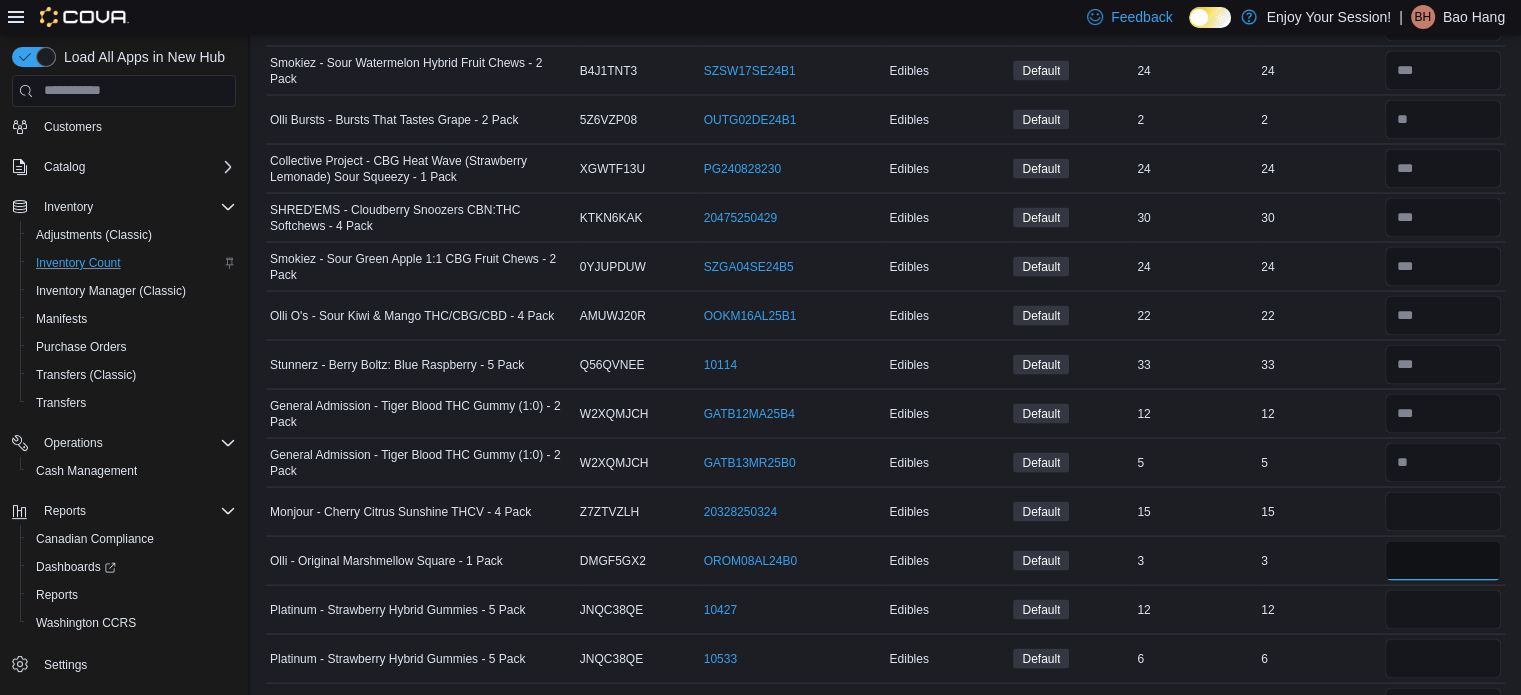 type 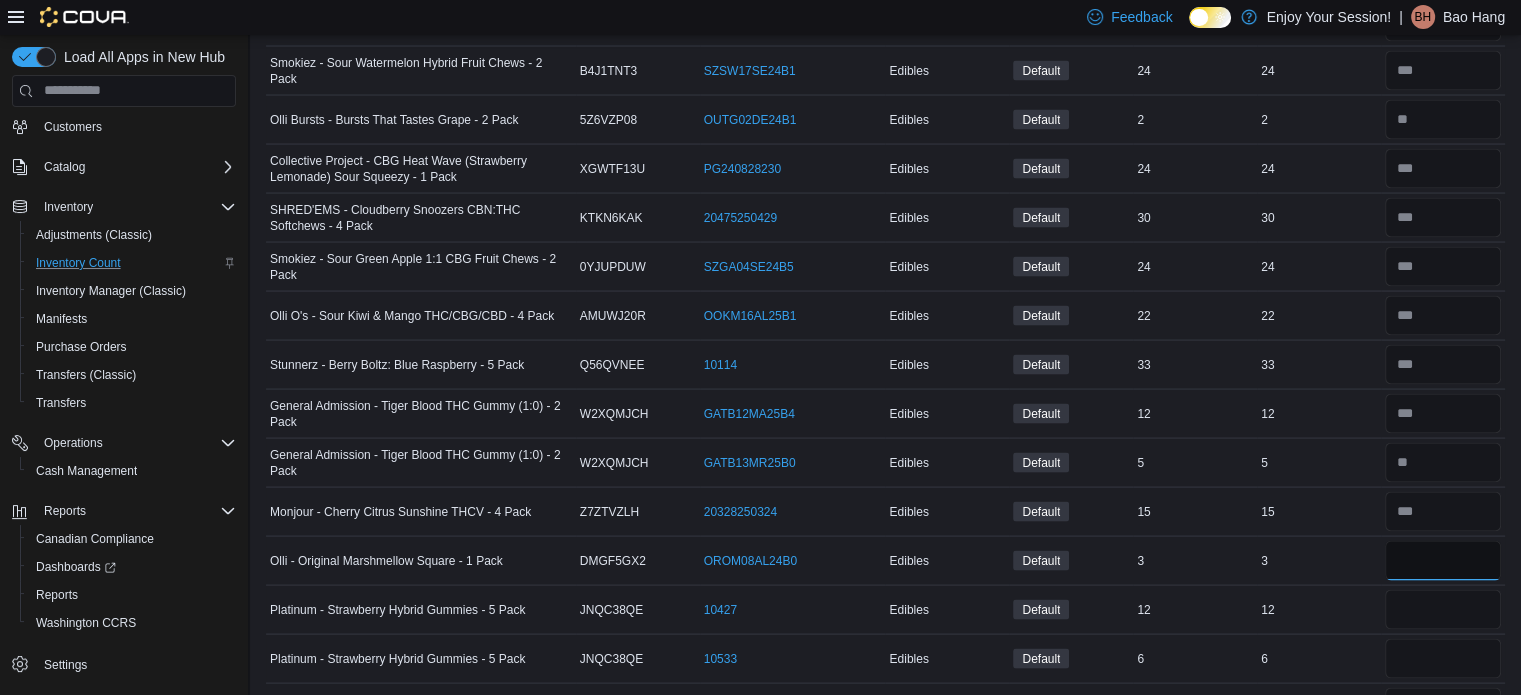 type on "*" 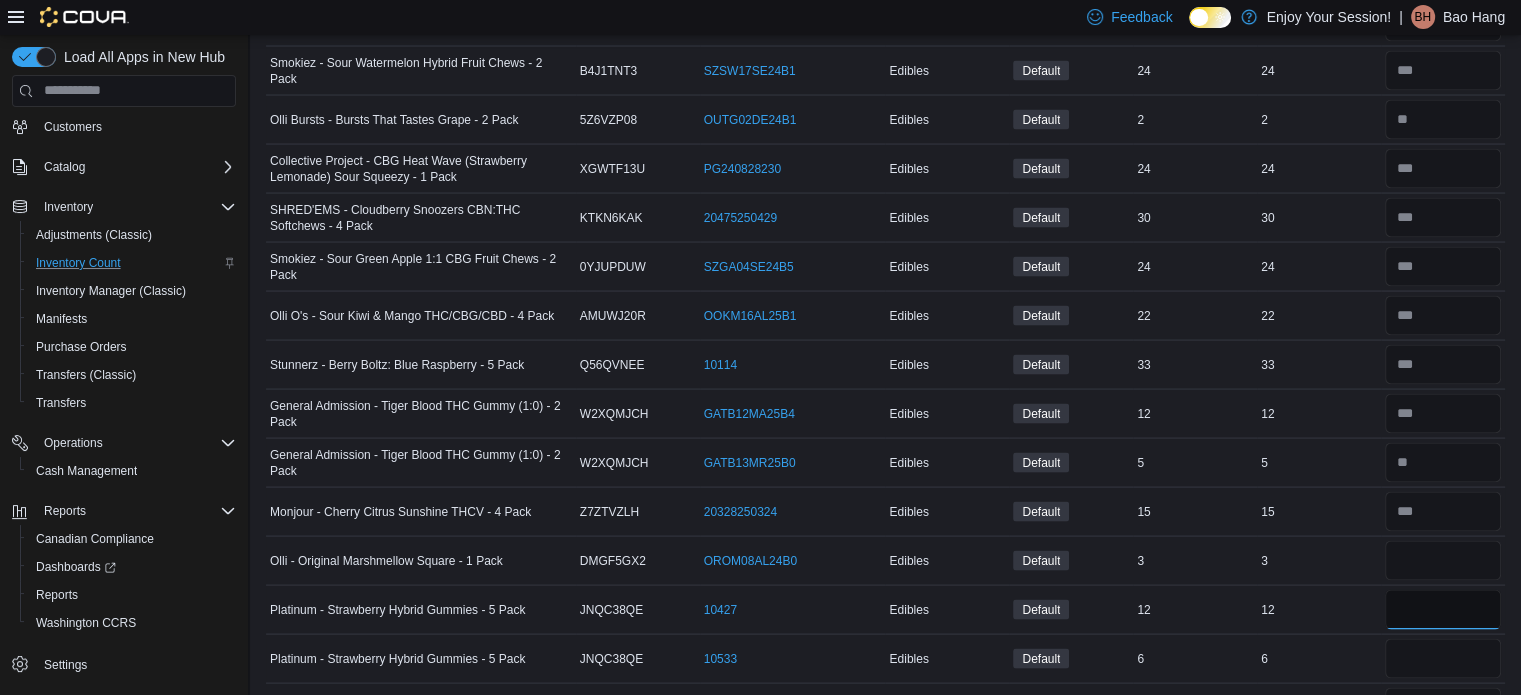 type 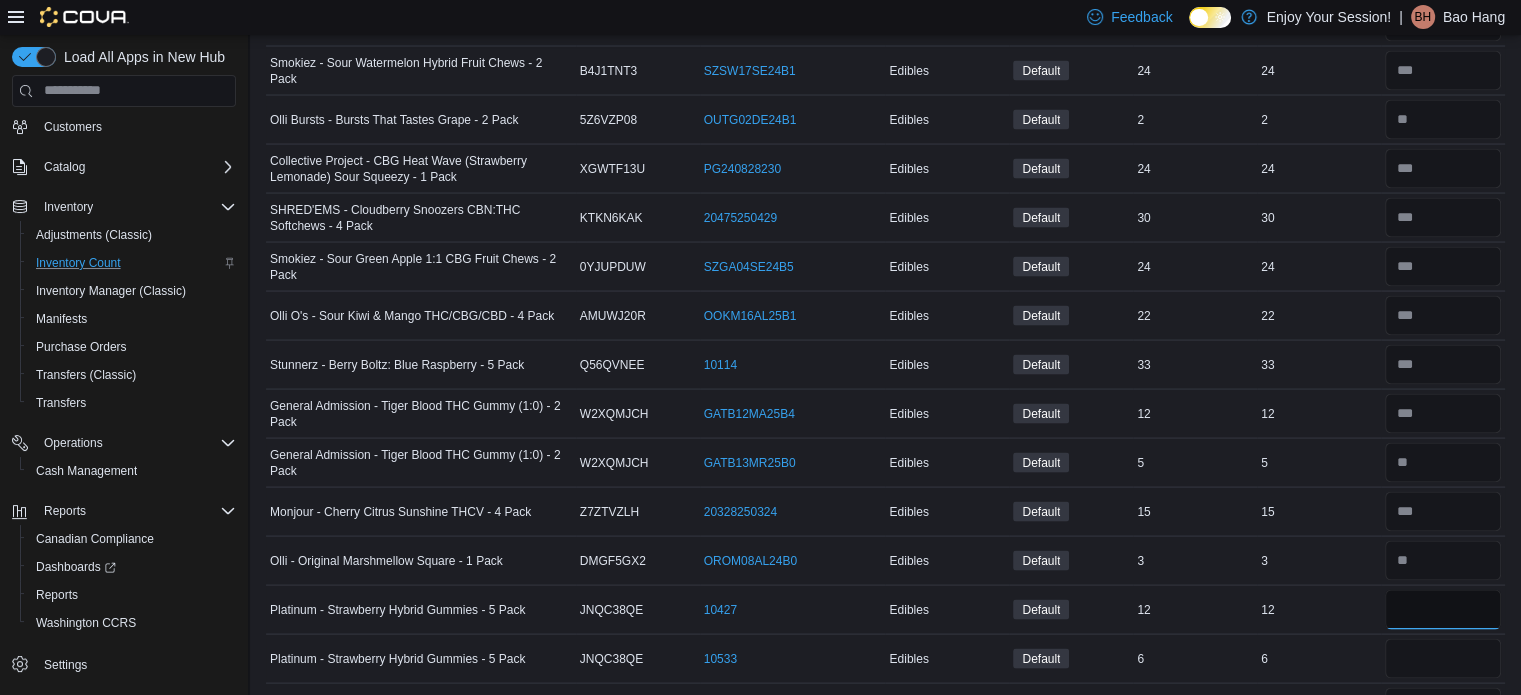 type on "**" 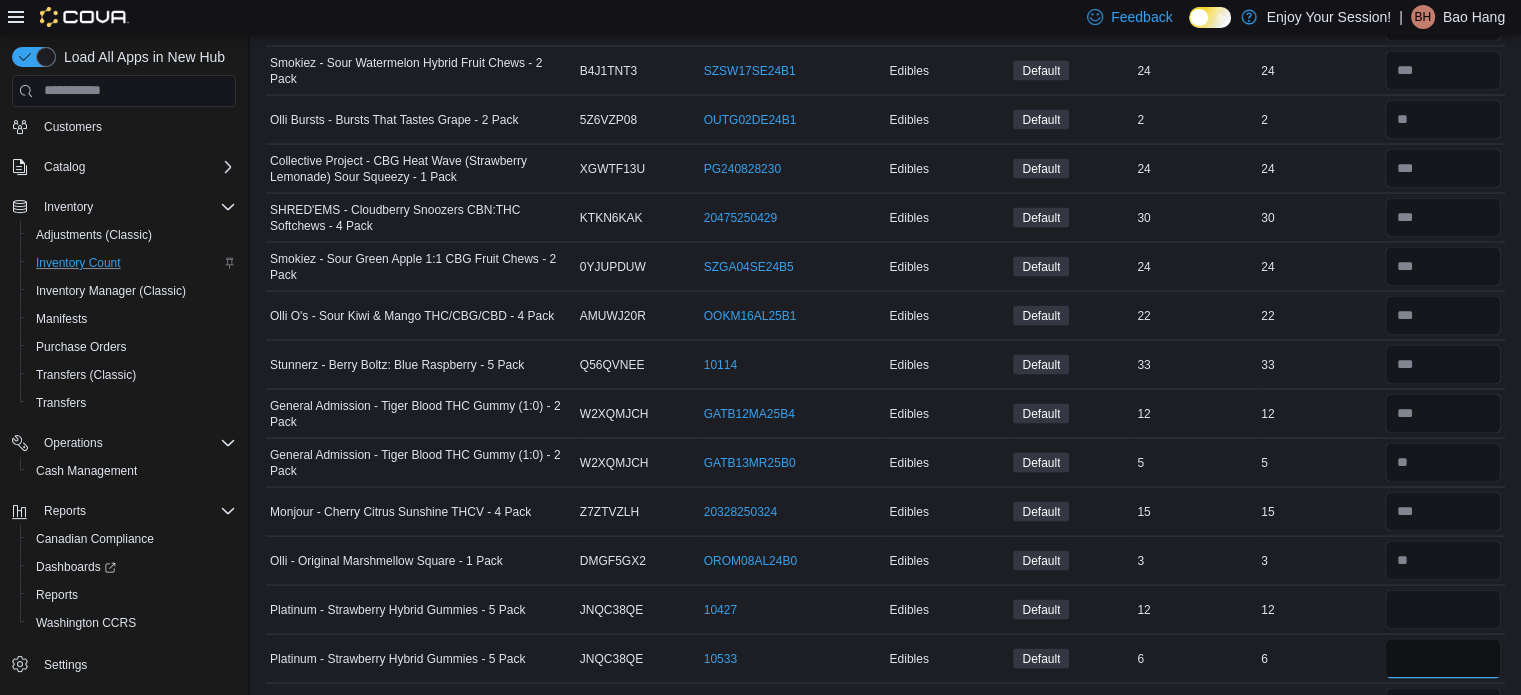 type 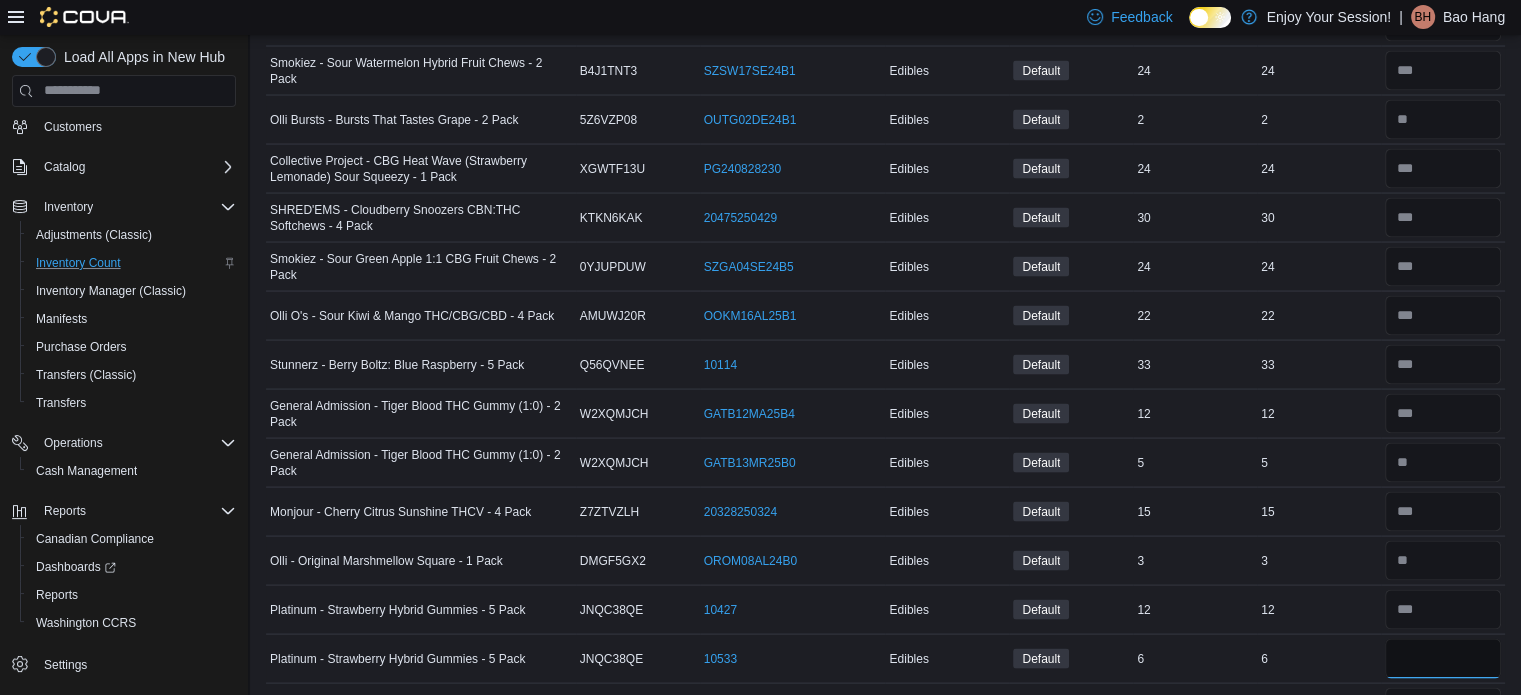 type on "*" 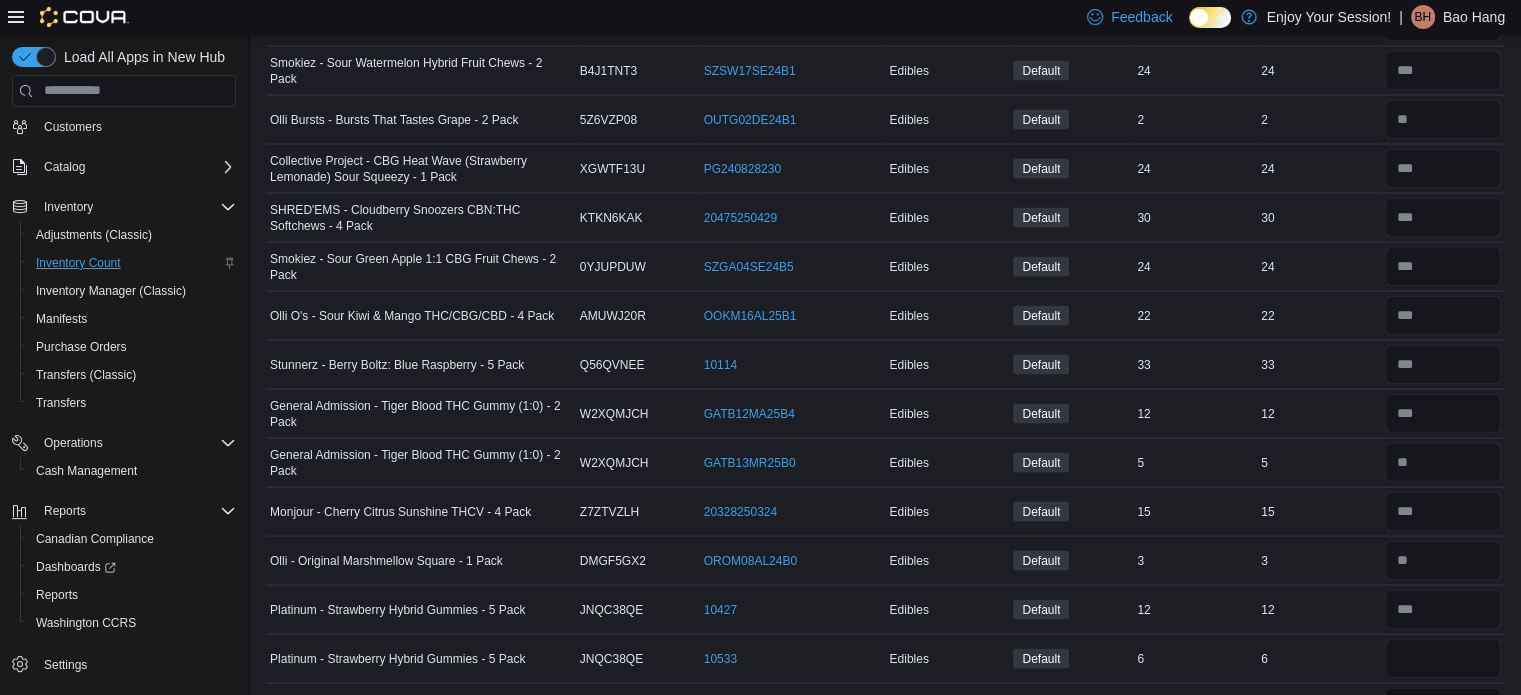 type 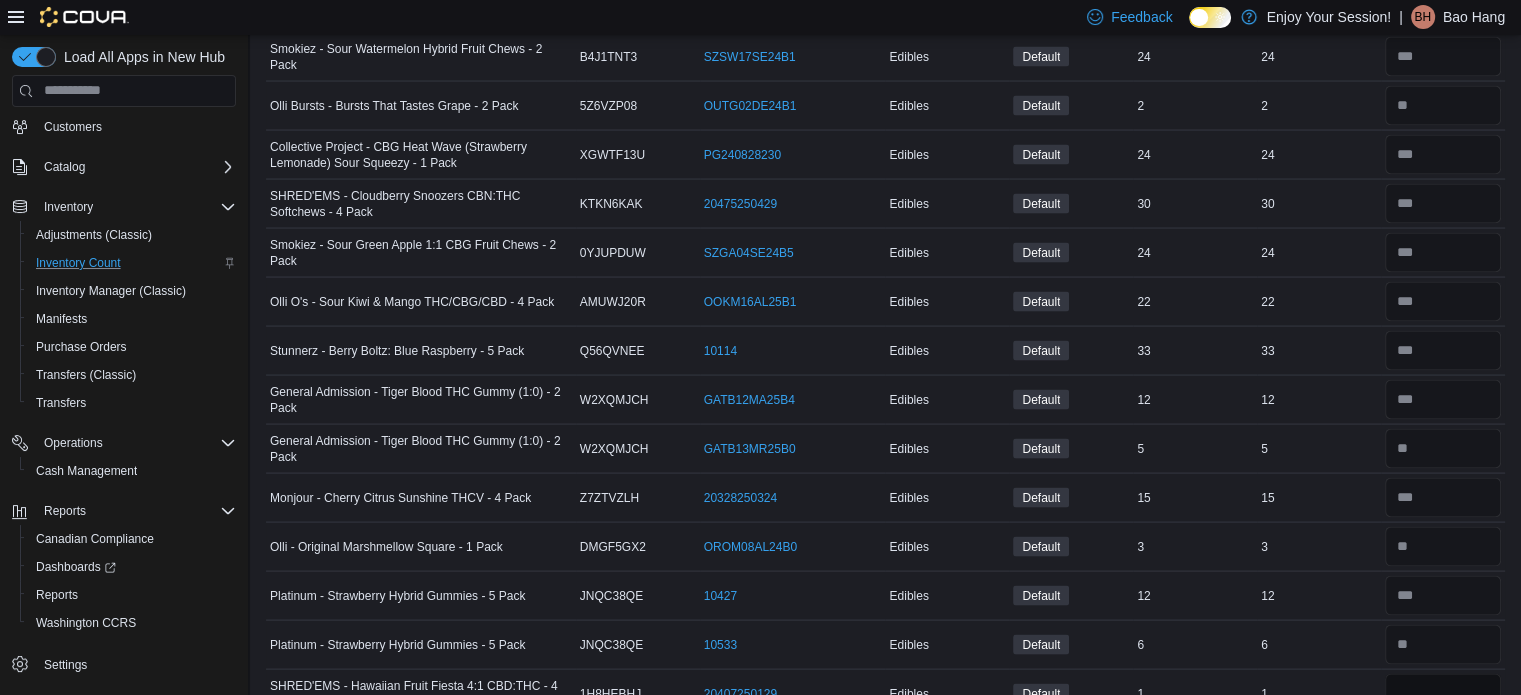 type on "*" 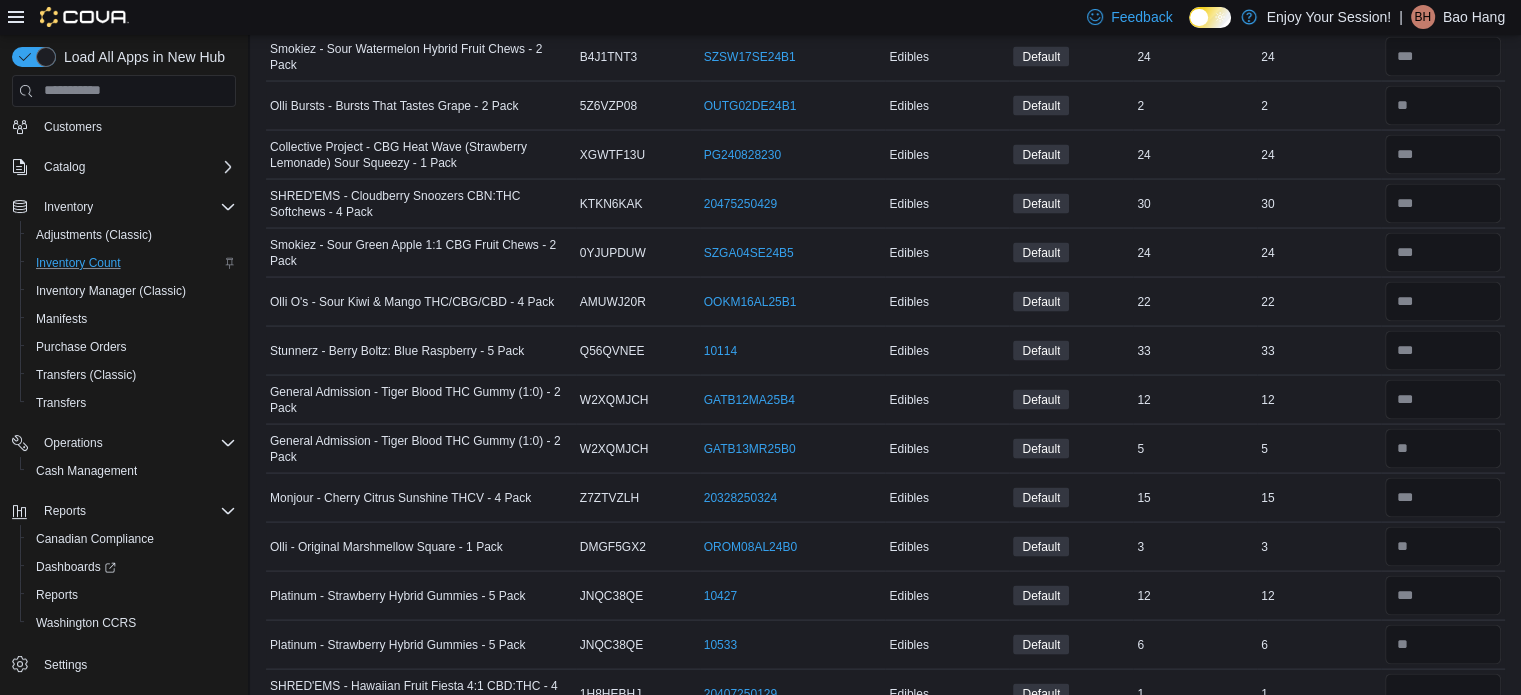 type 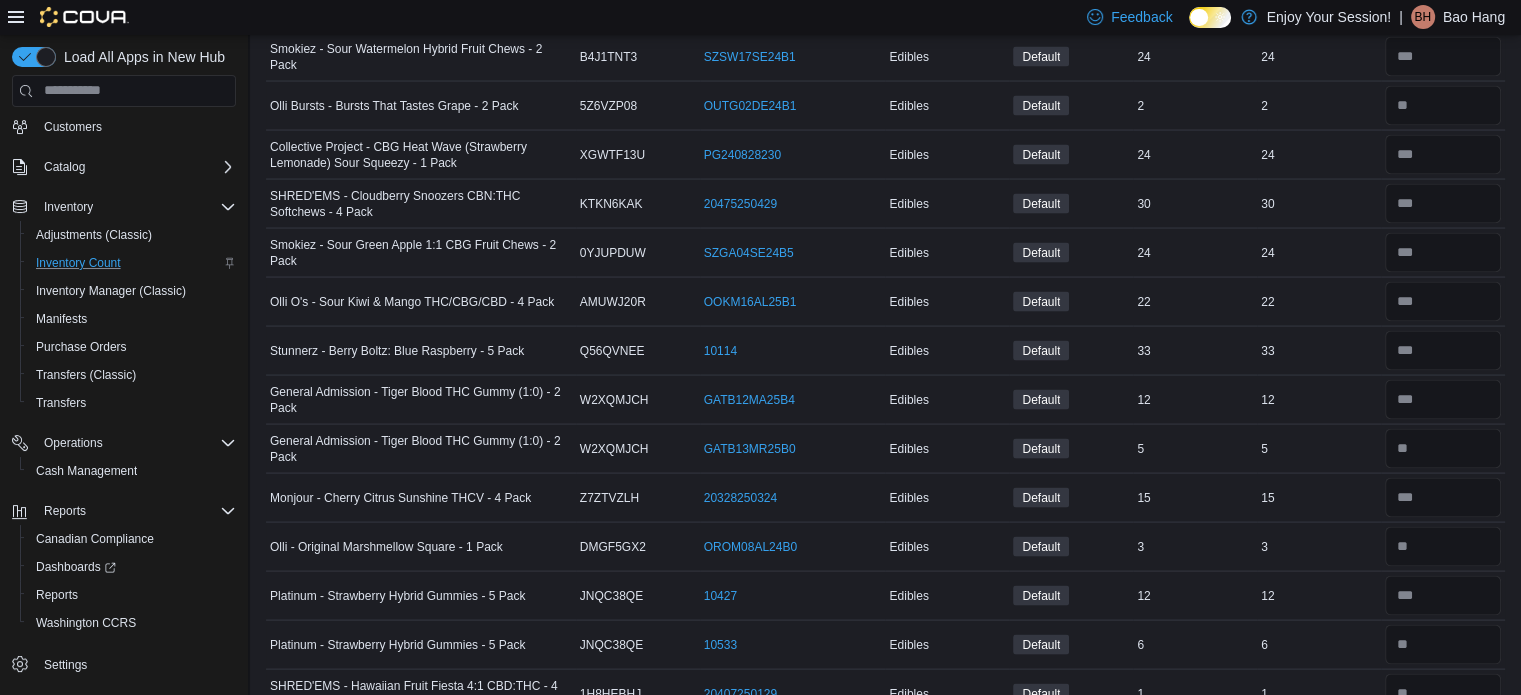 scroll, scrollTop: 4312, scrollLeft: 0, axis: vertical 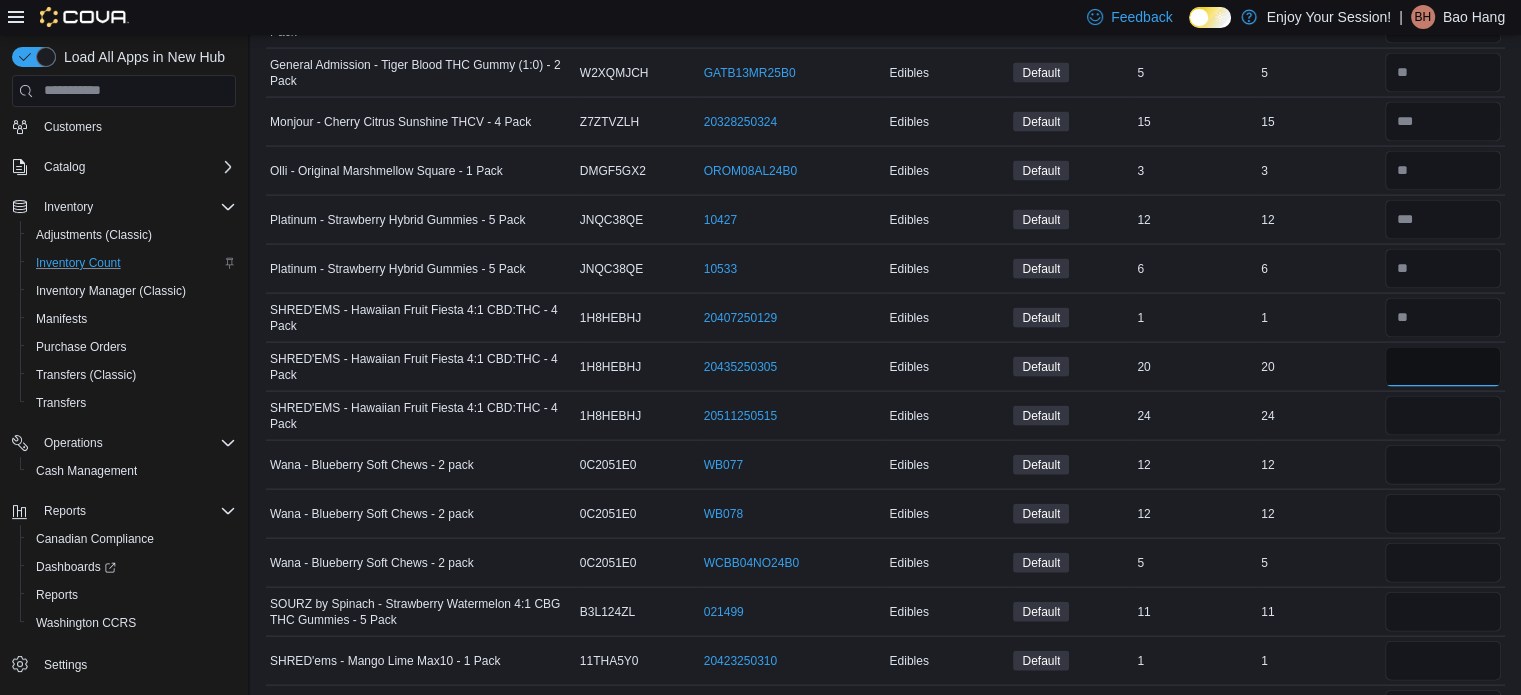 type on "**" 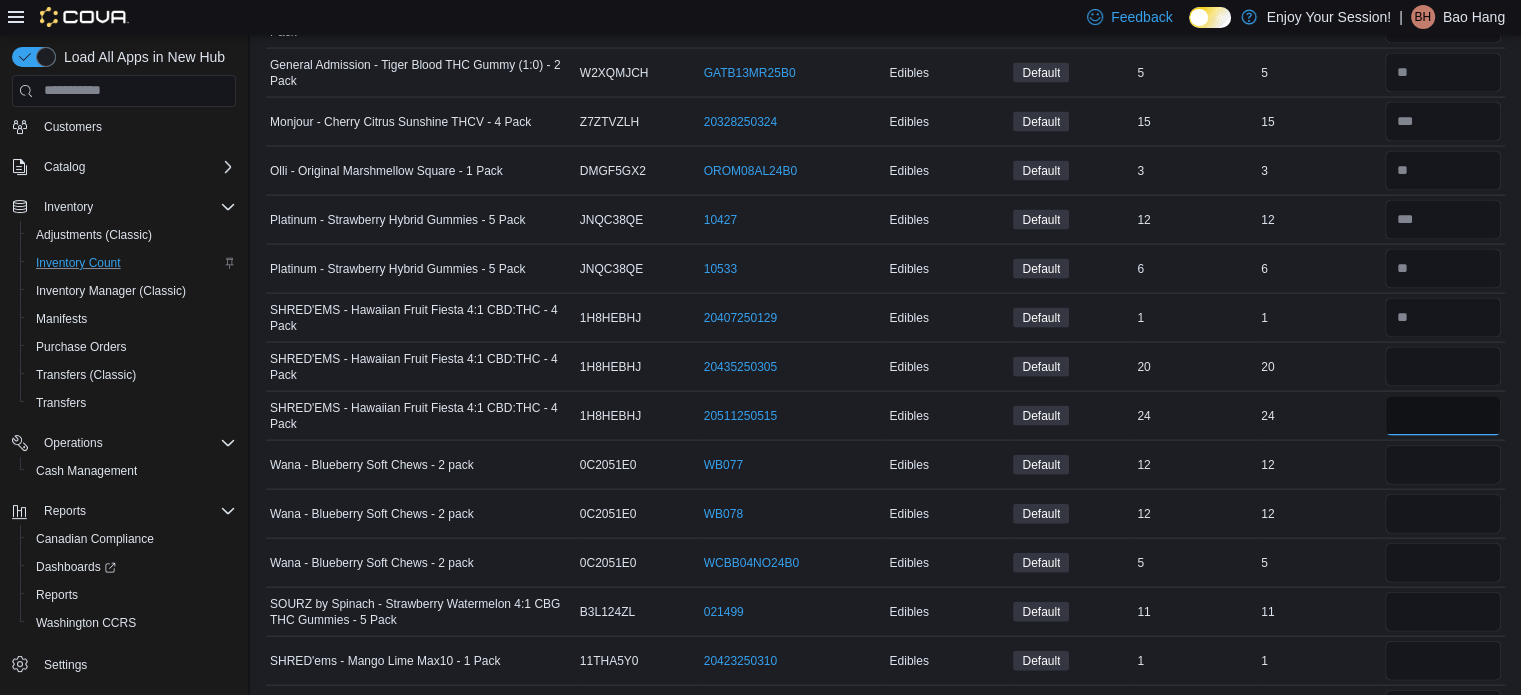type 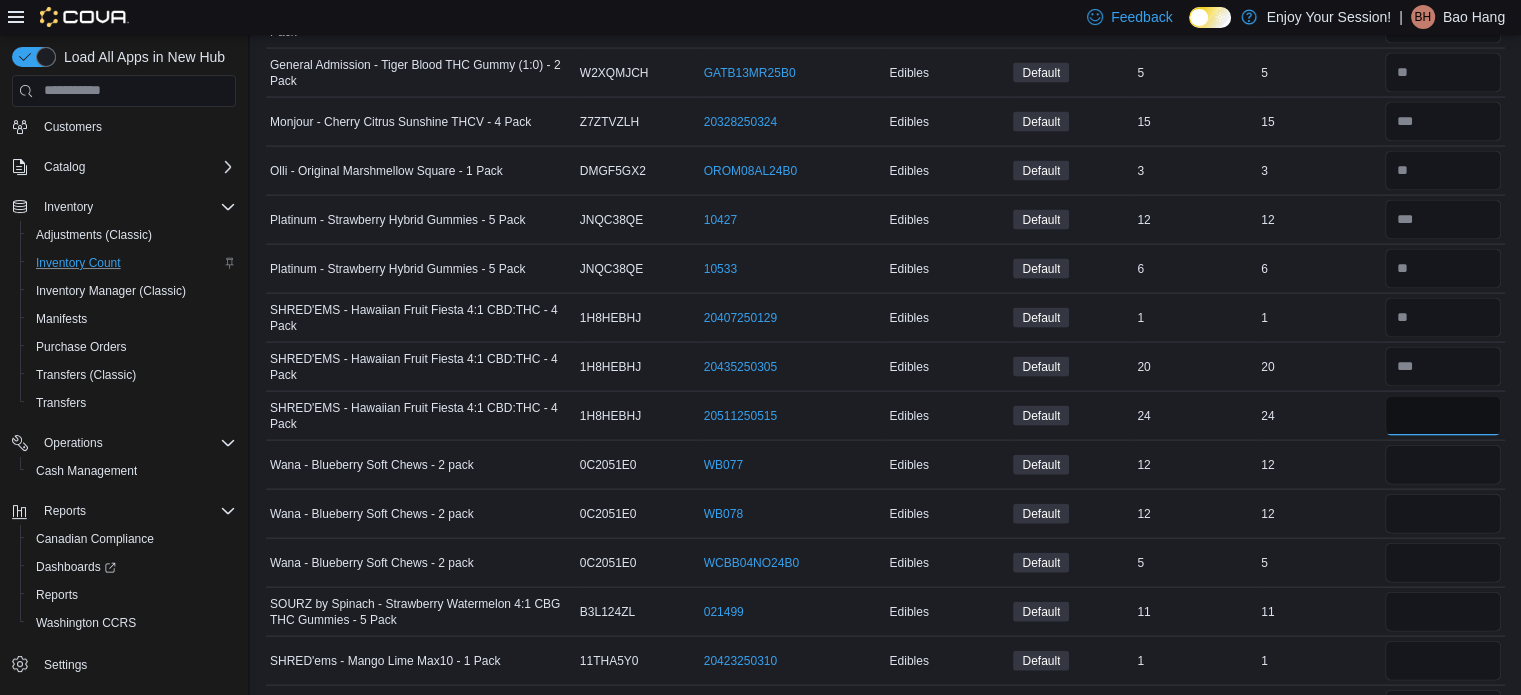 type on "**" 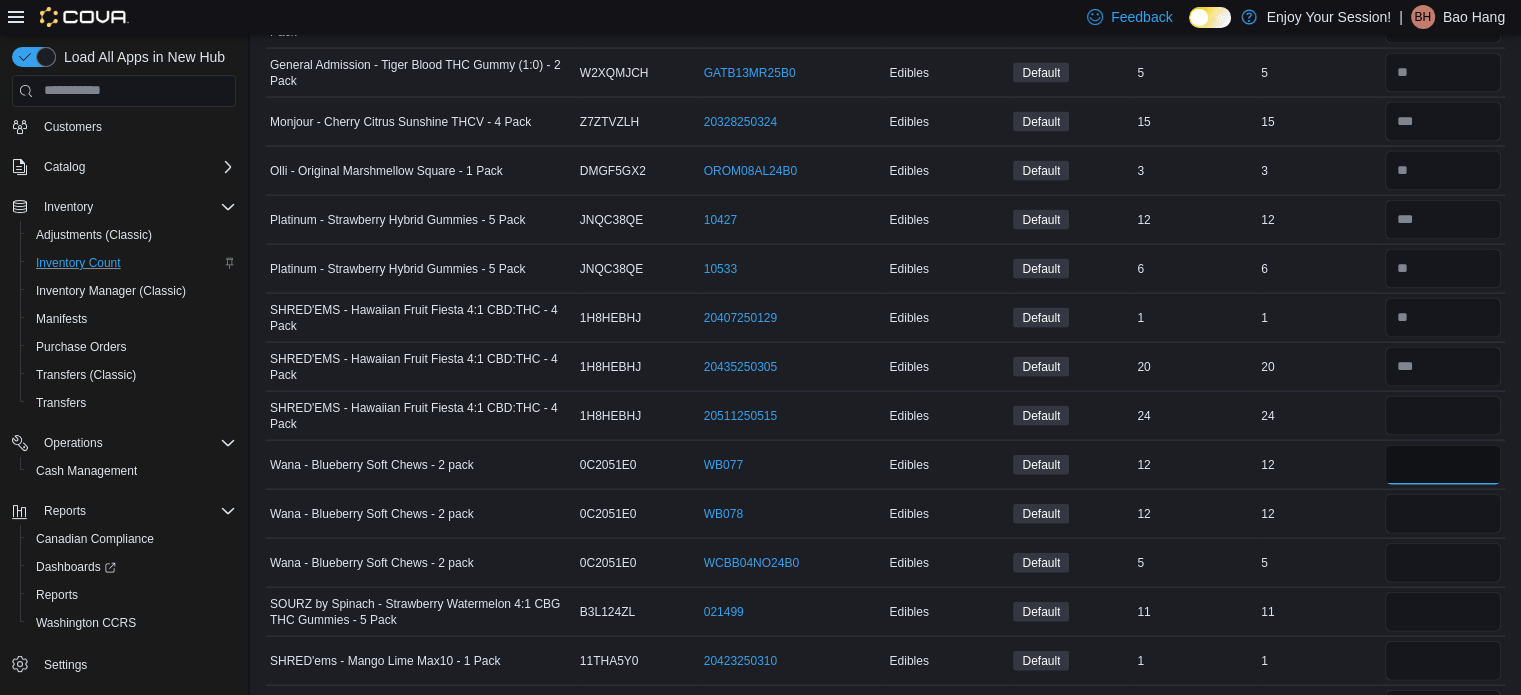 type 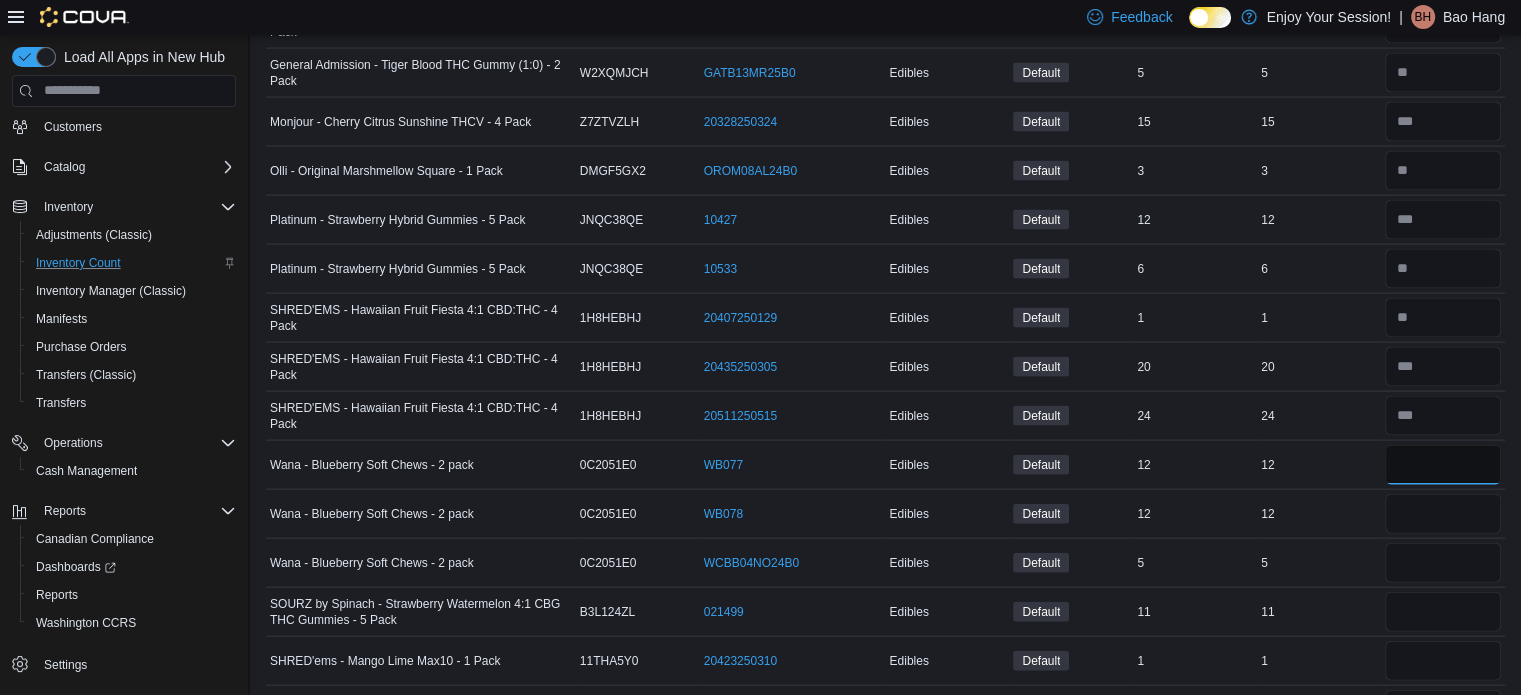 type on "**" 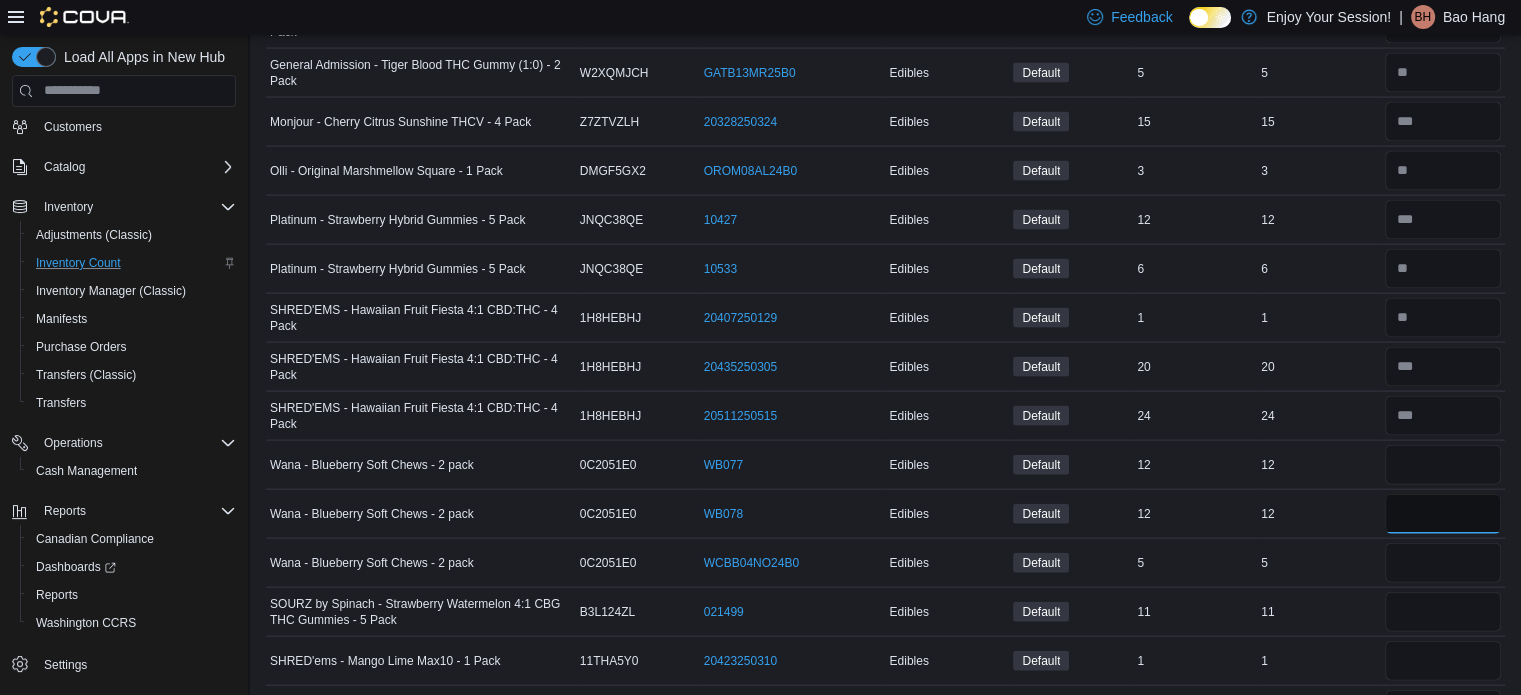 type 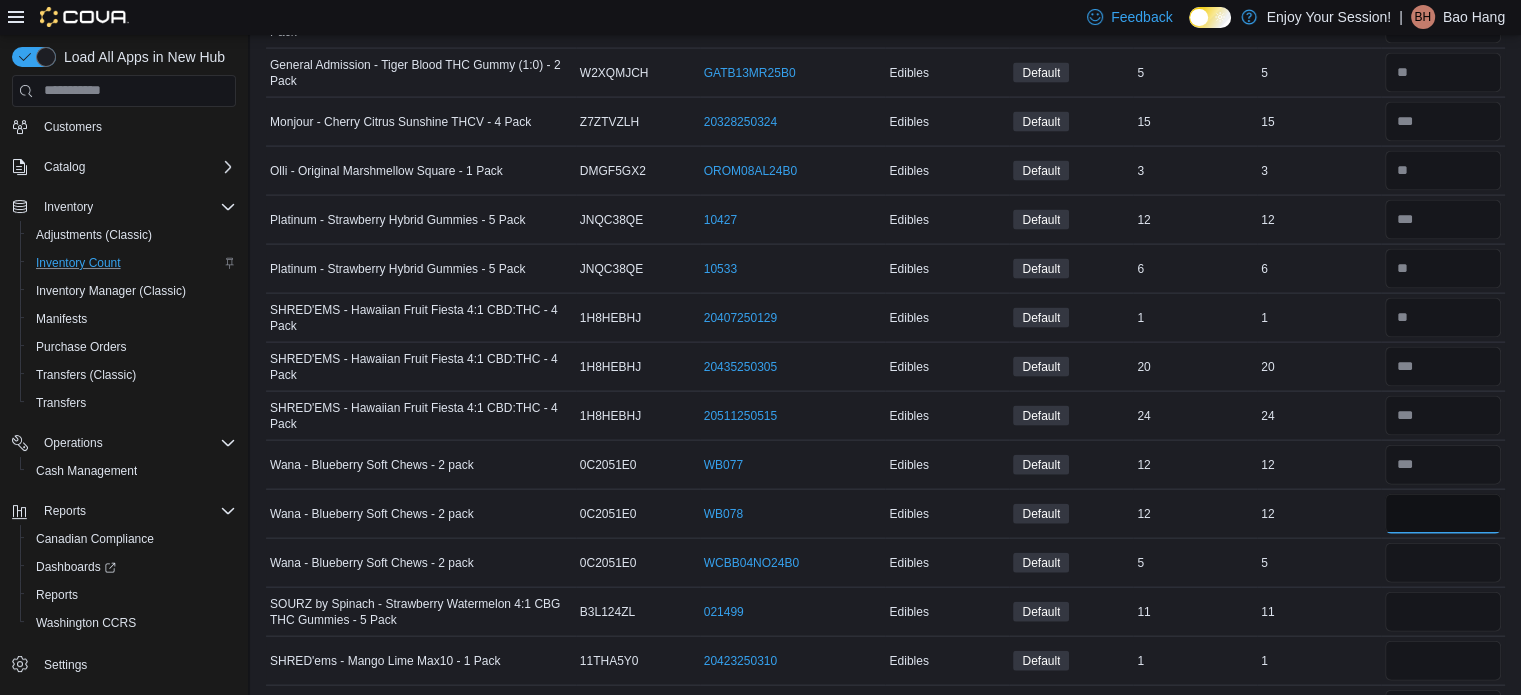 type on "**" 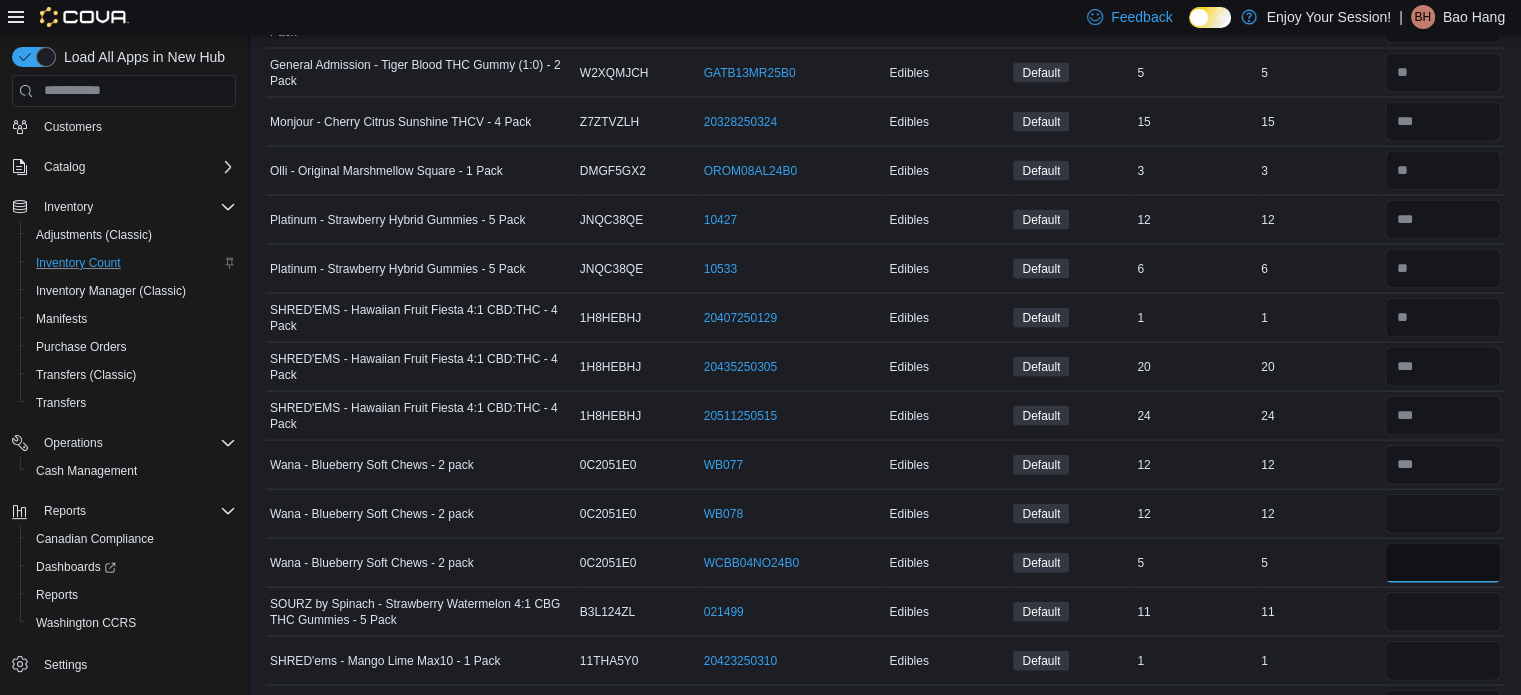 type 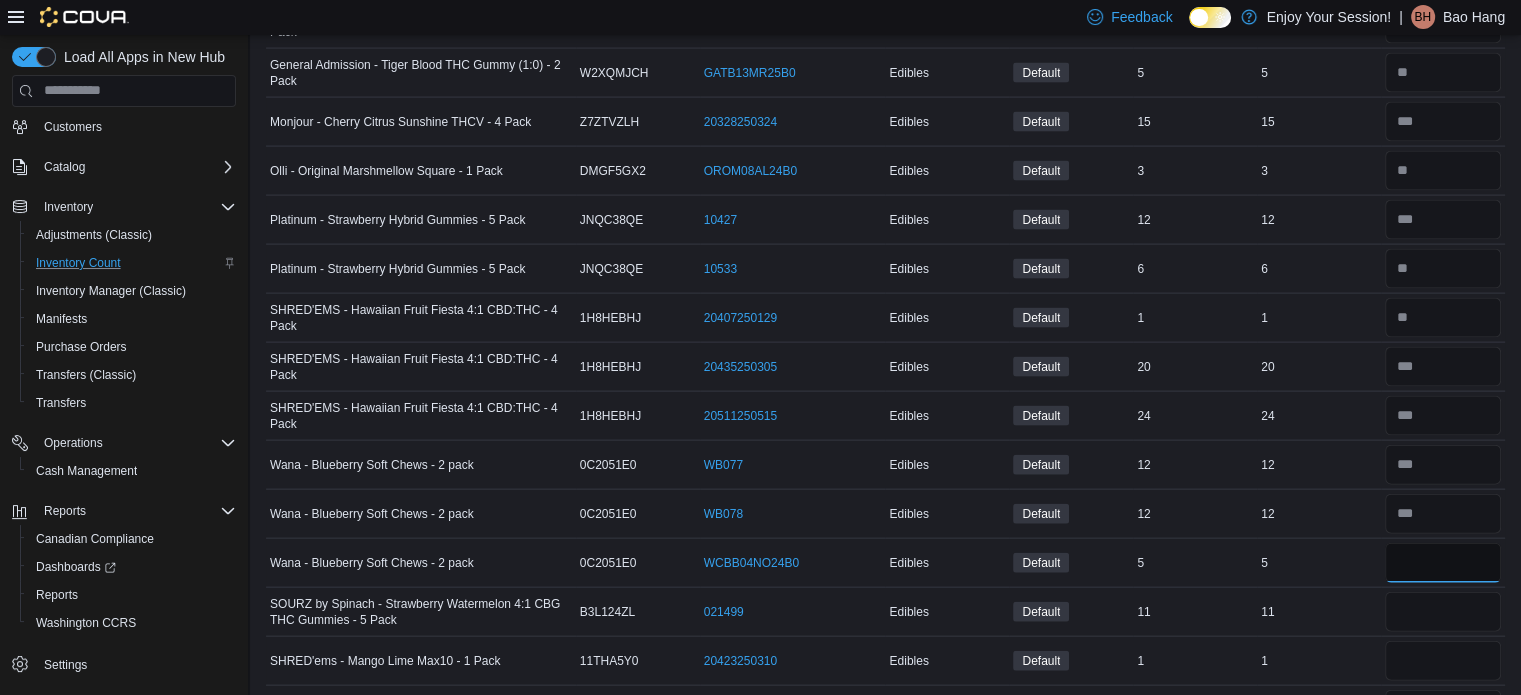 type on "*" 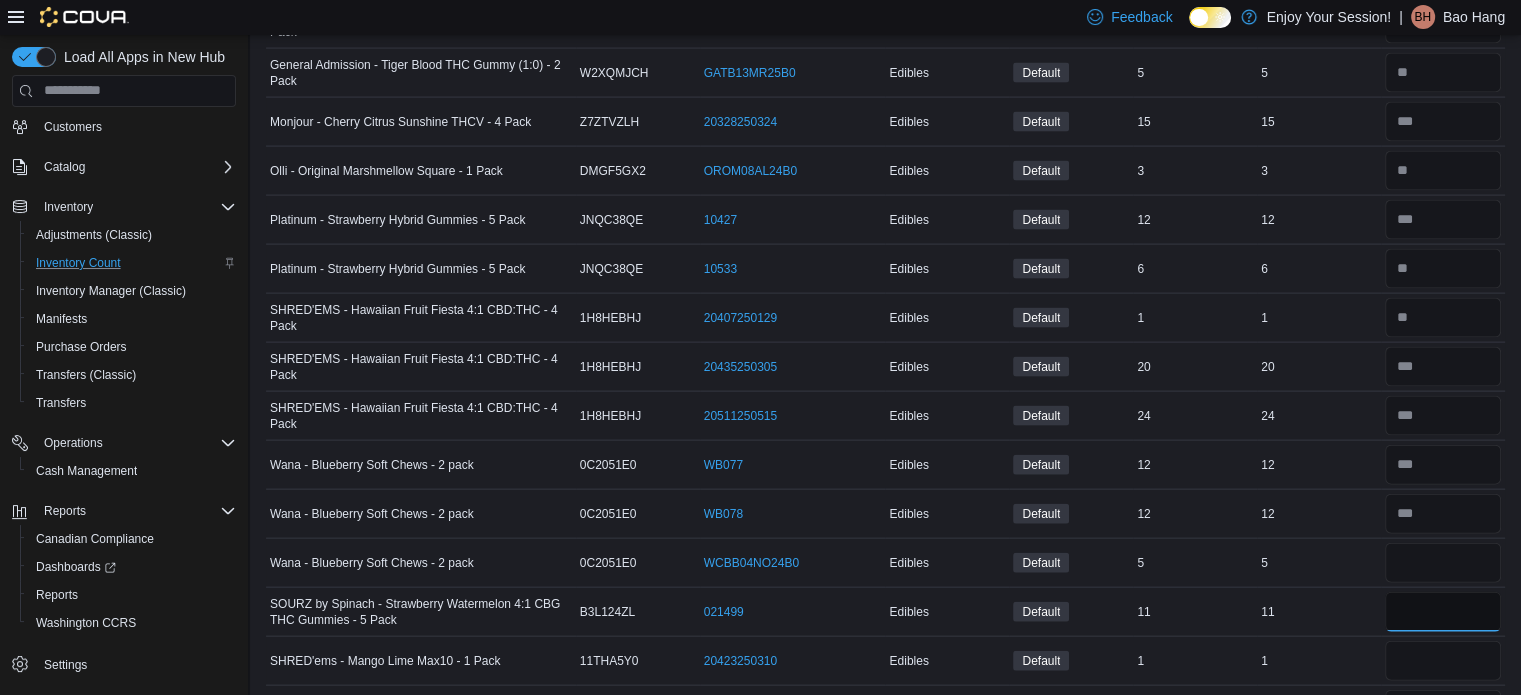 type 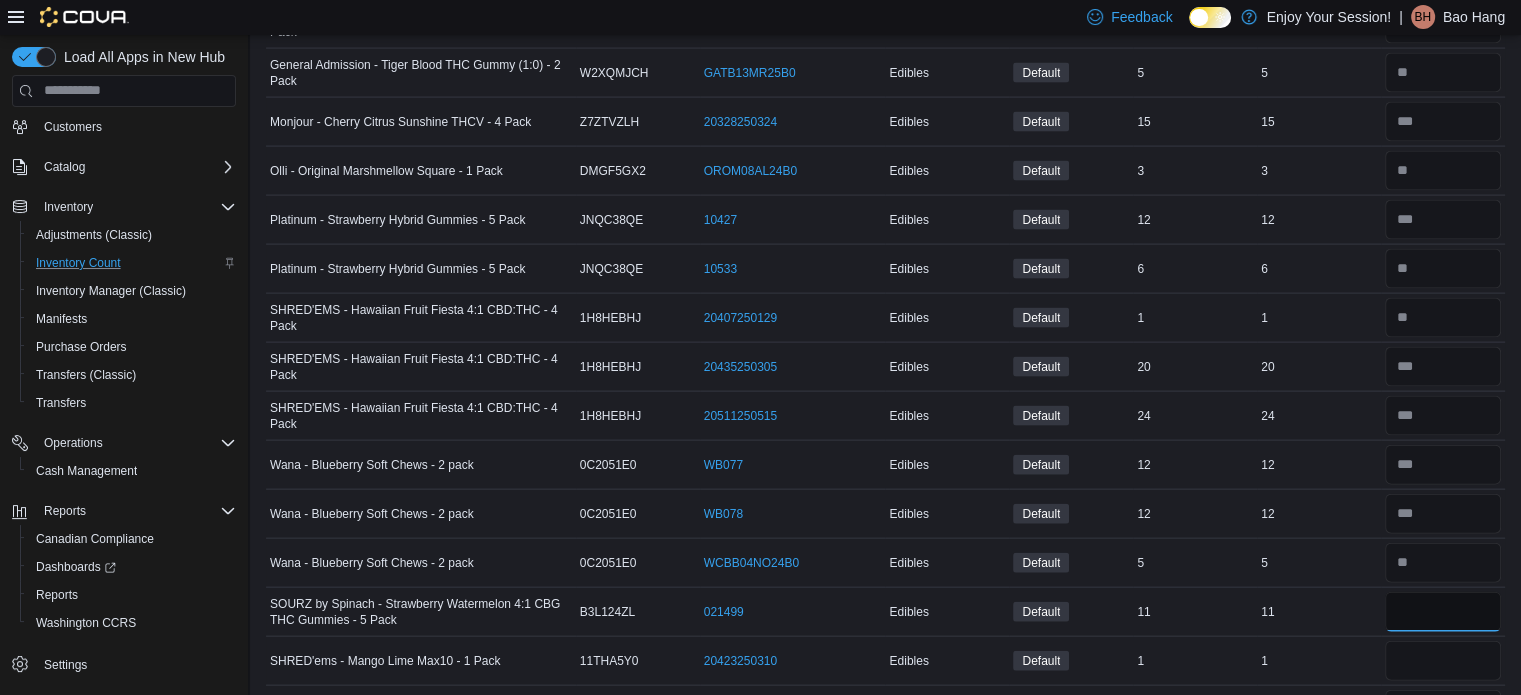type on "**" 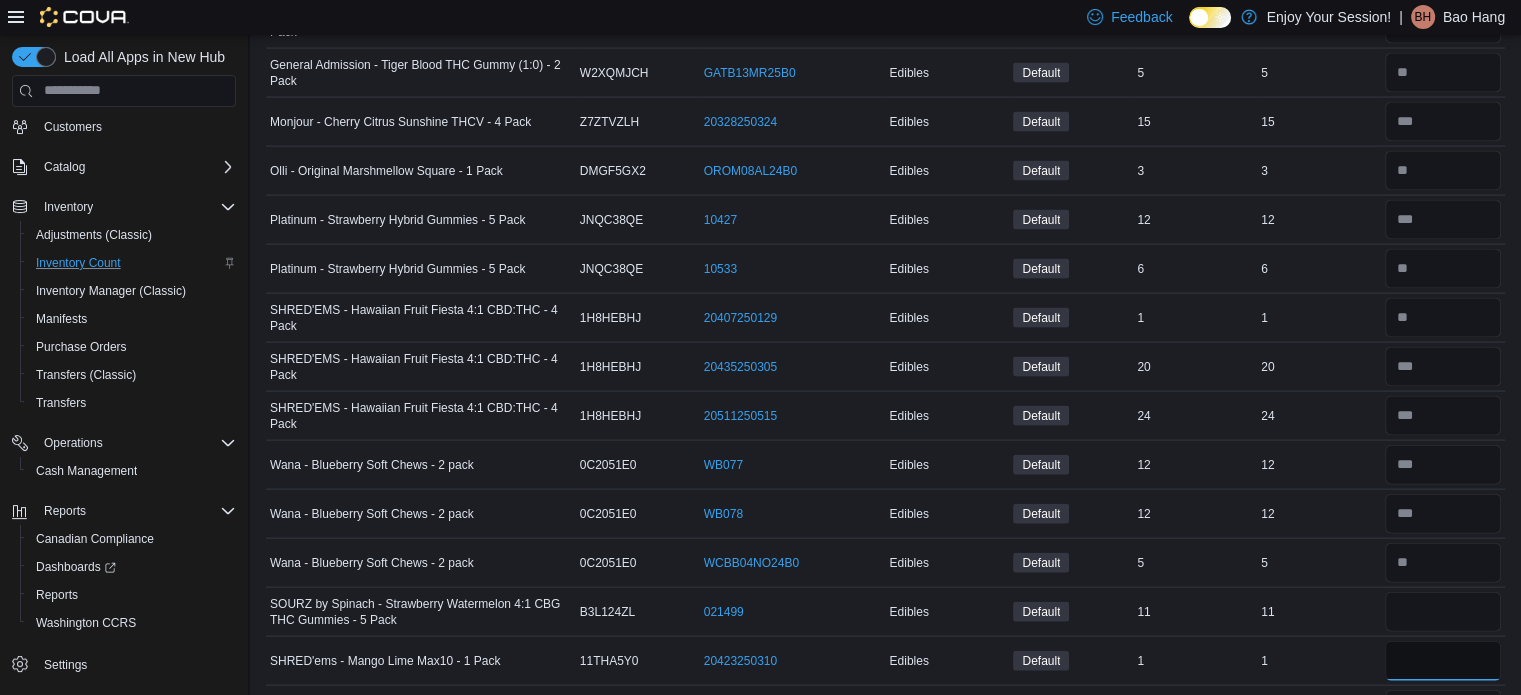 type 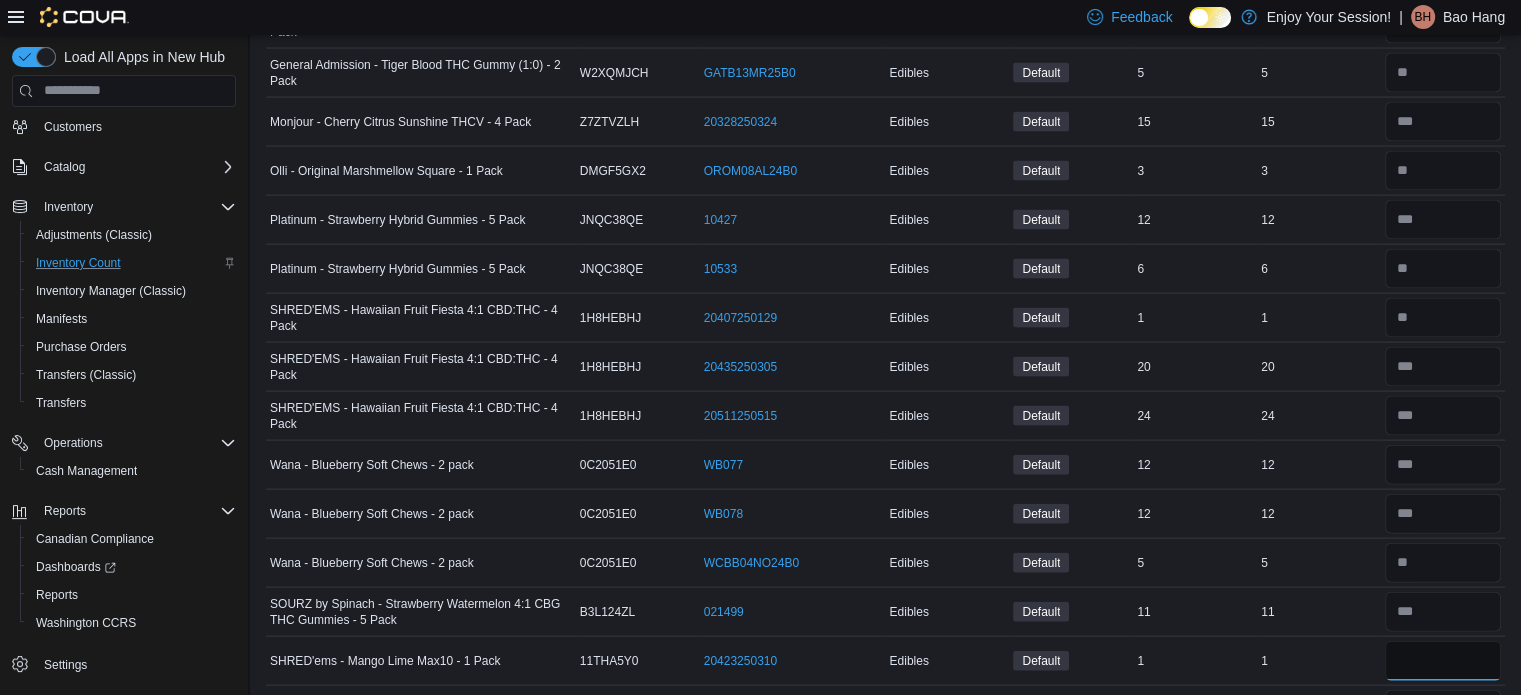 type on "*" 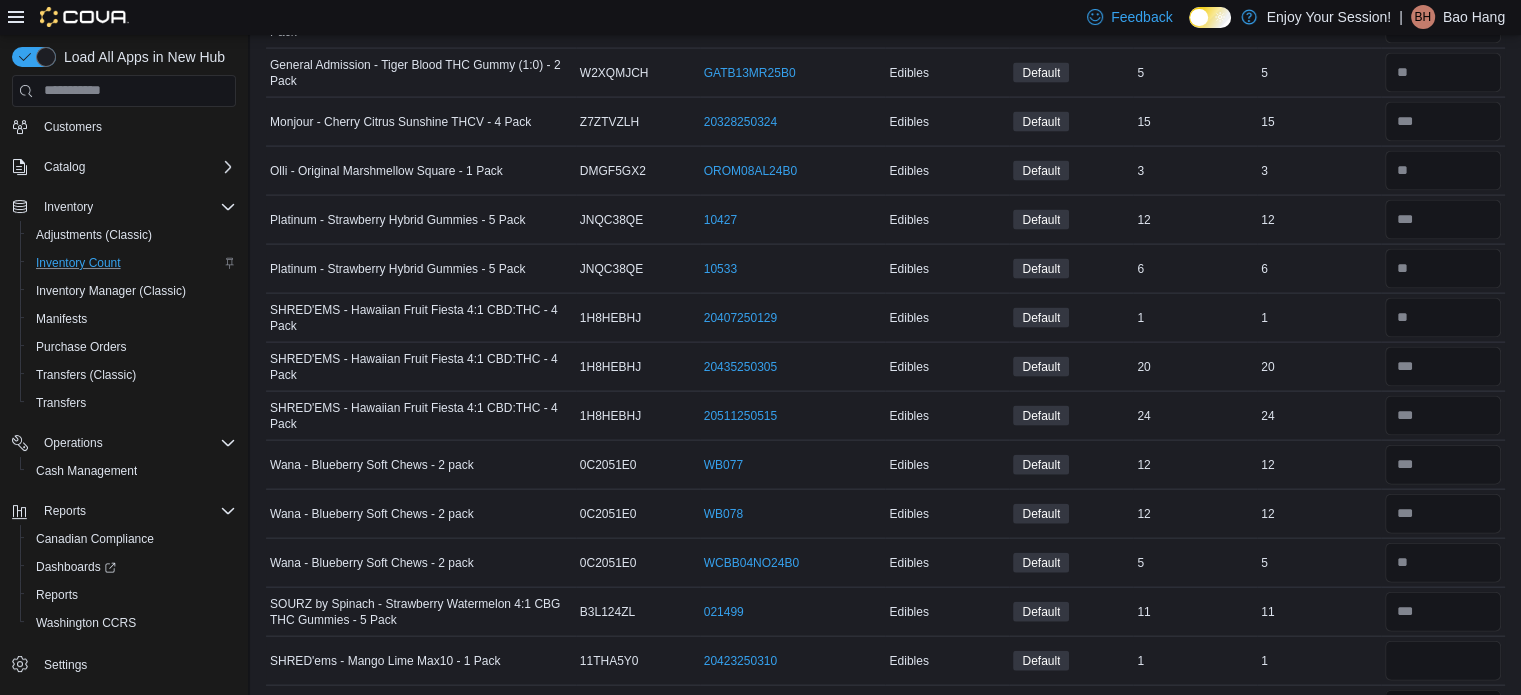 type 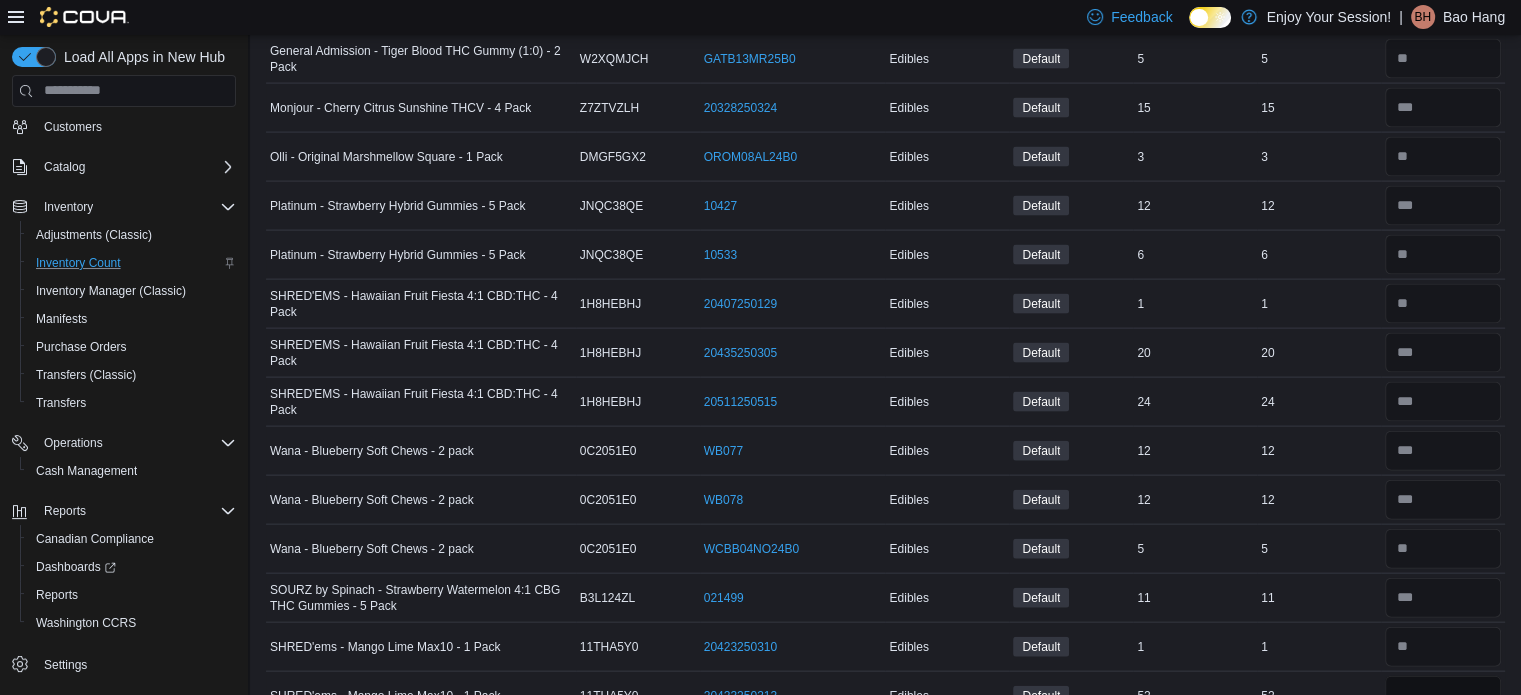 type on "**" 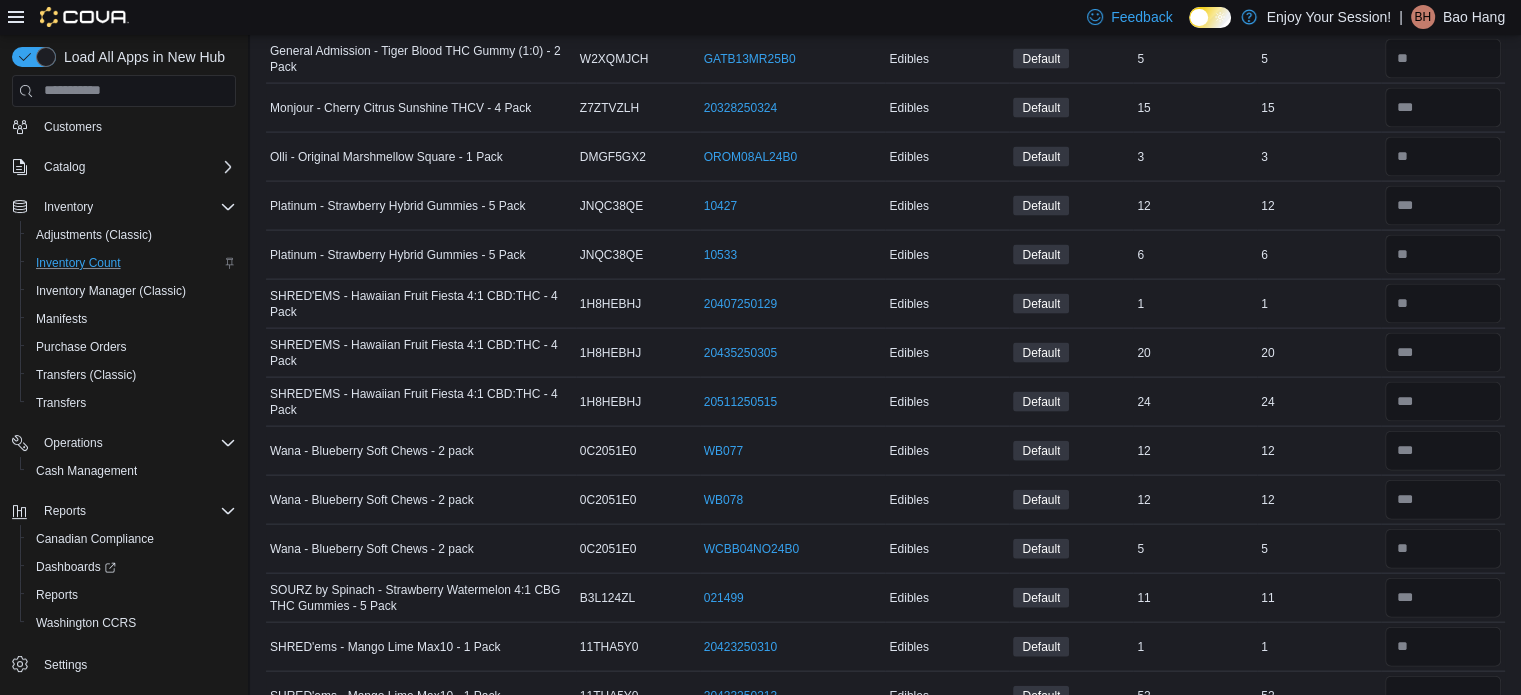 type 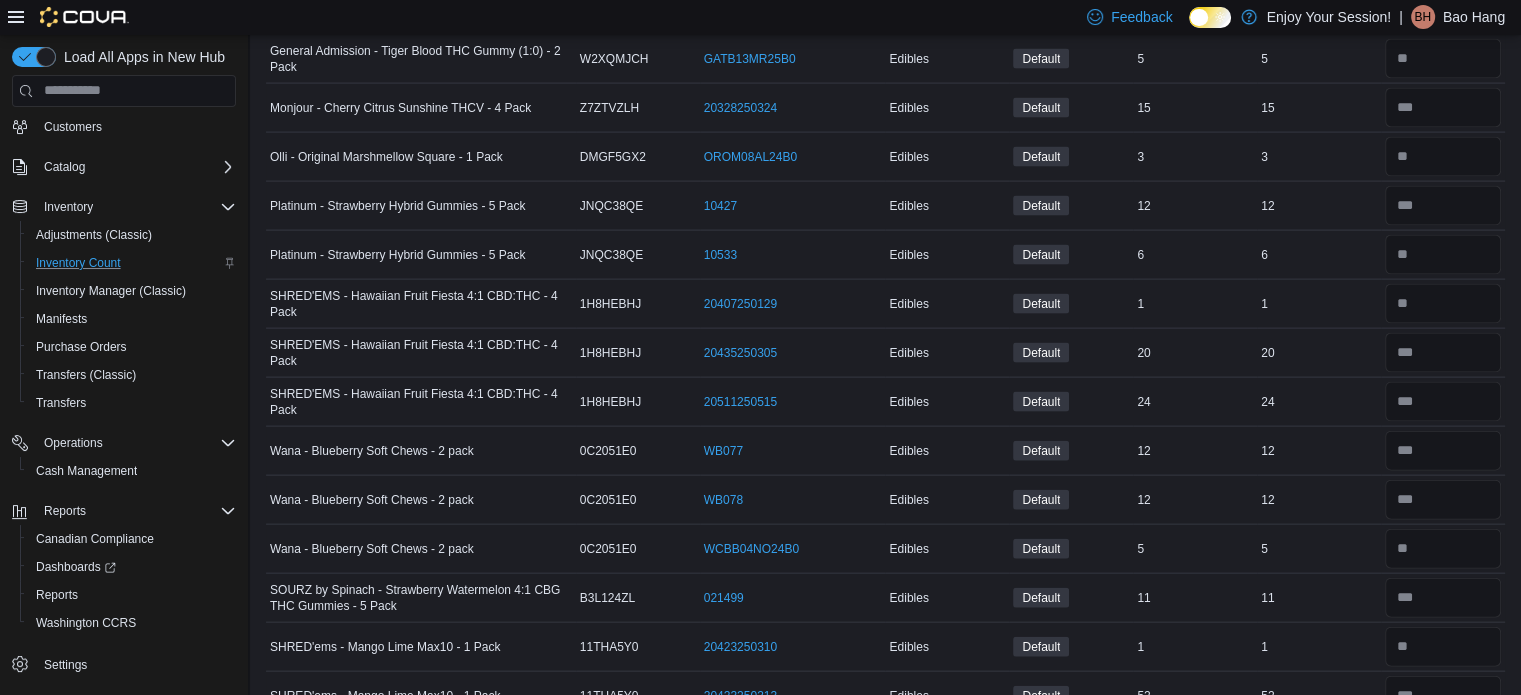 scroll, scrollTop: 4703, scrollLeft: 0, axis: vertical 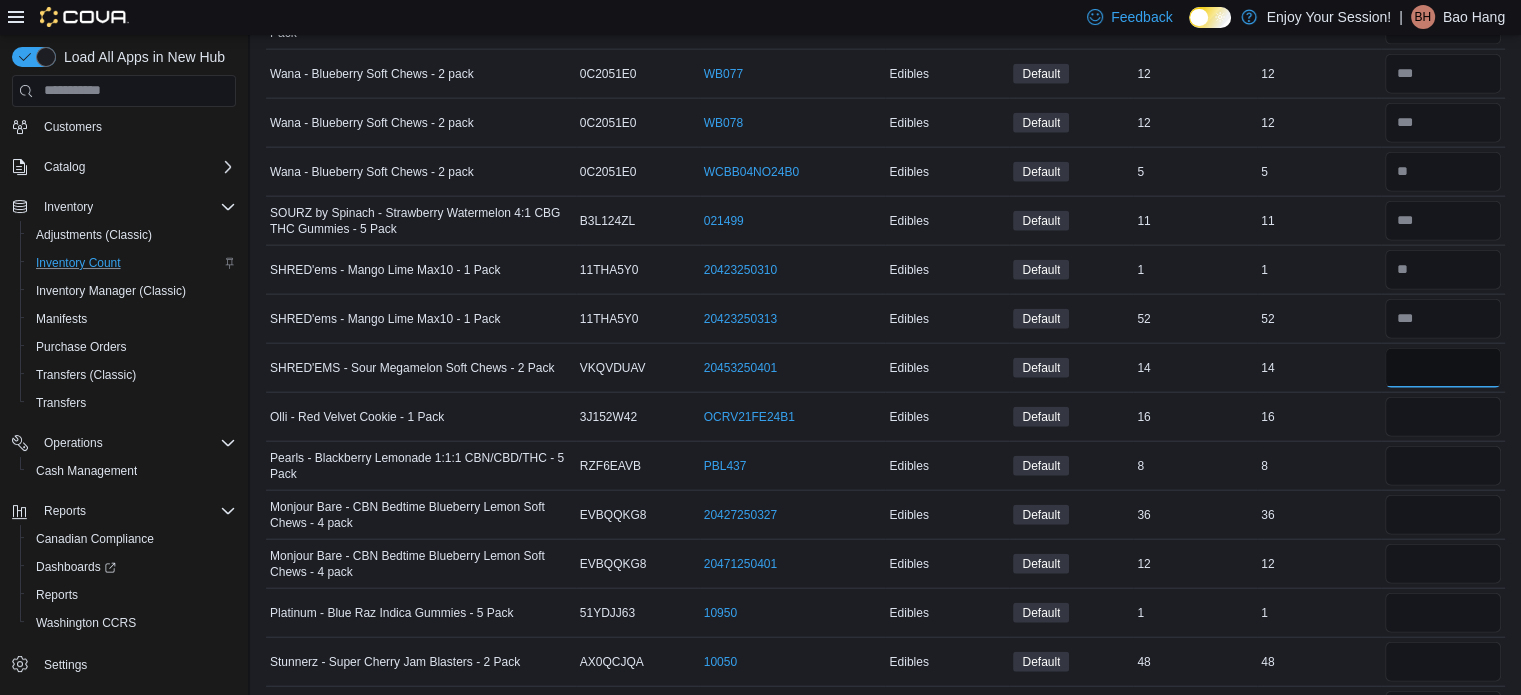 type on "**" 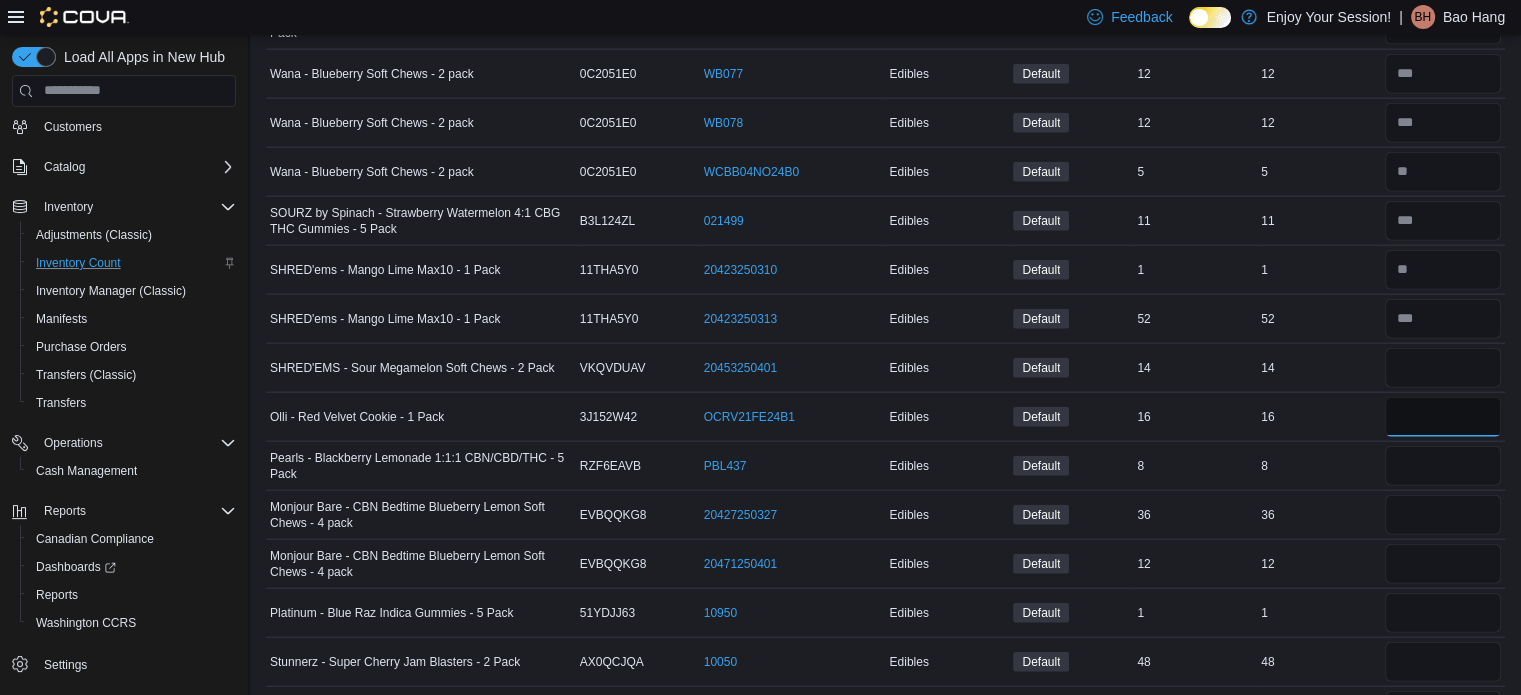 type 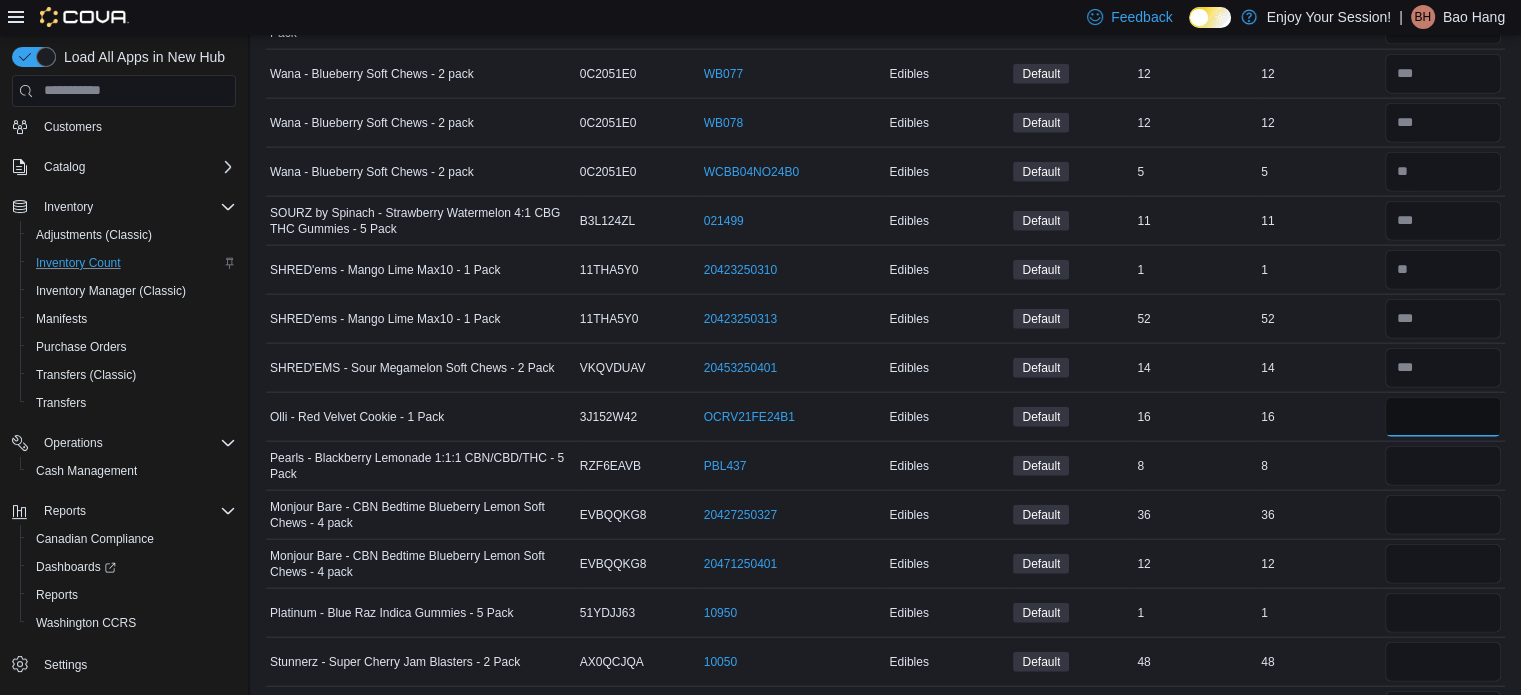 type on "**" 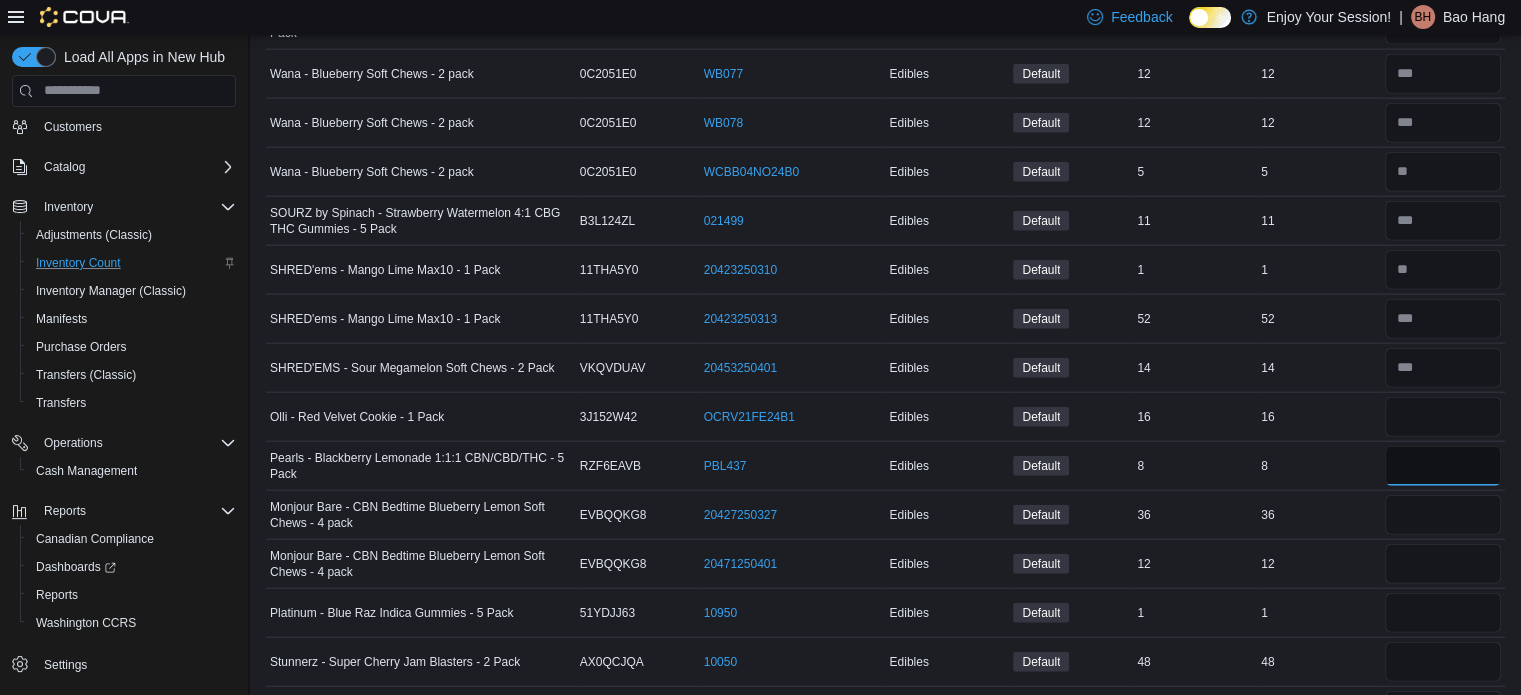 type 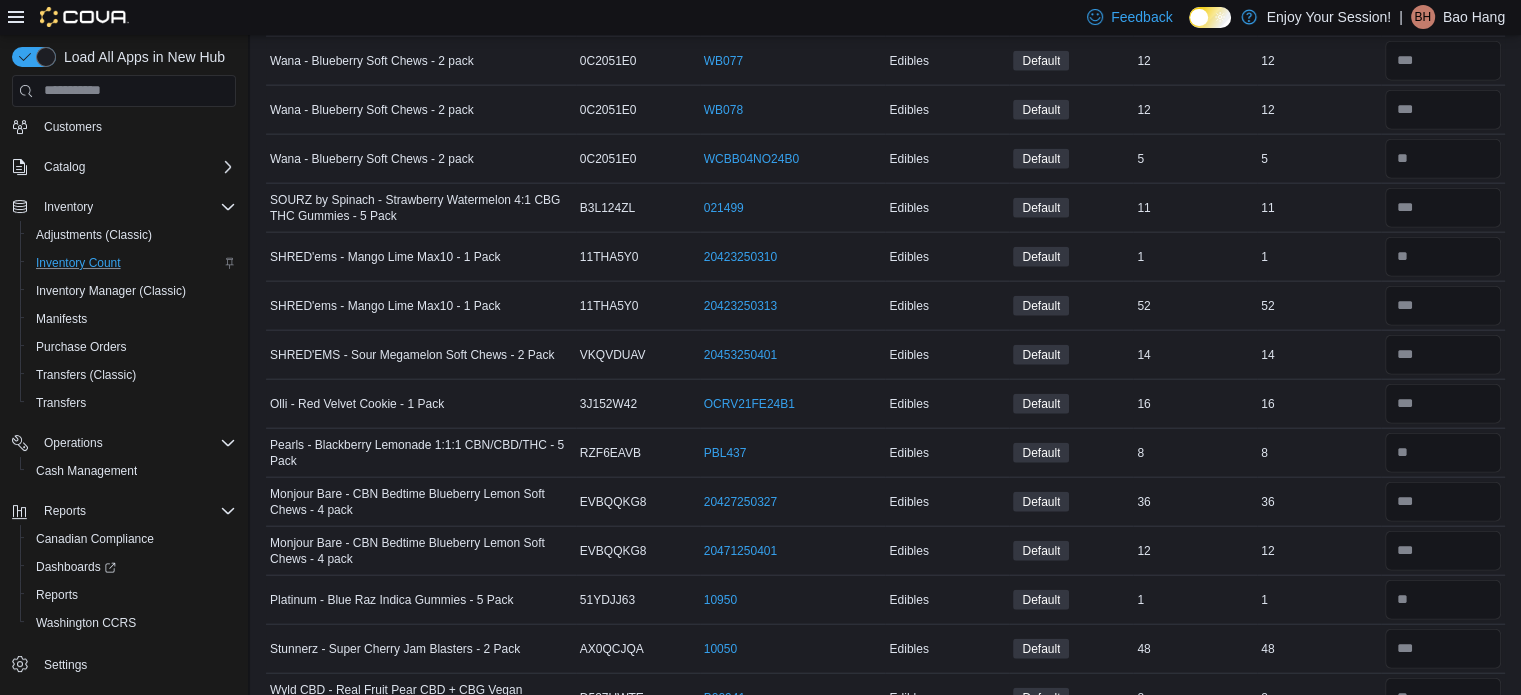 scroll, scrollTop: 5093, scrollLeft: 0, axis: vertical 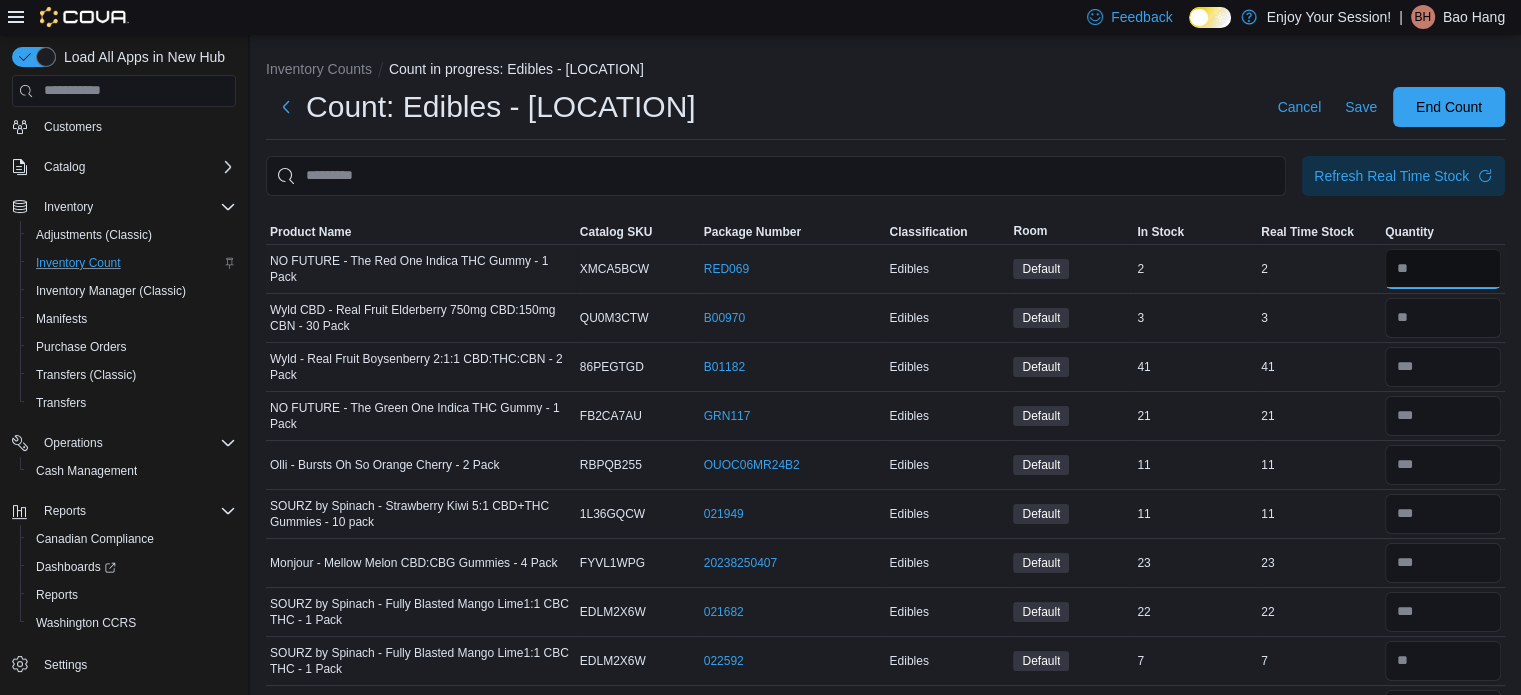 click at bounding box center (1443, 269) 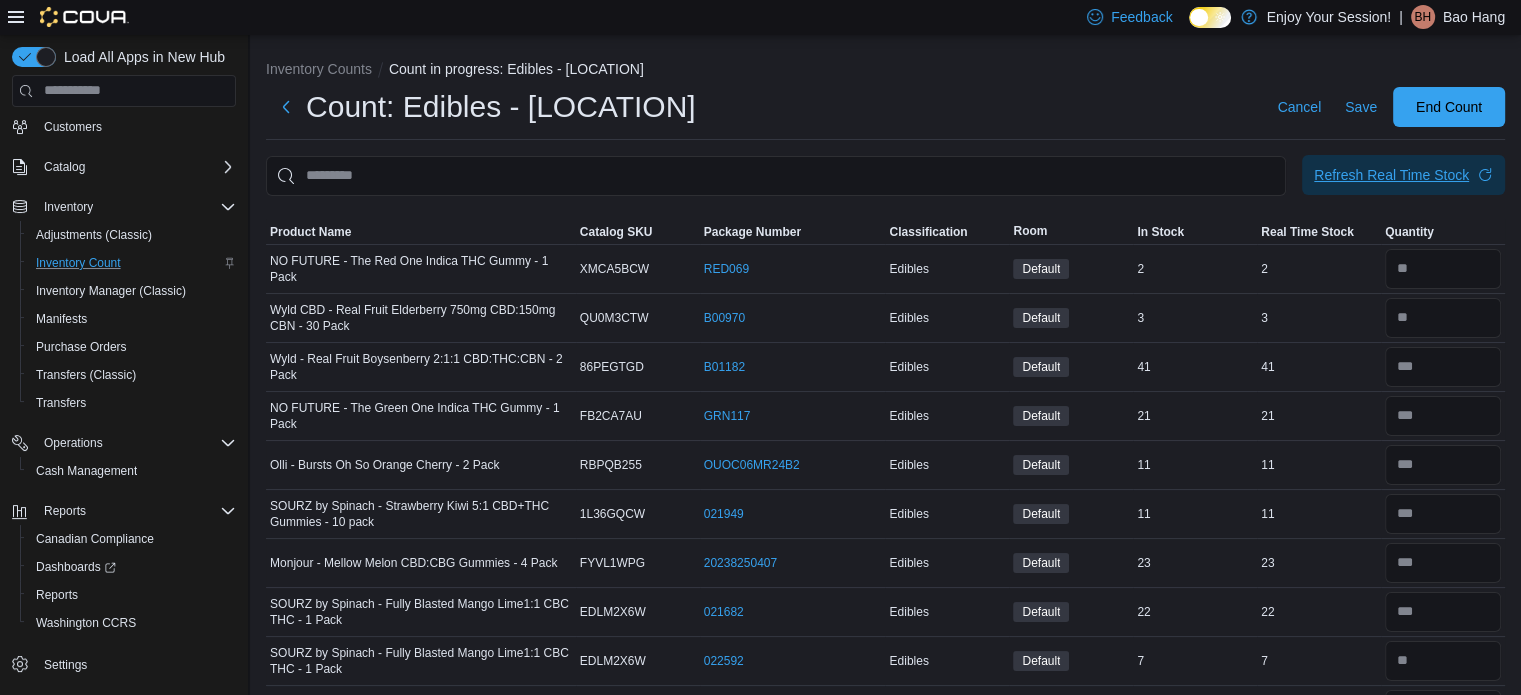 click on "Refresh Real Time Stock" at bounding box center (1391, 175) 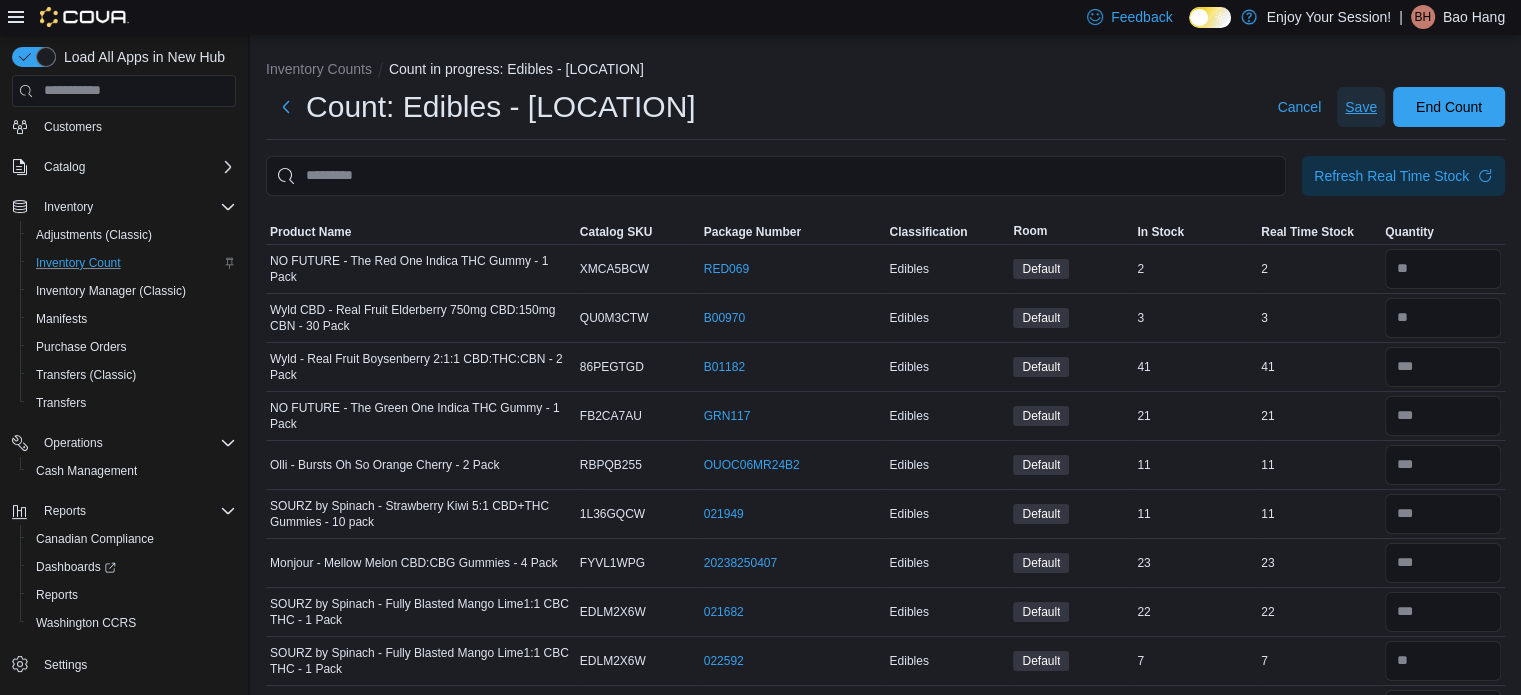 click on "Save" at bounding box center (1361, 107) 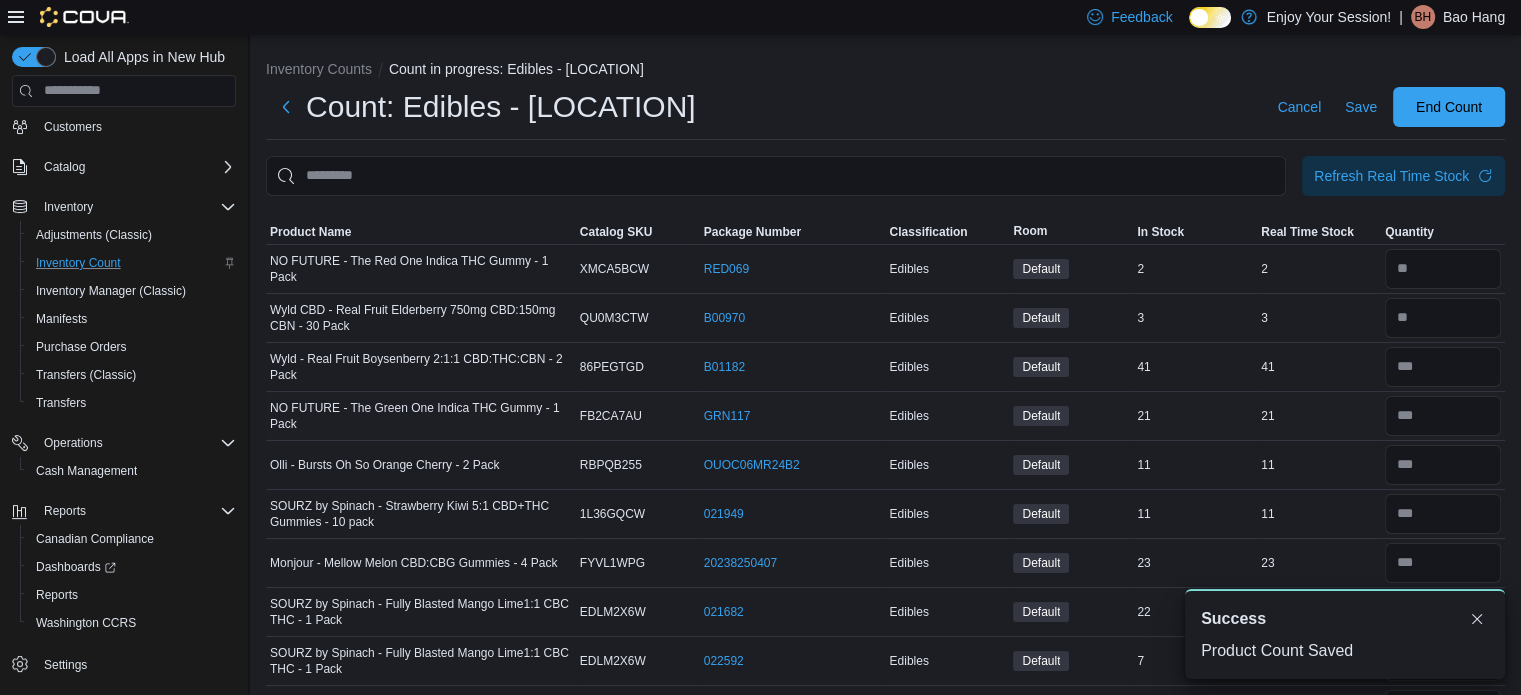scroll, scrollTop: 0, scrollLeft: 0, axis: both 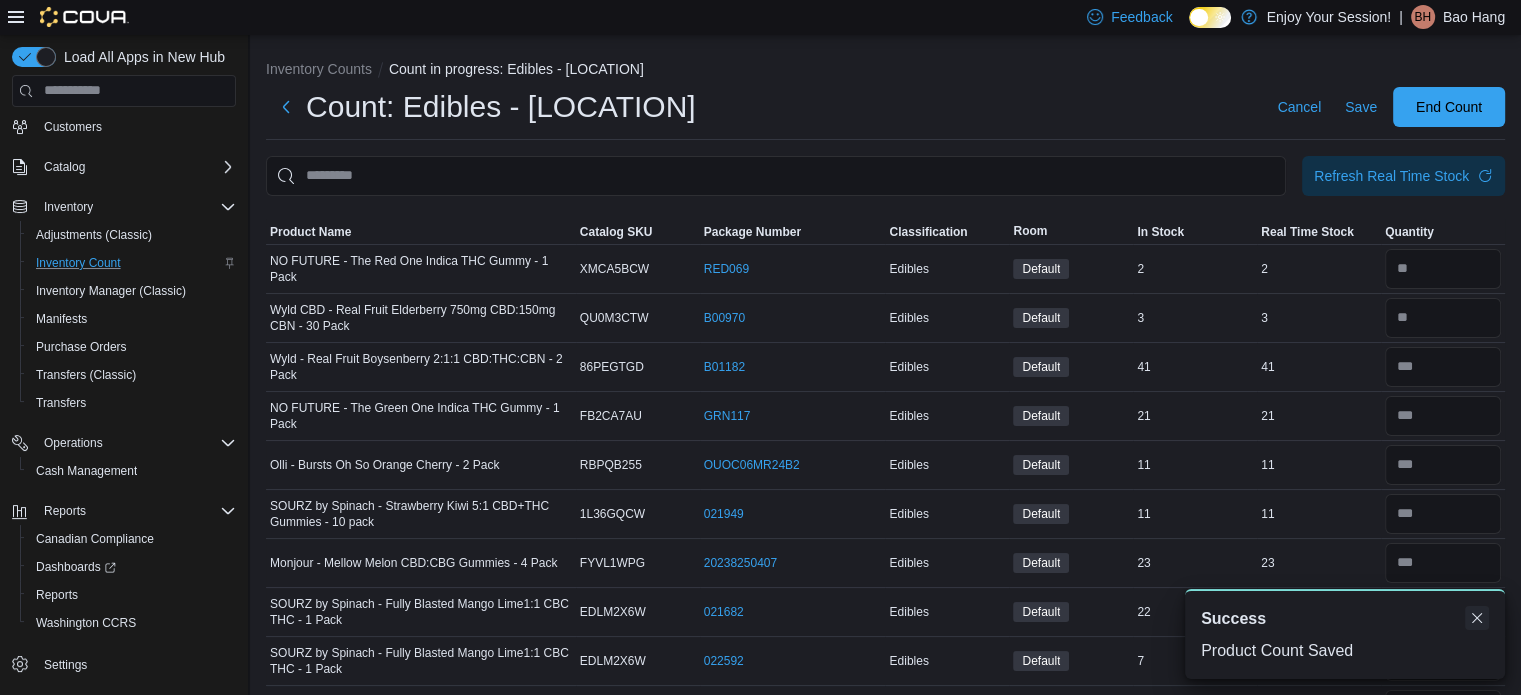 click at bounding box center [1477, 618] 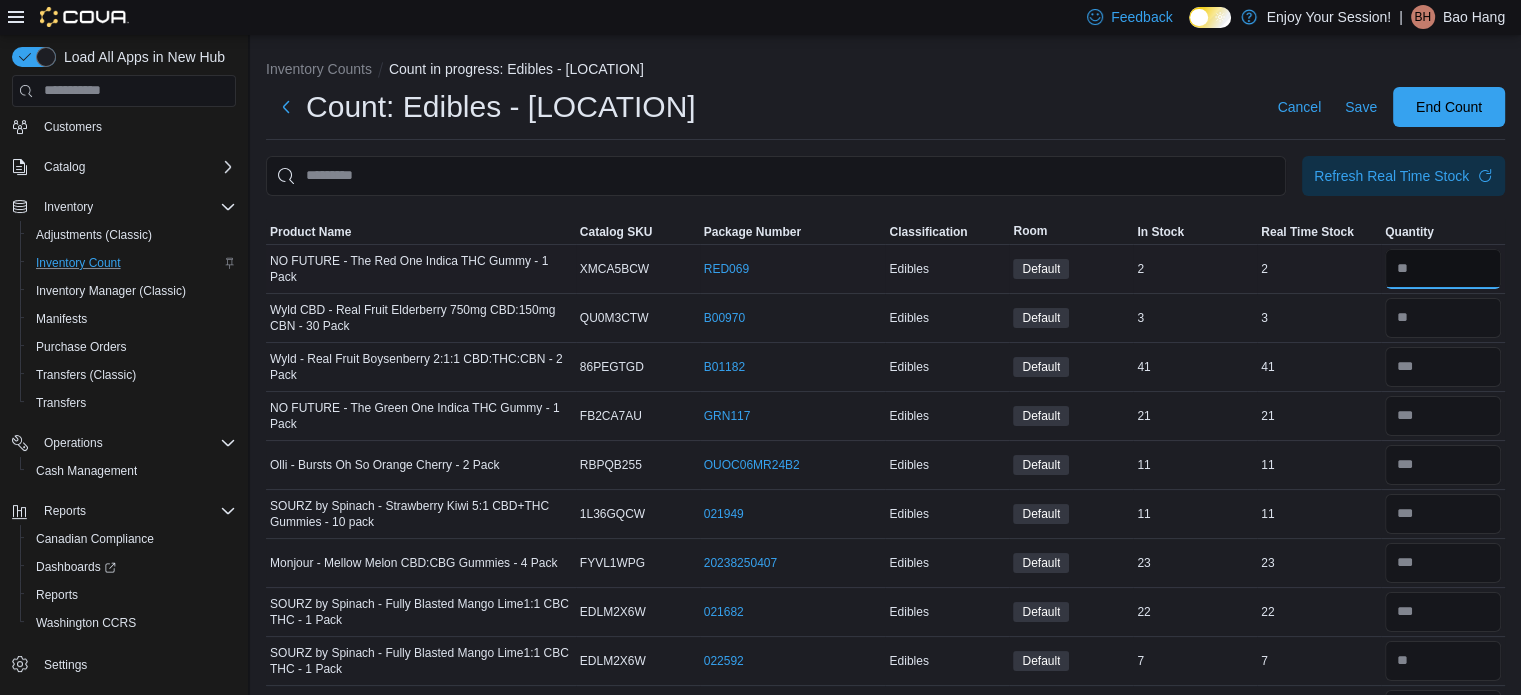 click at bounding box center [1443, 269] 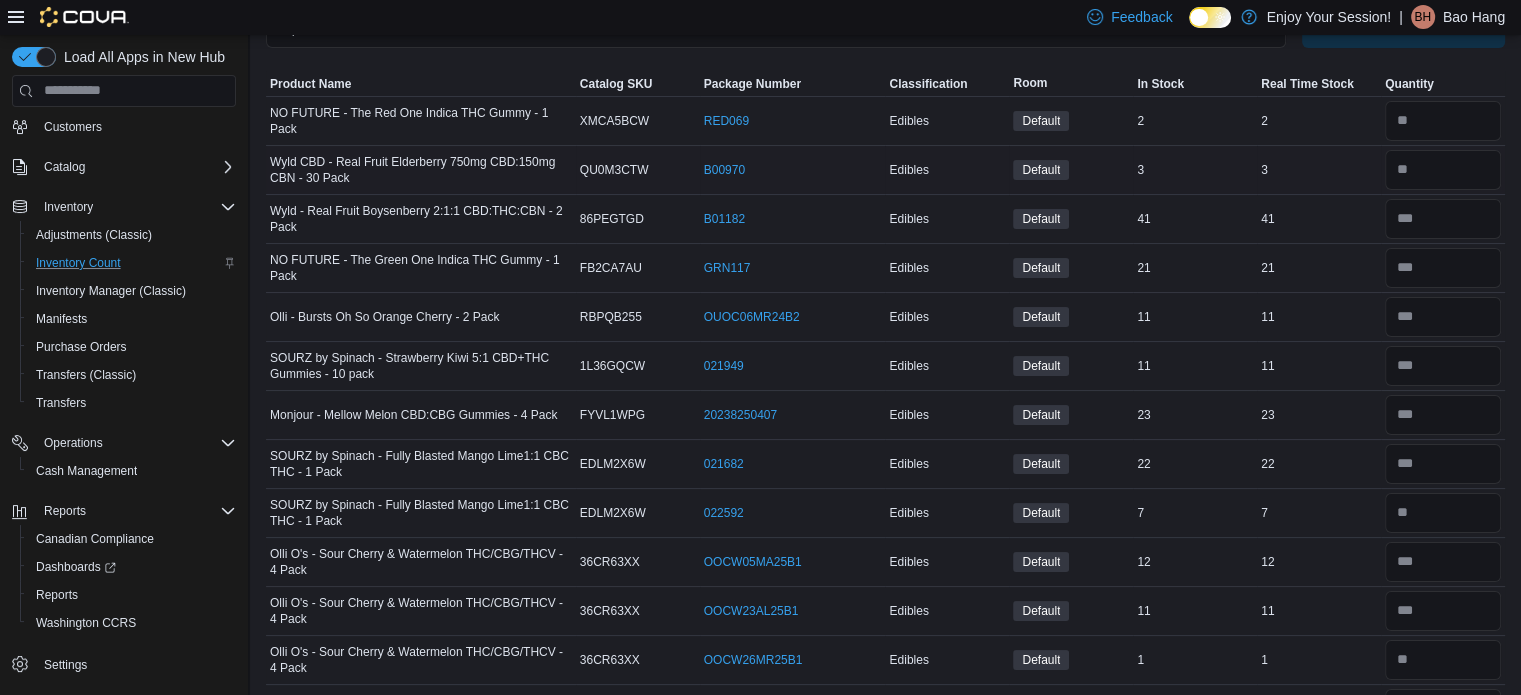 scroll, scrollTop: 0, scrollLeft: 0, axis: both 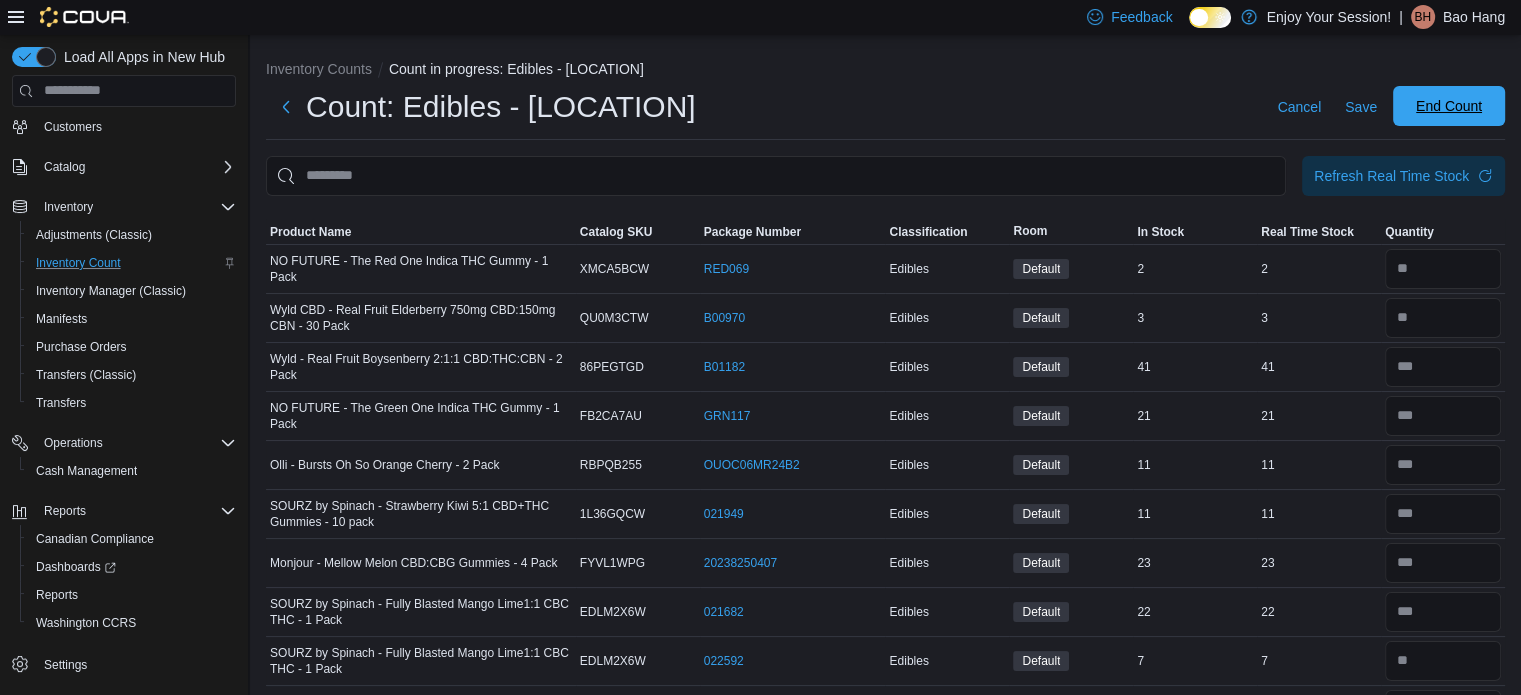 click on "End Count" at bounding box center (1449, 106) 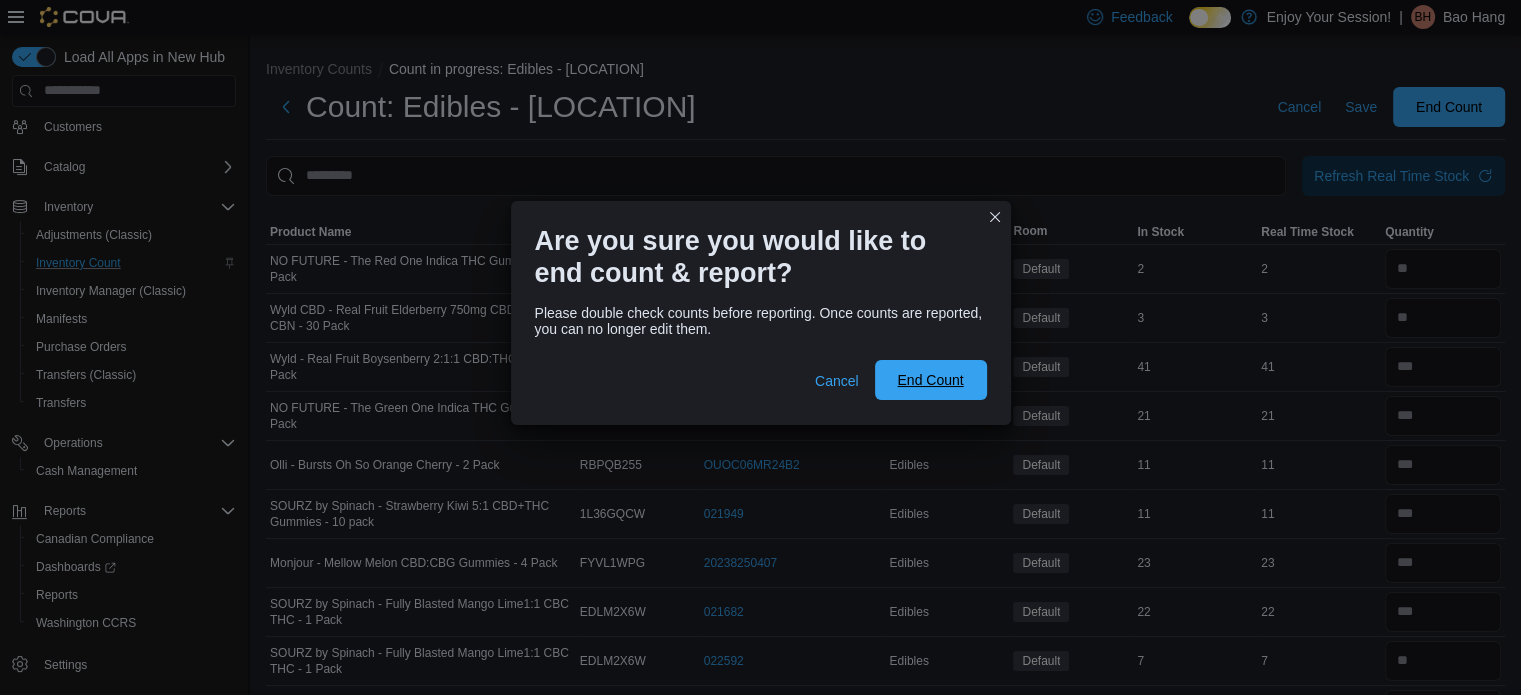 click on "End Count" at bounding box center (930, 380) 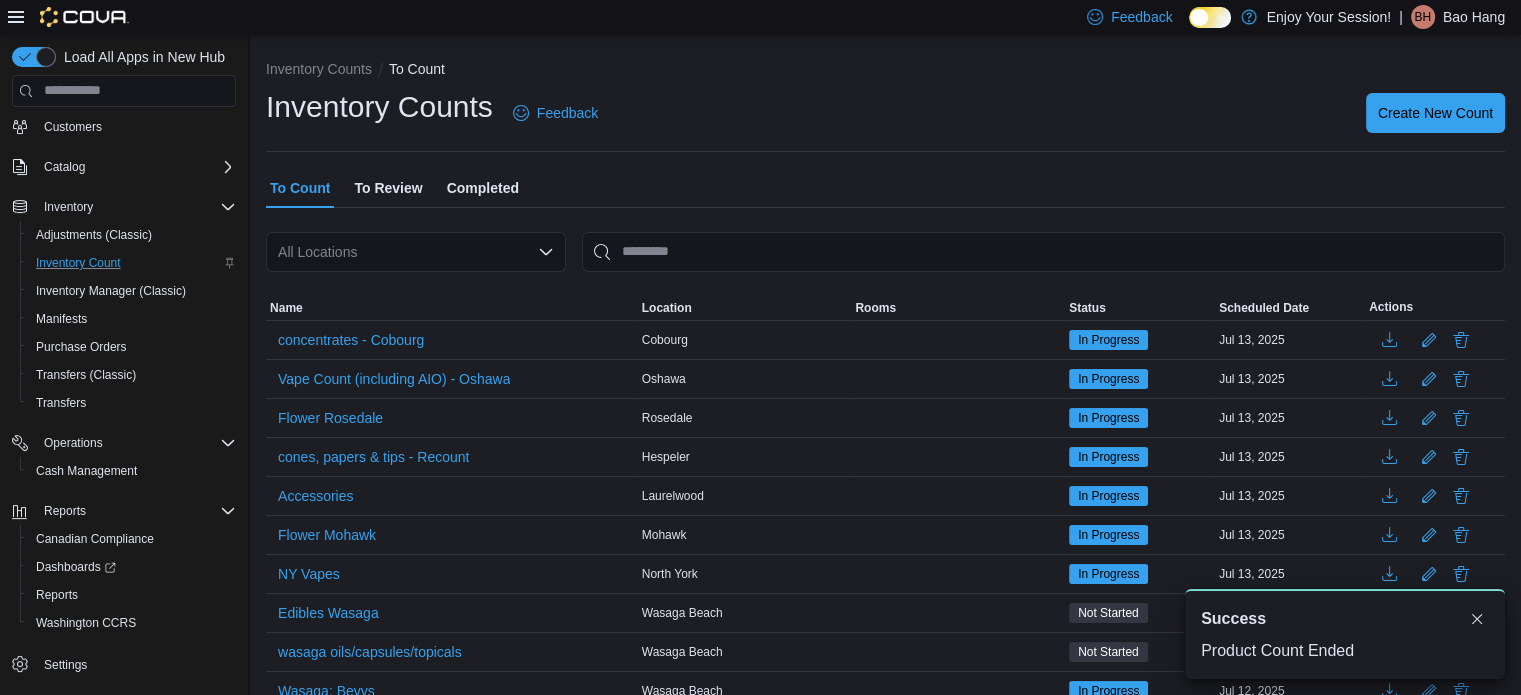 click on "To Review" at bounding box center [388, 188] 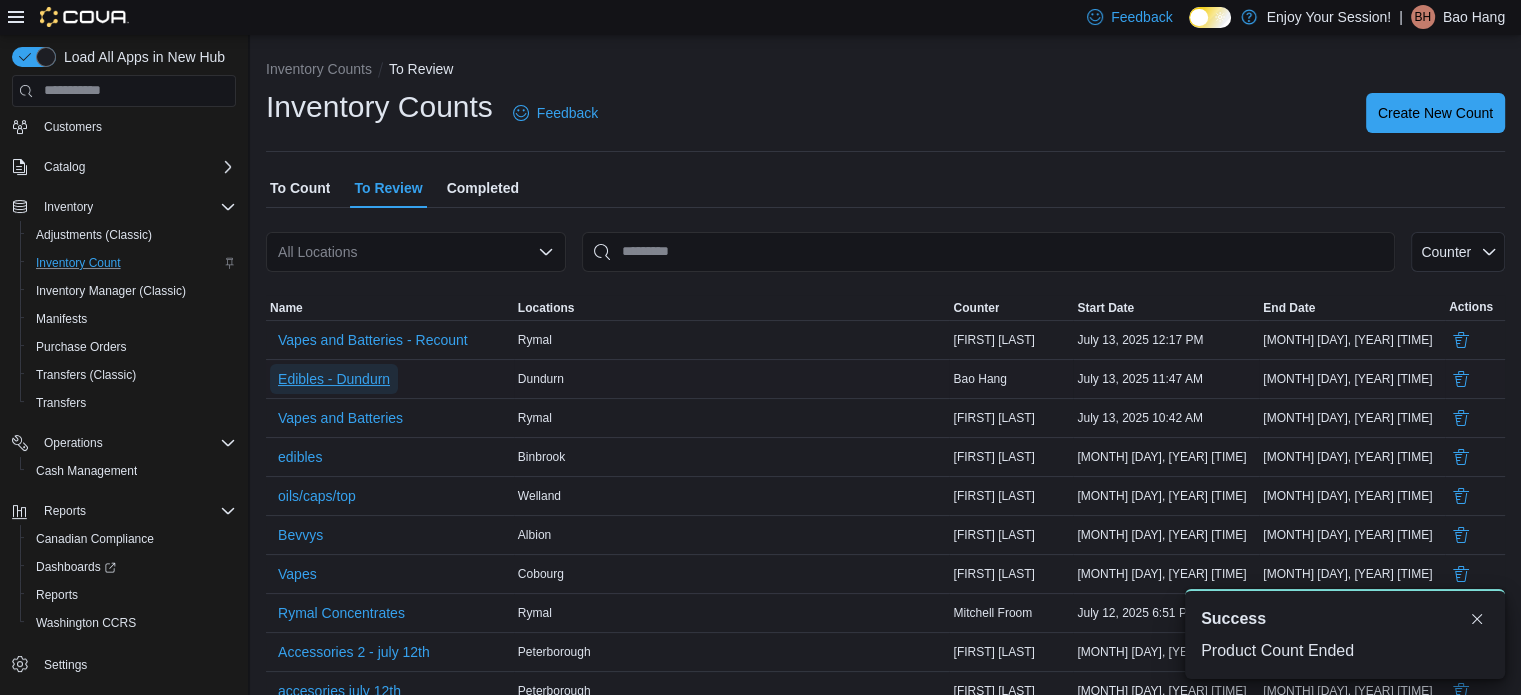 click on "Edibles - Dundurn" at bounding box center [334, 379] 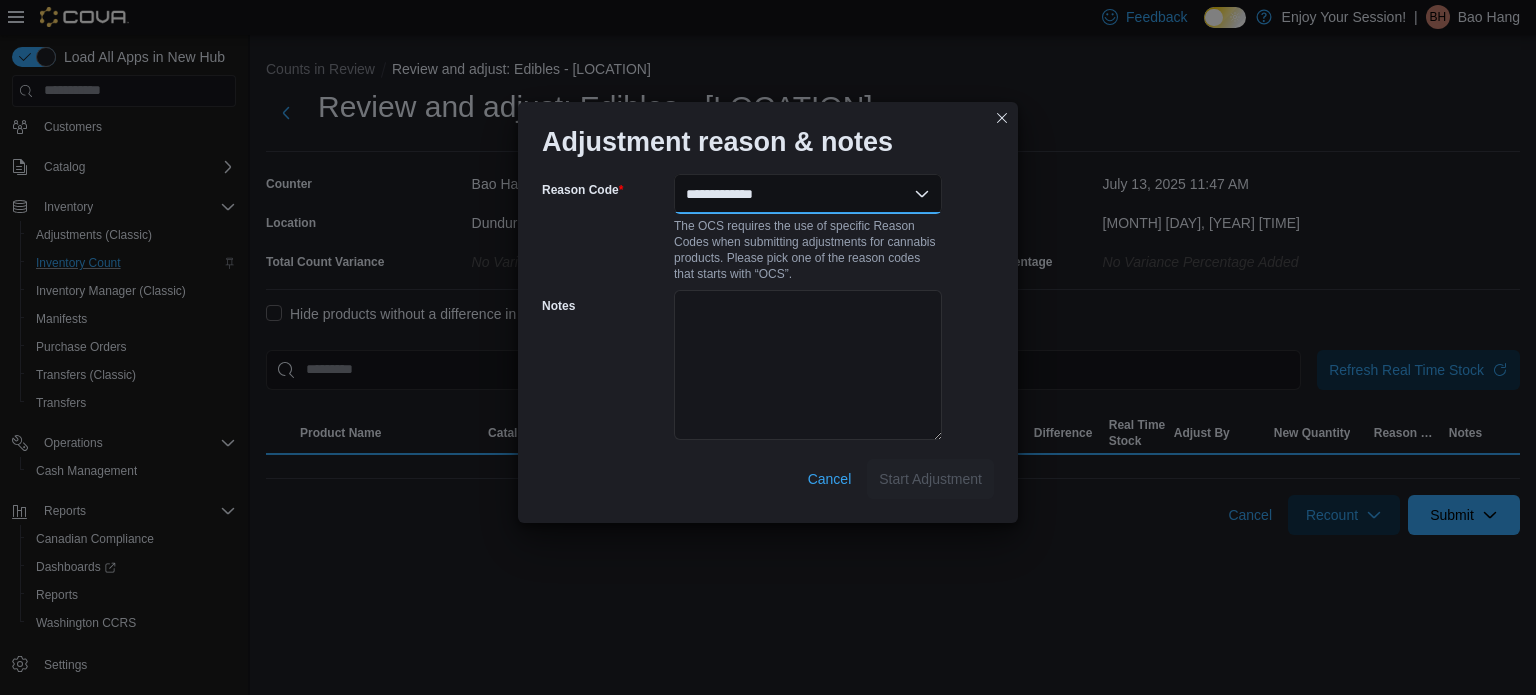 click on "**********" at bounding box center (808, 194) 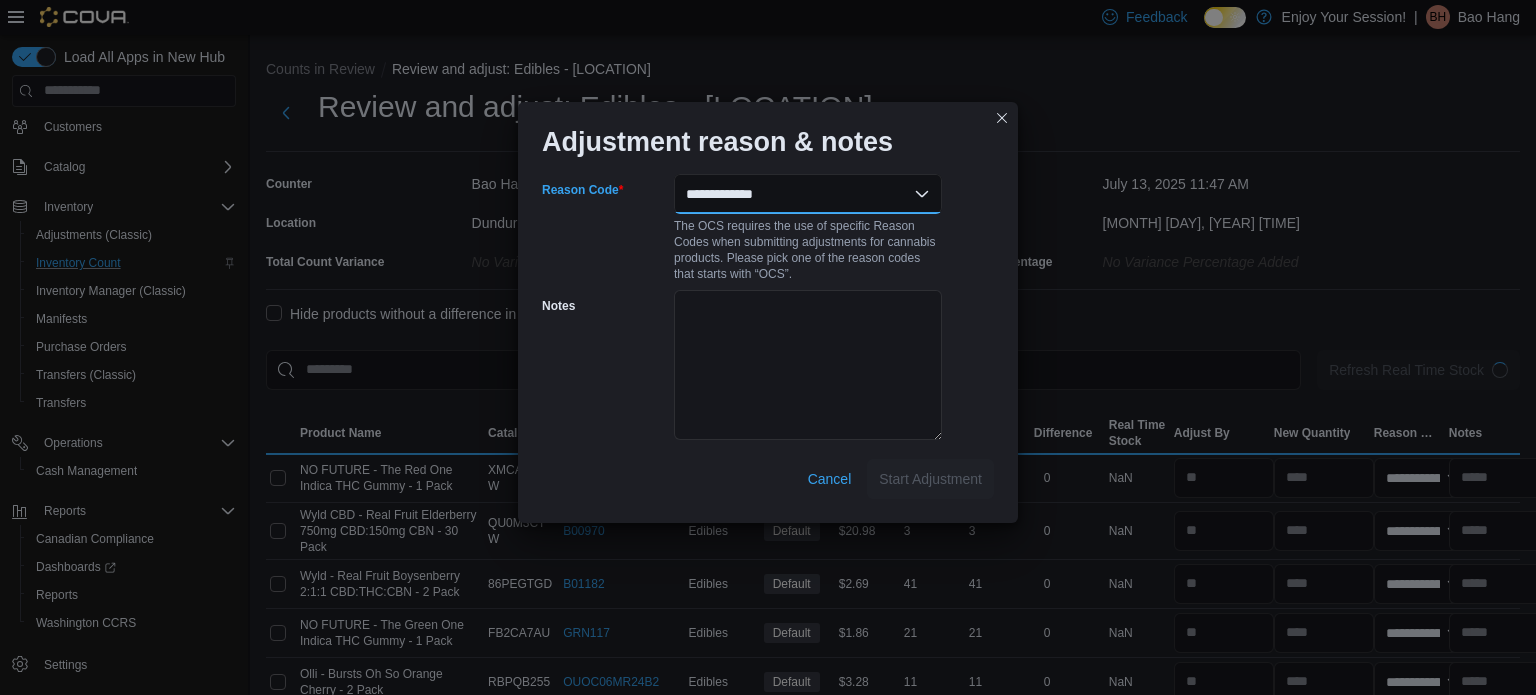 click on "**********" at bounding box center [808, 194] 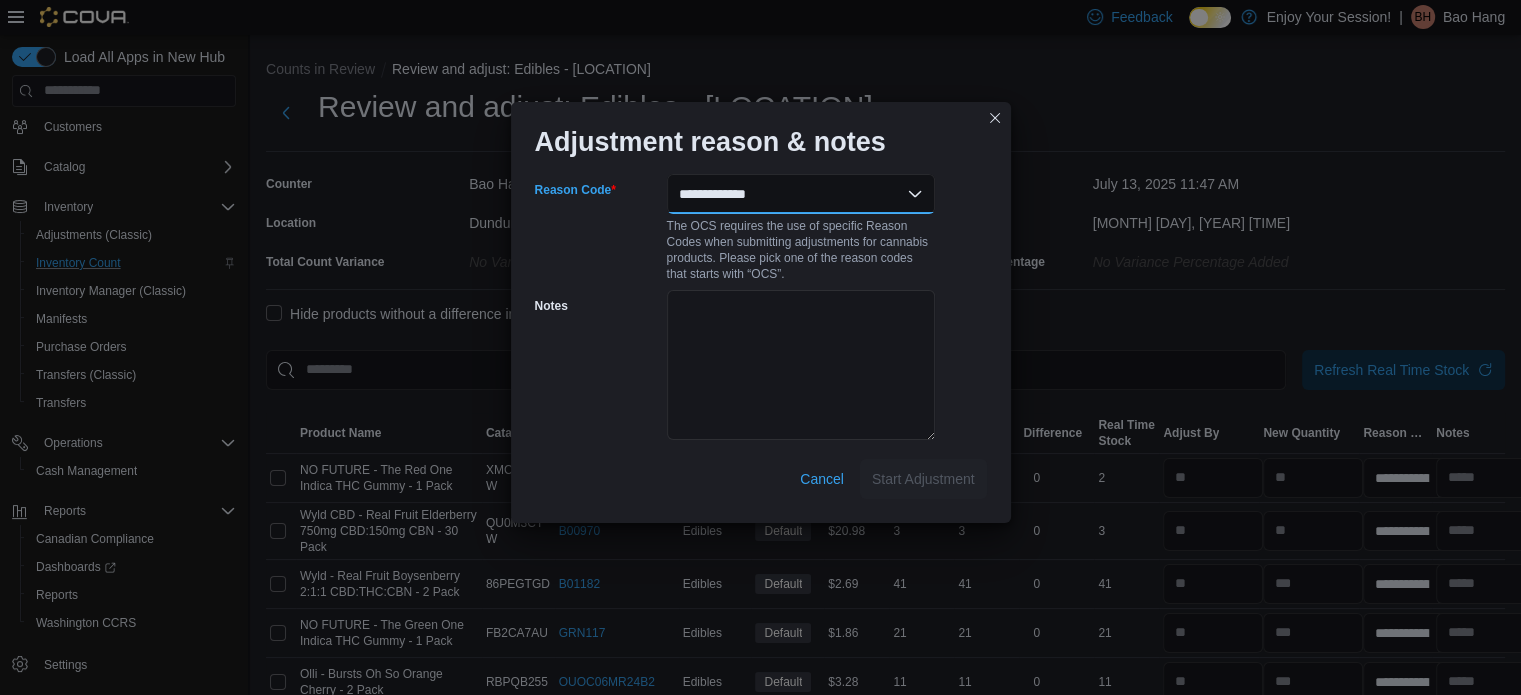 click on "**********" at bounding box center [801, 194] 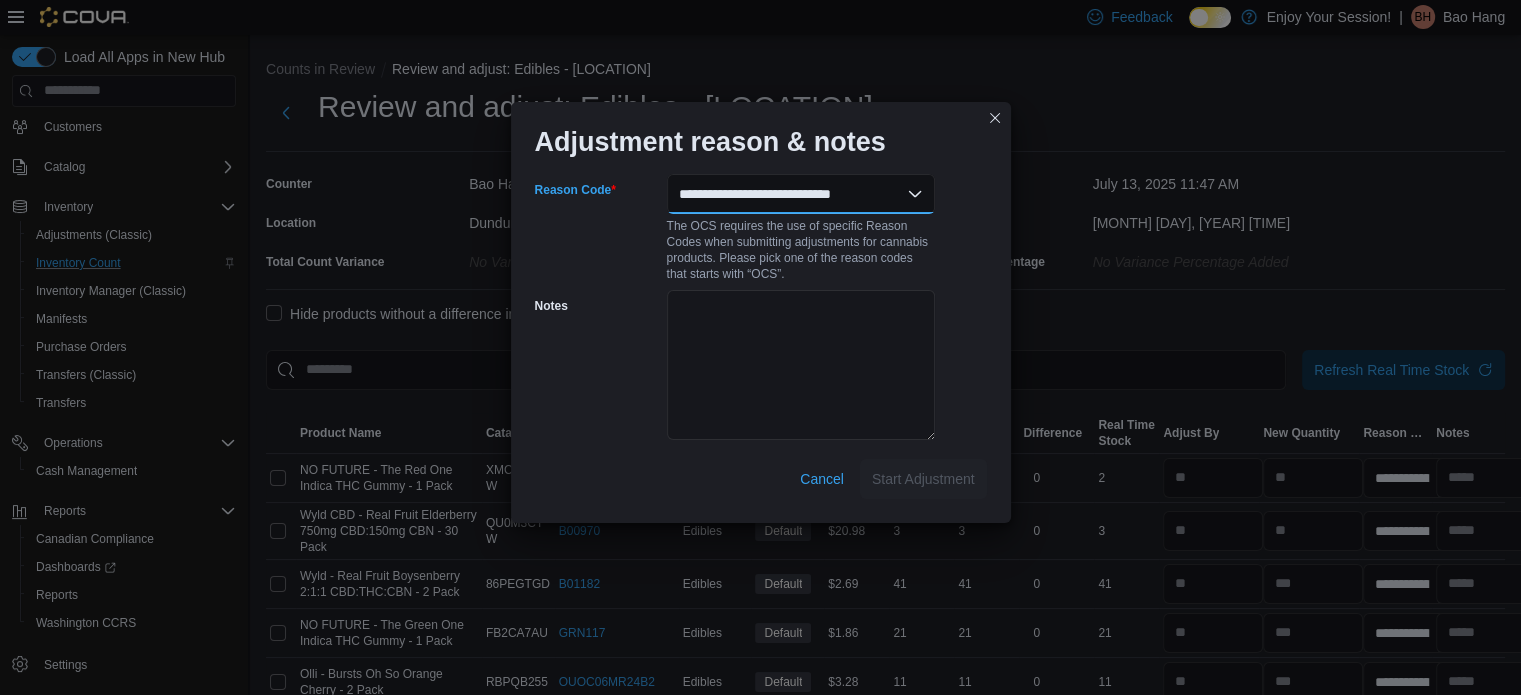 click on "**********" at bounding box center [801, 194] 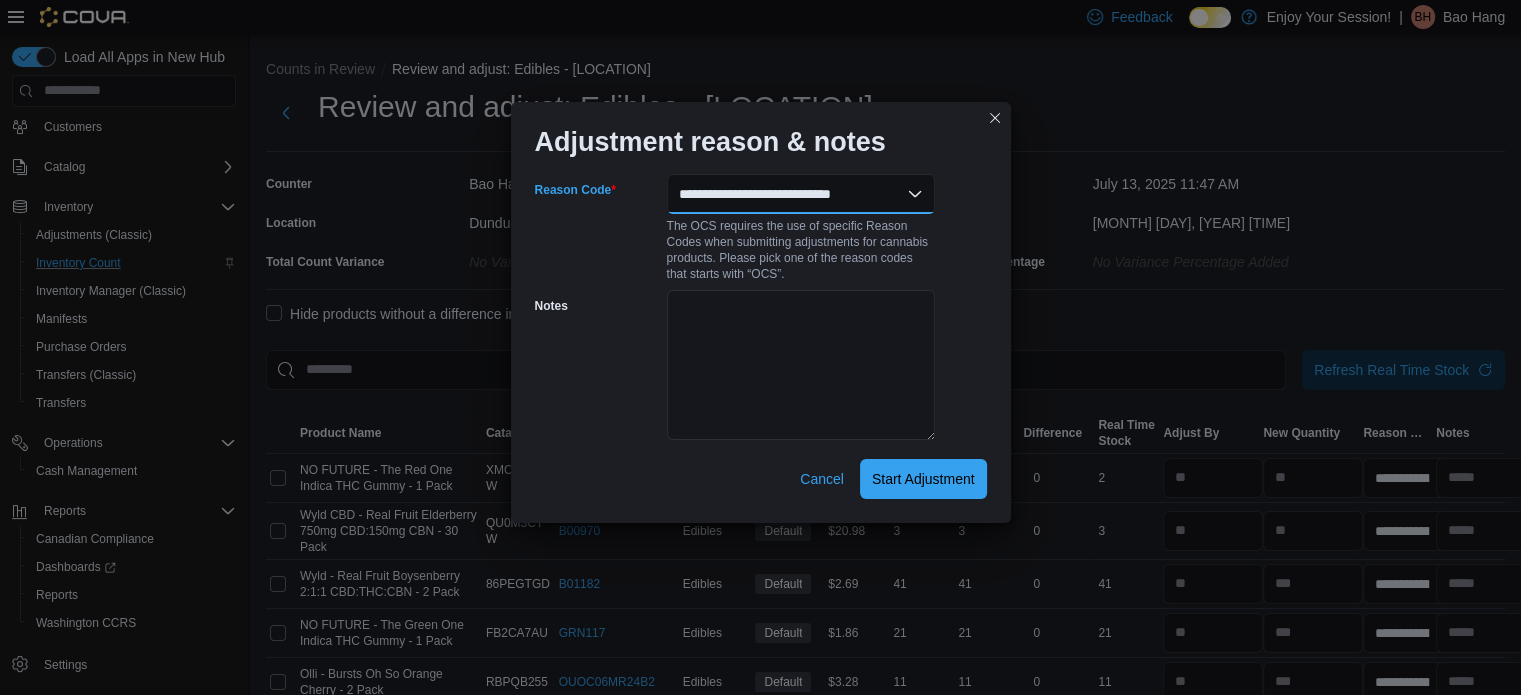 click on "**********" at bounding box center [801, 194] 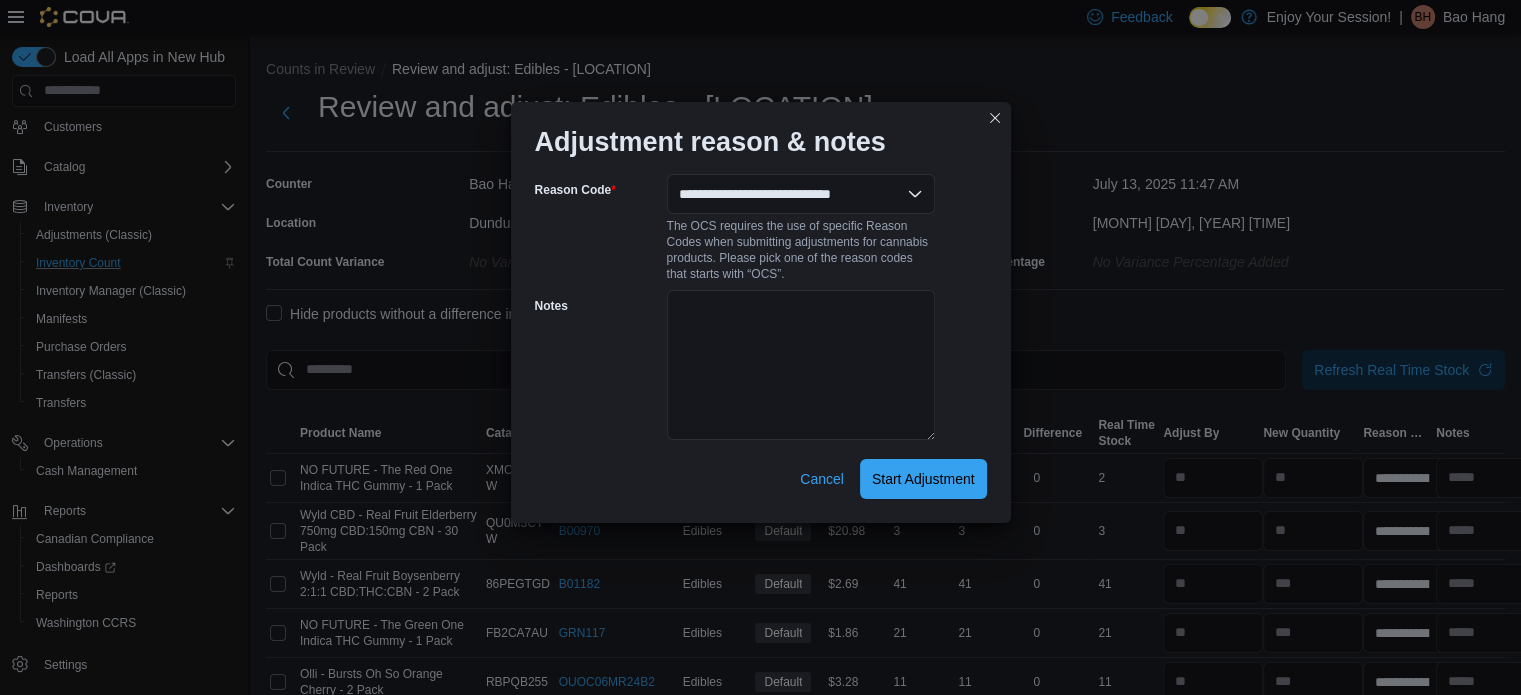 click on "**********" at bounding box center (760, 347) 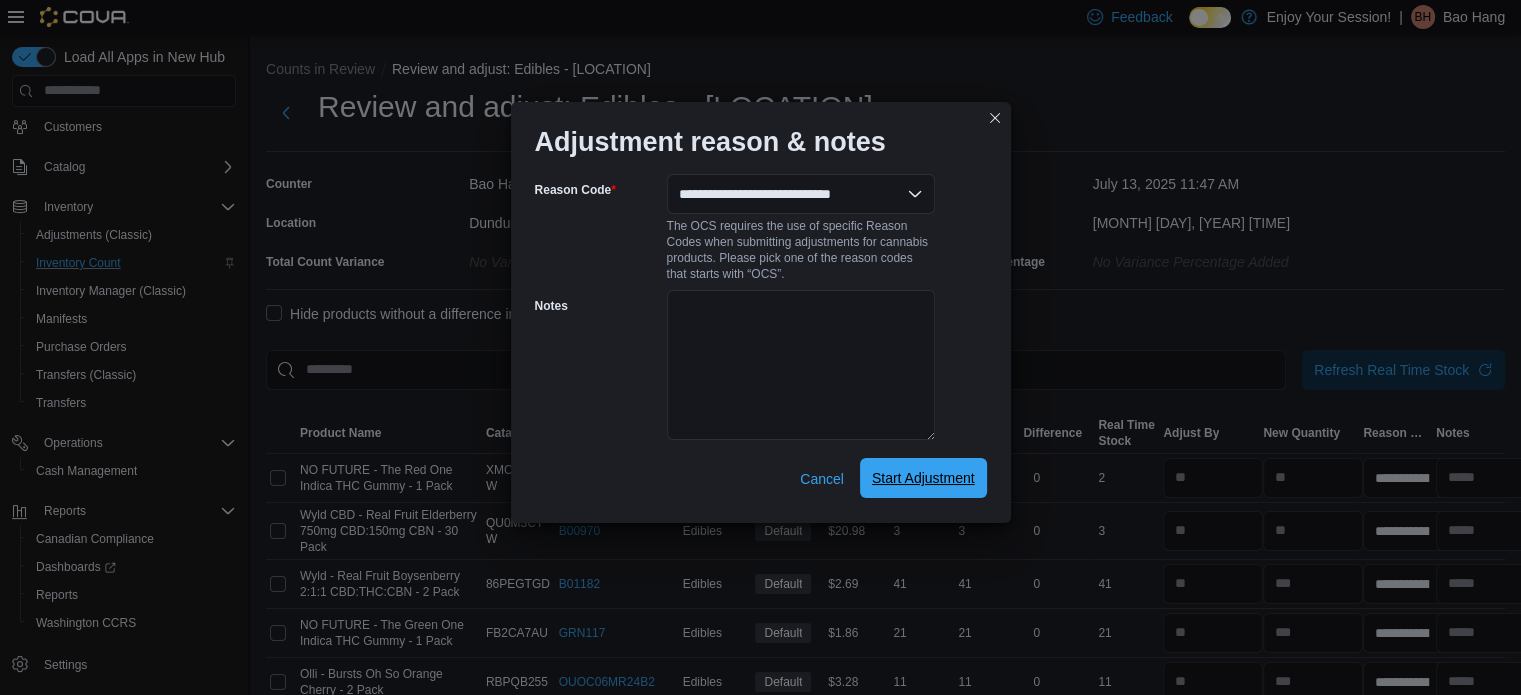 click on "Start Adjustment" at bounding box center [923, 478] 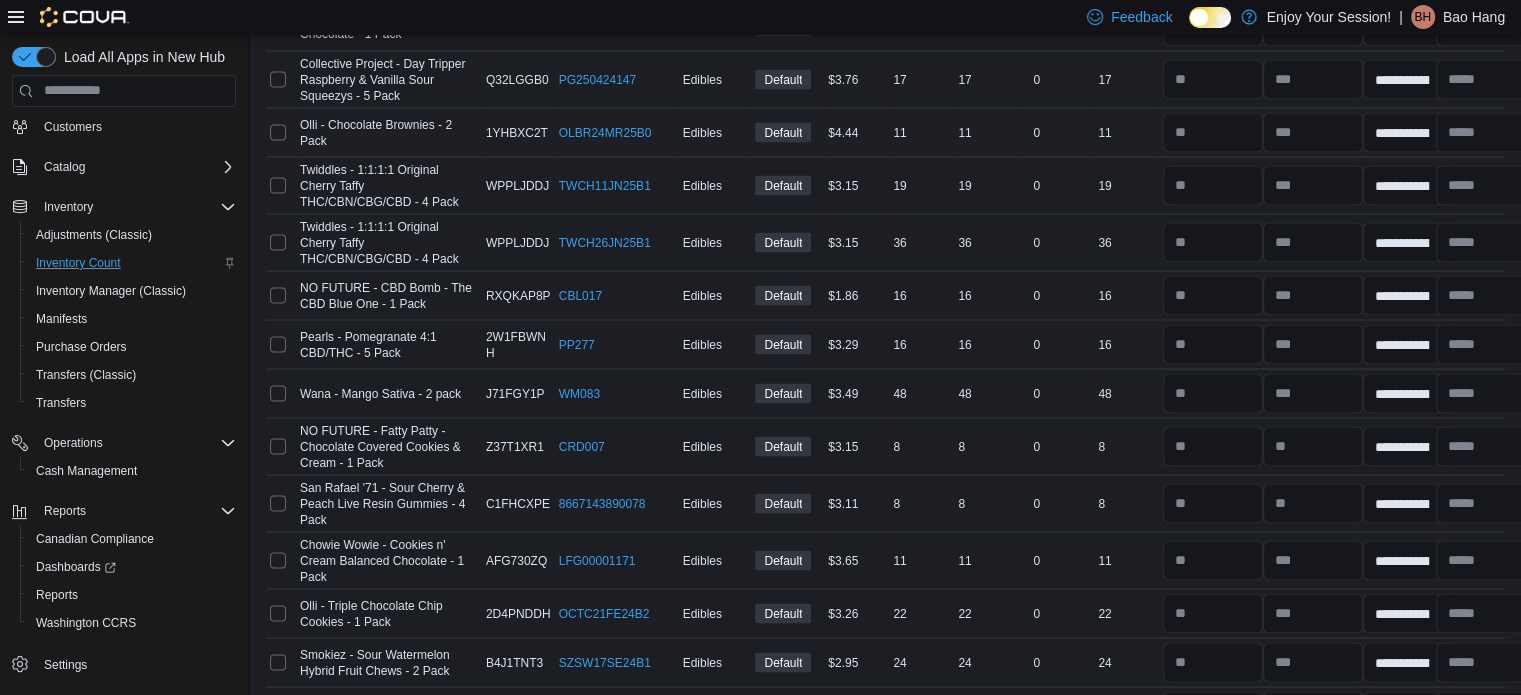 scroll, scrollTop: 3900, scrollLeft: 0, axis: vertical 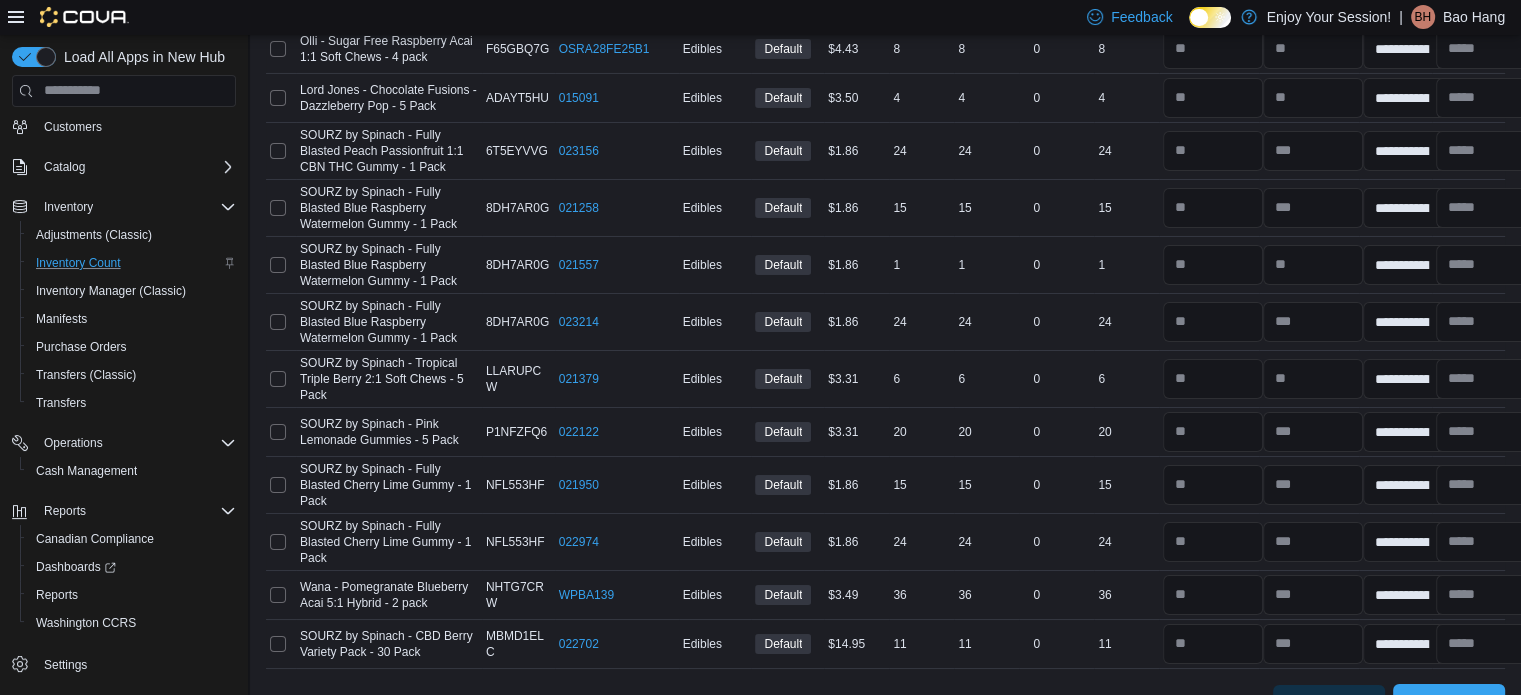 click on "Submit" at bounding box center (1449, 704) 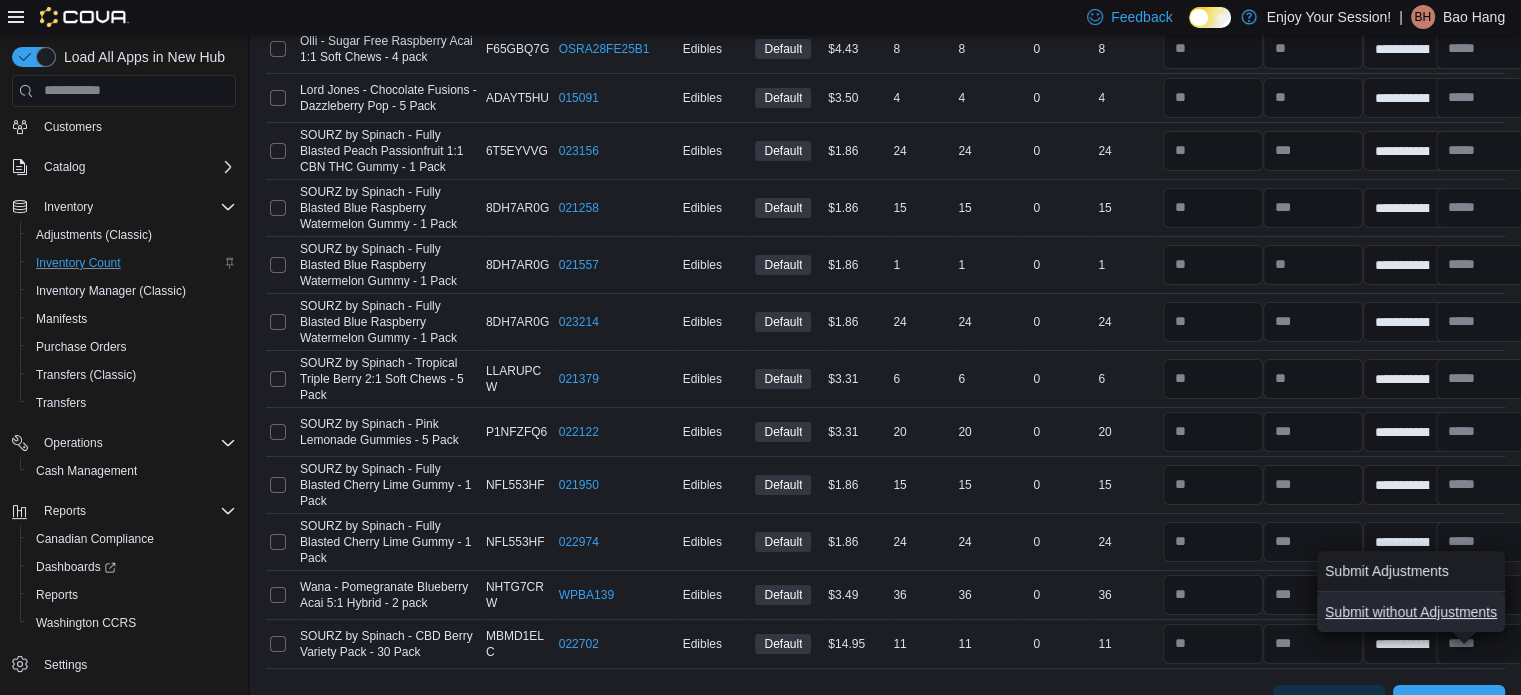 click on "Submit without Adjustments" at bounding box center (1411, 612) 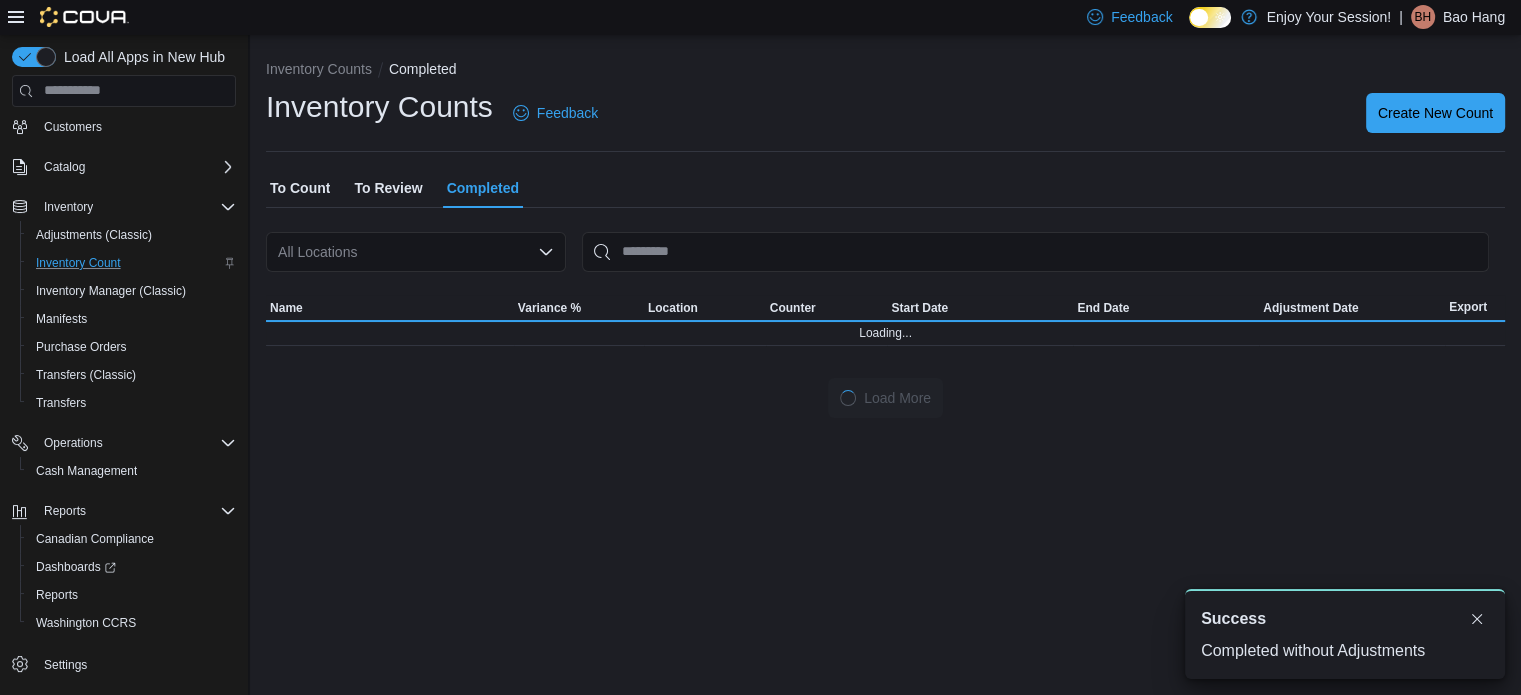 scroll, scrollTop: 0, scrollLeft: 0, axis: both 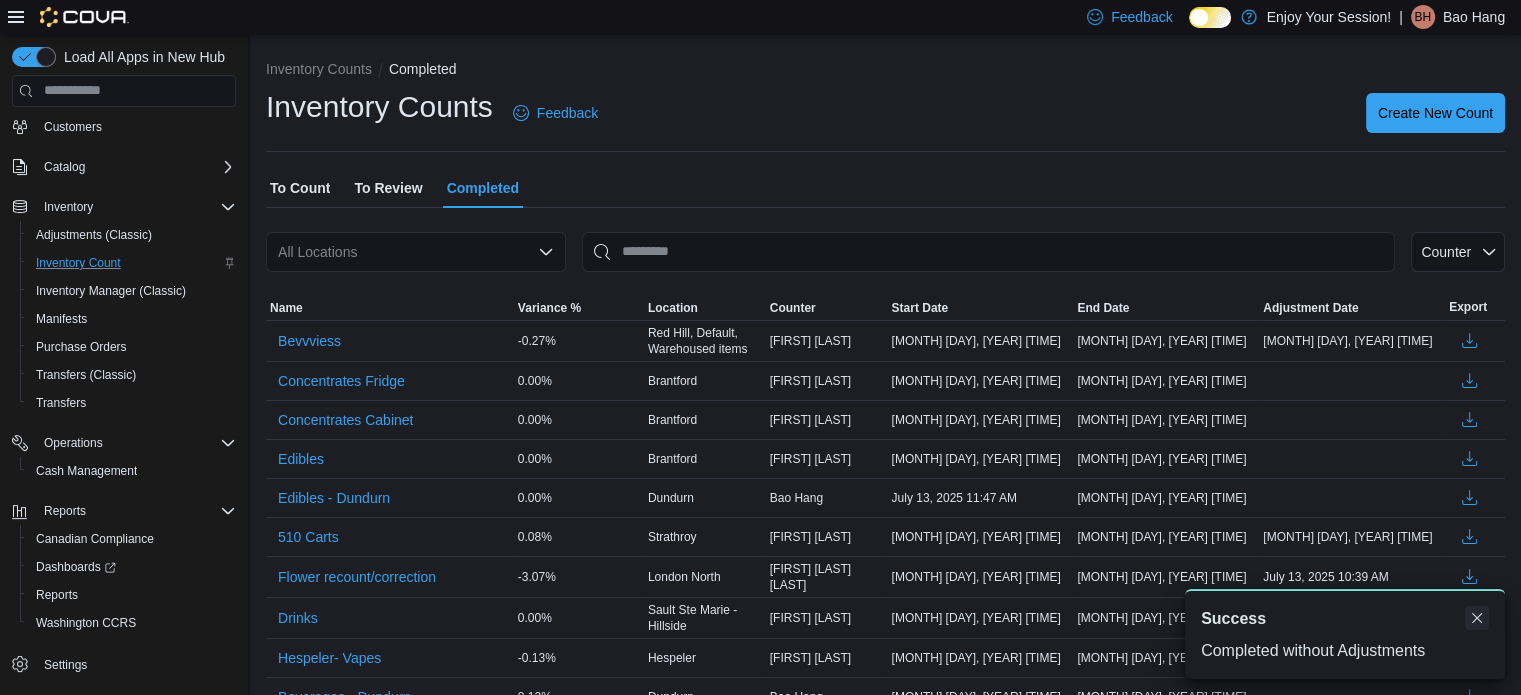 click on "A new notification appears Success Completed without Adjustments" at bounding box center [1345, 634] 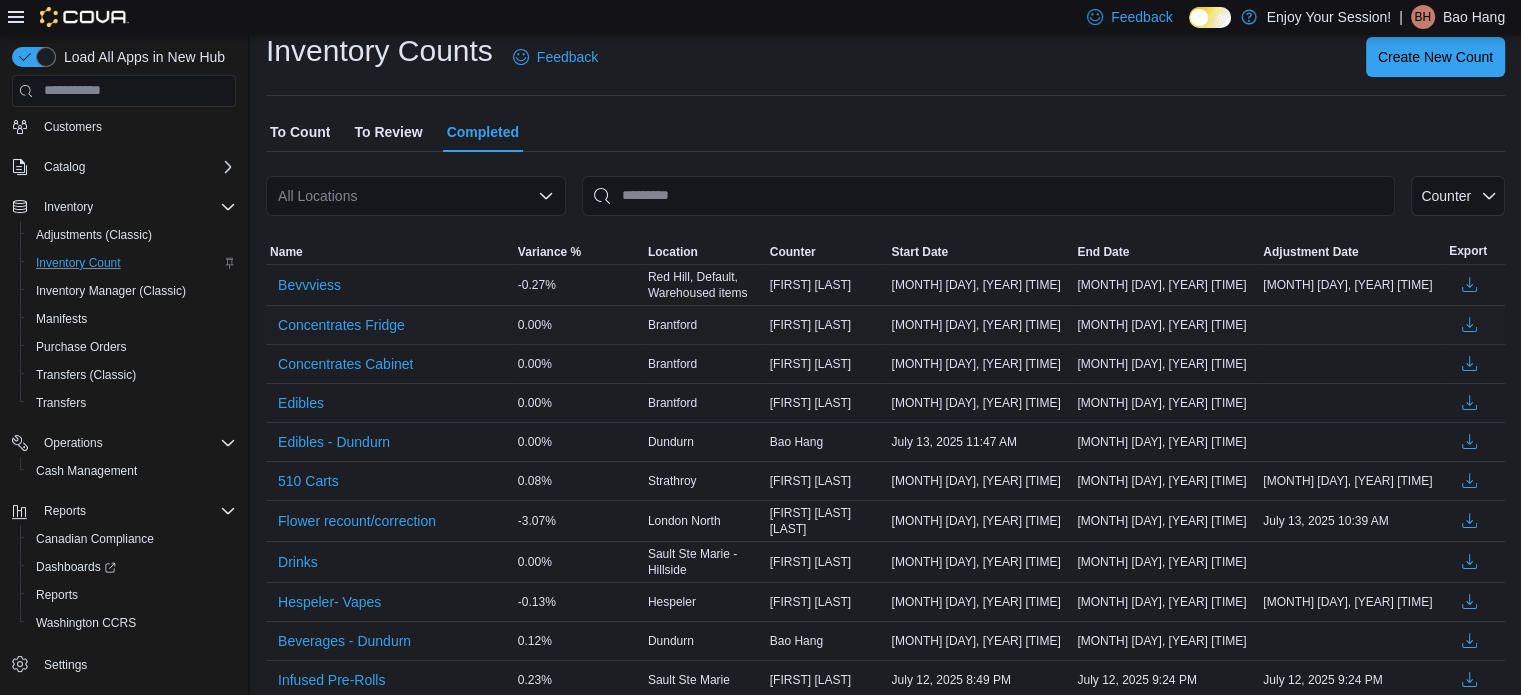 scroll, scrollTop: 100, scrollLeft: 0, axis: vertical 